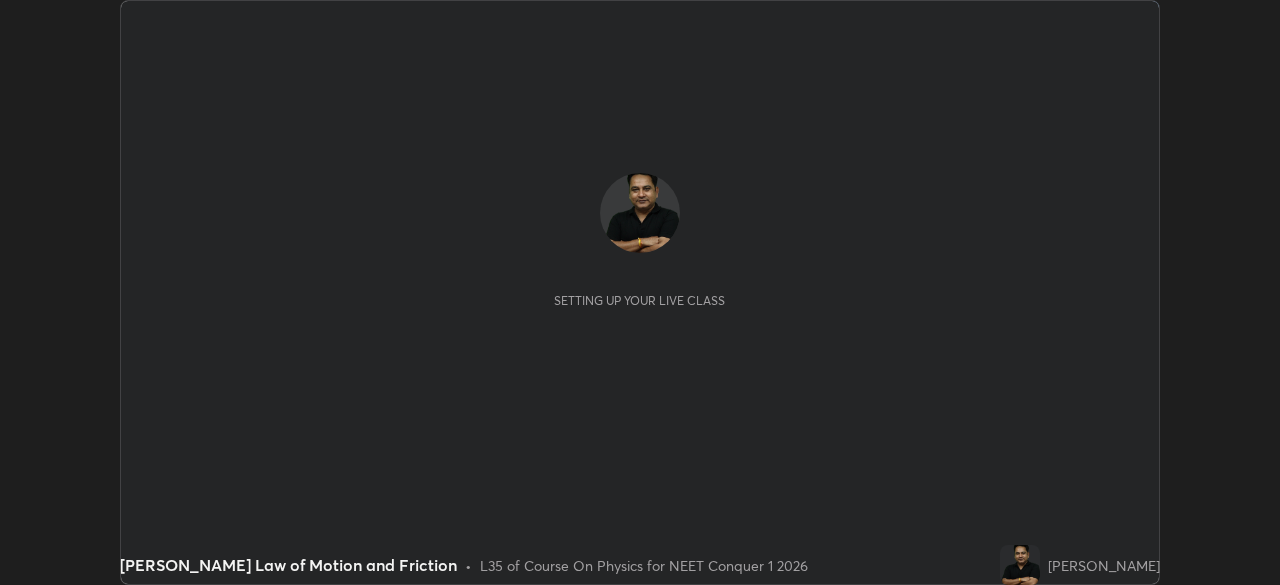 scroll, scrollTop: 0, scrollLeft: 0, axis: both 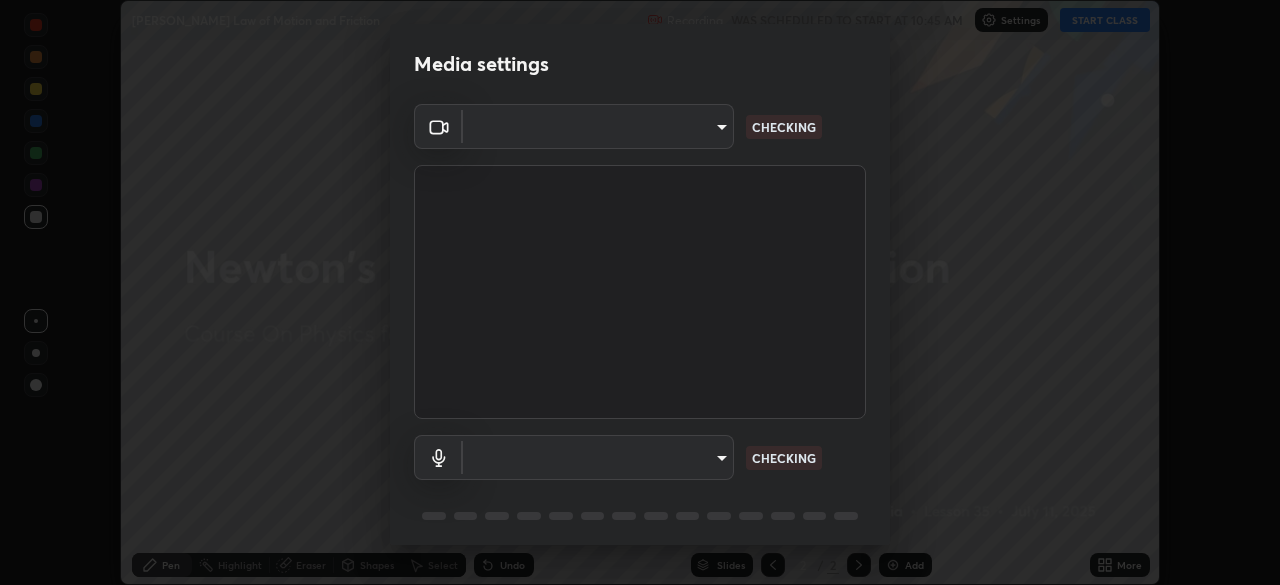 type on "db11550c6627cd1456fd7c992929e7e19338e9c76f4b1d491d27fd0e93a561d0" 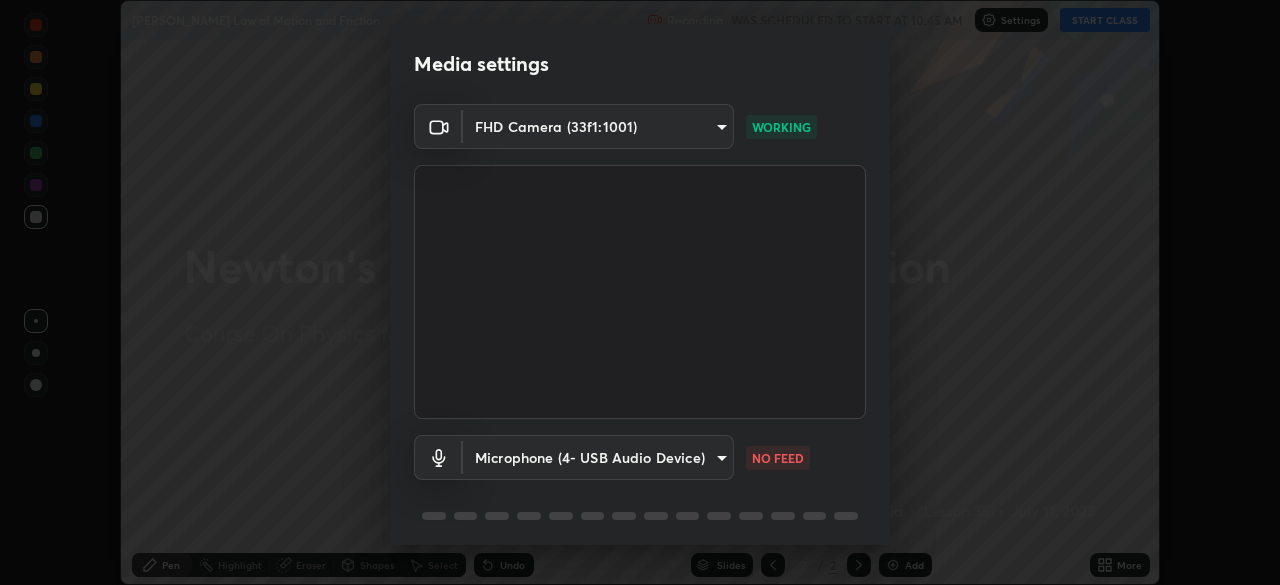 click on "Erase all [PERSON_NAME] Law of Motion and Friction Recording WAS SCHEDULED TO START AT  10:45 AM Settings START CLASS Setting up your live class [PERSON_NAME] Law of Motion and Friction • L35 of Course On Physics for NEET Conquer 1 2026 [PERSON_NAME] Pen Highlight Eraser Shapes Select Undo Slides 2 / 2 Add More No doubts shared Encourage your learners to ask a doubt for better clarity Report an issue Reason for reporting Buffering Chat not working Audio - Video sync issue Educator video quality low ​ Attach an image Report Media settings FHD Camera (33f1:1001) db11550c6627cd1456fd7c992929e7e19338e9c76f4b1d491d27fd0e93a561d0 WORKING Microphone (4- USB Audio Device) 8dae596eb5ddfa425320ecb5605176ab17f242cab3e4b93d0353b323e8efb41d NO FEED 1 / 5 Next" at bounding box center (640, 292) 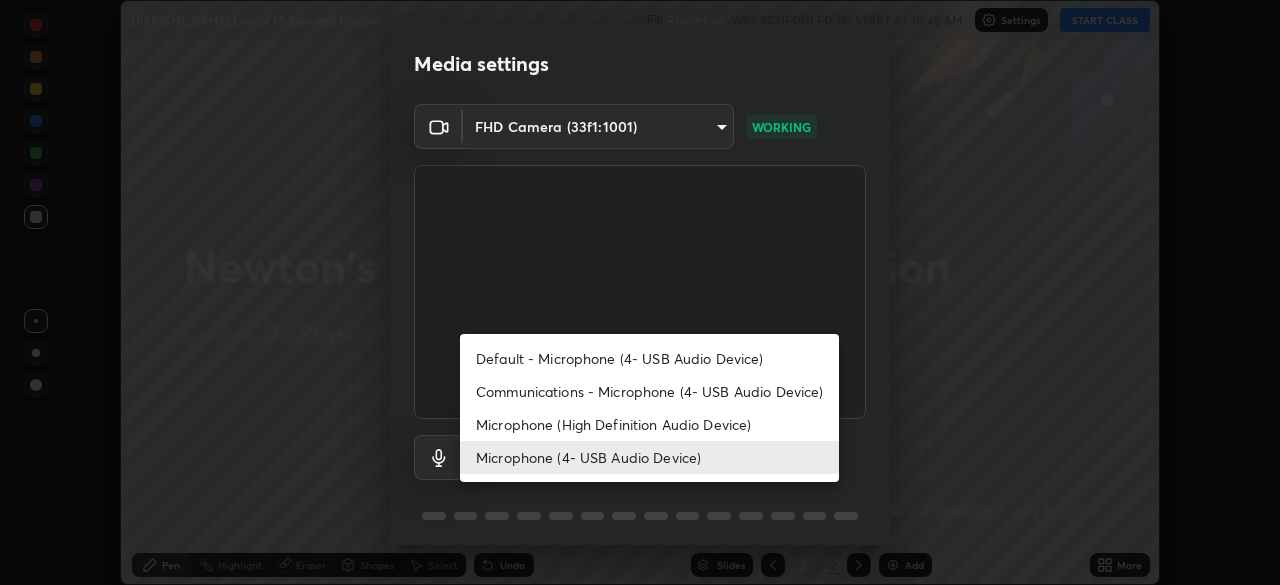click on "Microphone (4- USB Audio Device)" at bounding box center (649, 457) 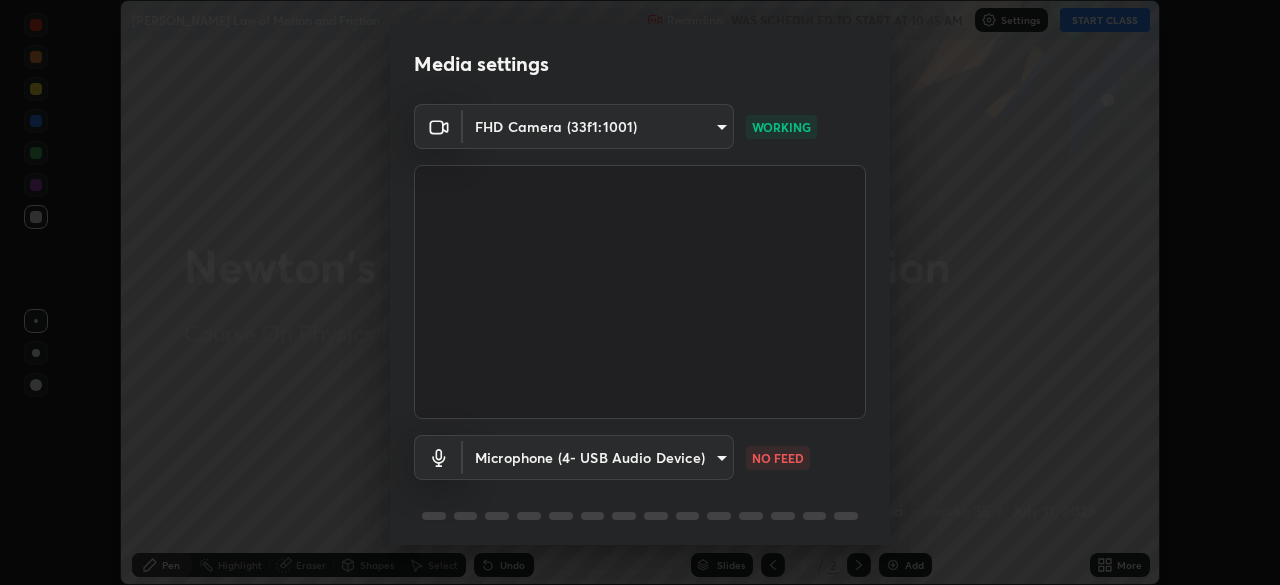 click on "Erase all [PERSON_NAME] Law of Motion and Friction Recording WAS SCHEDULED TO START AT  10:45 AM Settings START CLASS Setting up your live class [PERSON_NAME] Law of Motion and Friction • L35 of Course On Physics for NEET Conquer 1 2026 [PERSON_NAME] Pen Highlight Eraser Shapes Select Undo Slides 2 / 2 Add More No doubts shared Encourage your learners to ask a doubt for better clarity Report an issue Reason for reporting Buffering Chat not working Audio - Video sync issue Educator video quality low ​ Attach an image Report Media settings FHD Camera (33f1:1001) db11550c6627cd1456fd7c992929e7e19338e9c76f4b1d491d27fd0e93a561d0 WORKING Microphone (4- USB Audio Device) 8dae596eb5ddfa425320ecb5605176ab17f242cab3e4b93d0353b323e8efb41d NO FEED 1 / 5 Next" at bounding box center (640, 292) 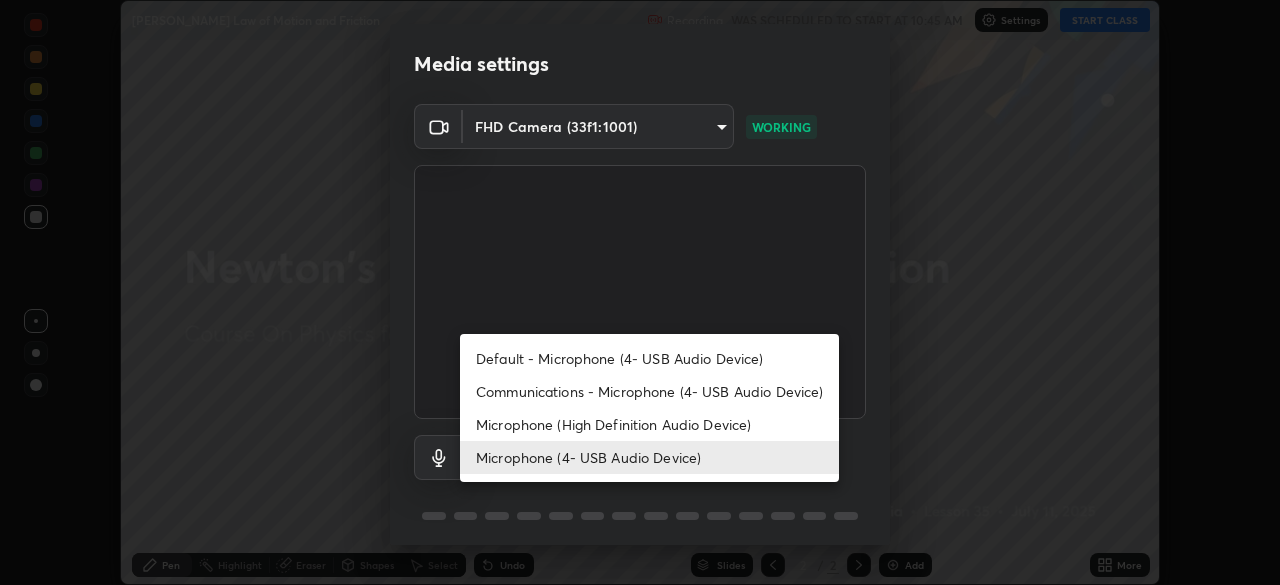 click on "Communications - Microphone (4- USB Audio Device)" at bounding box center [649, 391] 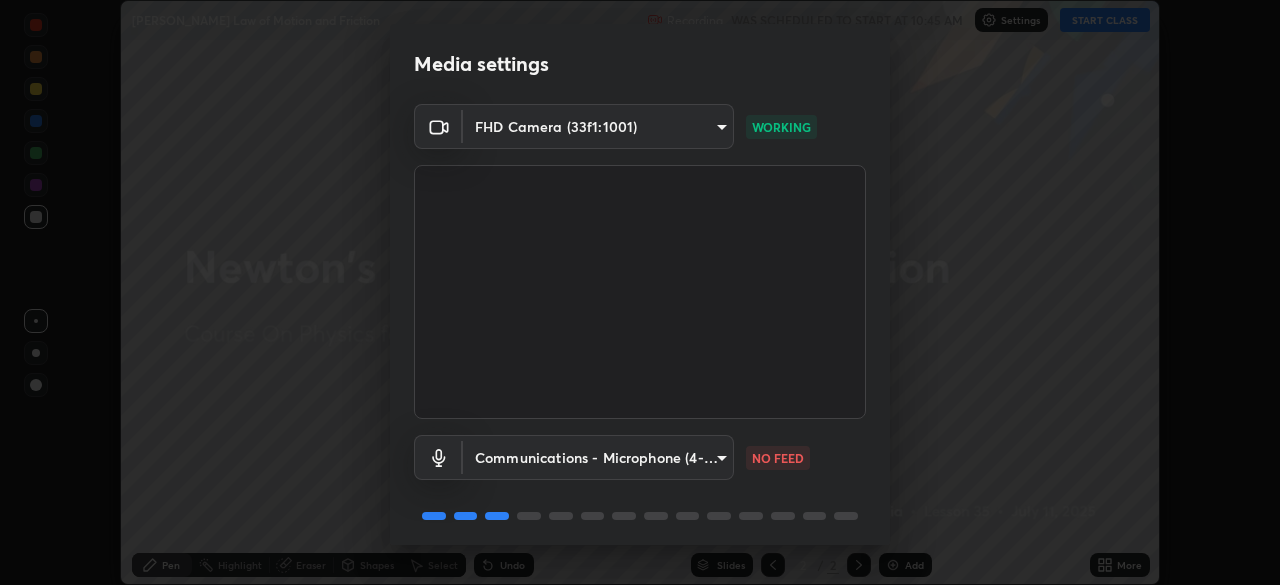 click on "Erase all [PERSON_NAME] Law of Motion and Friction Recording WAS SCHEDULED TO START AT  10:45 AM Settings START CLASS Setting up your live class [PERSON_NAME] Law of Motion and Friction • L35 of Course On Physics for NEET Conquer 1 2026 [PERSON_NAME] Pen Highlight Eraser Shapes Select Undo Slides 2 / 2 Add More No doubts shared Encourage your learners to ask a doubt for better clarity Report an issue Reason for reporting Buffering Chat not working Audio - Video sync issue Educator video quality low ​ Attach an image Report Media settings FHD Camera (33f1:1001) db11550c6627cd1456fd7c992929e7e19338e9c76f4b1d491d27fd0e93a561d0 WORKING Communications - Microphone (4- USB Audio Device) communications NO FEED 1 / 5 Next" at bounding box center [640, 292] 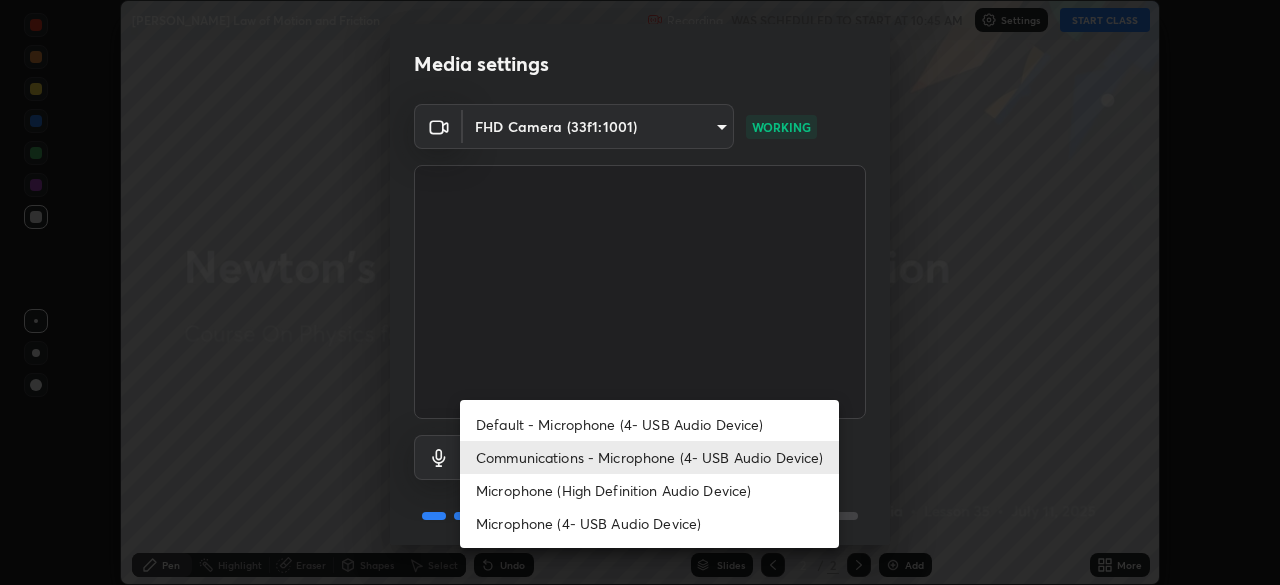 click on "Microphone (4- USB Audio Device)" at bounding box center (649, 523) 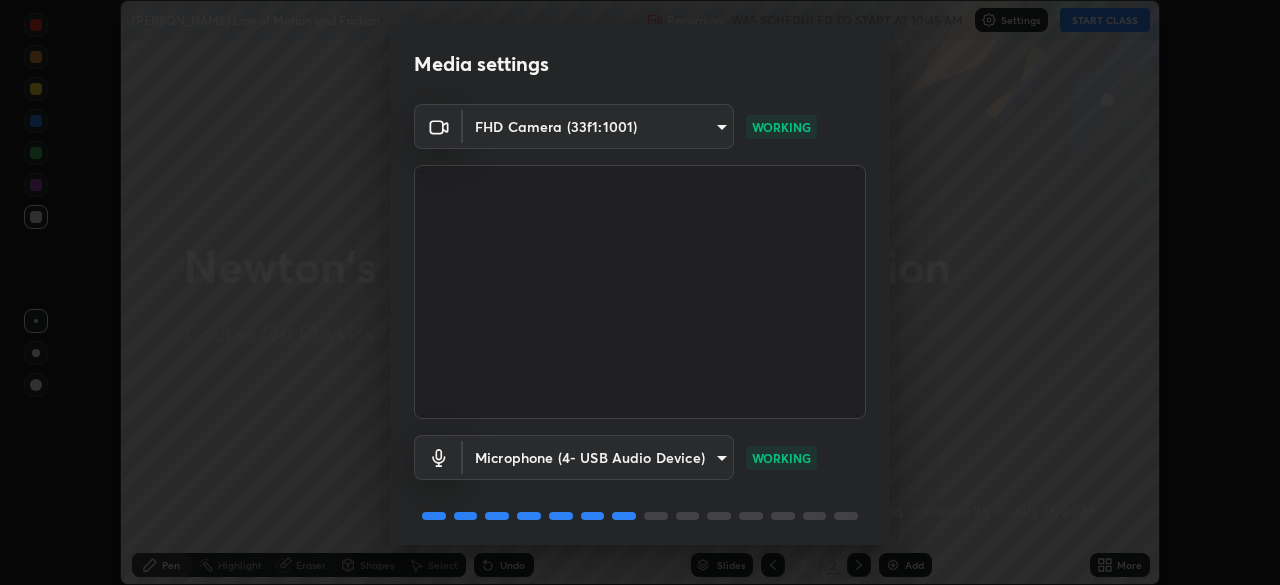 scroll, scrollTop: 70, scrollLeft: 0, axis: vertical 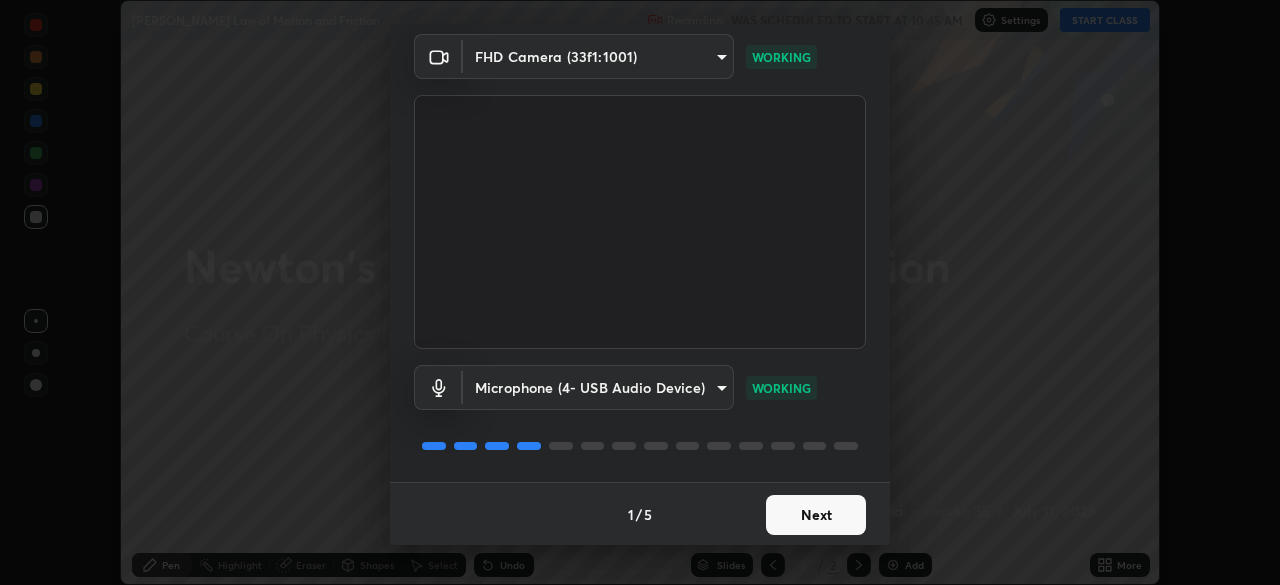 click on "Next" at bounding box center [816, 515] 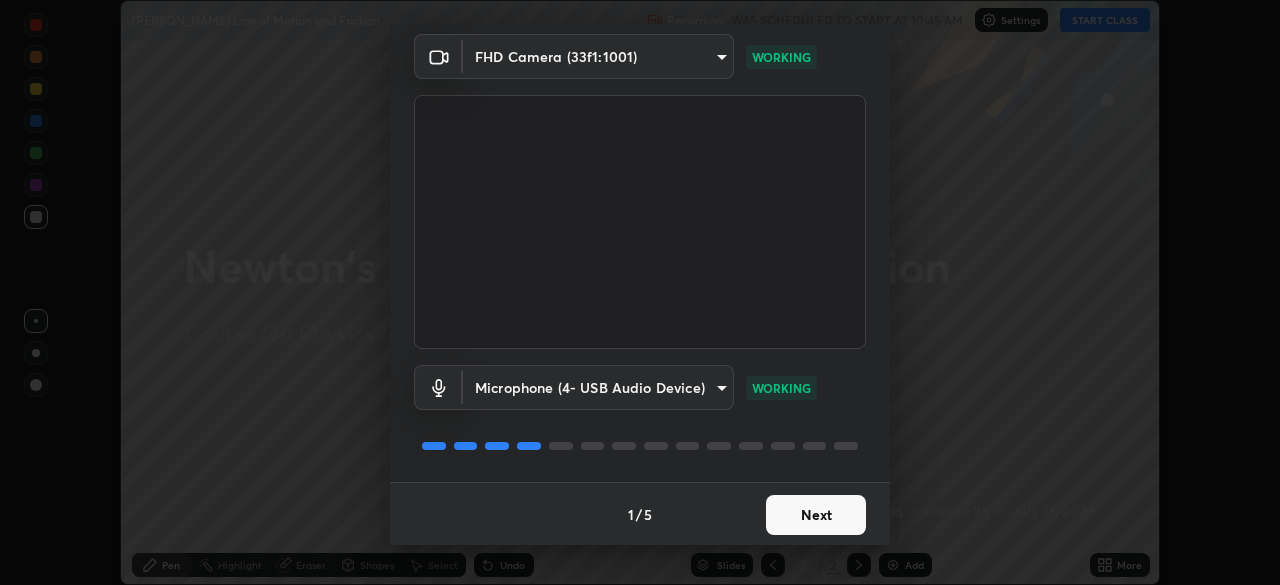 scroll, scrollTop: 0, scrollLeft: 0, axis: both 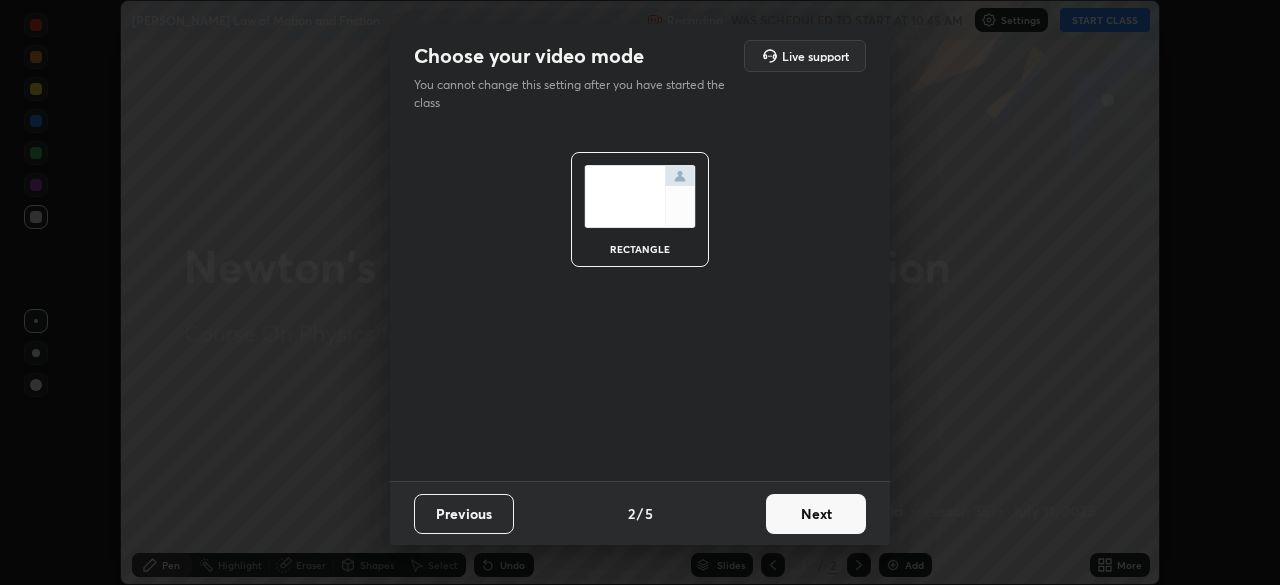 click on "Next" at bounding box center (816, 514) 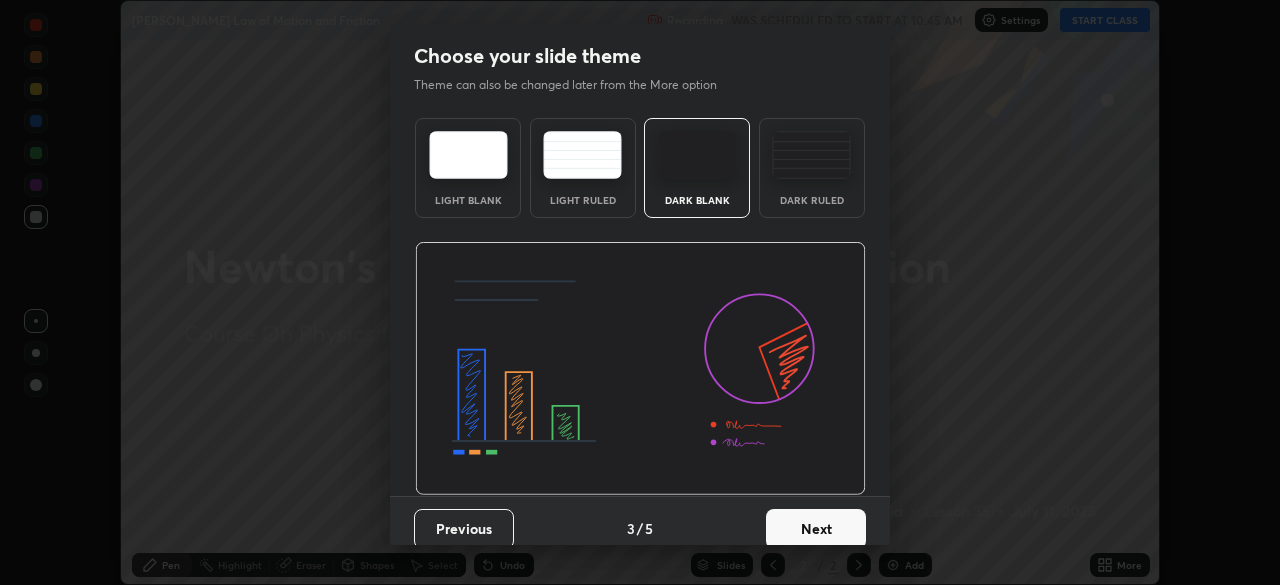 click on "Next" at bounding box center (816, 529) 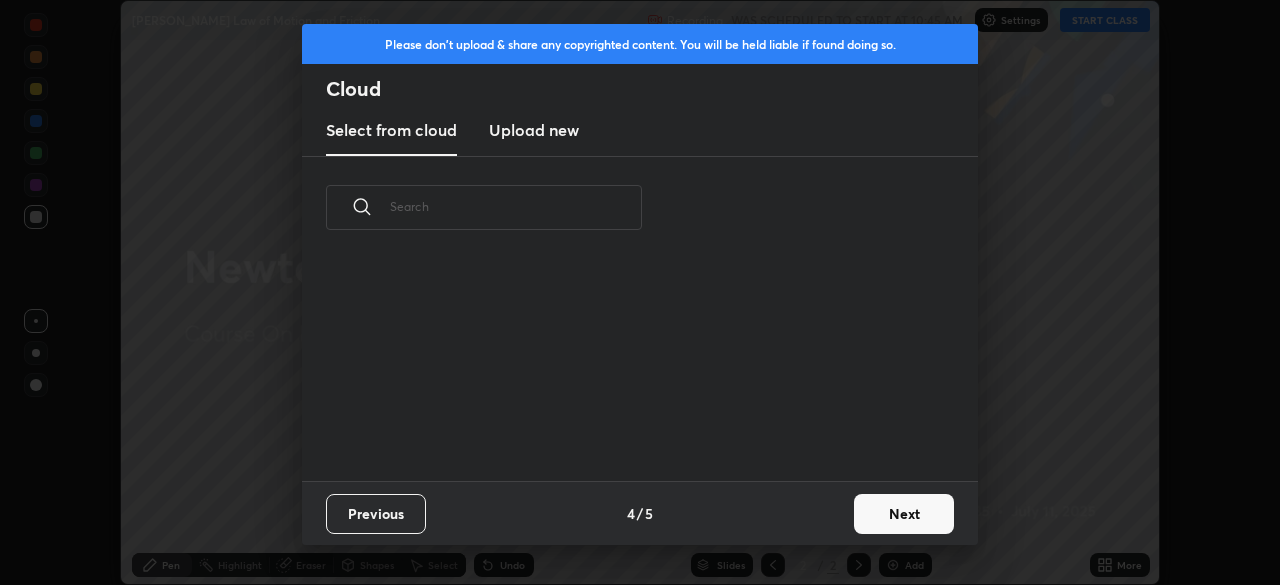 scroll, scrollTop: 6, scrollLeft: 11, axis: both 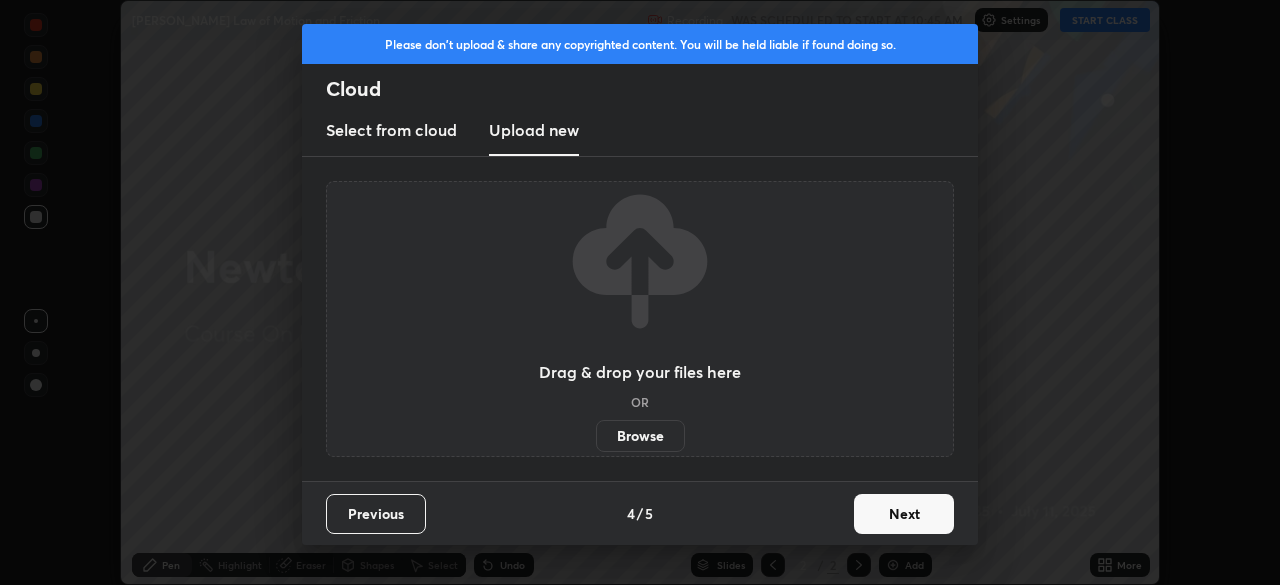 click on "Browse" at bounding box center (640, 436) 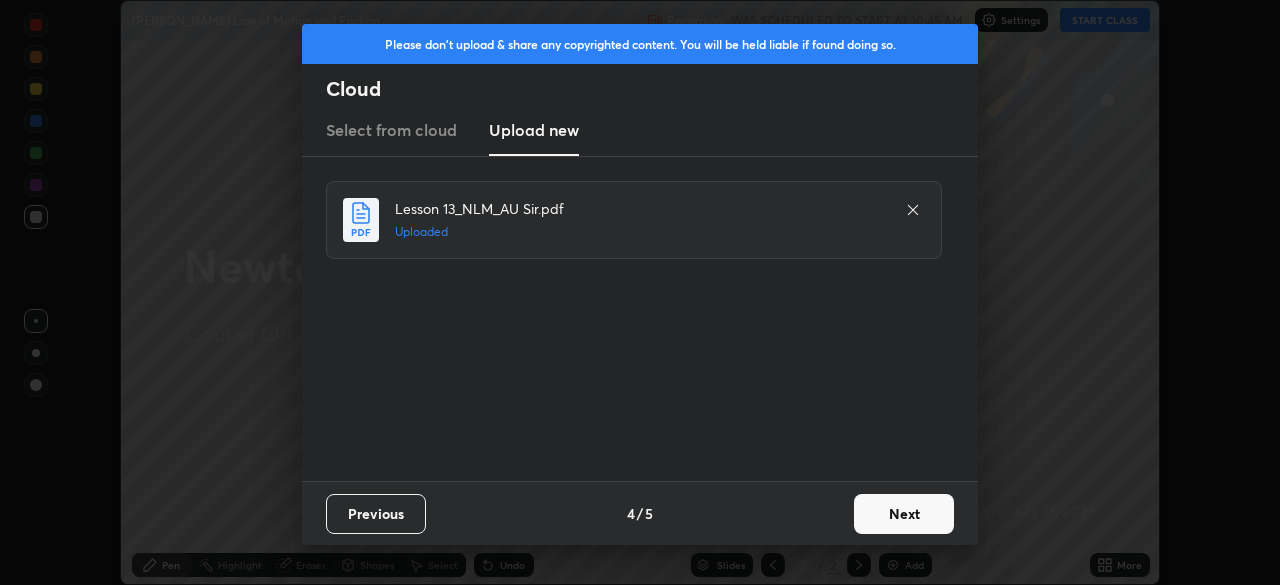 click on "Next" at bounding box center (904, 514) 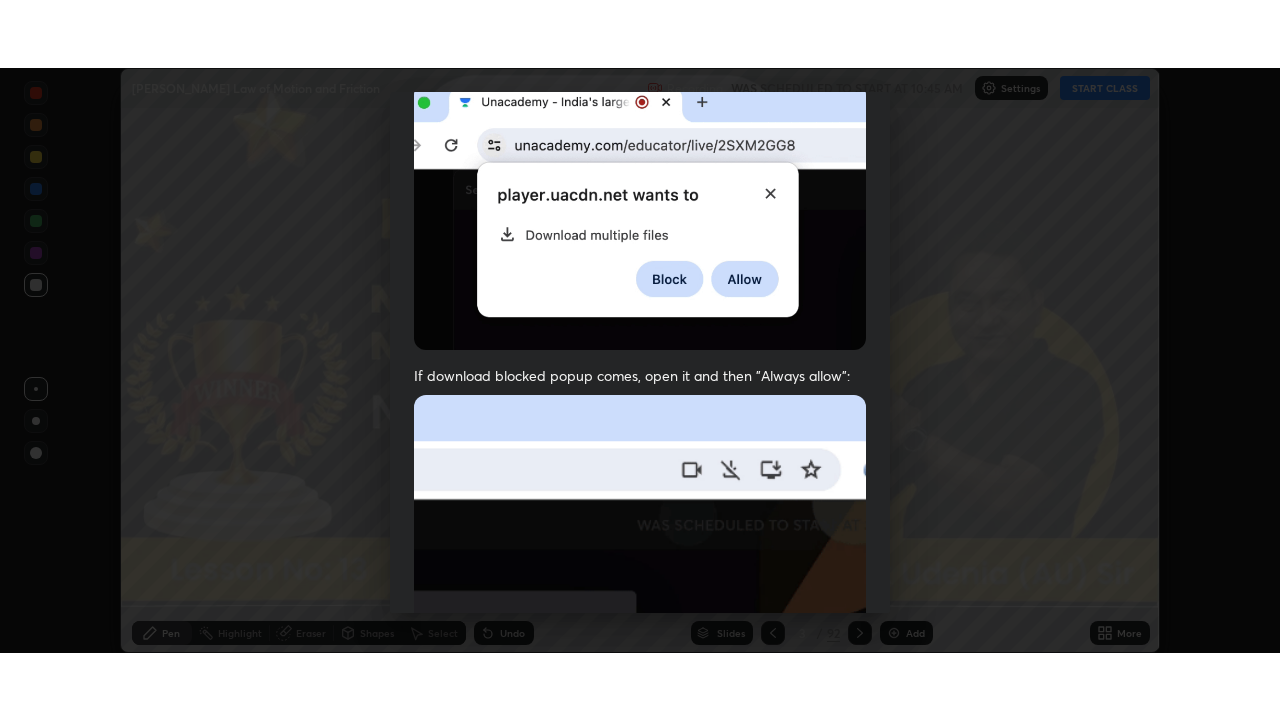 scroll, scrollTop: 478, scrollLeft: 0, axis: vertical 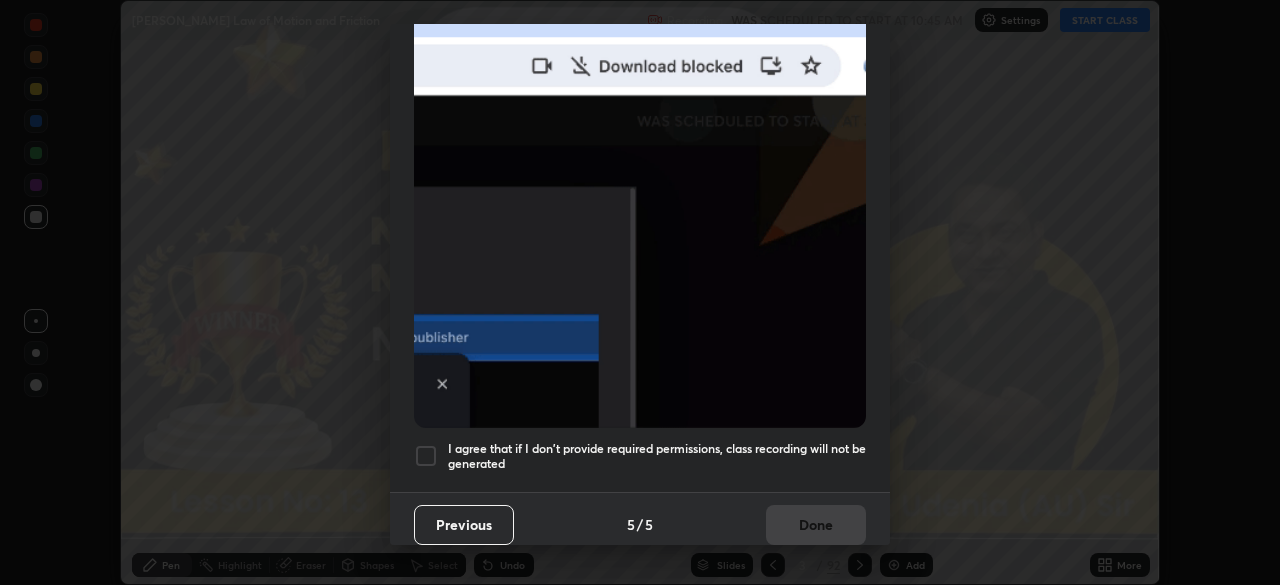 click at bounding box center (426, 456) 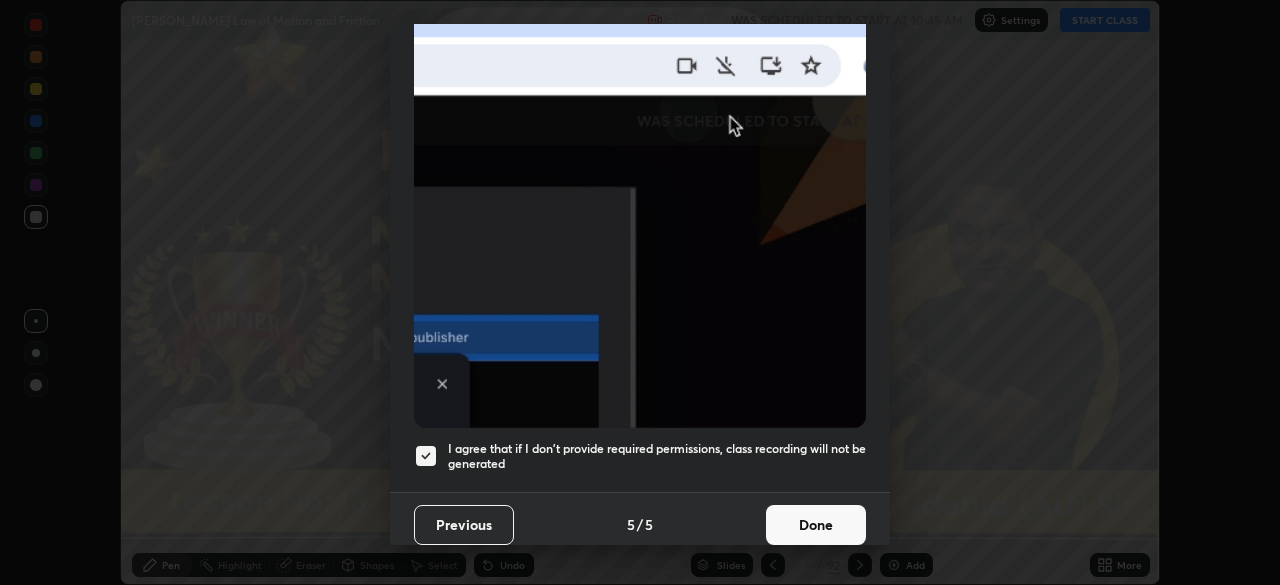 click on "Done" at bounding box center [816, 525] 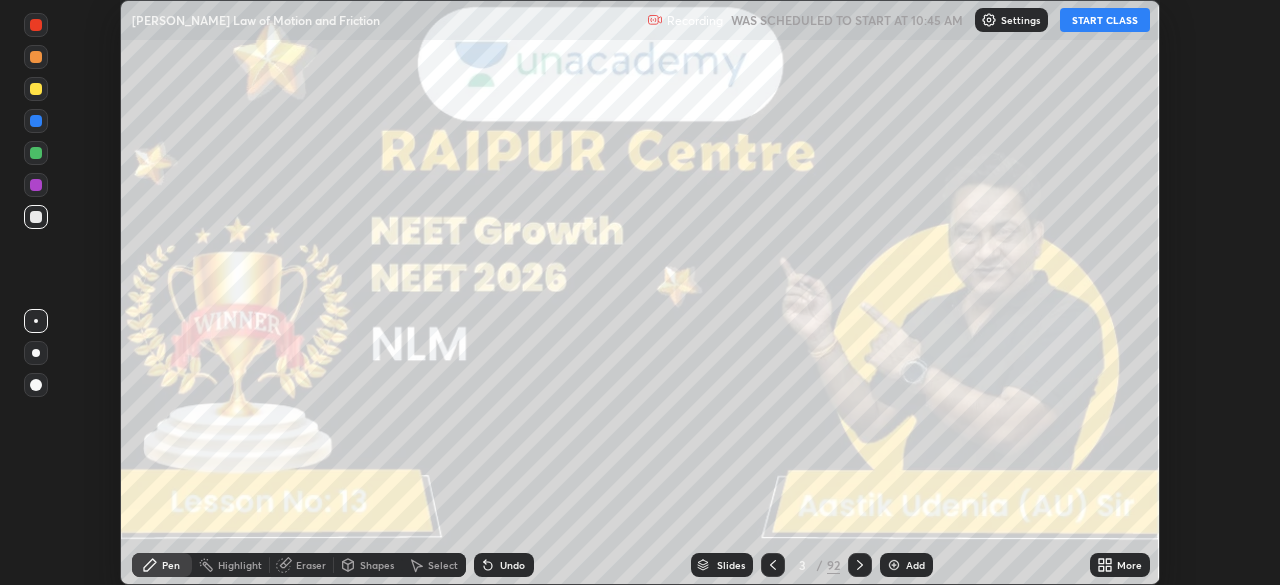 click 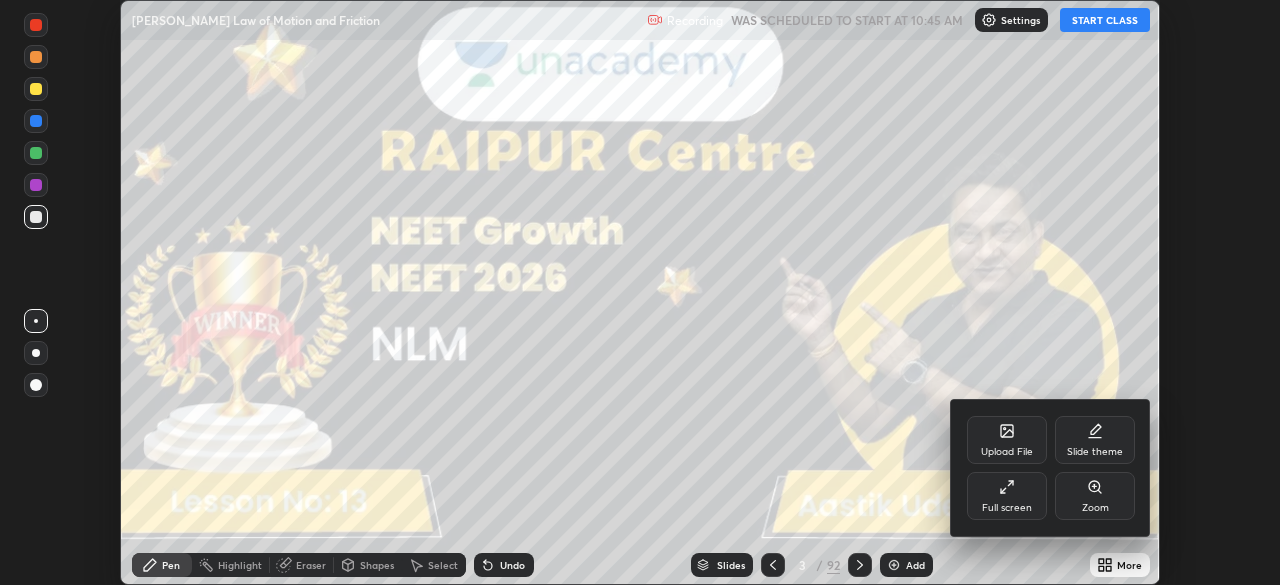 click on "Full screen" at bounding box center (1007, 496) 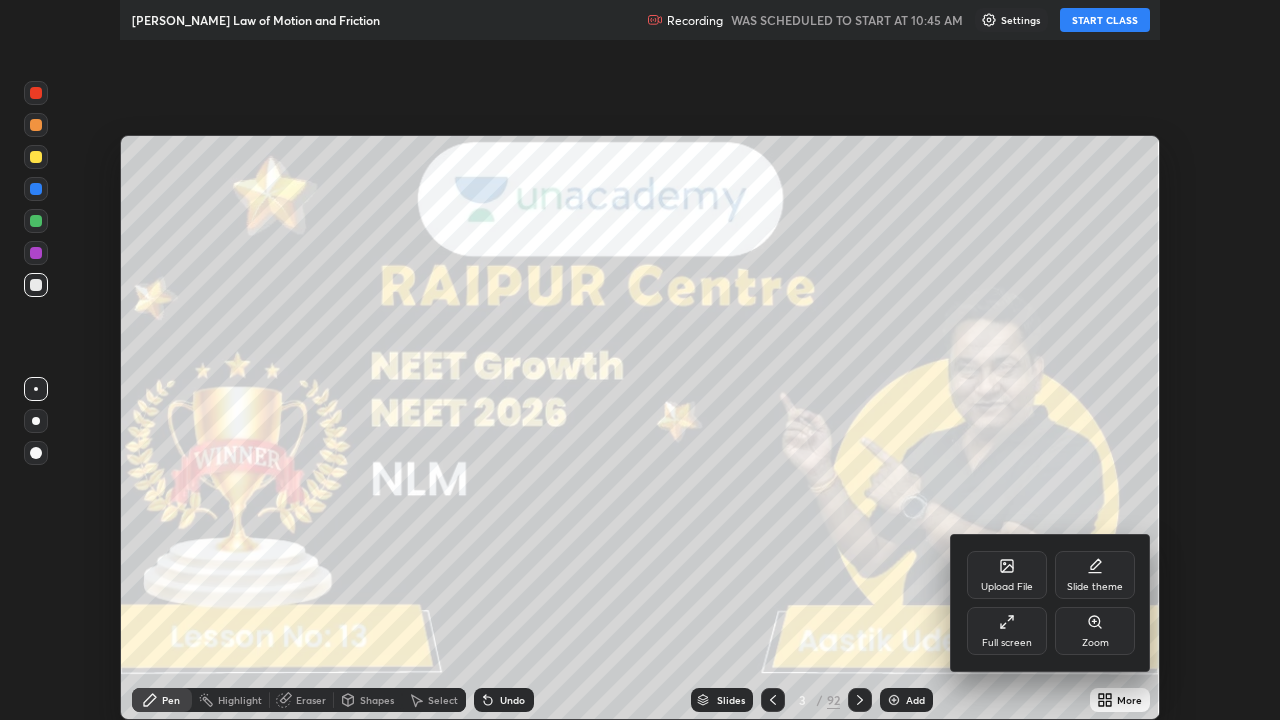 scroll, scrollTop: 99280, scrollLeft: 98720, axis: both 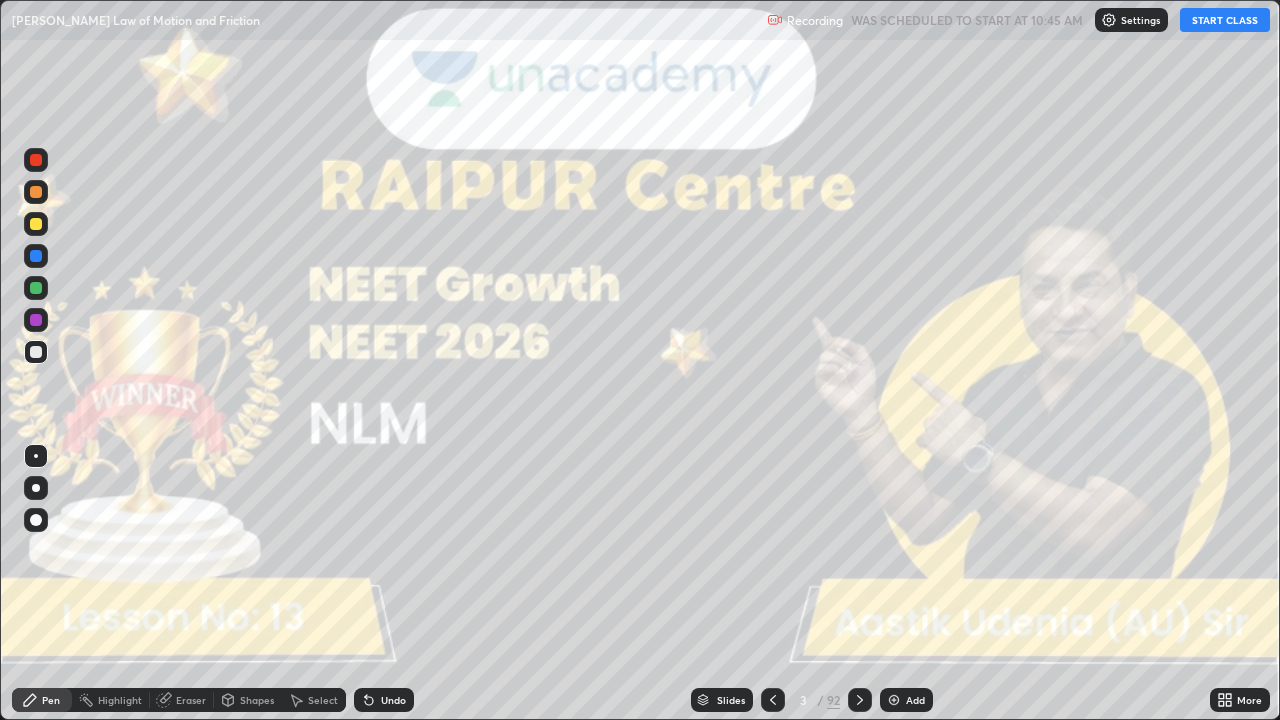 click on "START CLASS" at bounding box center [1225, 20] 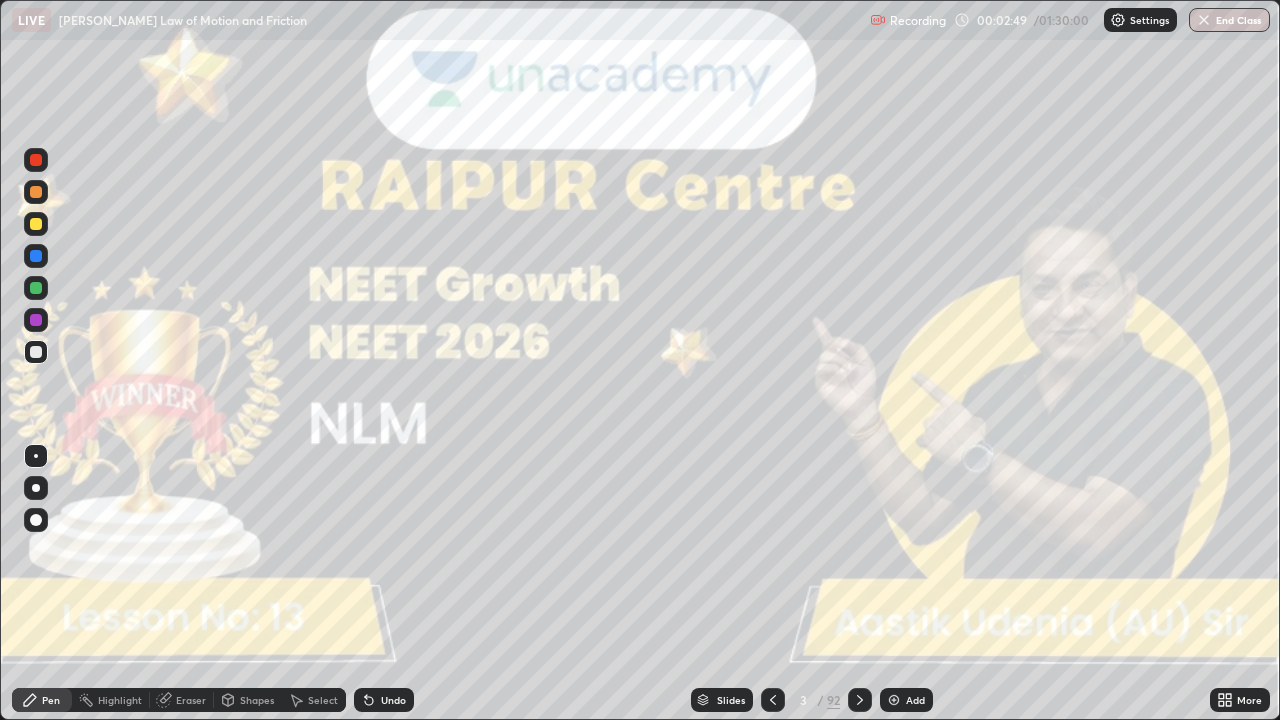 click at bounding box center [36, 488] 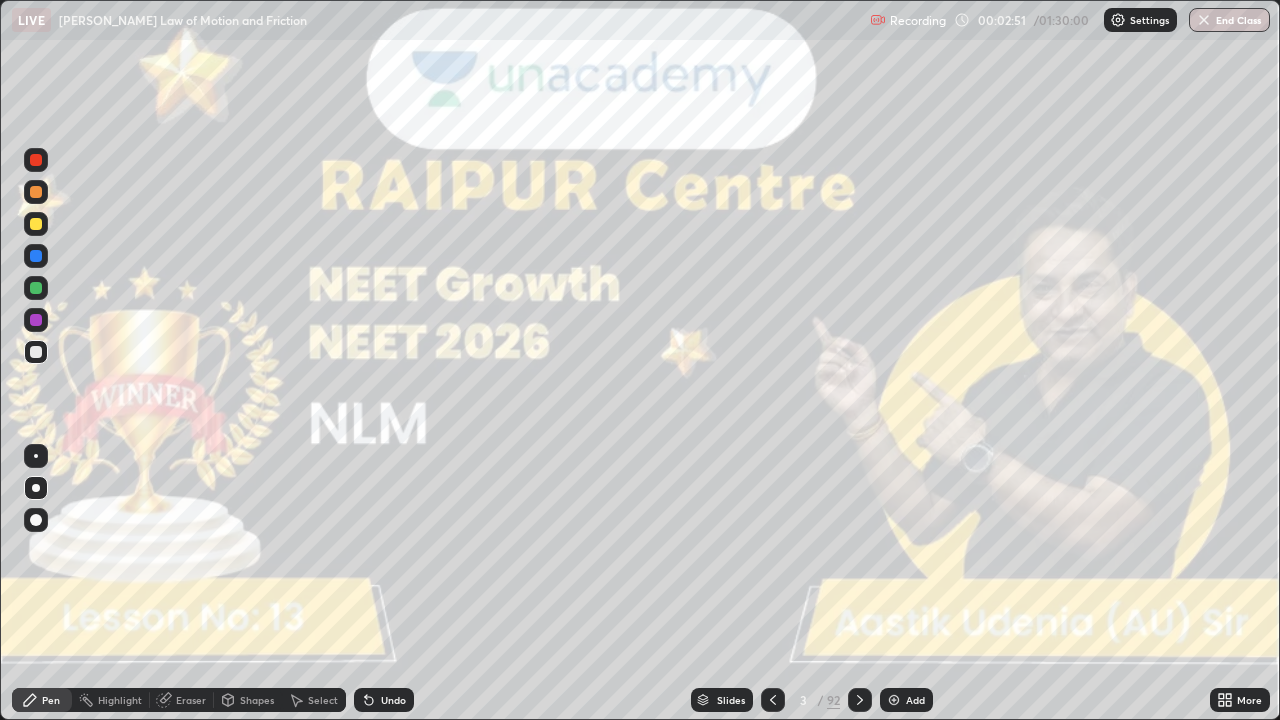 click 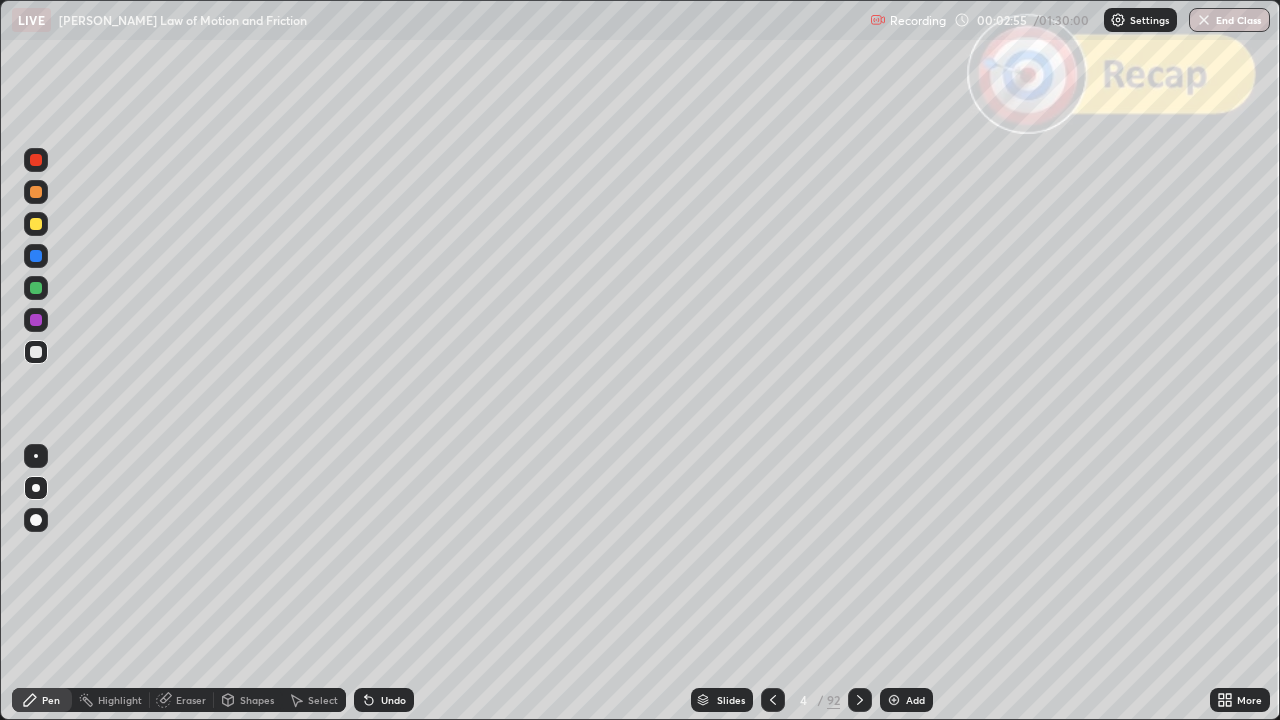 click 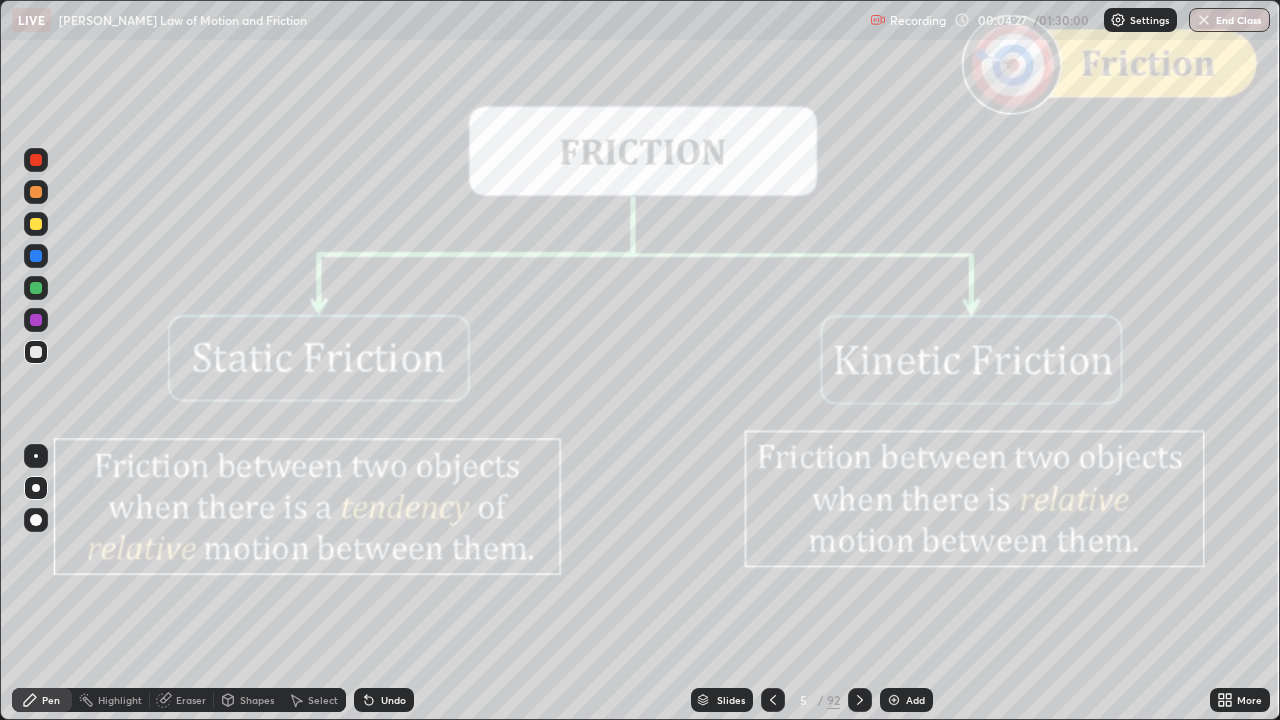 click at bounding box center [860, 700] 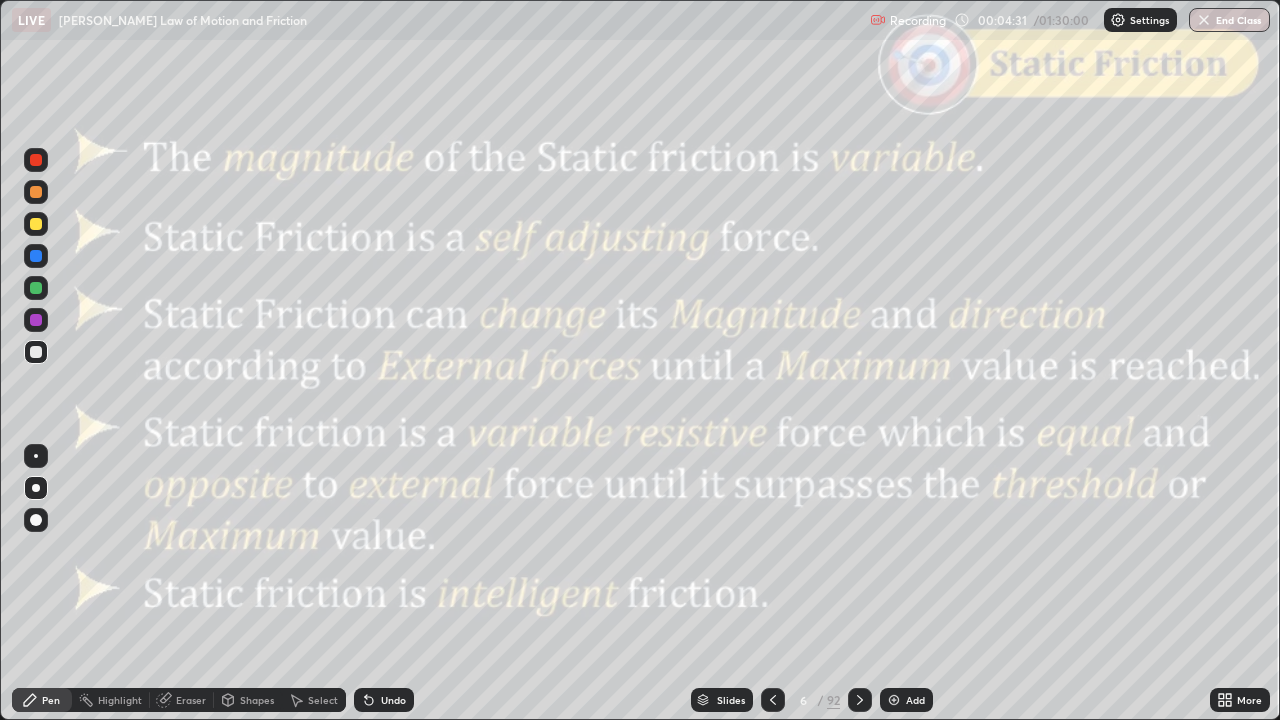 click on "Shapes" at bounding box center [257, 700] 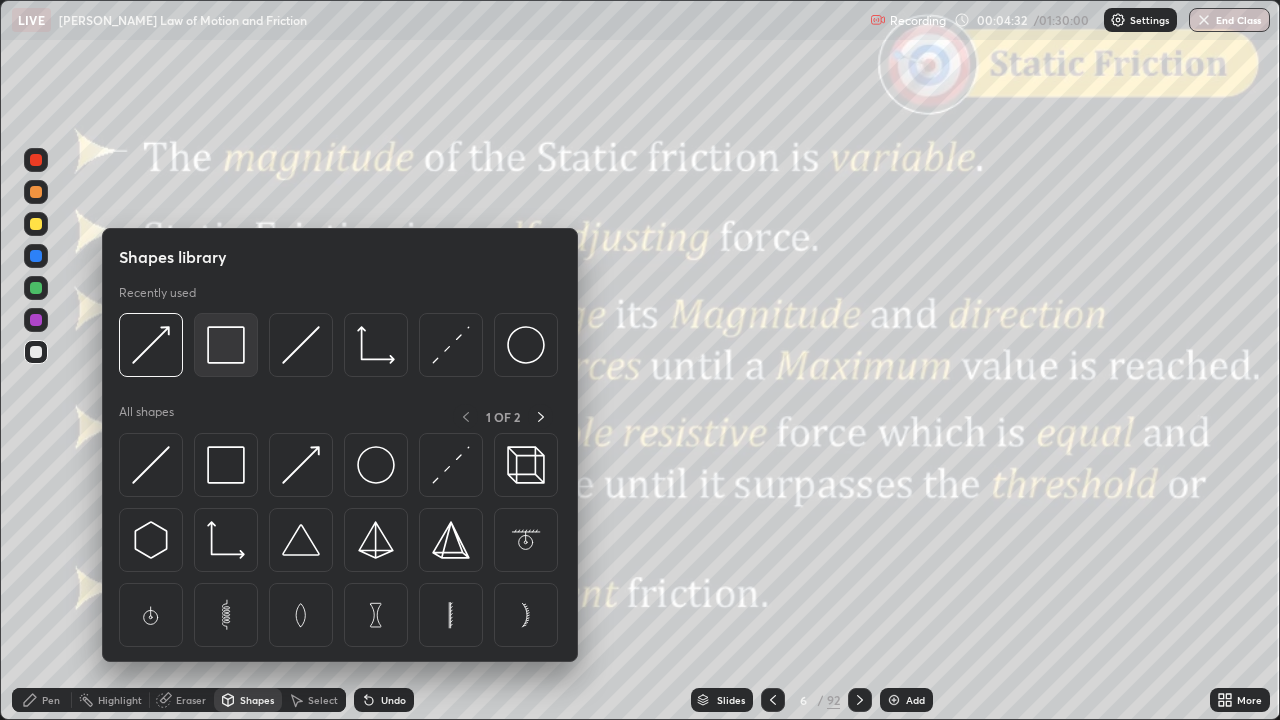click at bounding box center (226, 345) 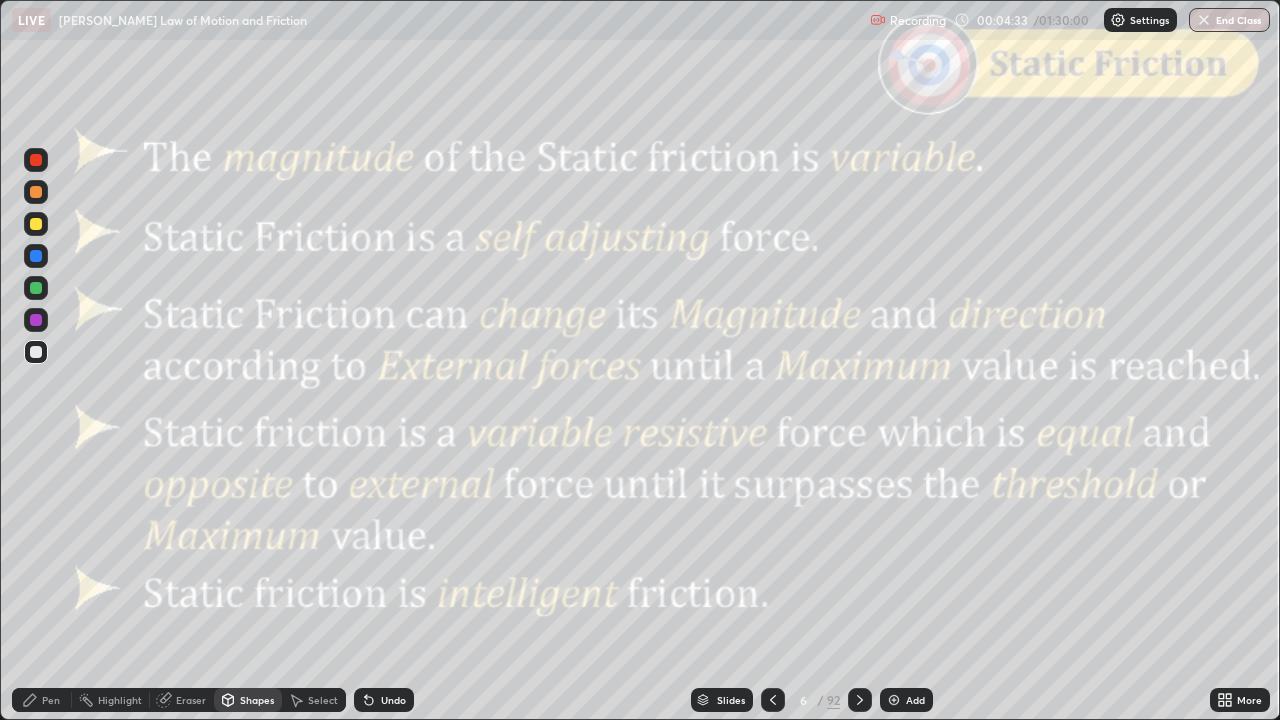 click at bounding box center (36, 160) 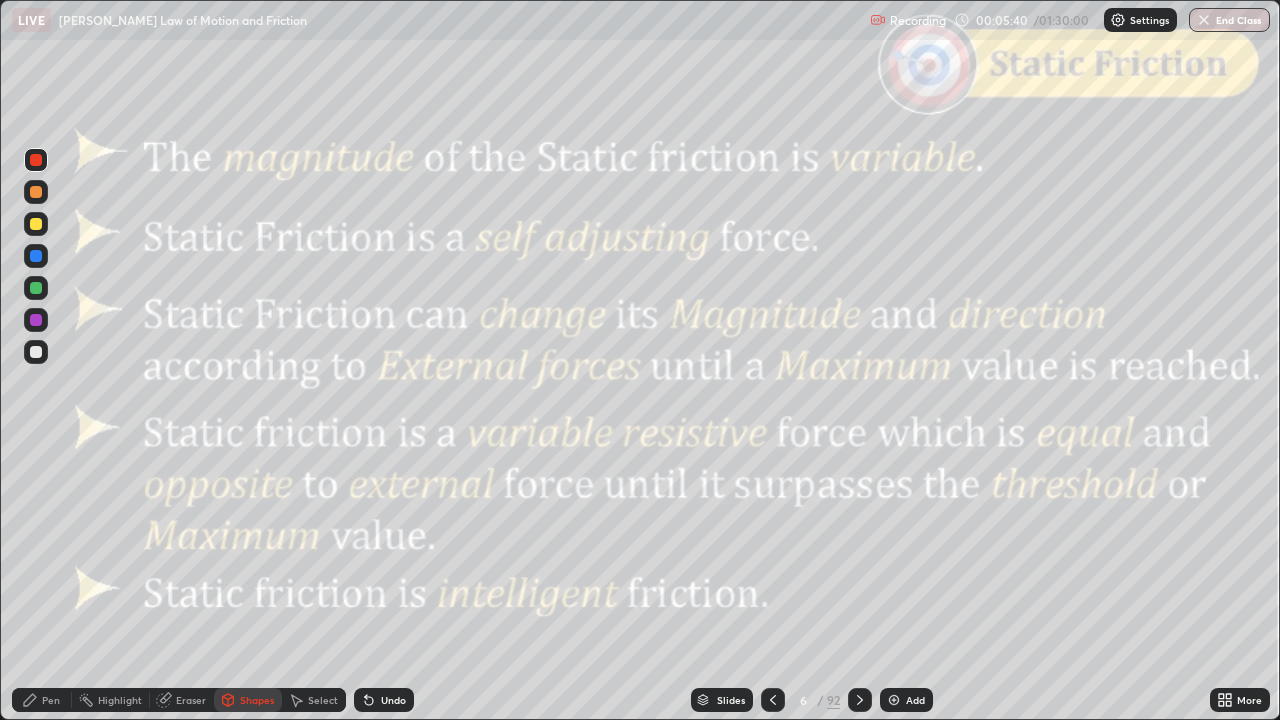 click 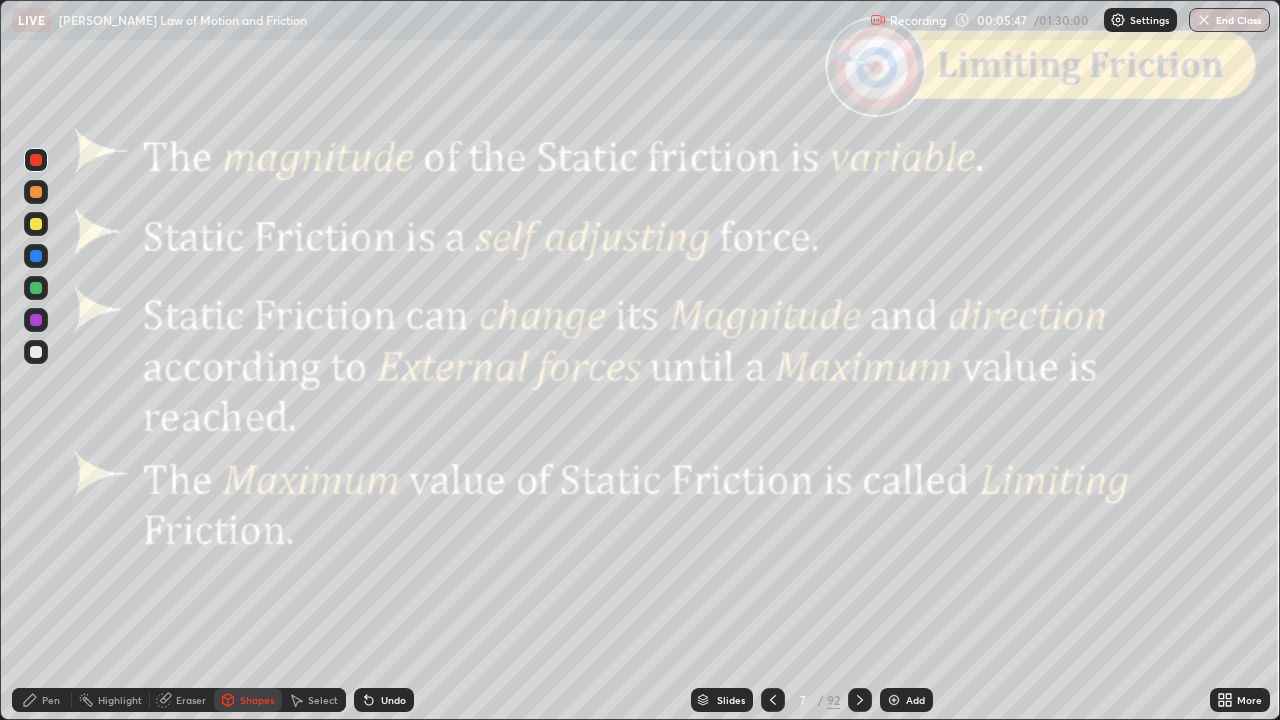 click 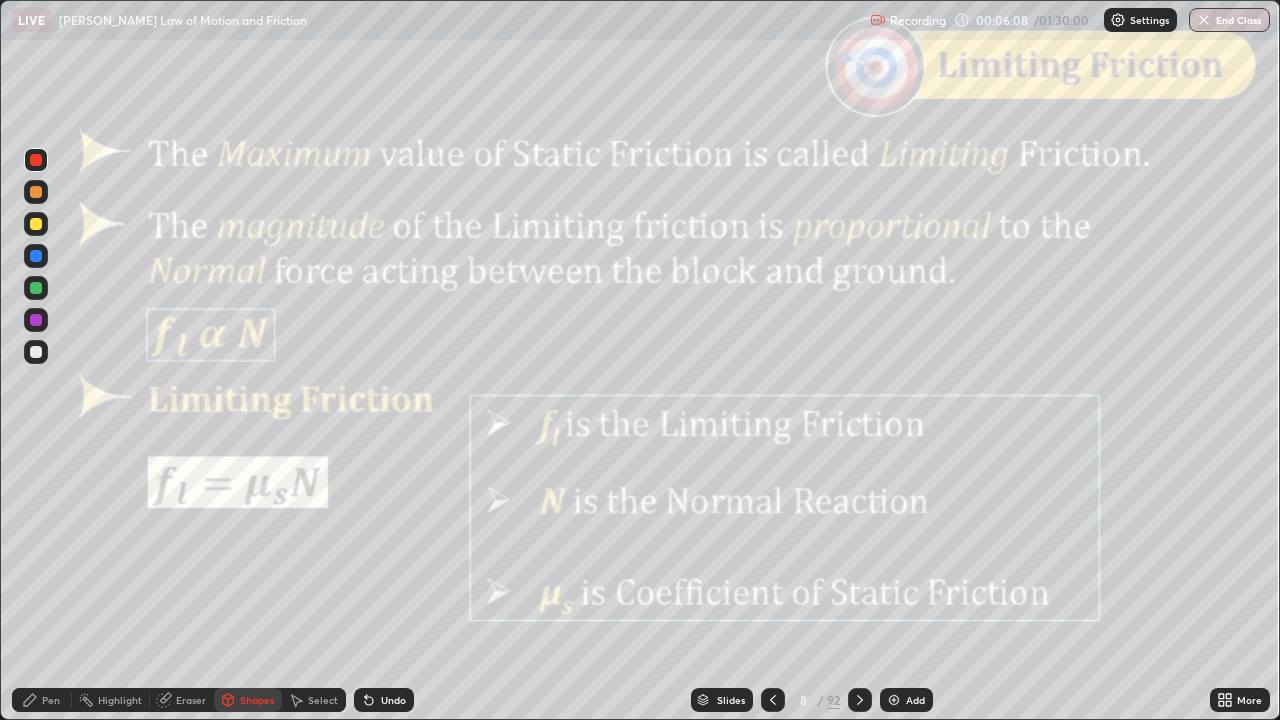 click on "Pen" at bounding box center (51, 700) 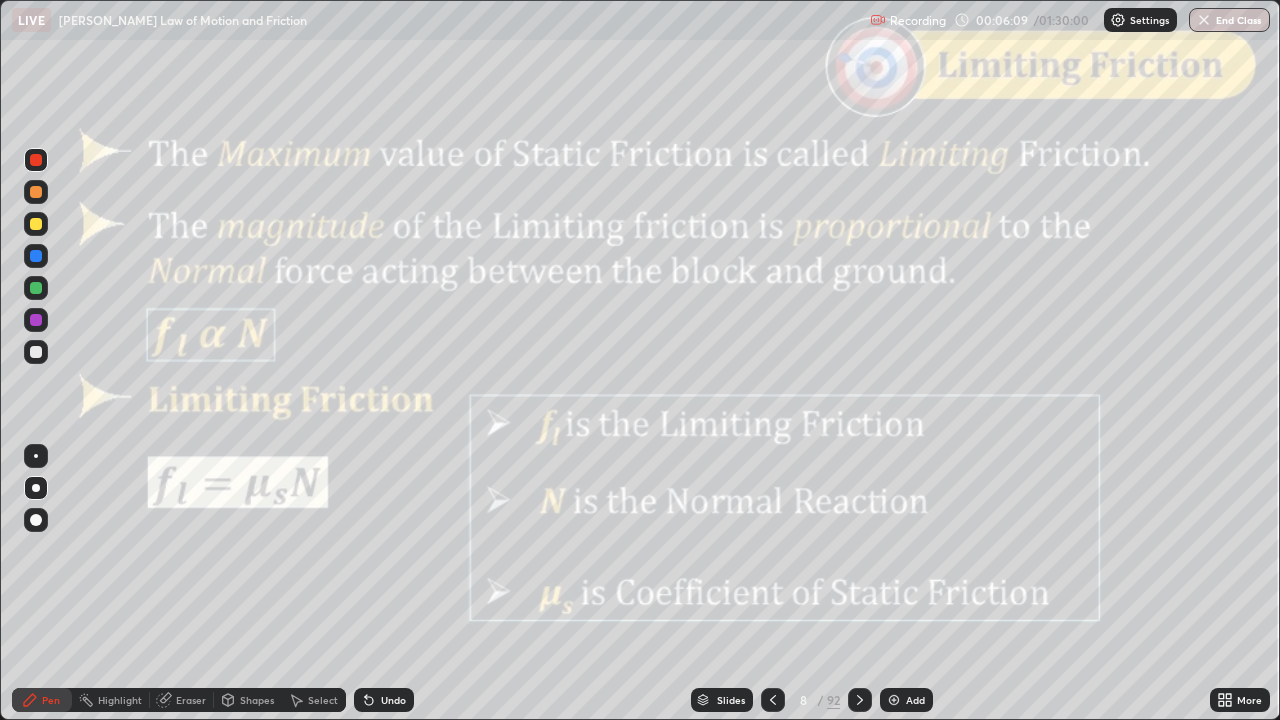 click at bounding box center [36, 224] 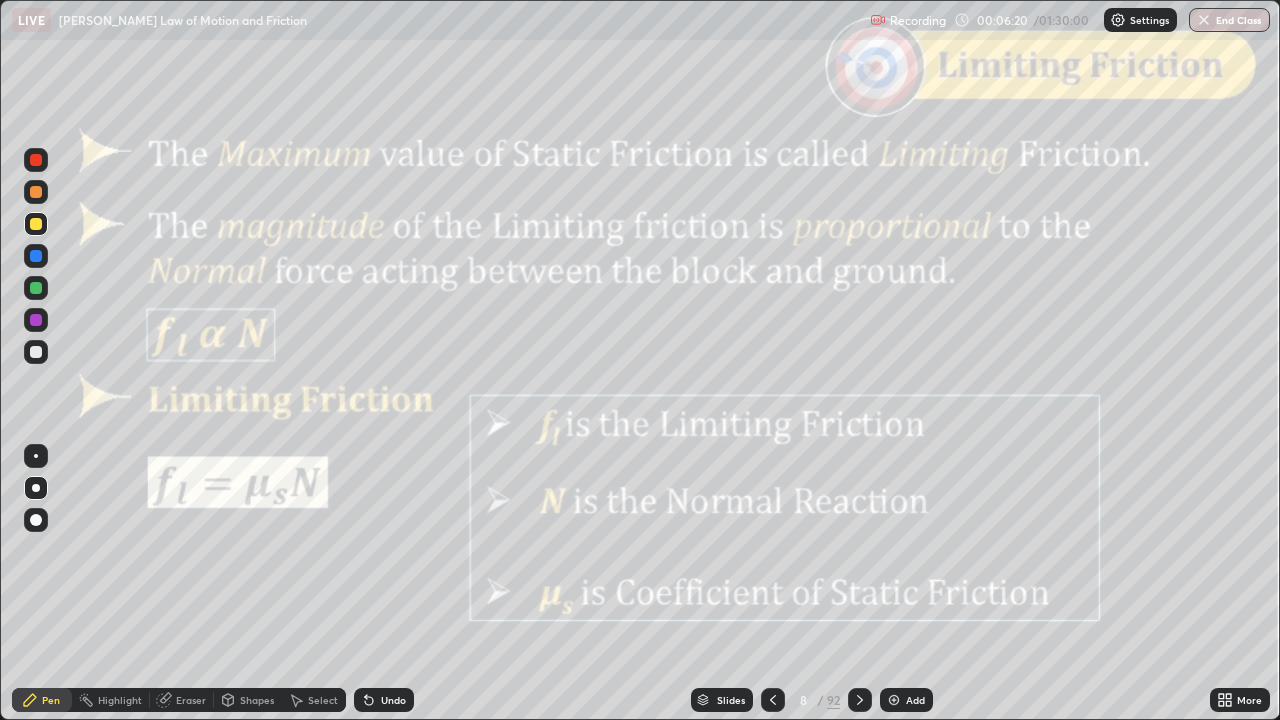 click on "Shapes" at bounding box center [248, 700] 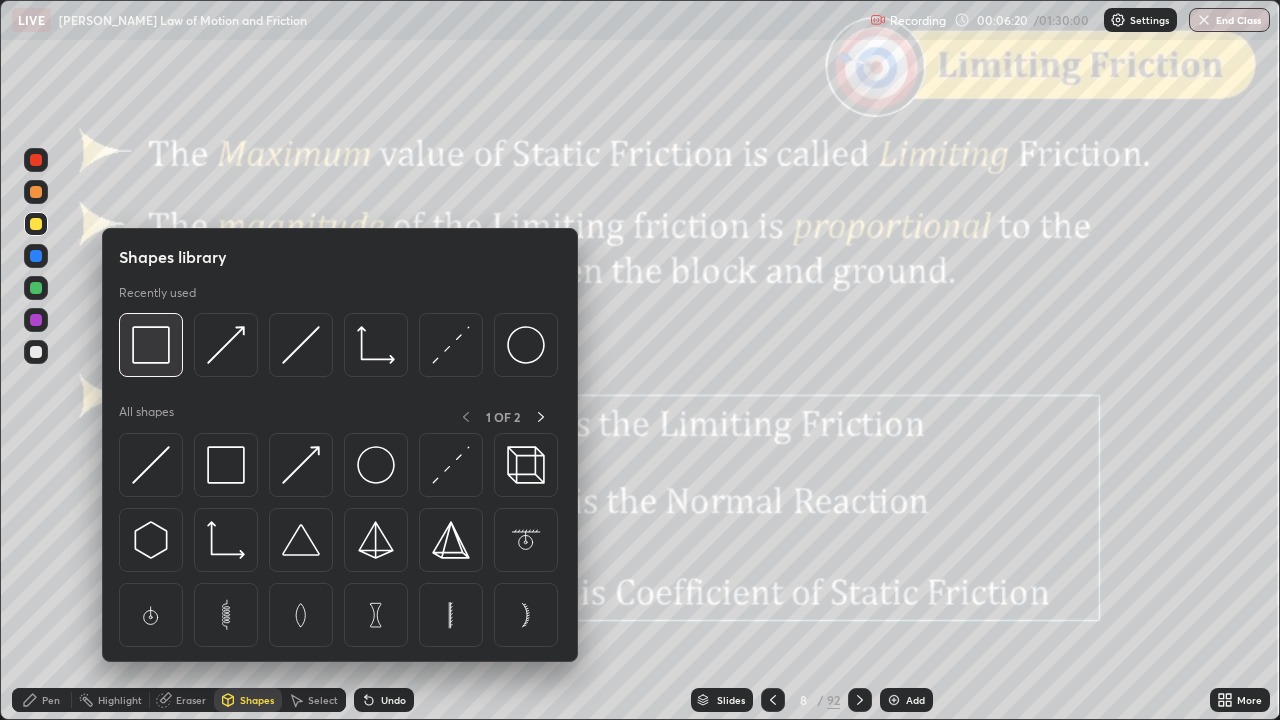 click at bounding box center (151, 345) 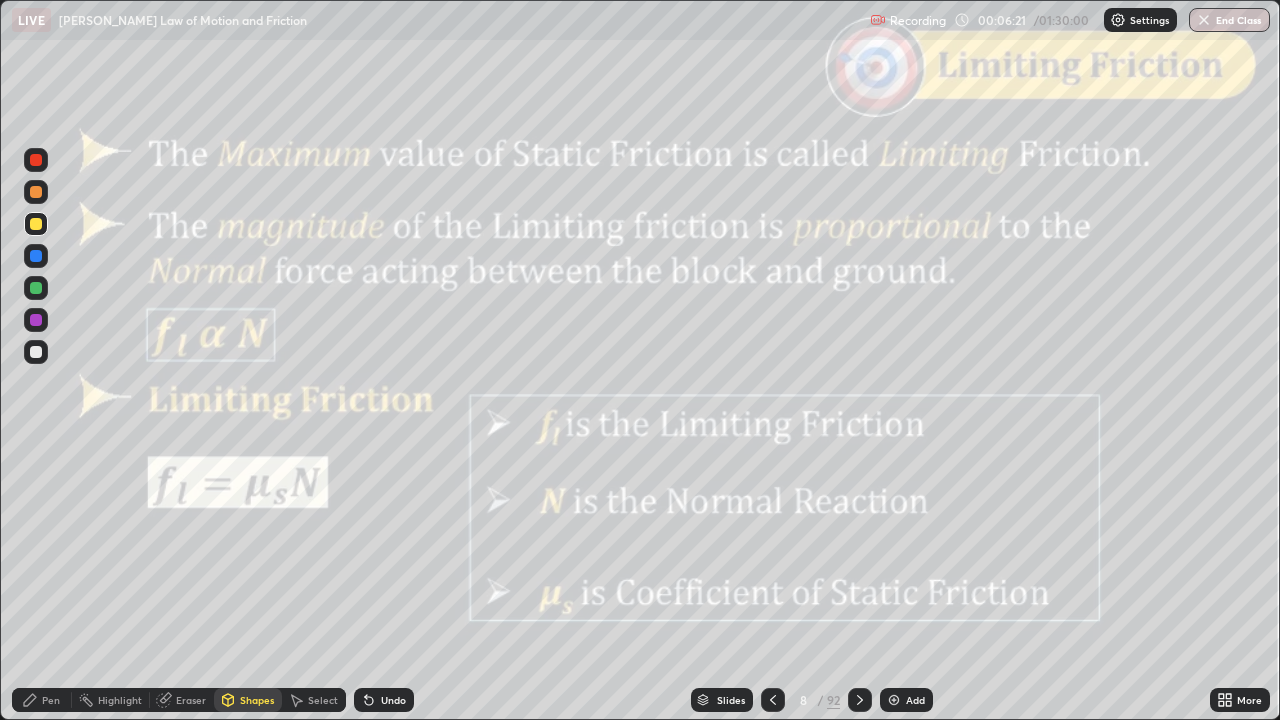 click at bounding box center (36, 160) 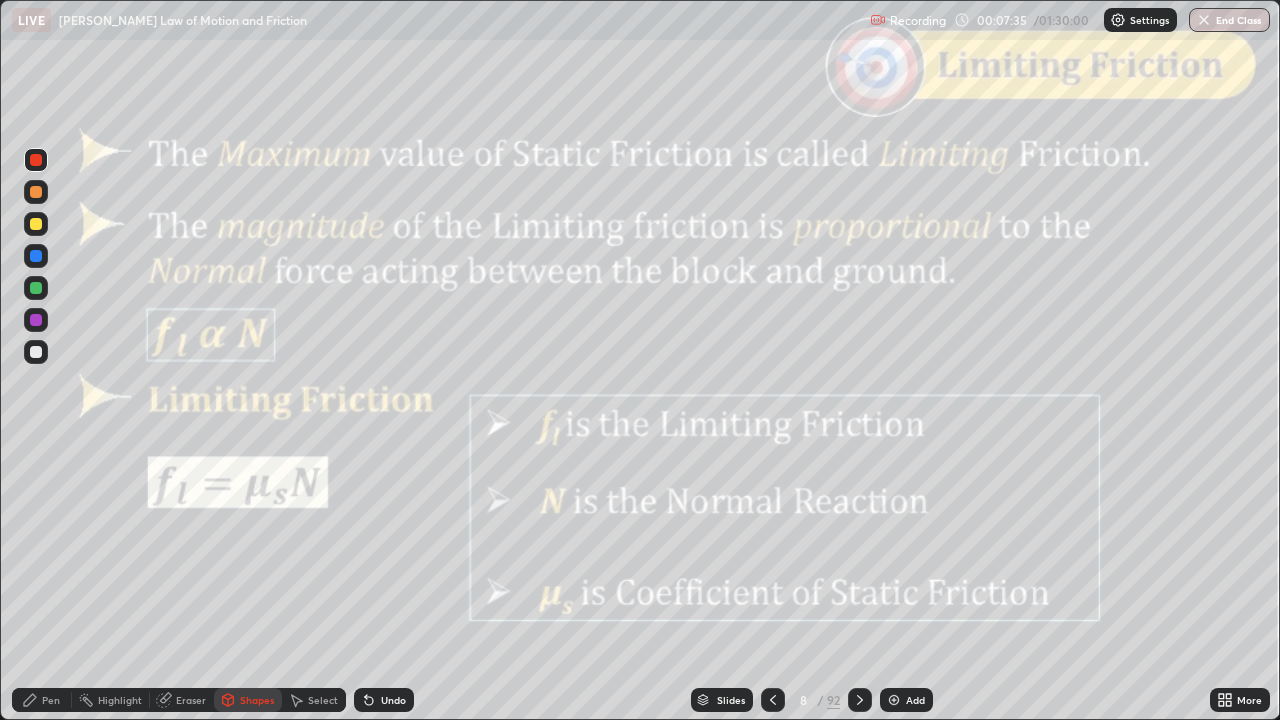 click 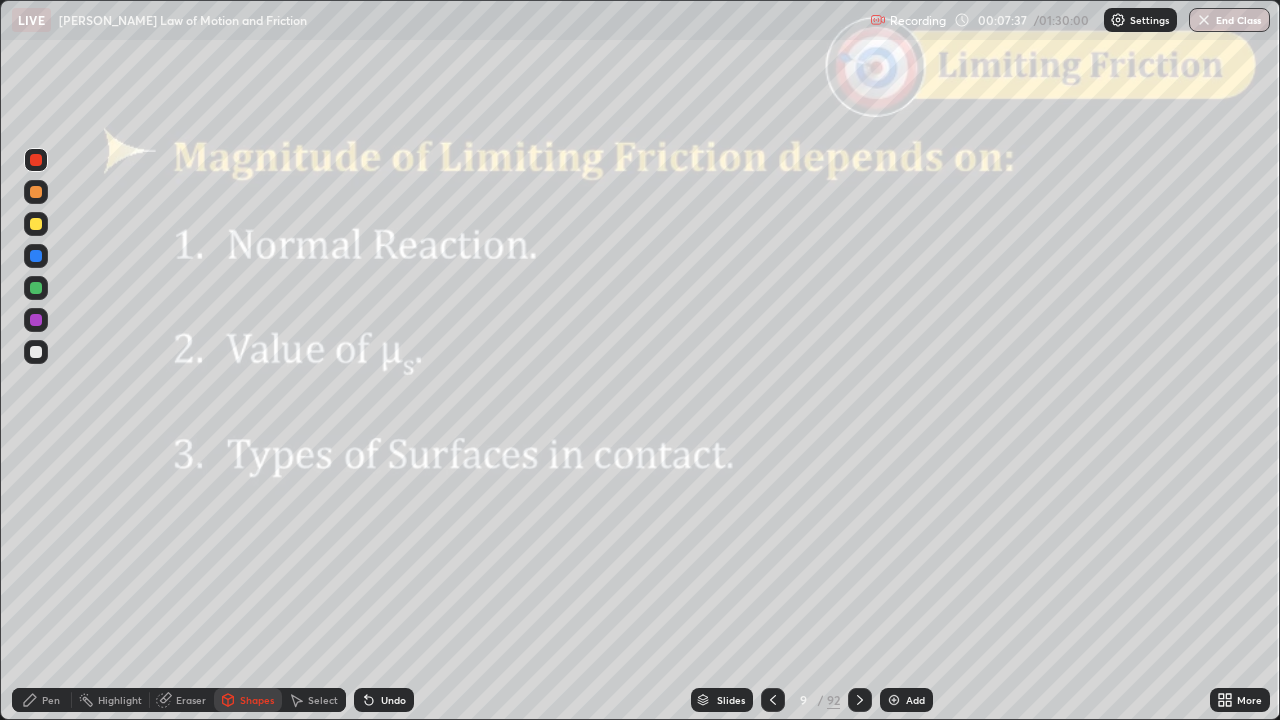 click 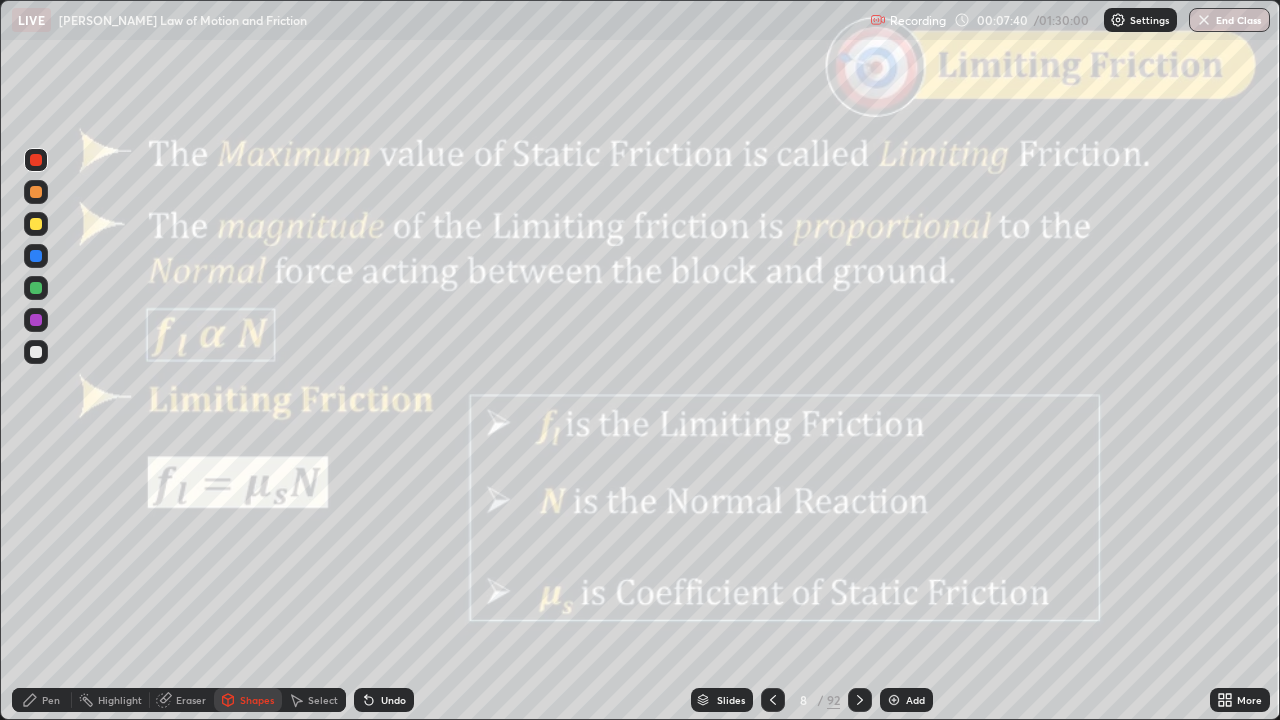 click on "Pen" at bounding box center [51, 700] 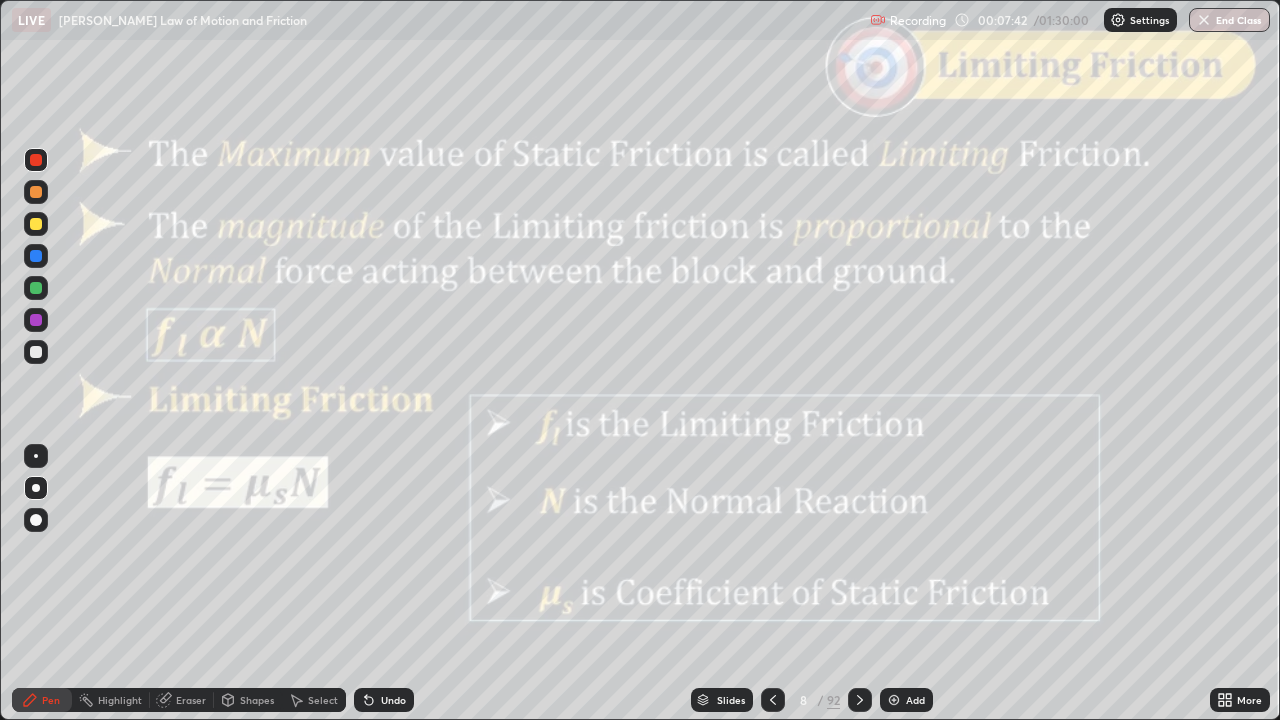 click at bounding box center [36, 192] 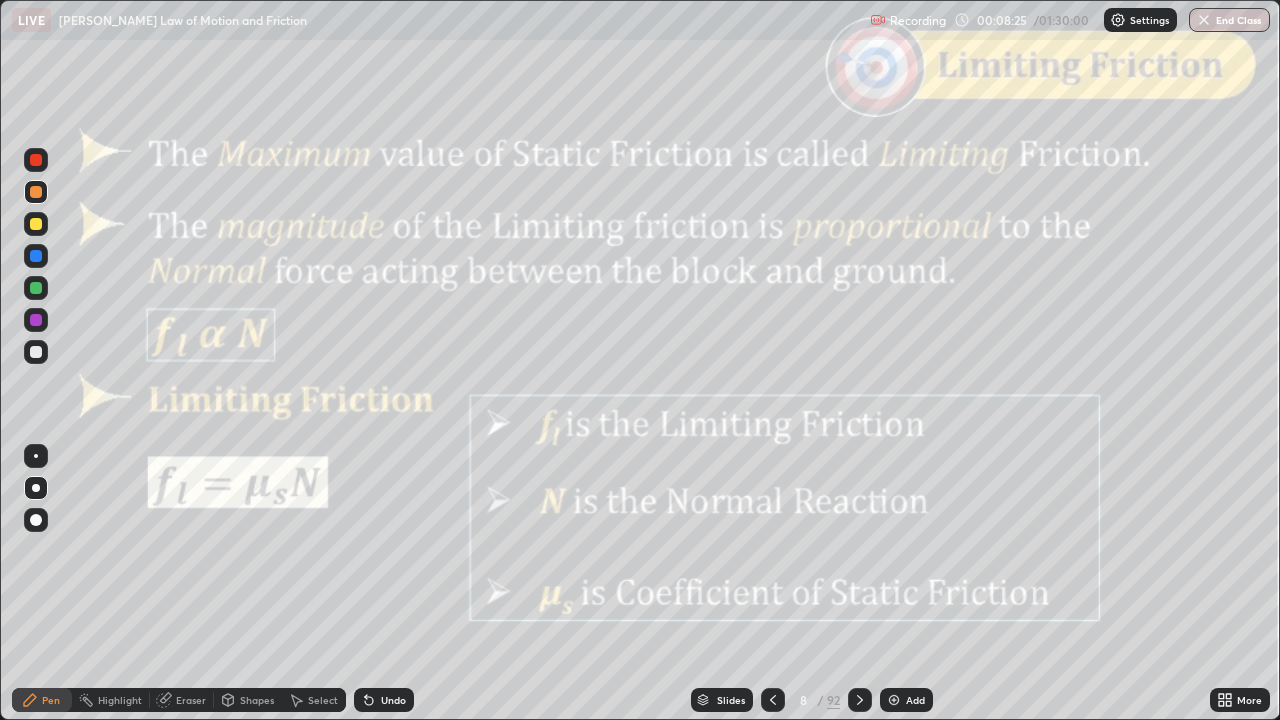 click on "Shapes" at bounding box center [257, 700] 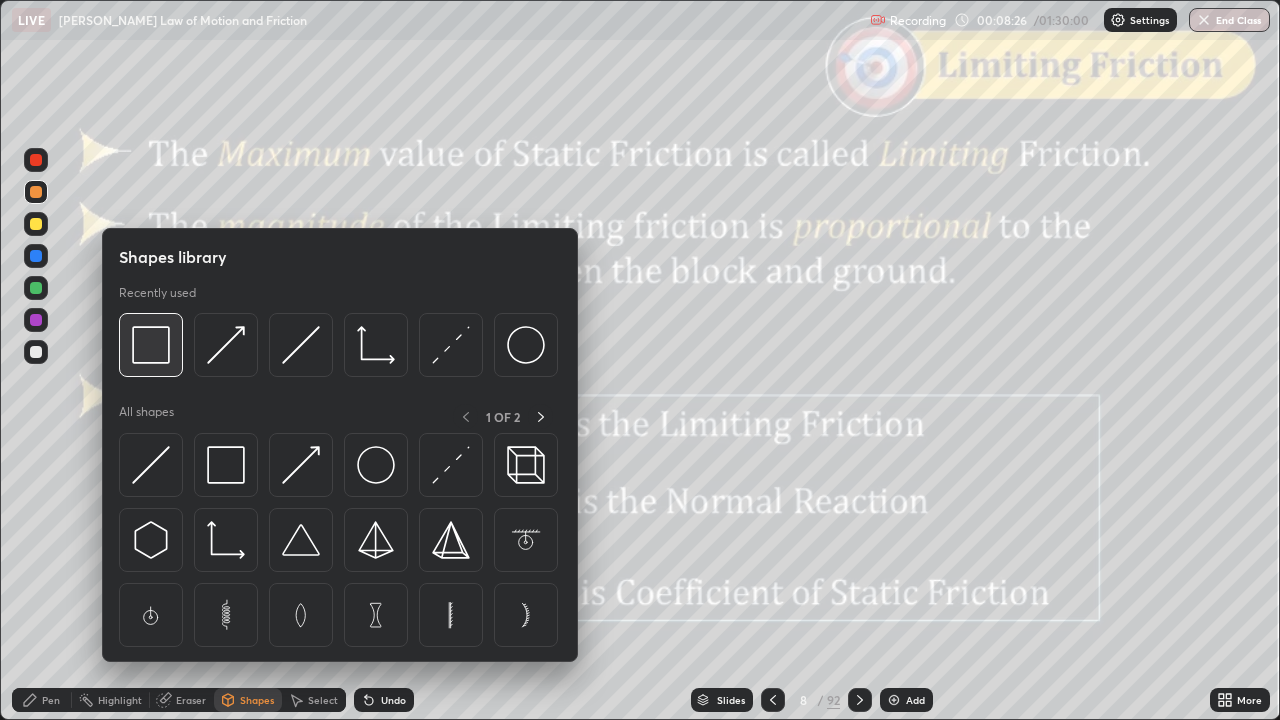 click at bounding box center [151, 345] 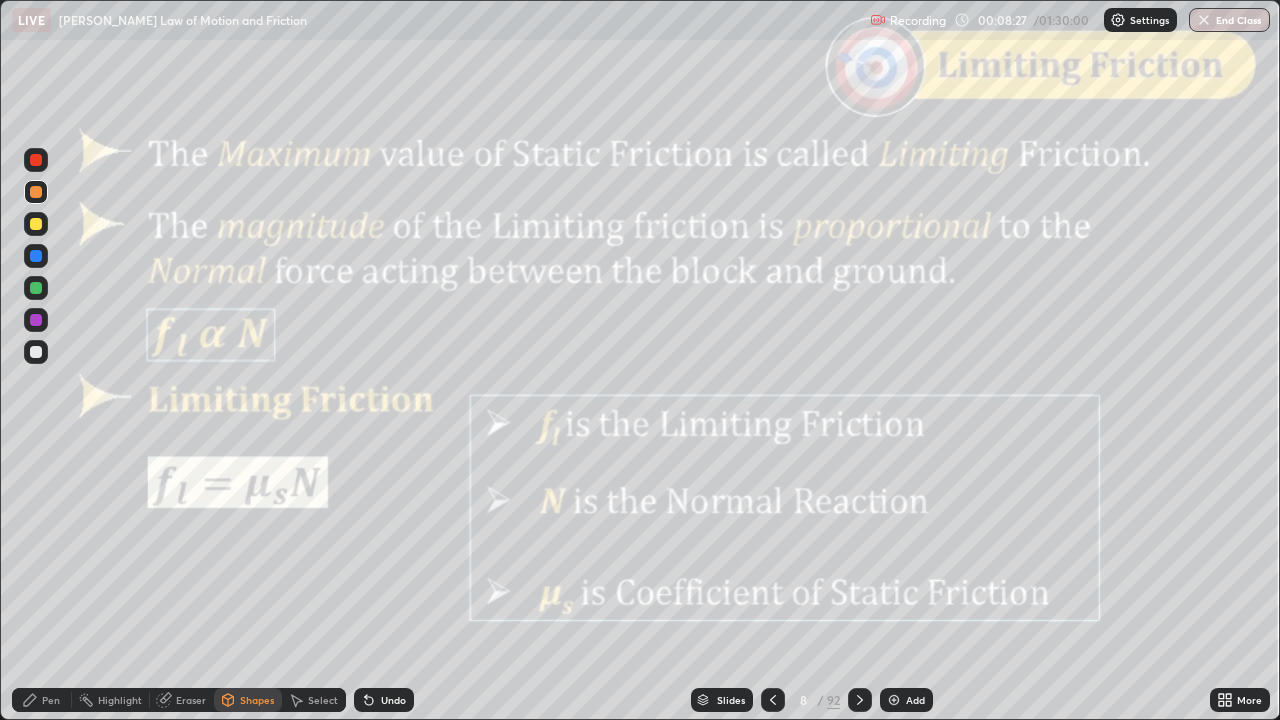 click at bounding box center (36, 160) 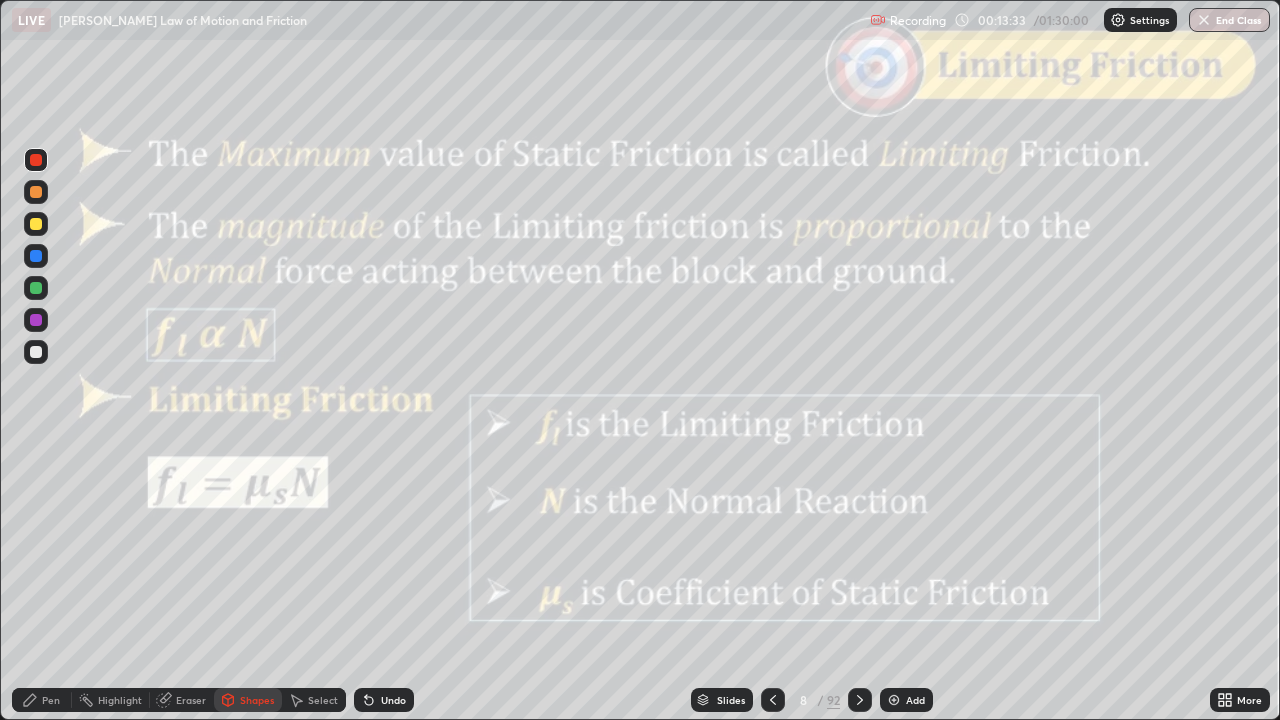 click 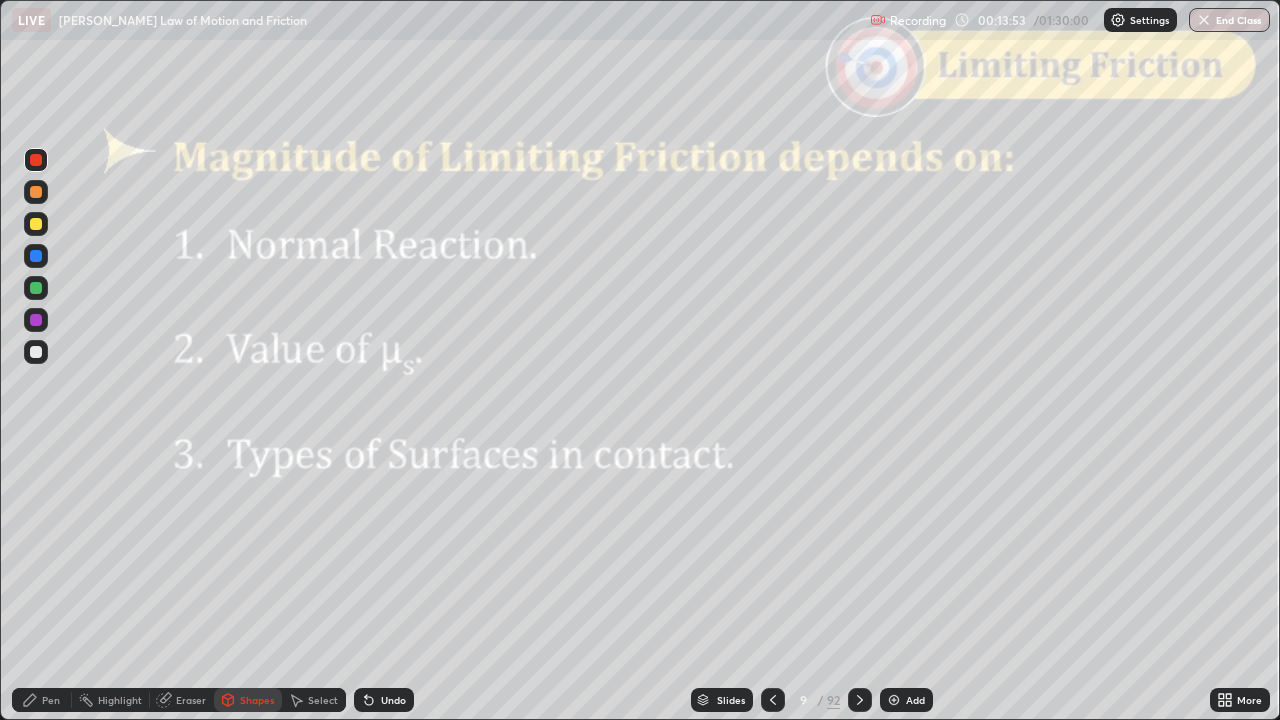 click 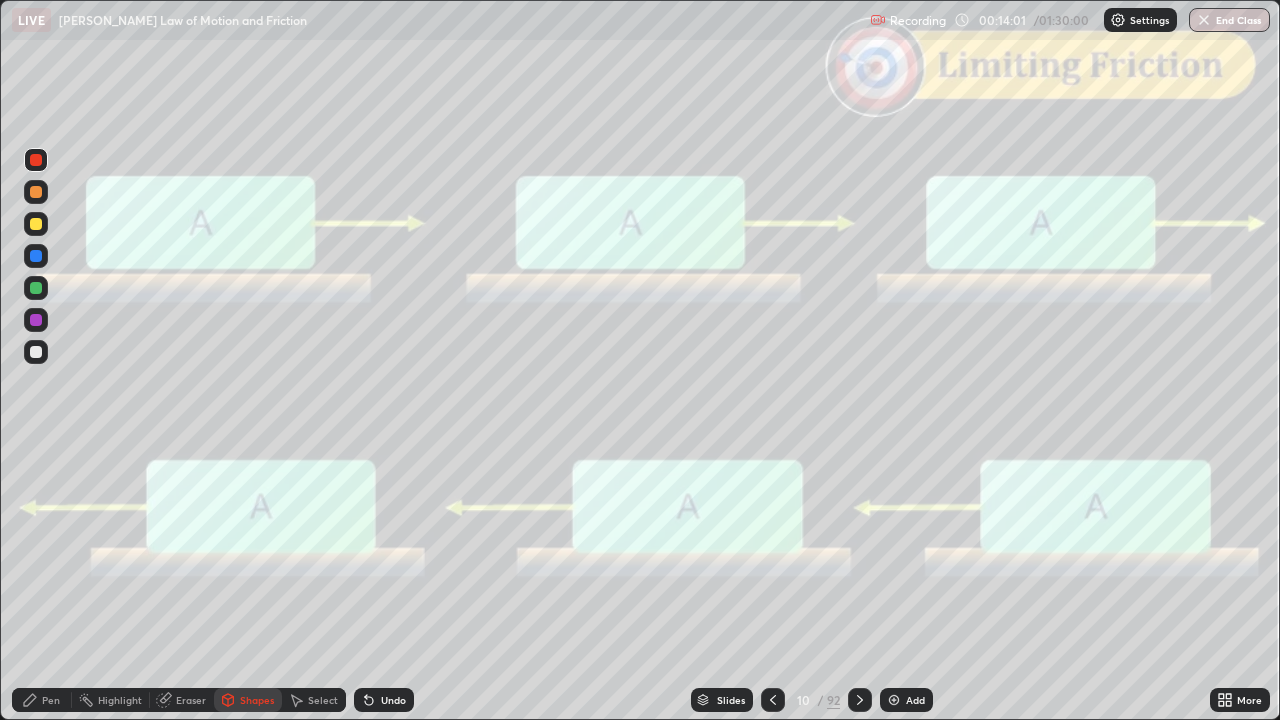 click on "Pen" at bounding box center [51, 700] 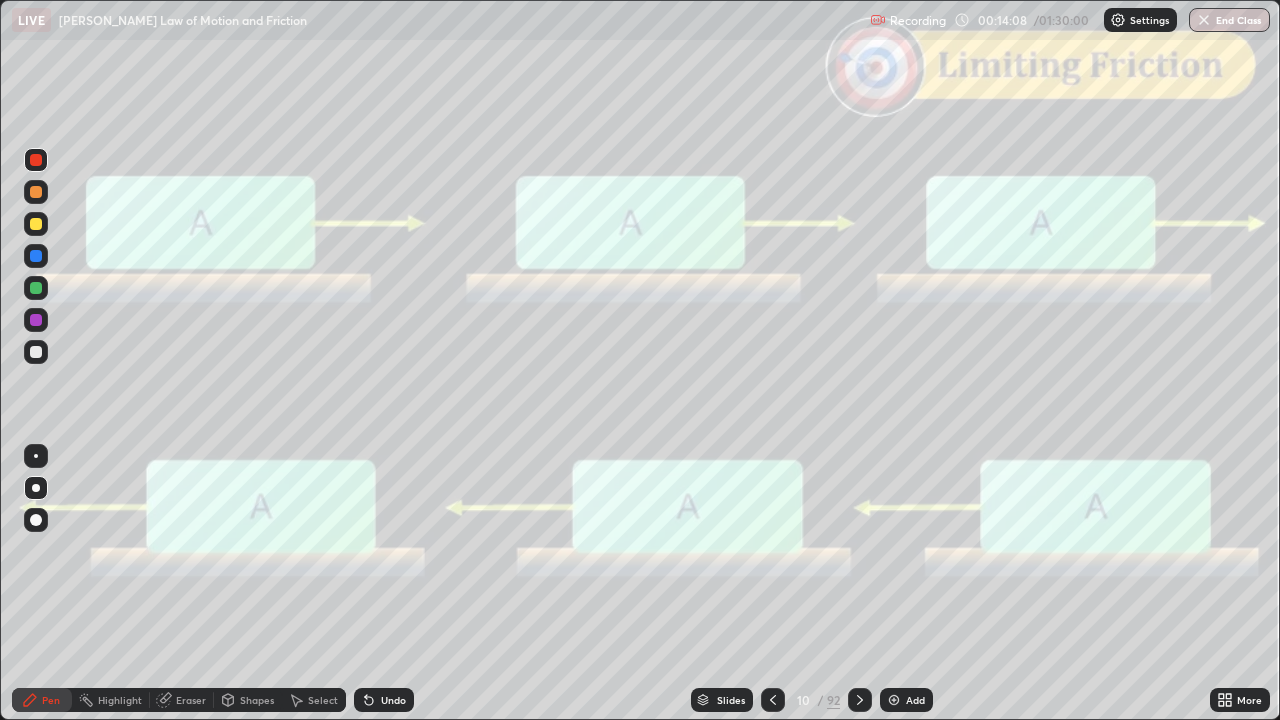 click at bounding box center (36, 192) 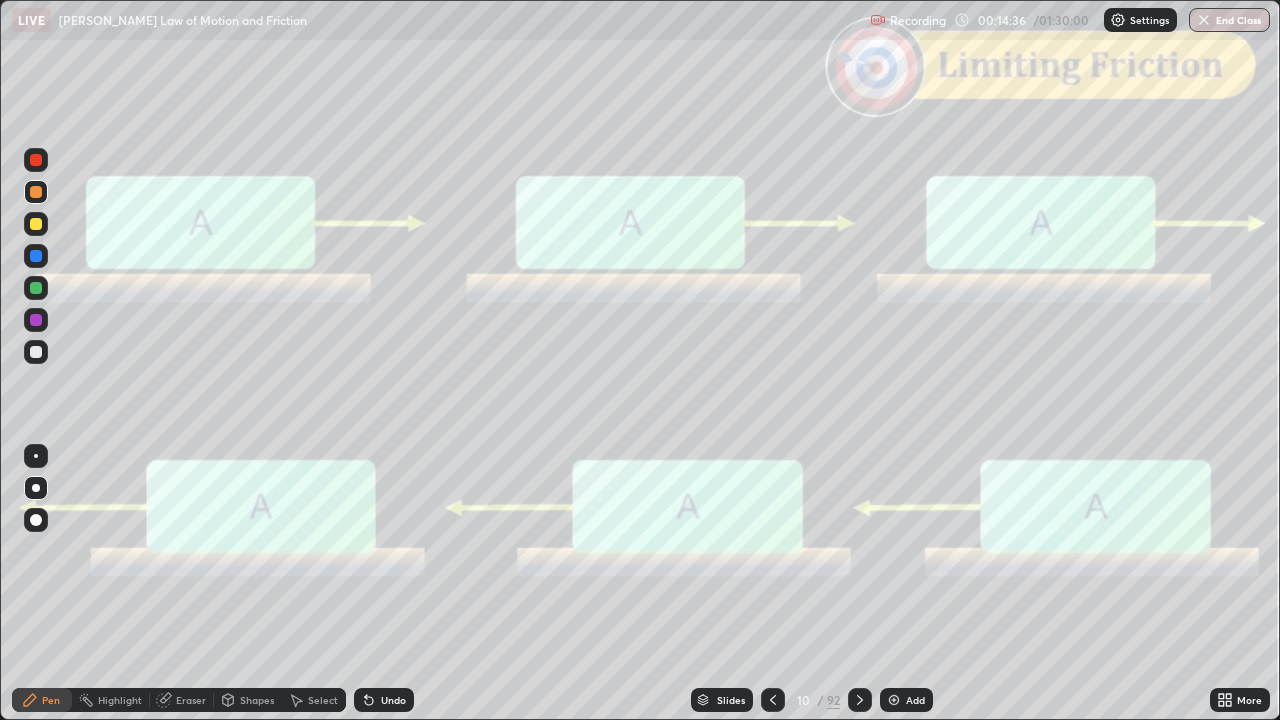 click on "Shapes" at bounding box center [248, 700] 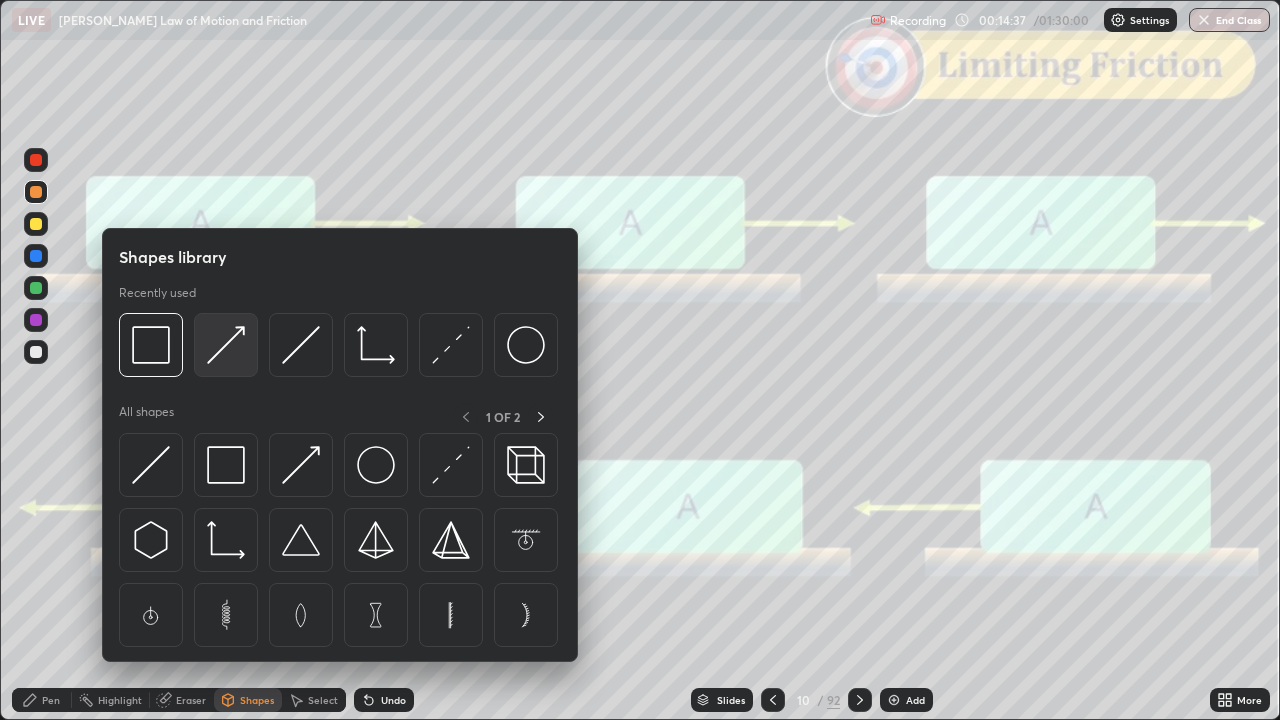 click at bounding box center (226, 345) 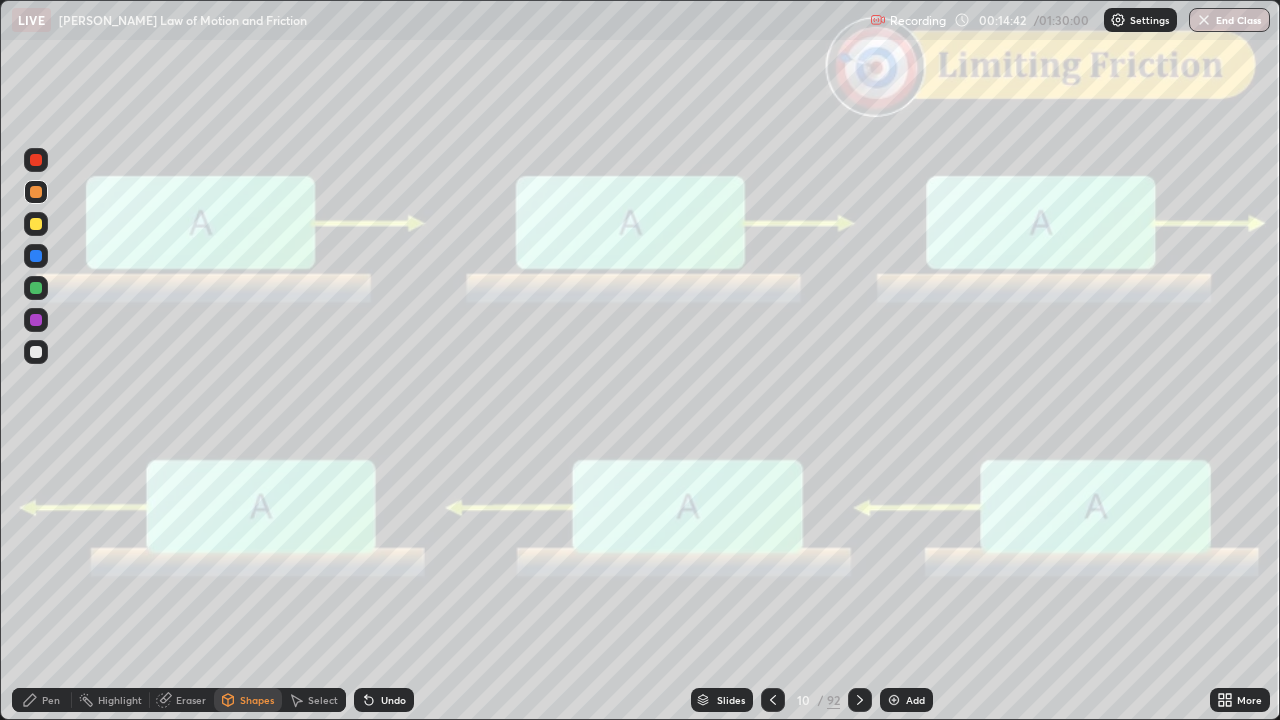click on "Pen" at bounding box center [51, 700] 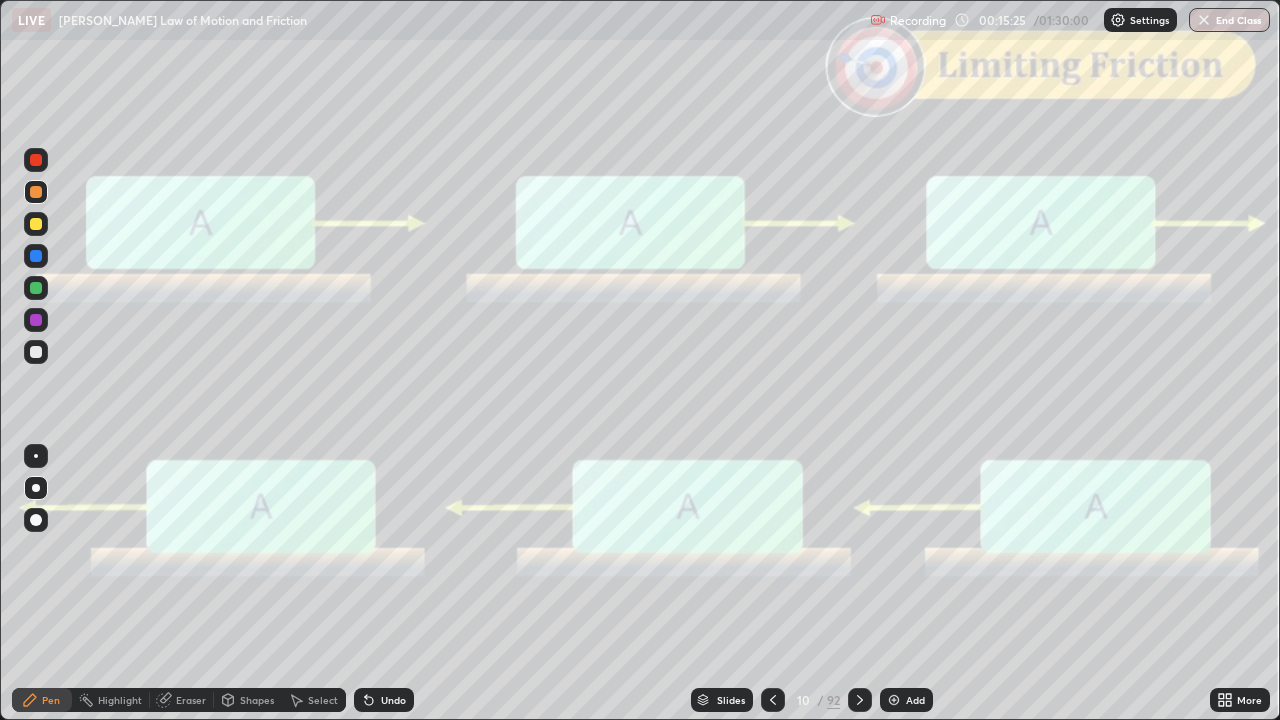 click at bounding box center (36, 160) 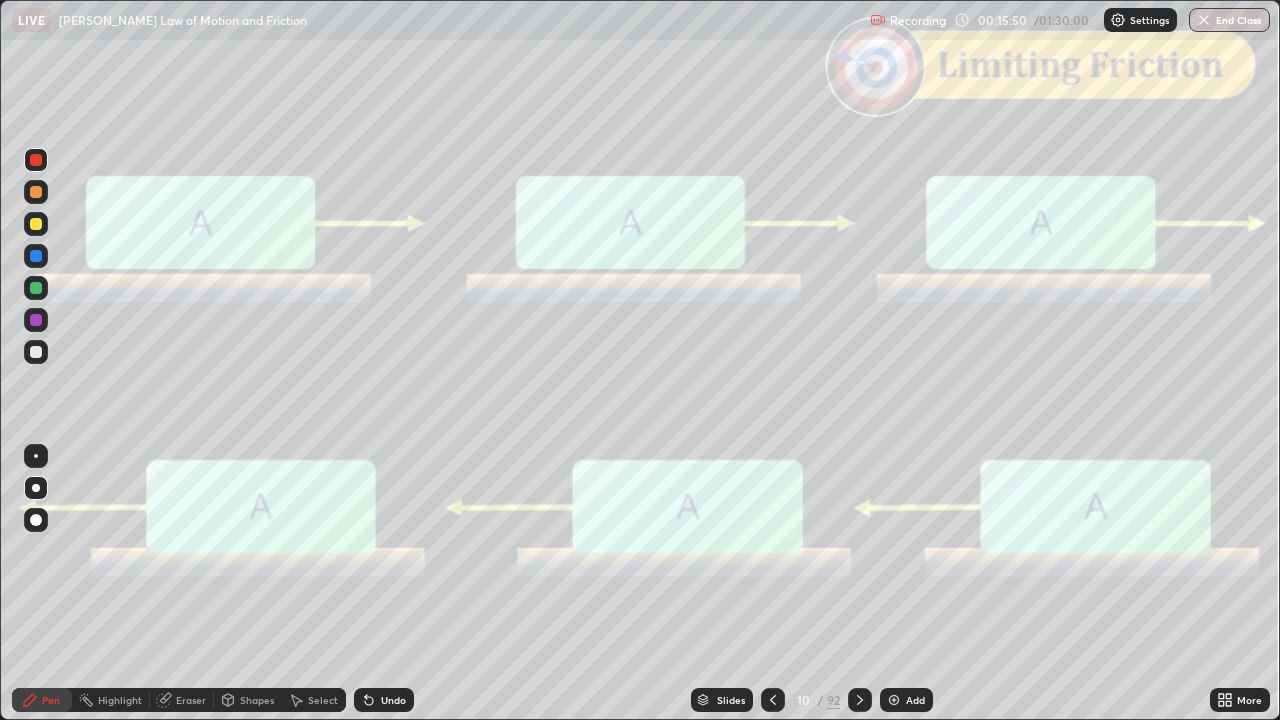 click on "Shapes" at bounding box center [257, 700] 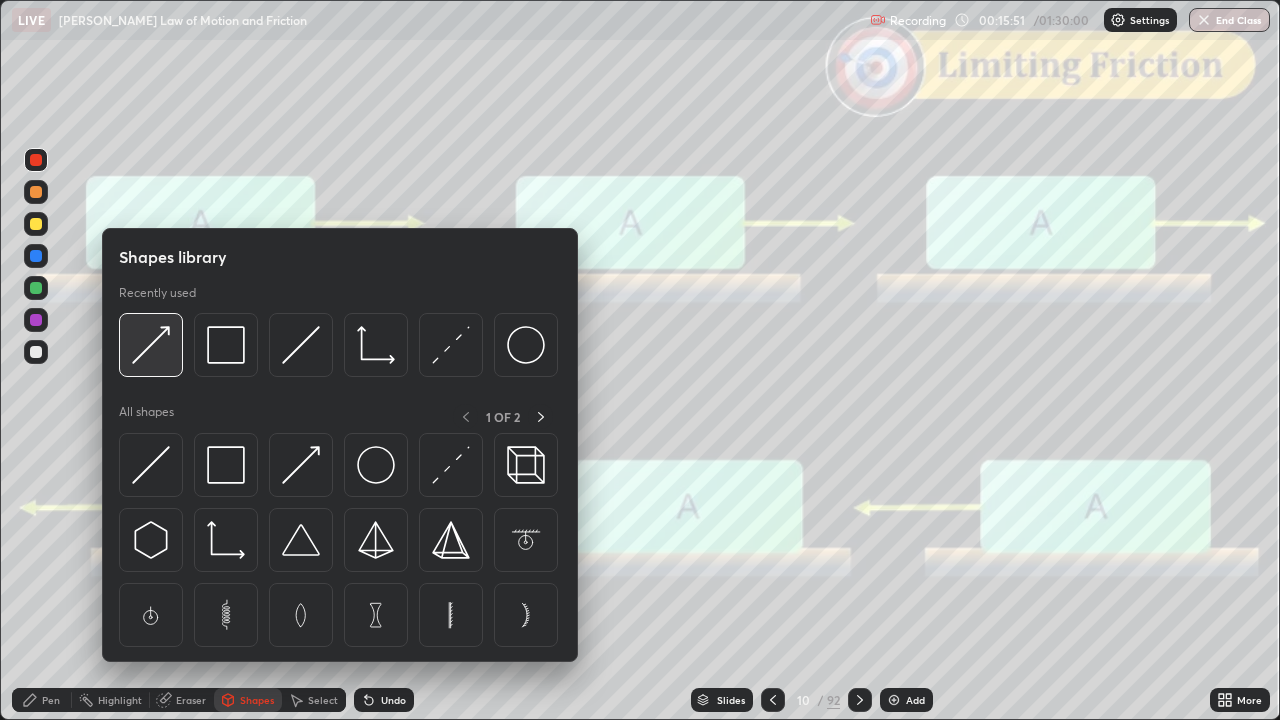 click at bounding box center [151, 345] 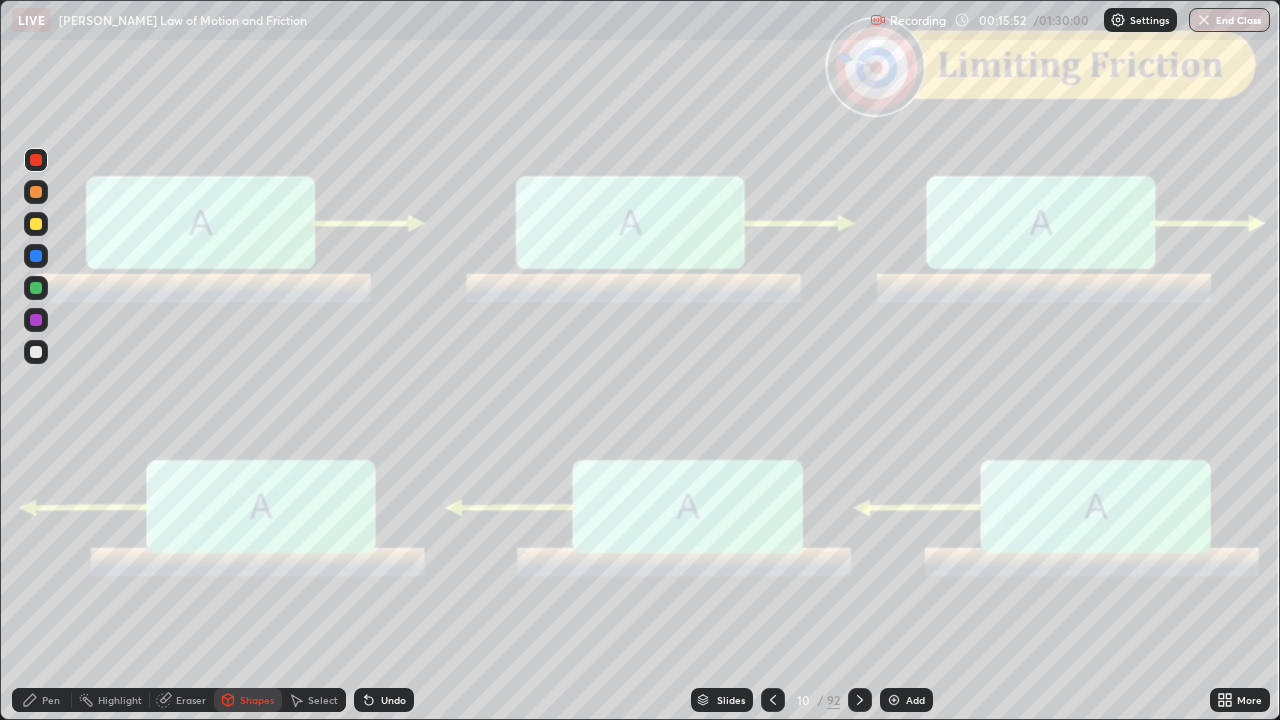 click at bounding box center (36, 192) 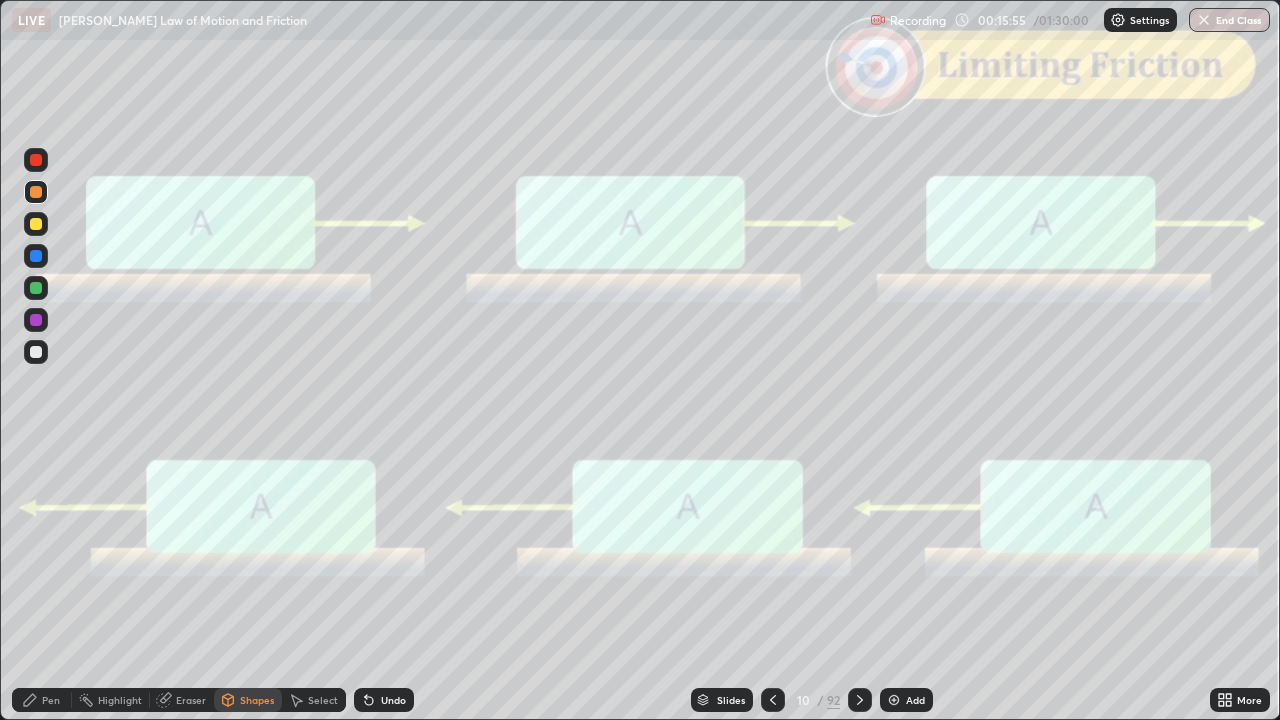 click on "Pen" at bounding box center [42, 700] 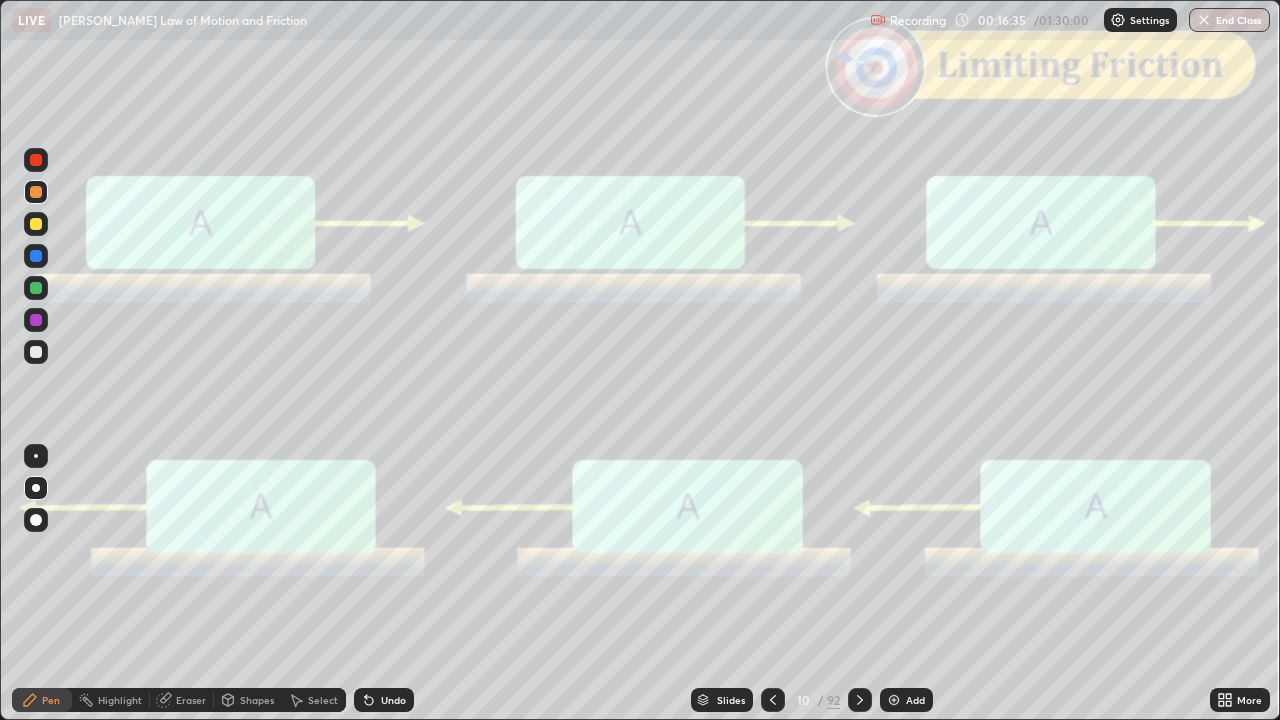 click at bounding box center [36, 160] 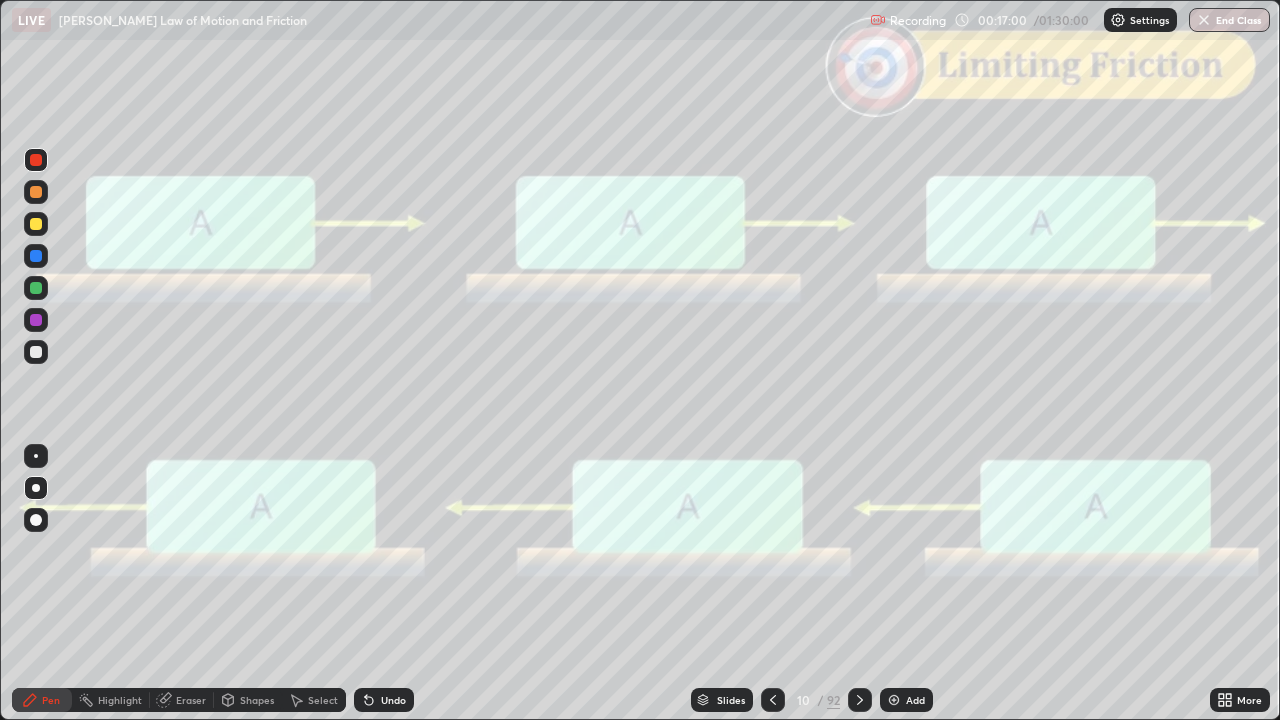 click at bounding box center (36, 192) 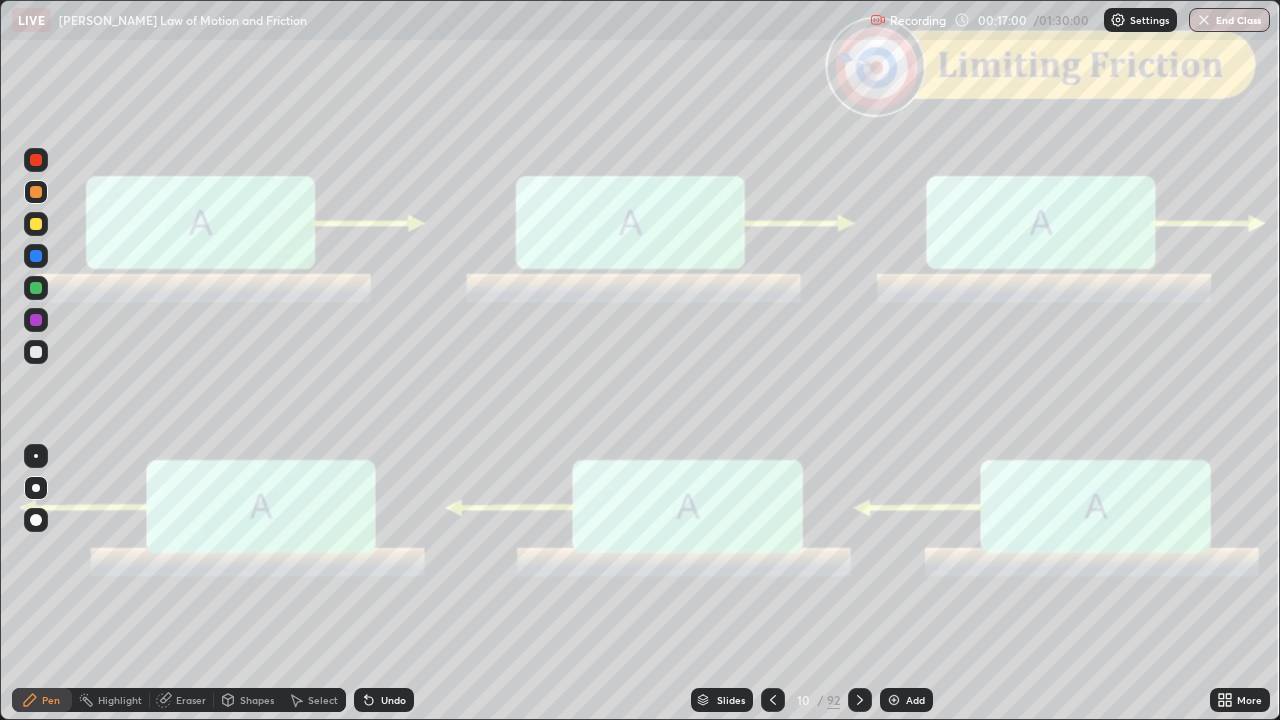 click at bounding box center [36, 288] 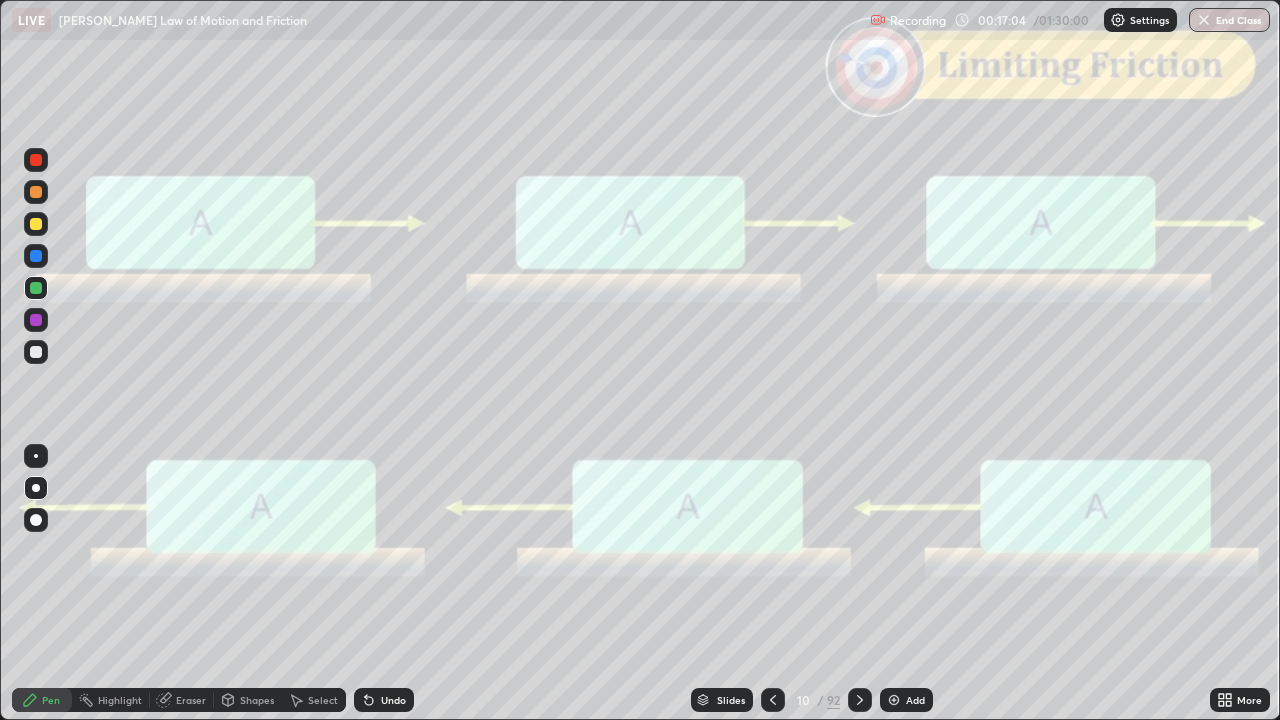 click on "Shapes" at bounding box center [257, 700] 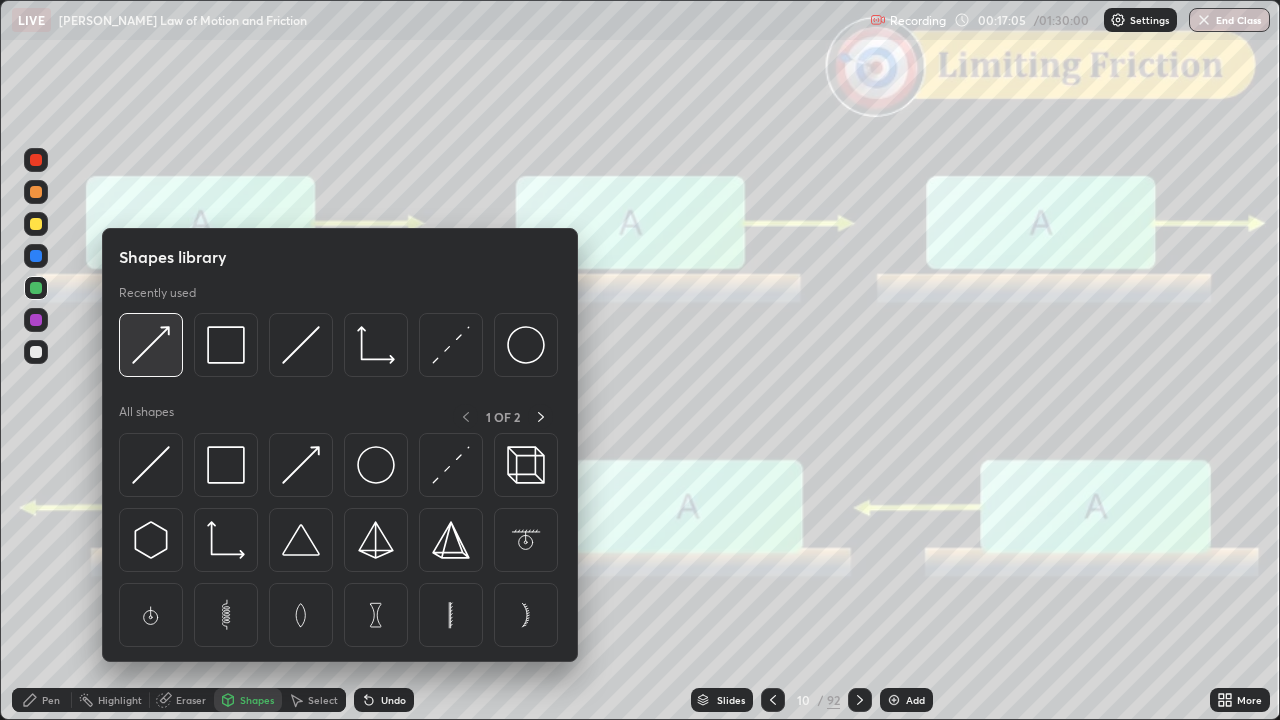 click at bounding box center [151, 345] 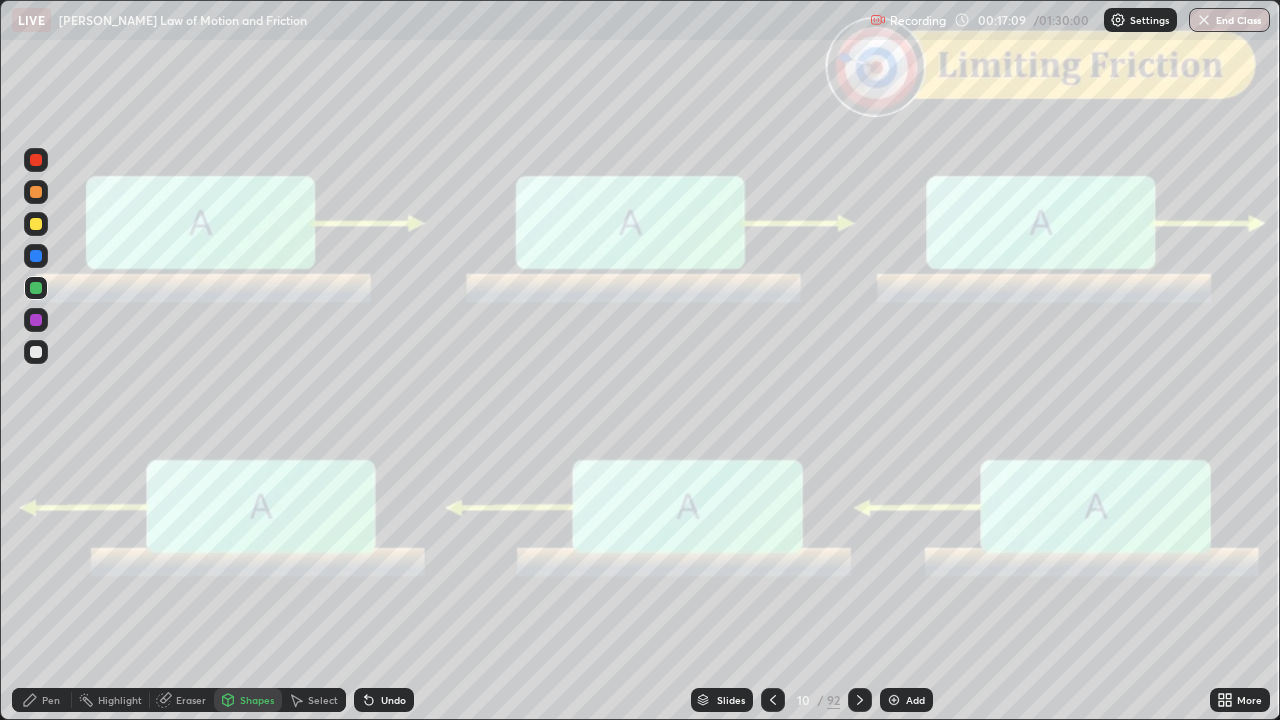 click on "Pen" at bounding box center (51, 700) 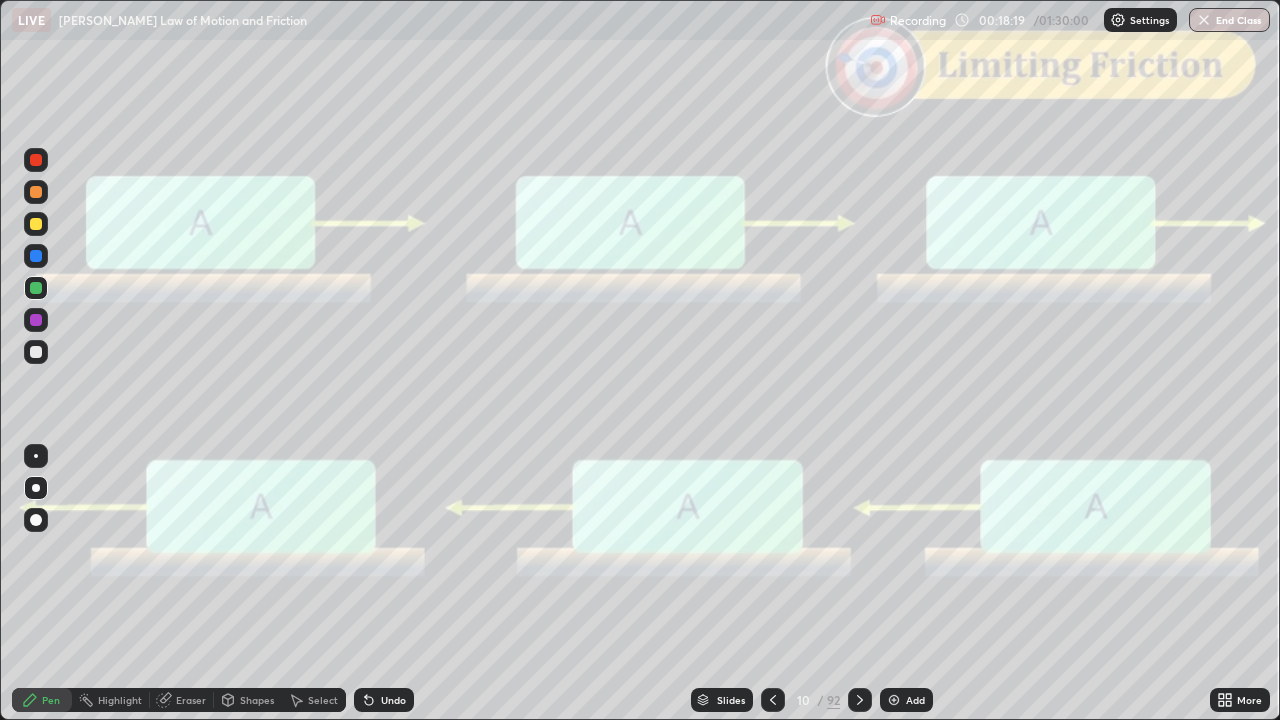 click at bounding box center [36, 192] 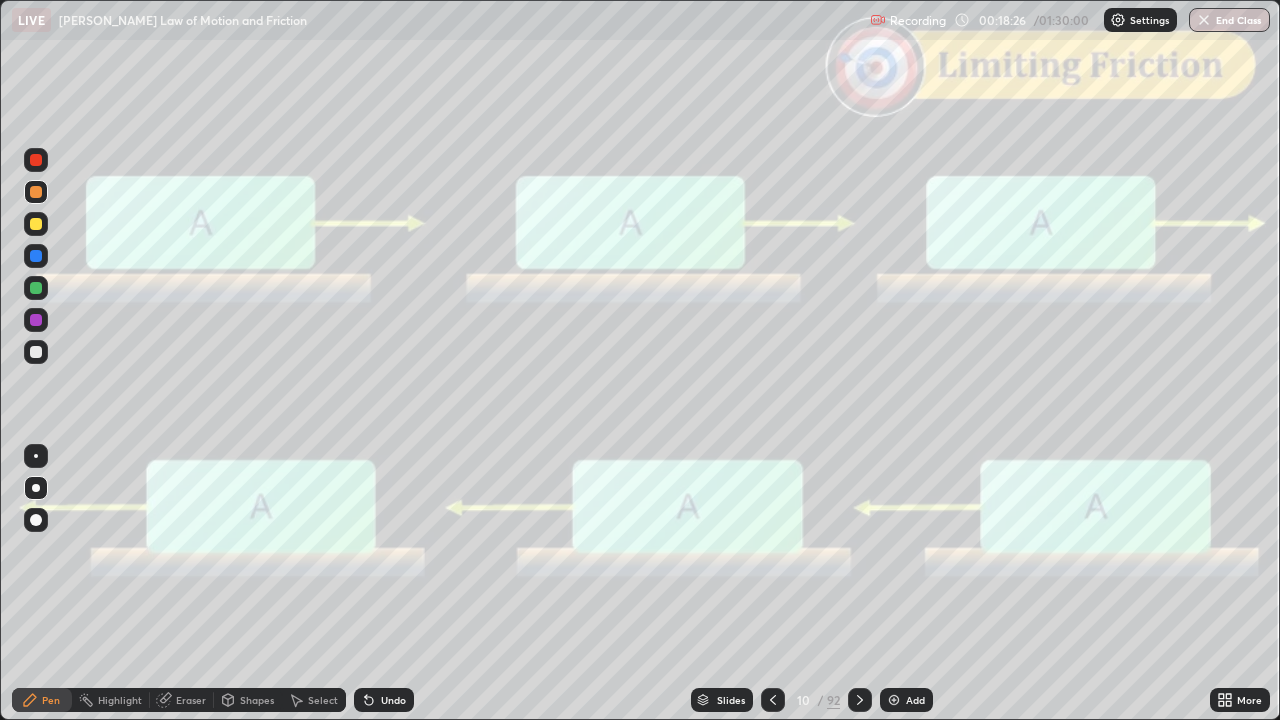 click at bounding box center (36, 160) 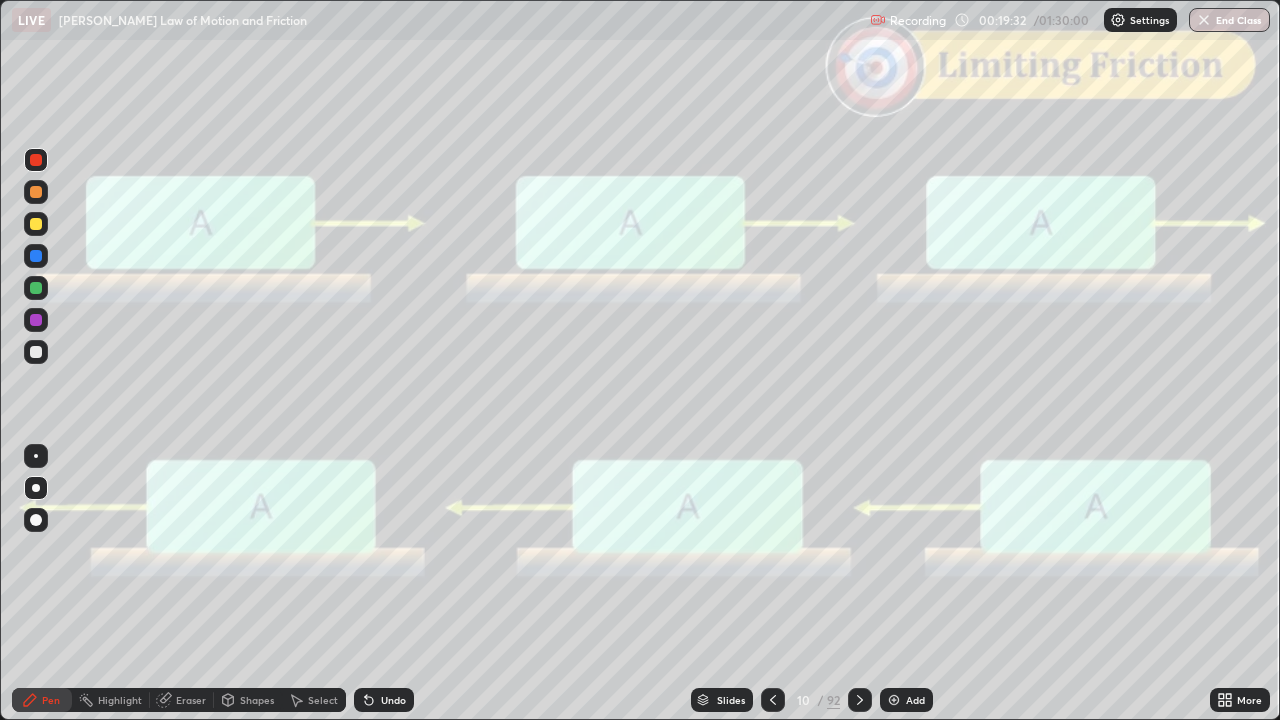 click 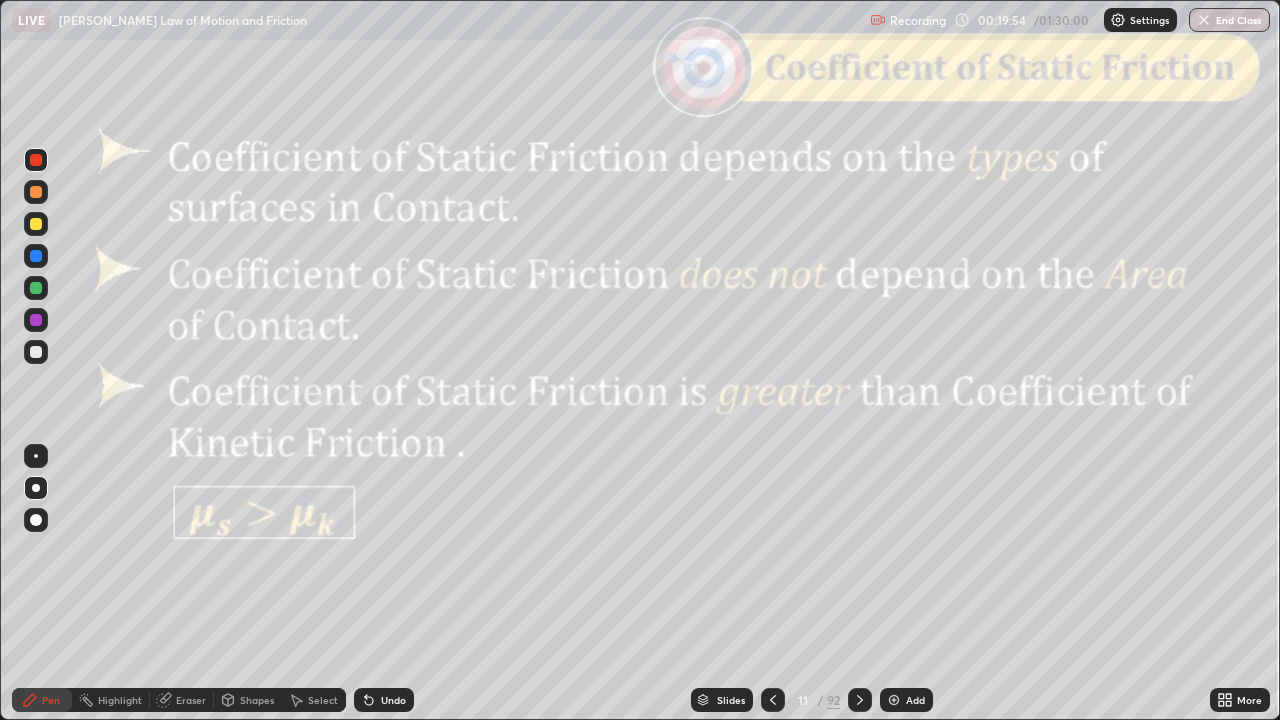 click on "Slides" at bounding box center (722, 700) 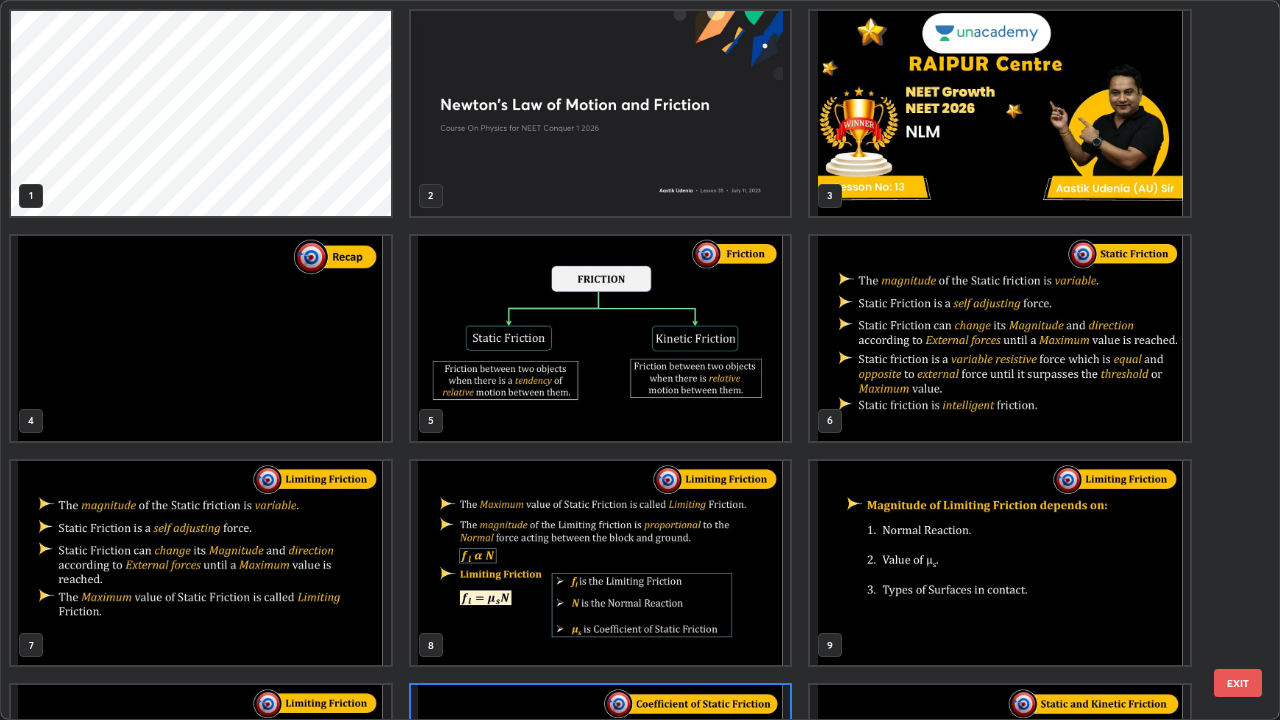 scroll, scrollTop: 180, scrollLeft: 0, axis: vertical 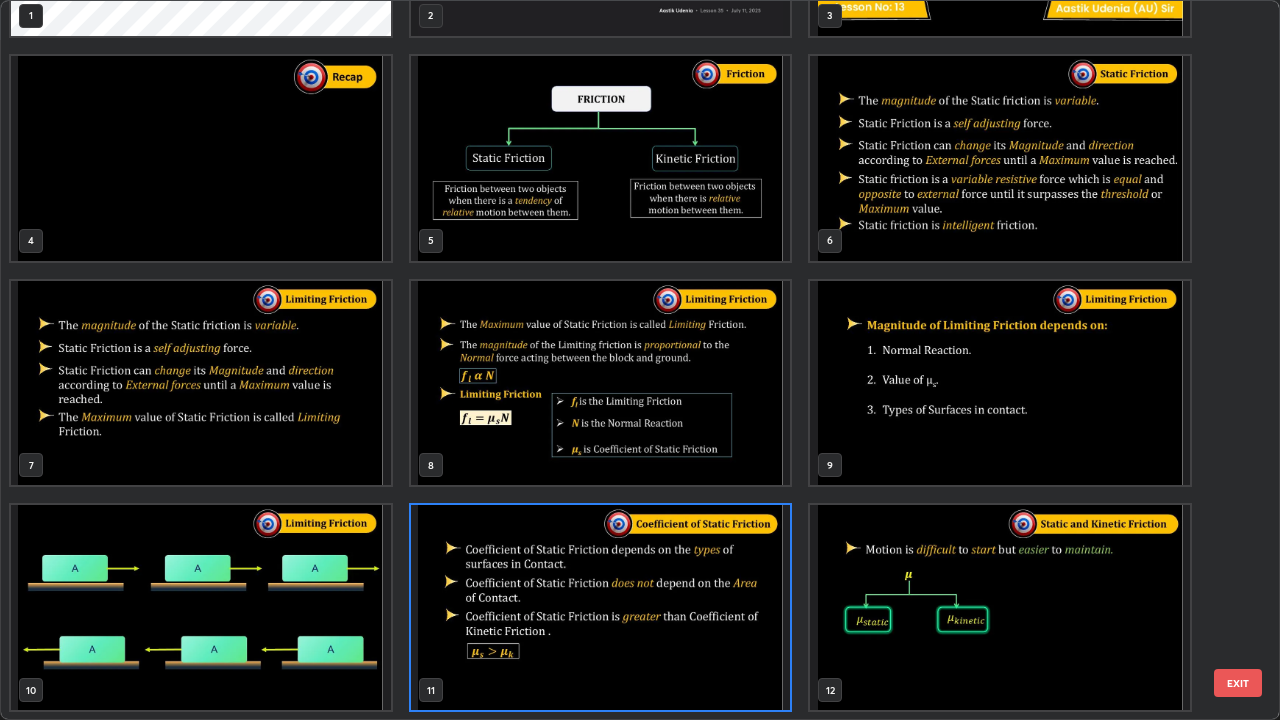 click on "EXIT" at bounding box center [1238, 683] 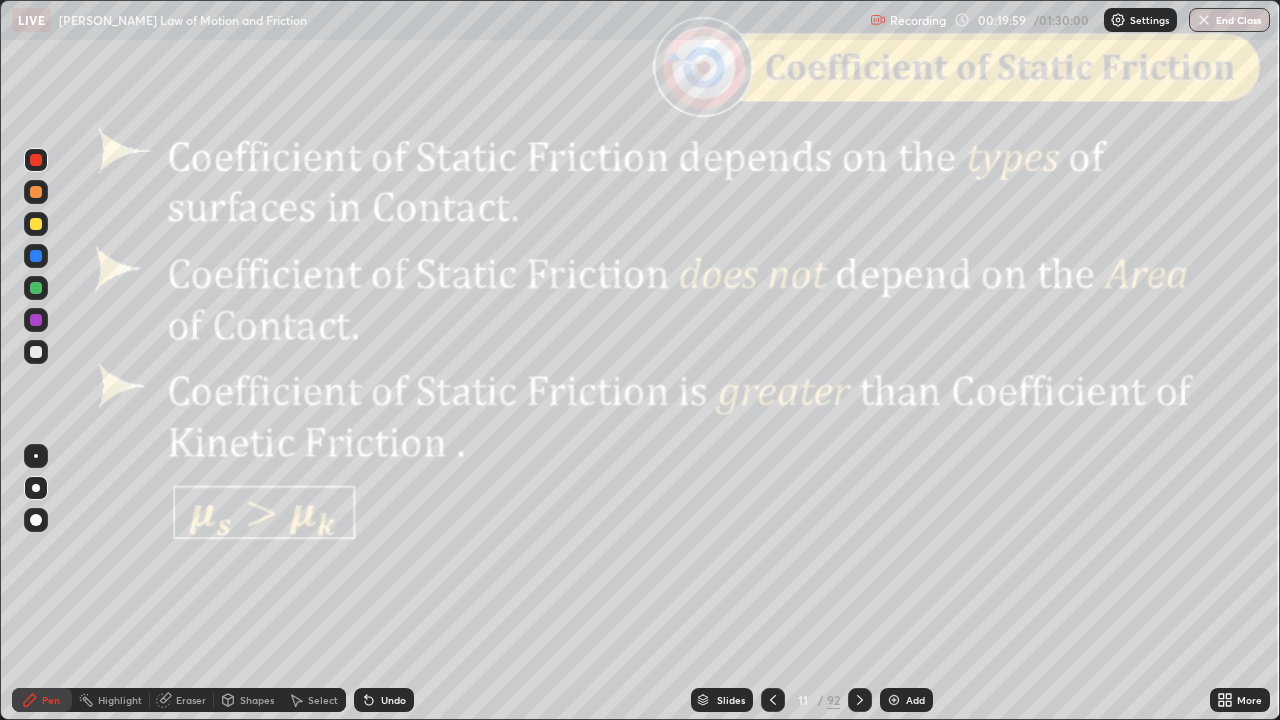 click at bounding box center [860, 700] 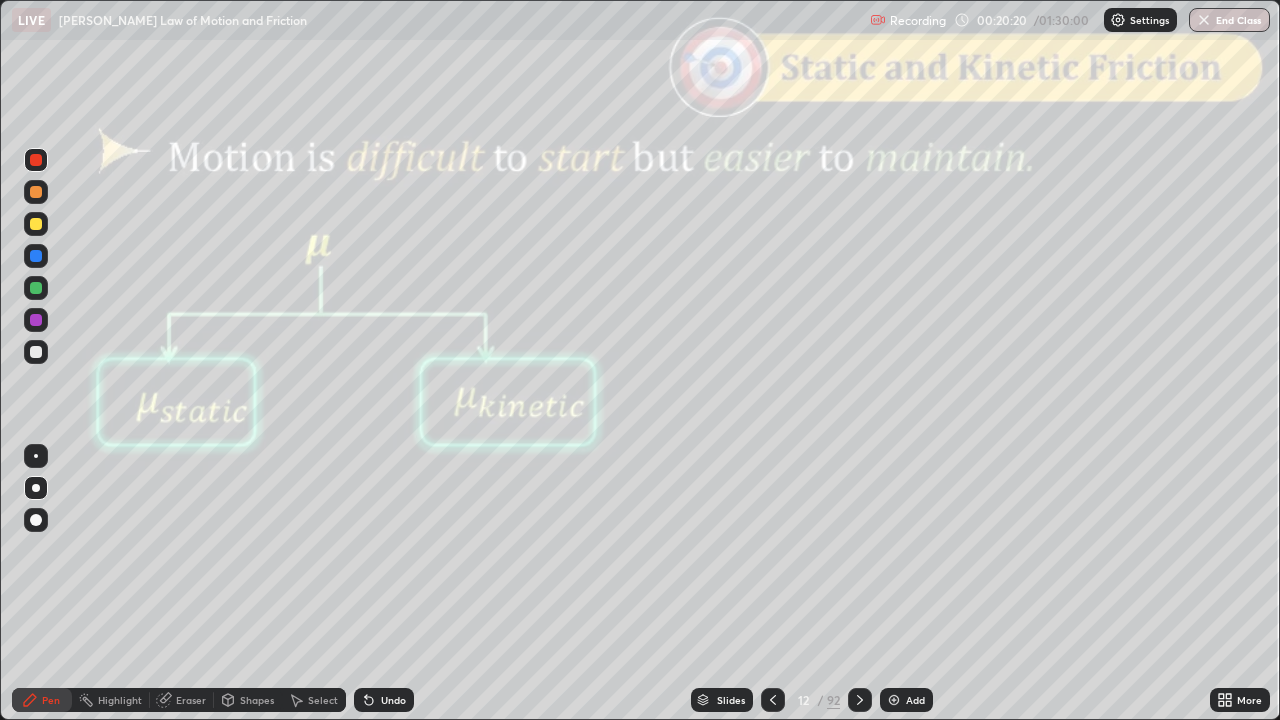click 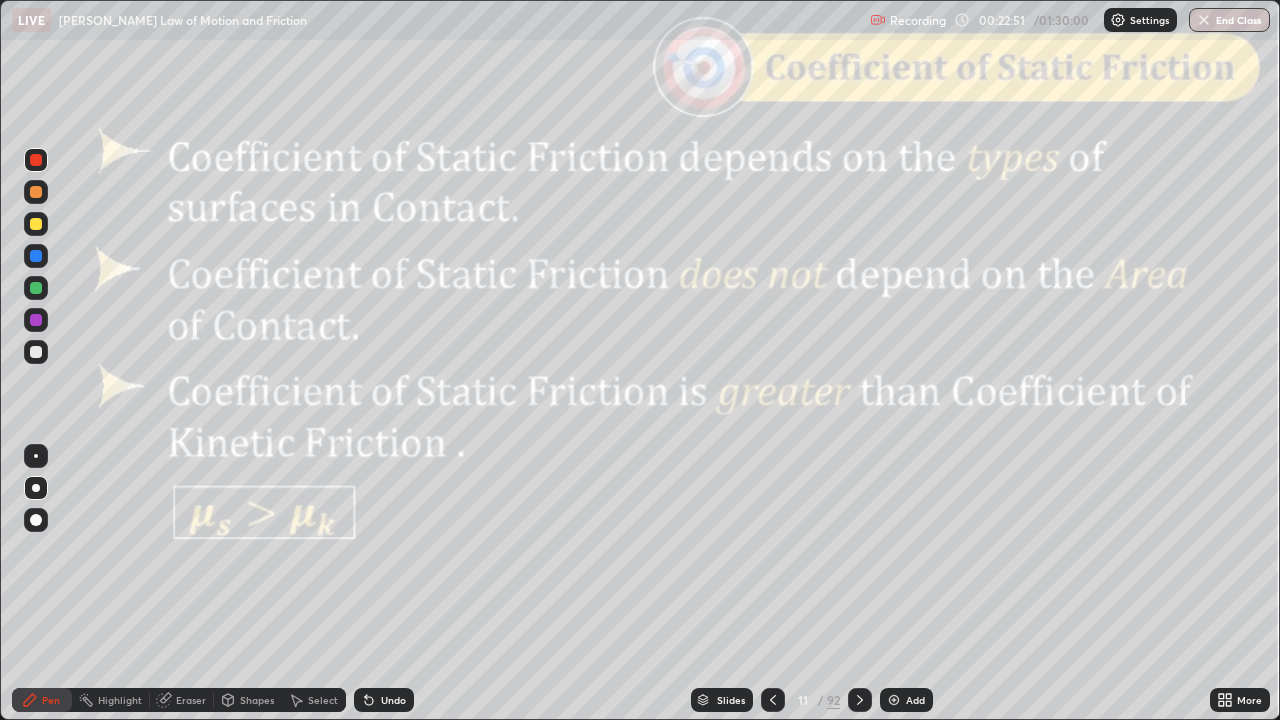 click 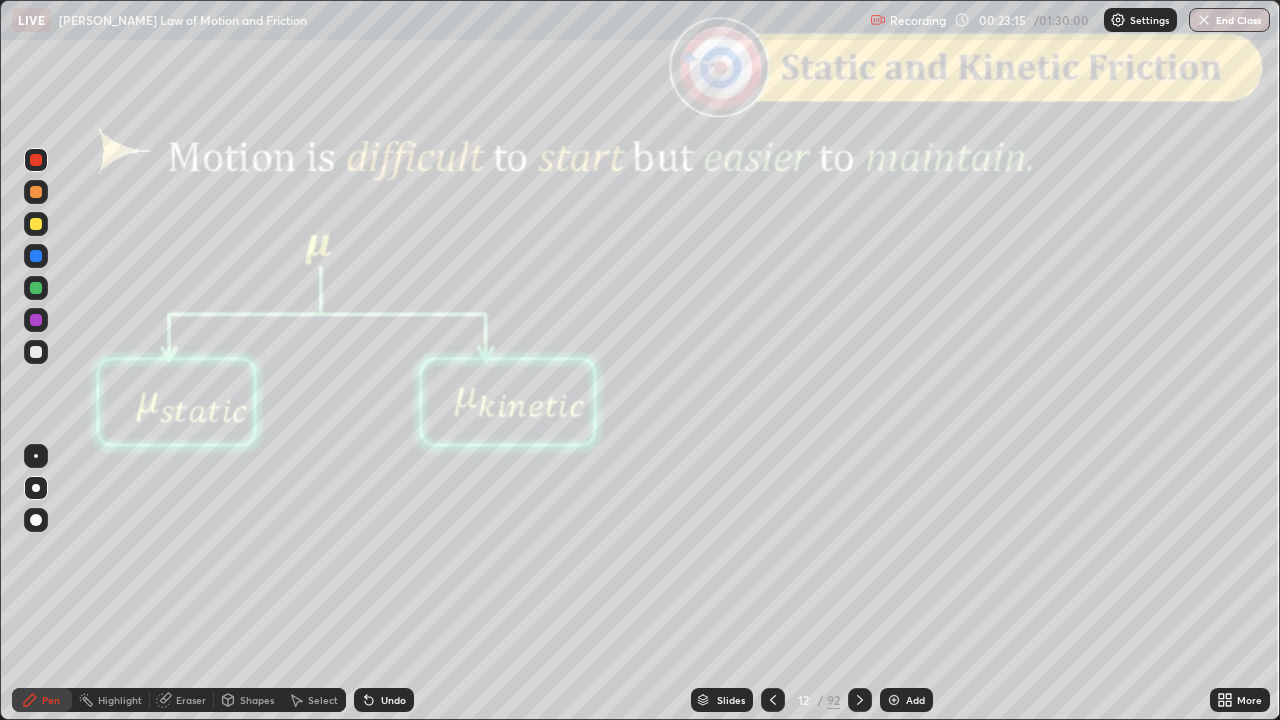 click 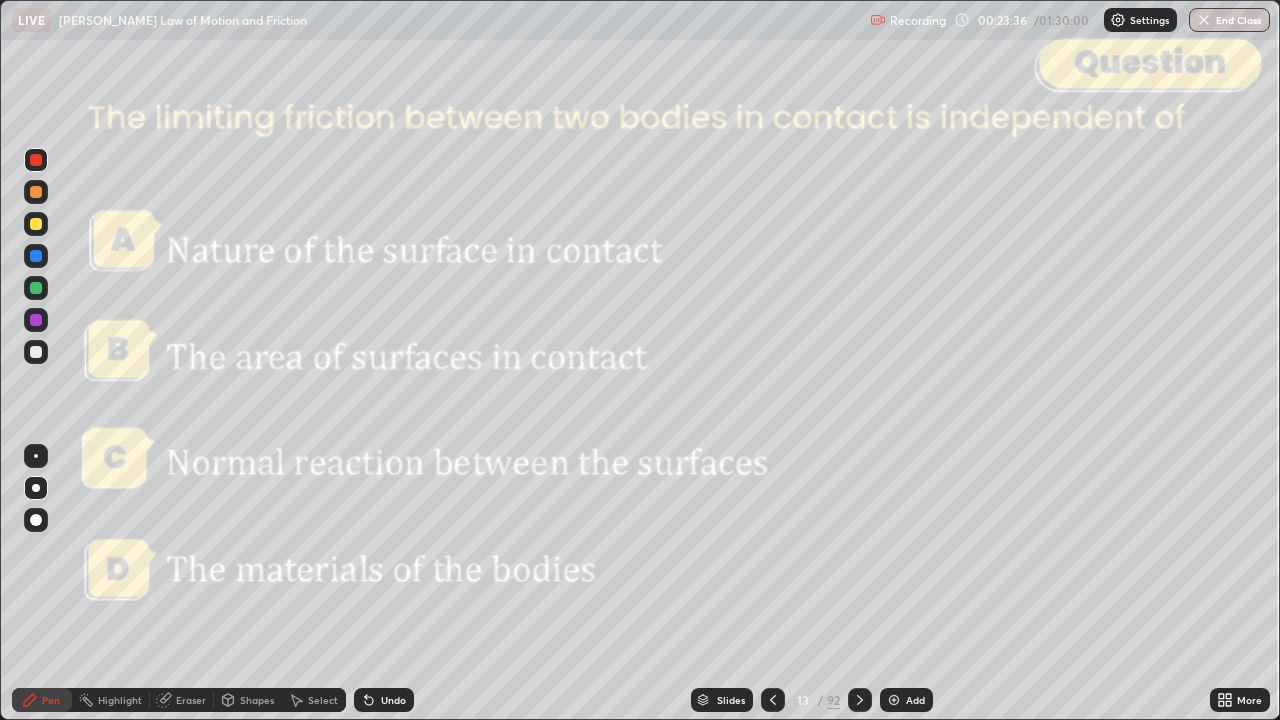 click 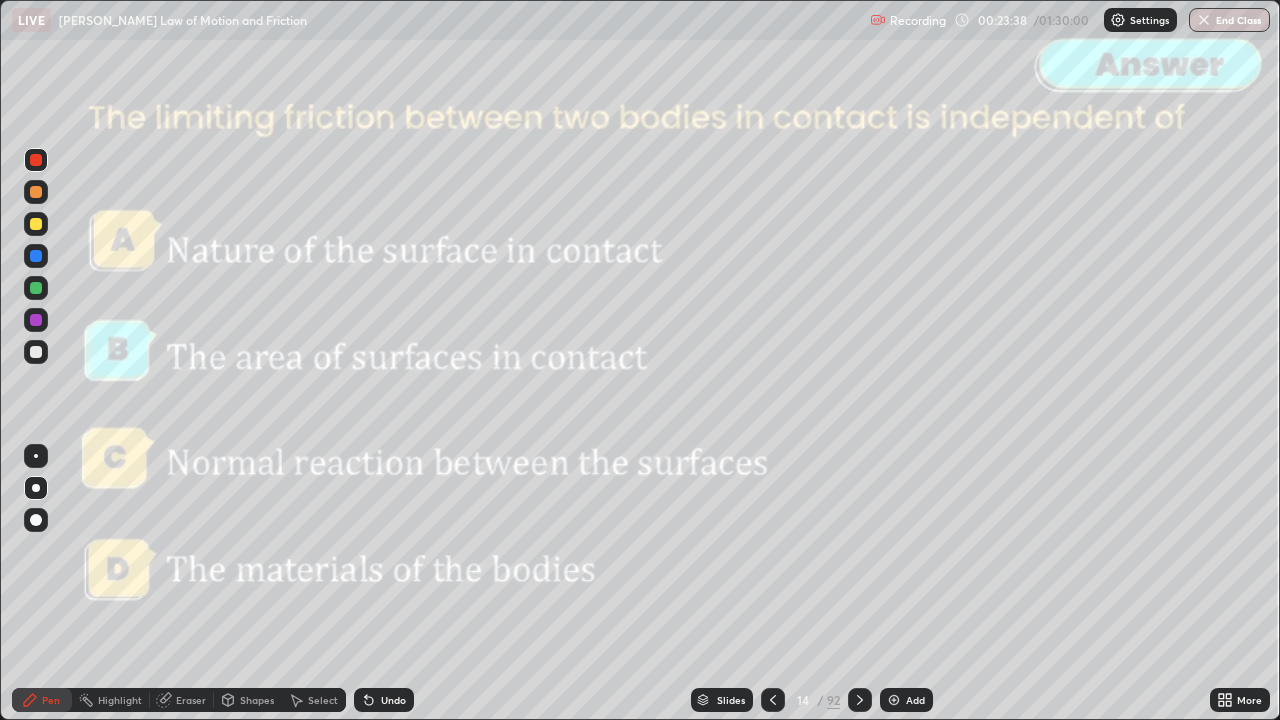 click 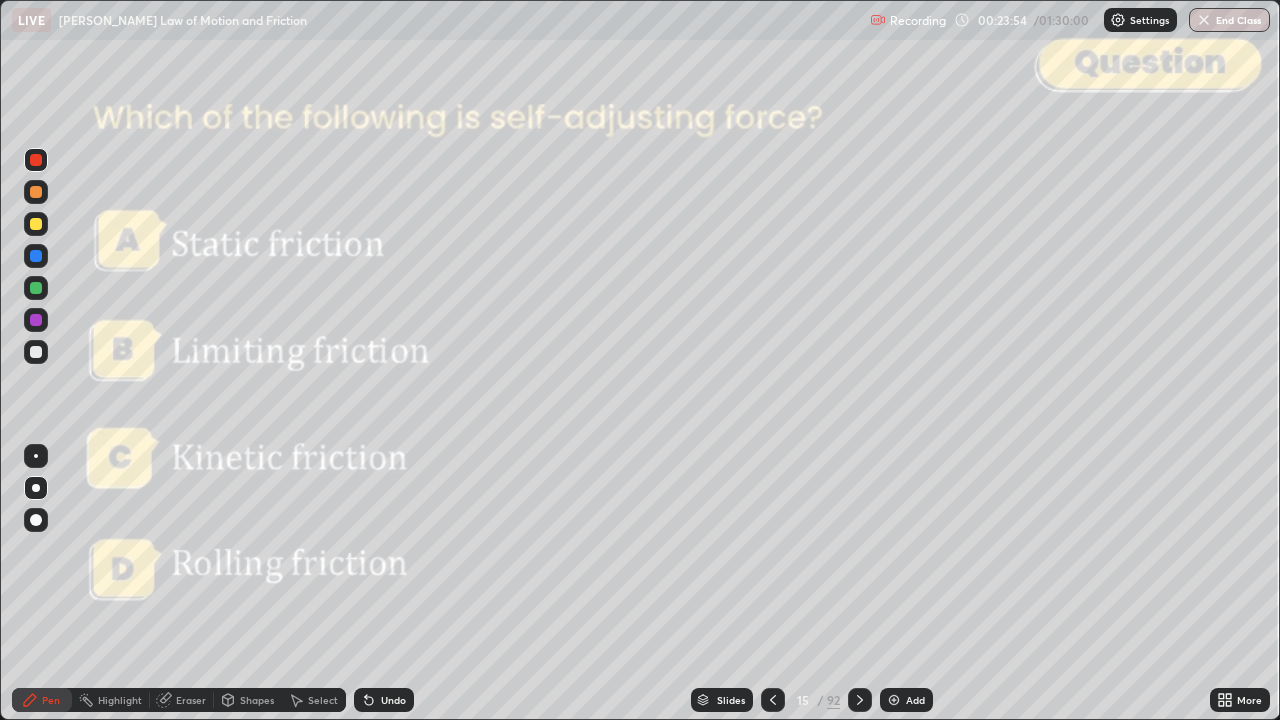 click 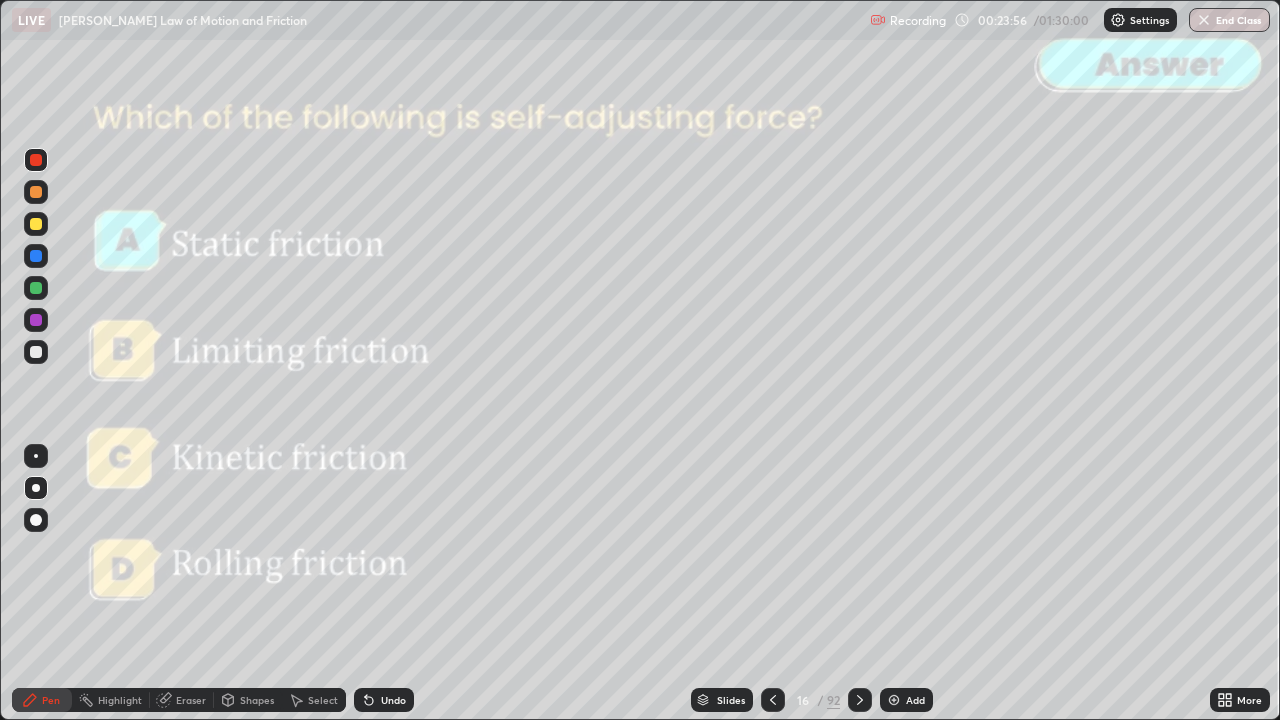 click 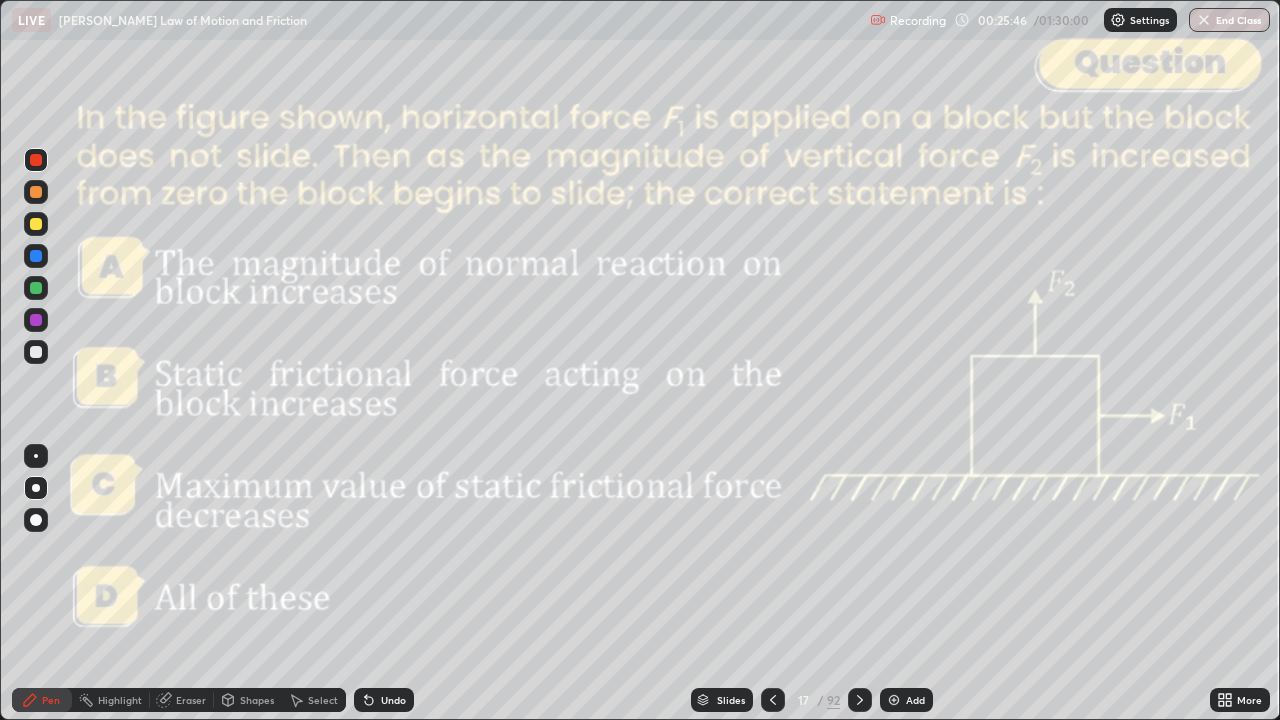 click on "Shapes" at bounding box center [257, 700] 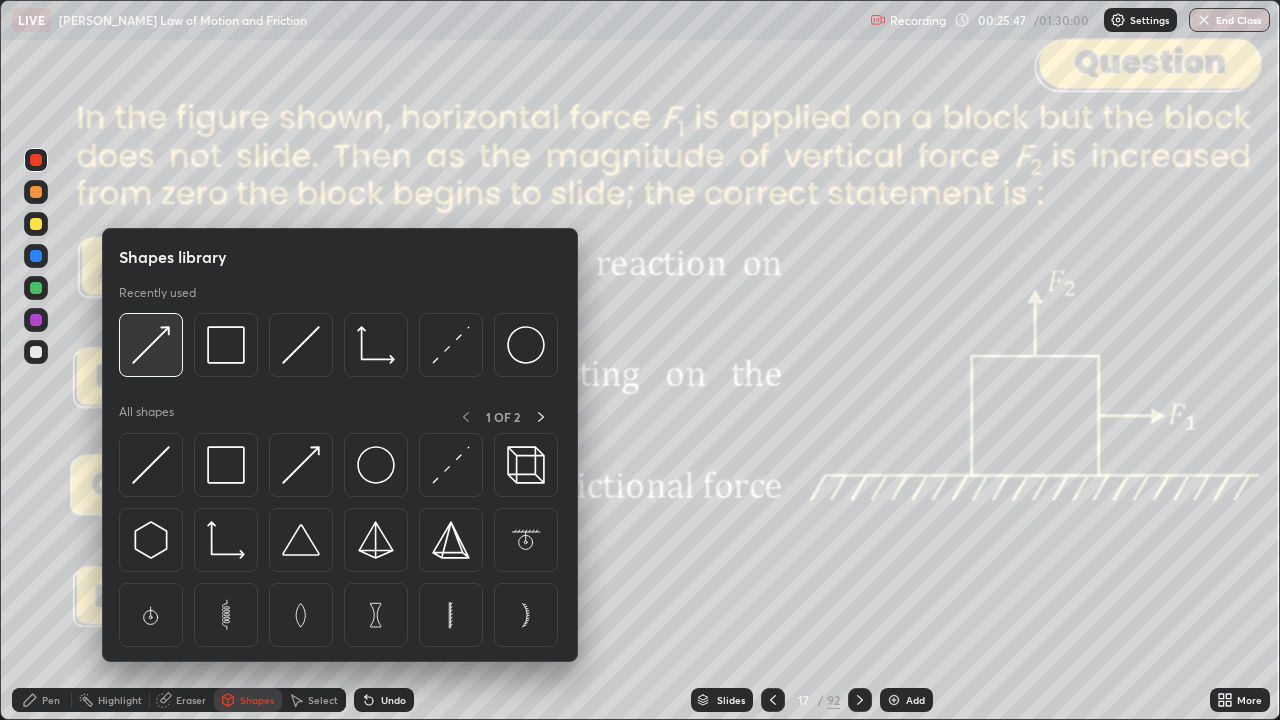 click at bounding box center (151, 345) 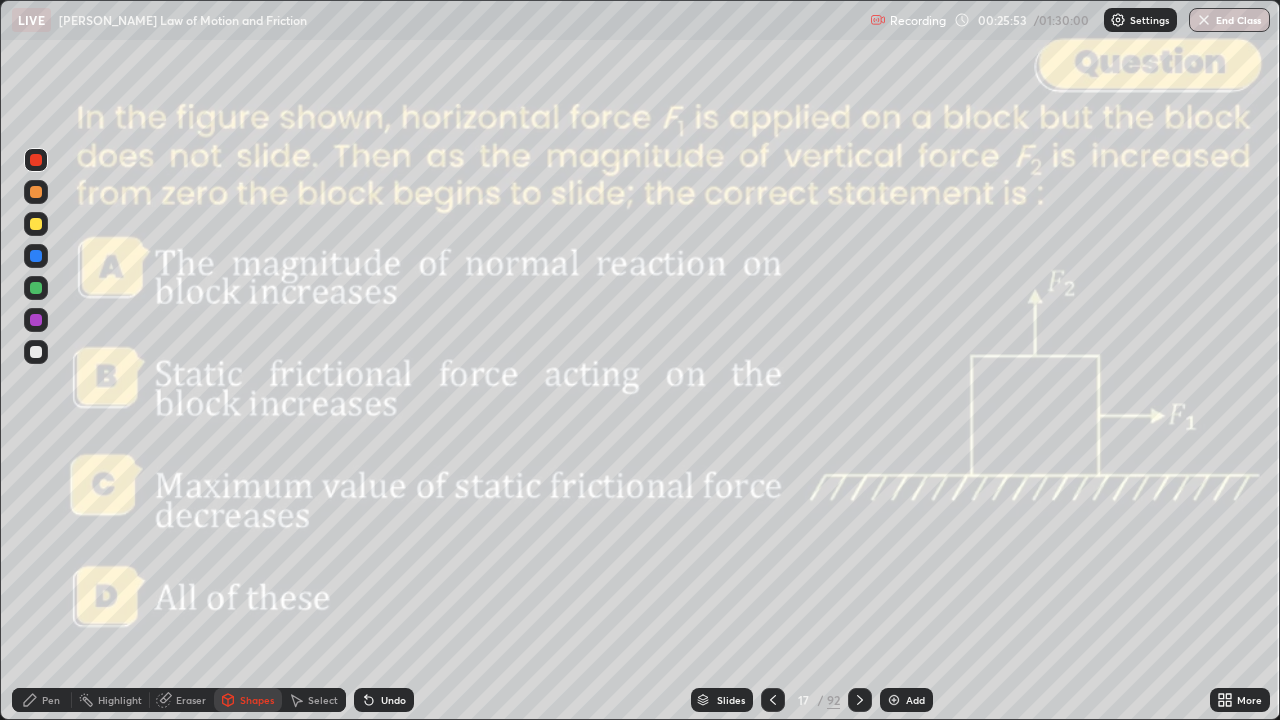 click on "Pen" at bounding box center [51, 700] 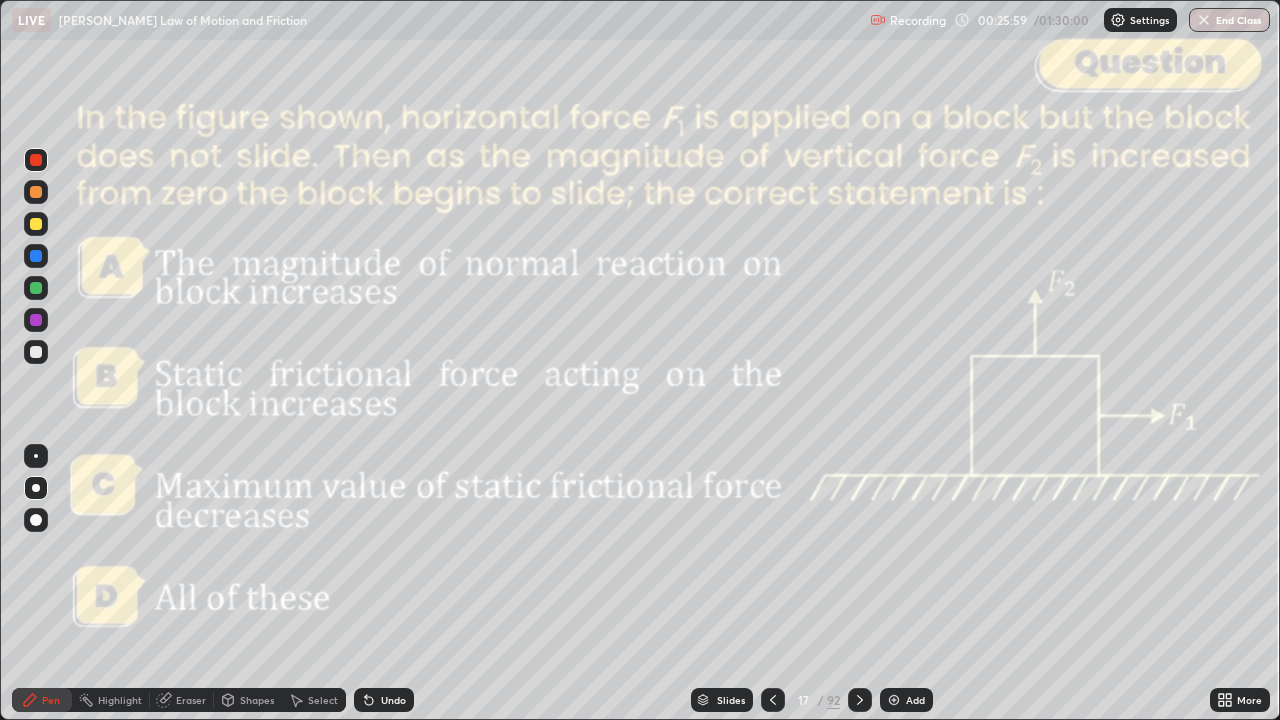 click on "Shapes" at bounding box center [257, 700] 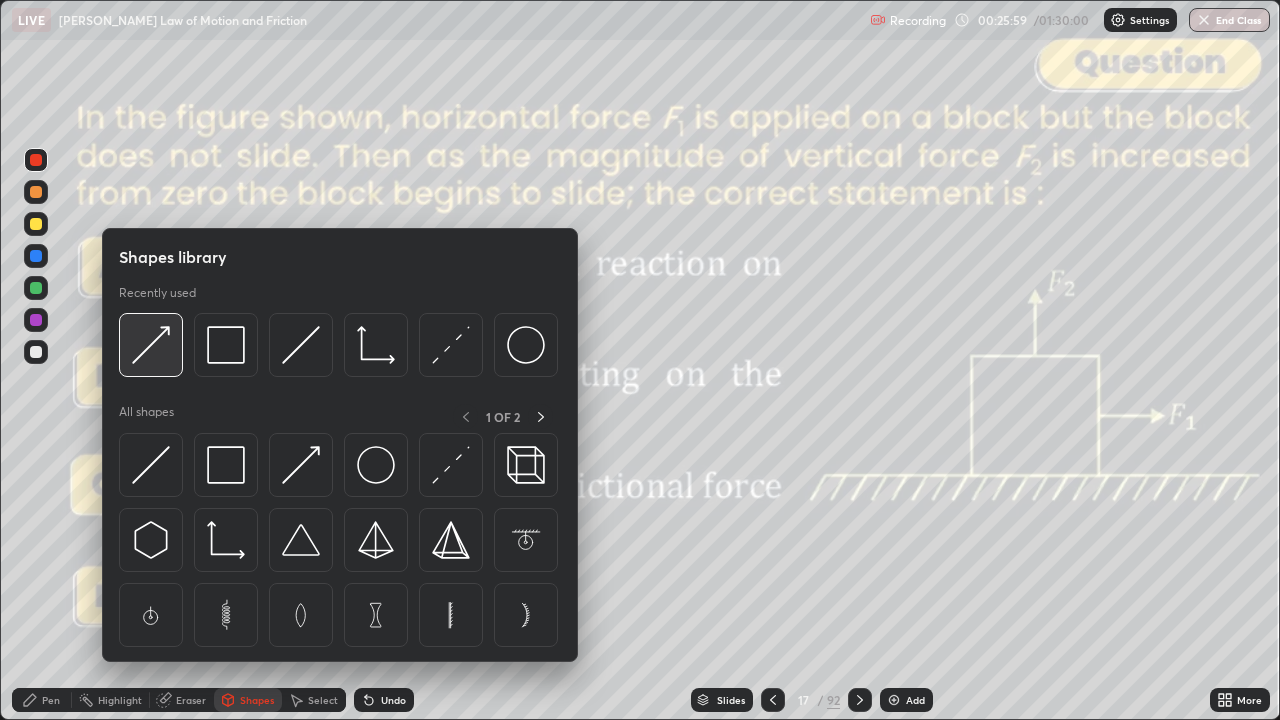 click at bounding box center (151, 345) 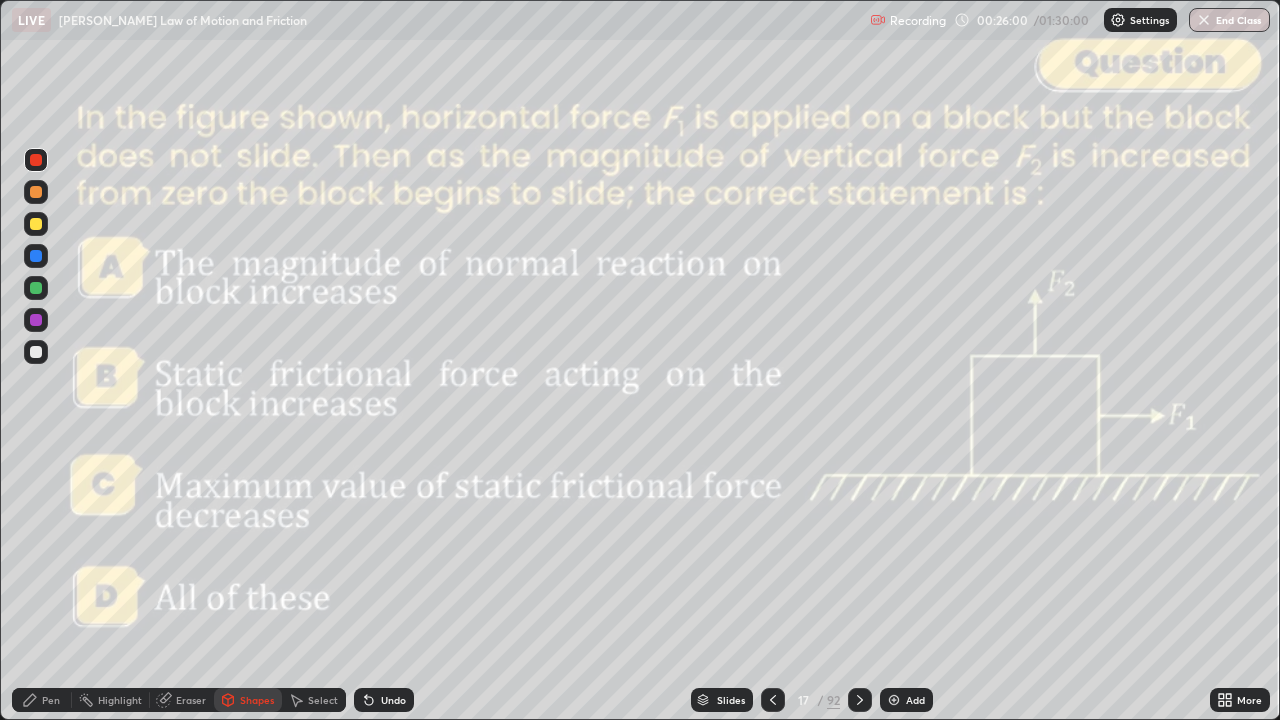 click at bounding box center [36, 192] 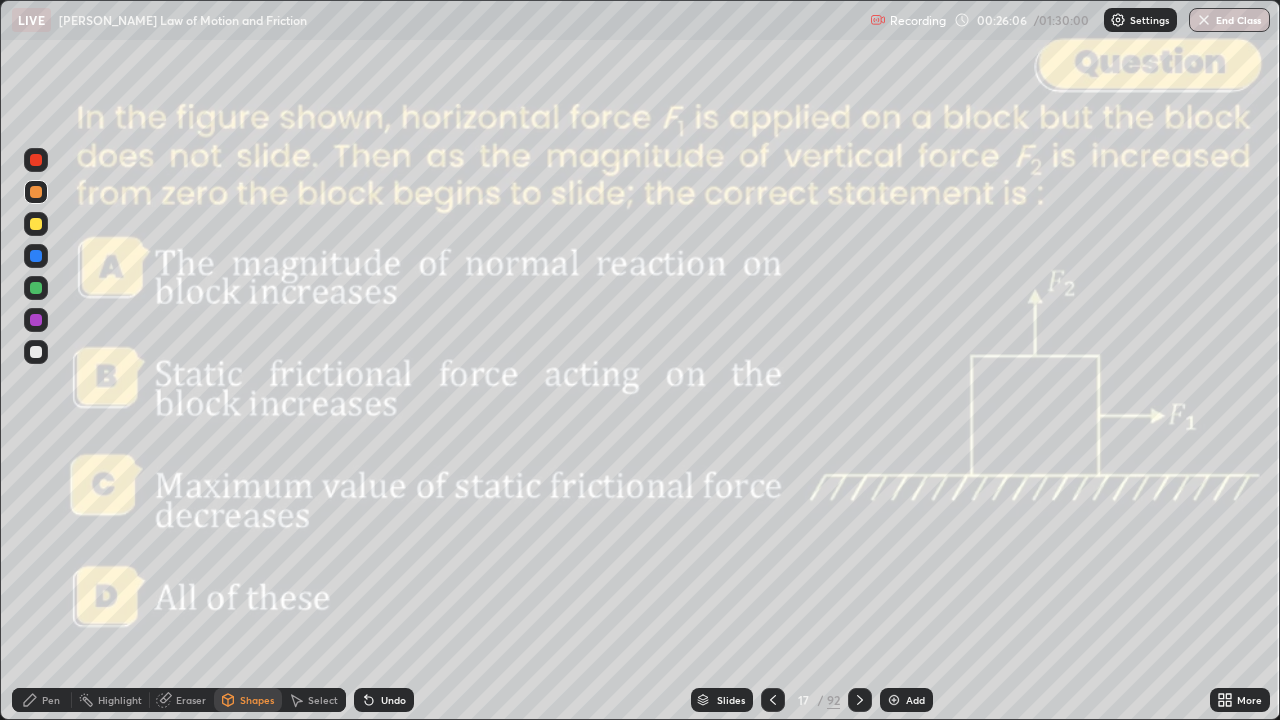 click on "Pen" at bounding box center [51, 700] 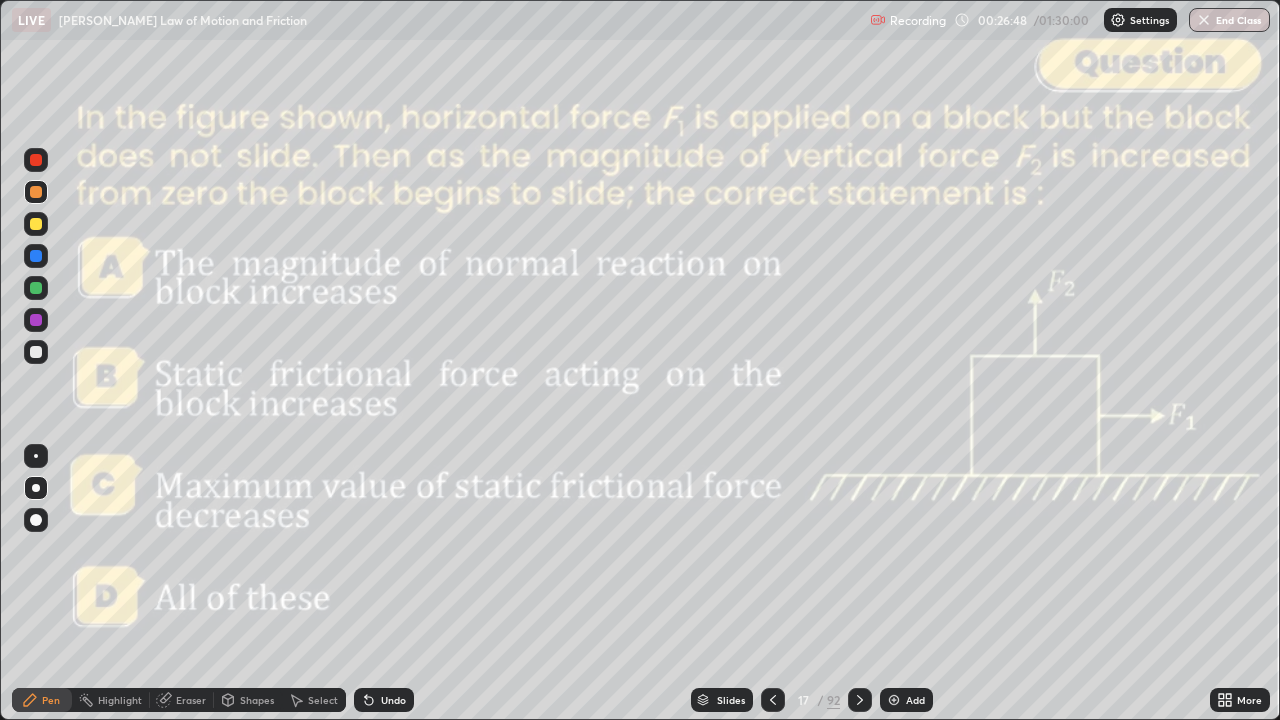click on "Shapes" at bounding box center (257, 700) 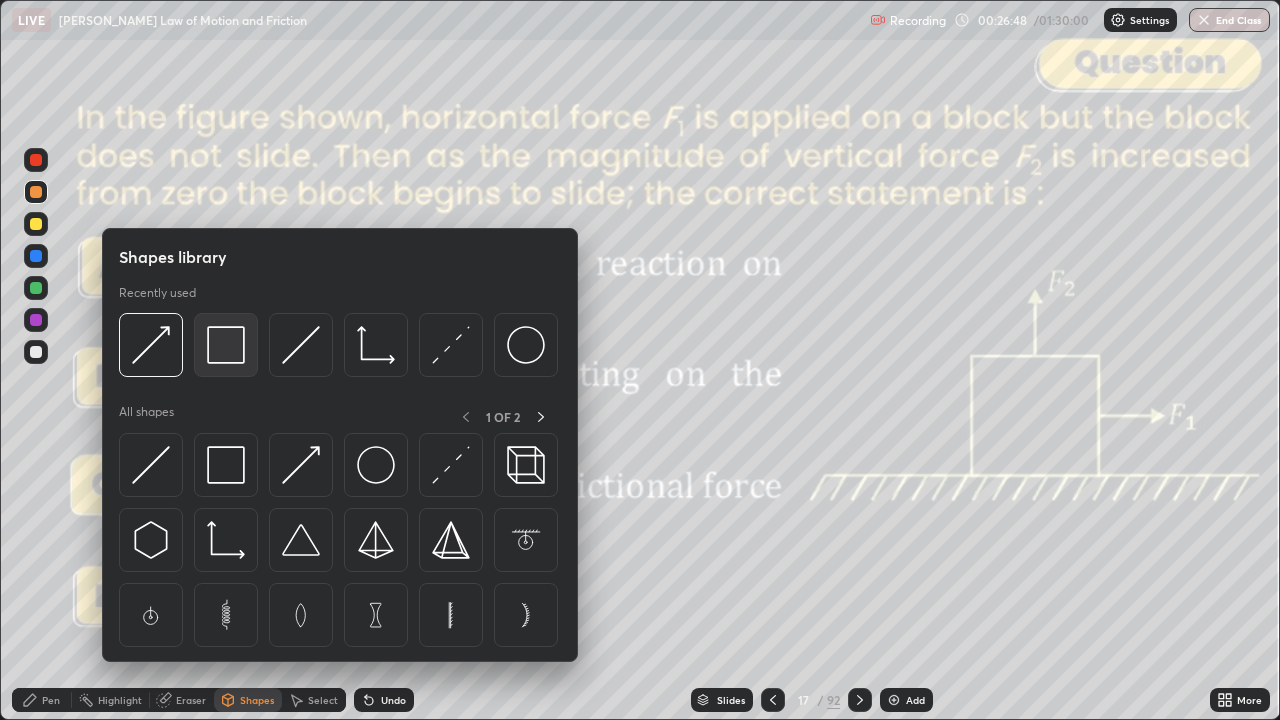 click at bounding box center [226, 345] 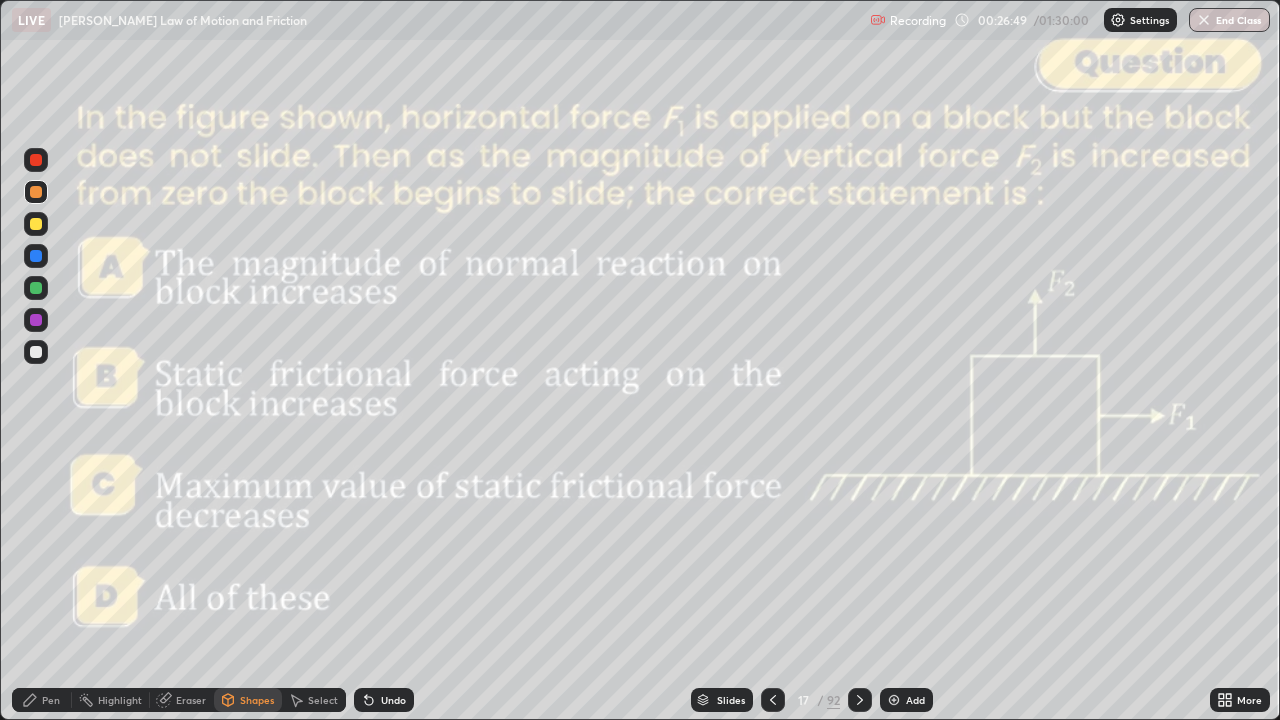 click at bounding box center [36, 160] 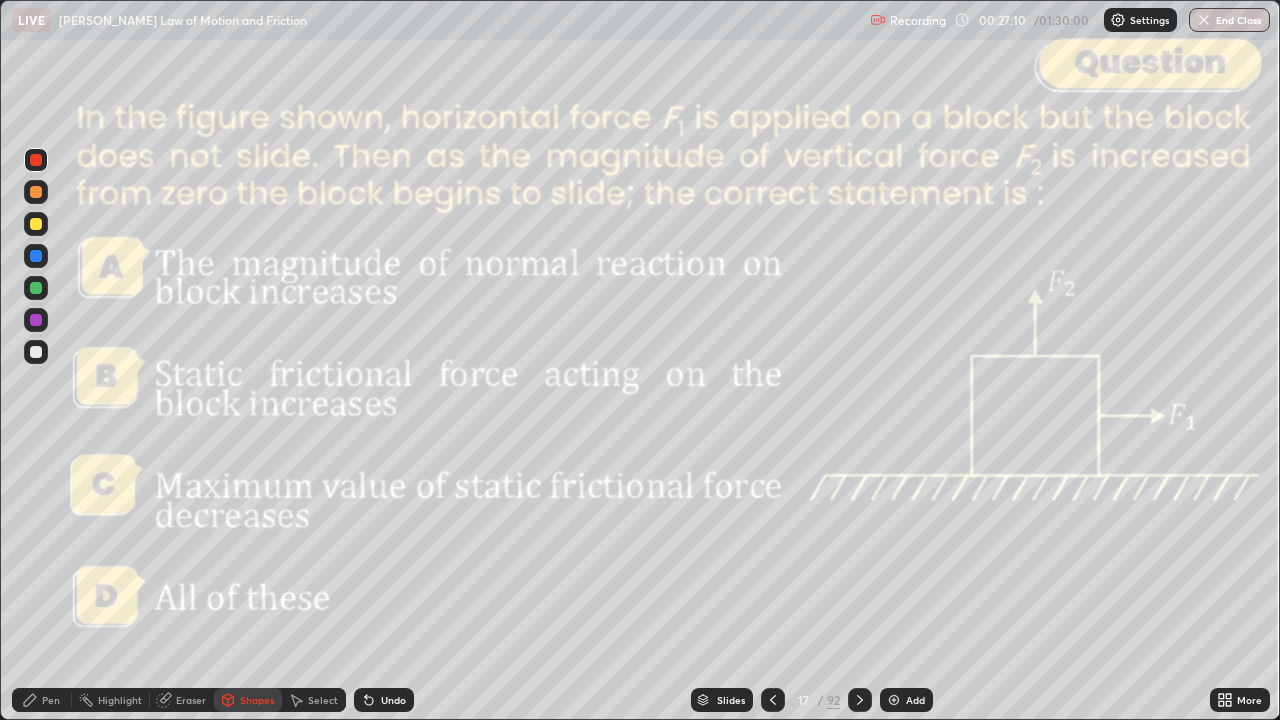 click on "Pen" at bounding box center [51, 700] 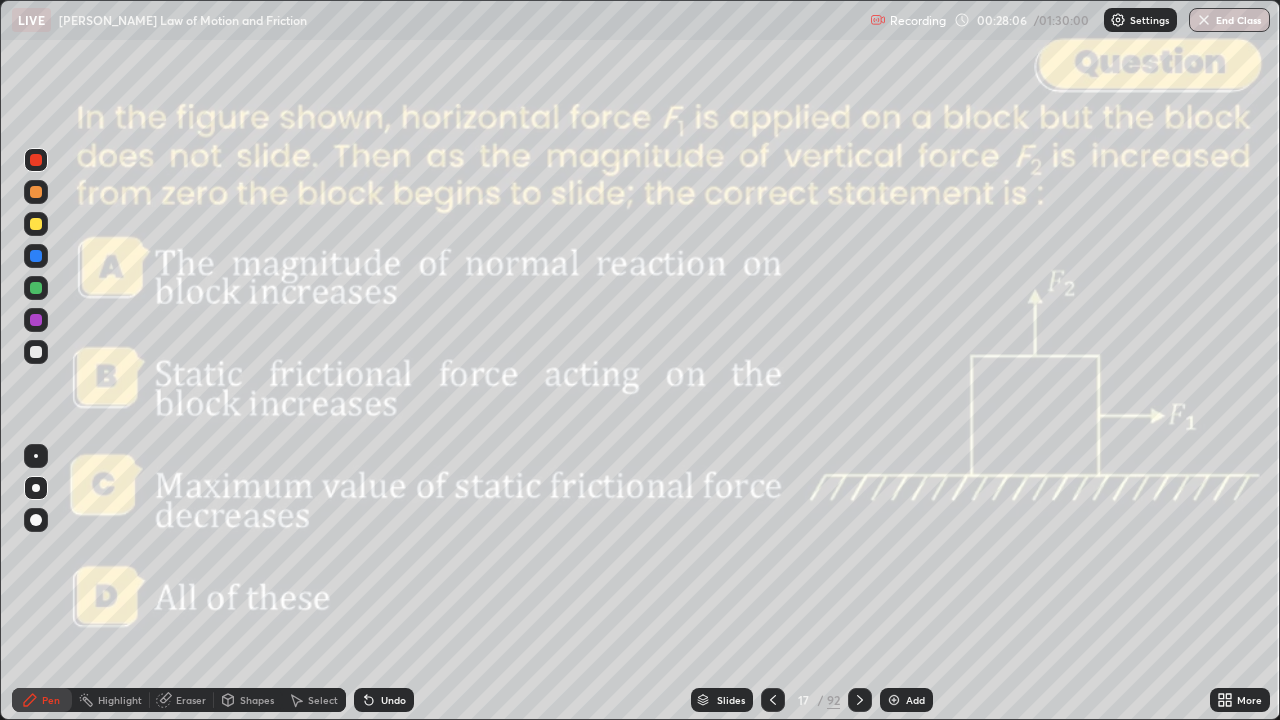 click at bounding box center (860, 700) 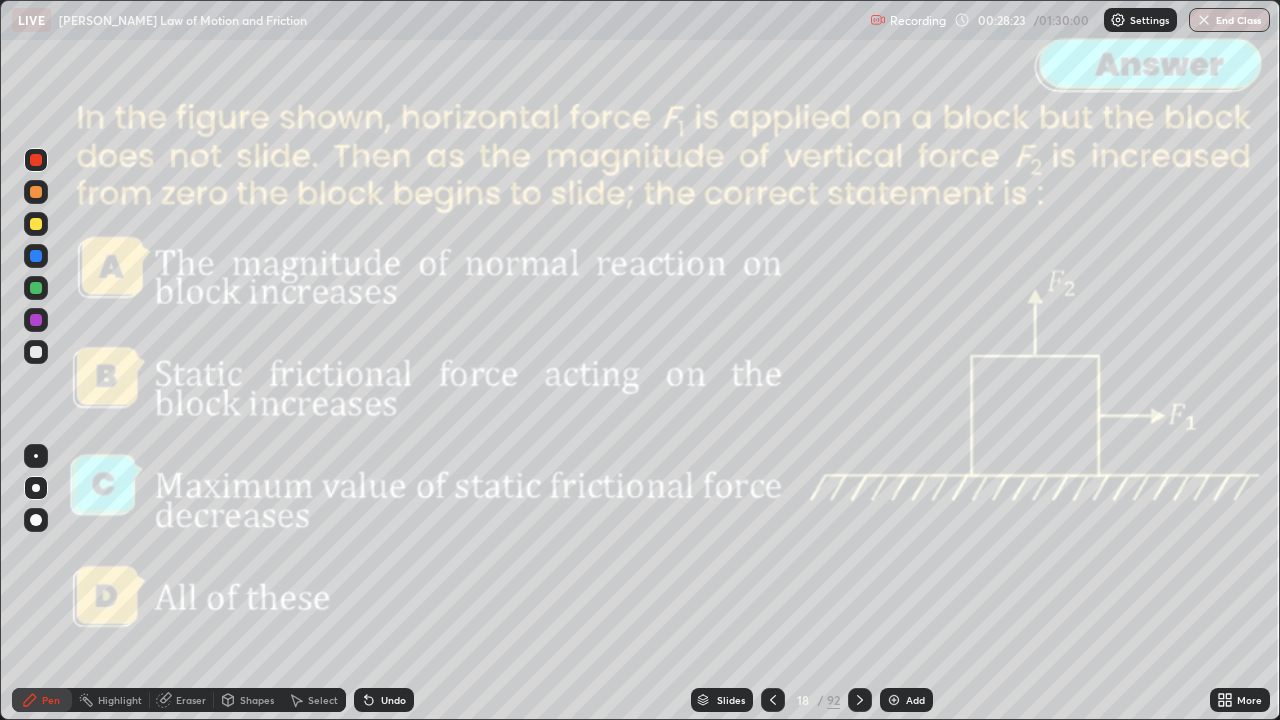 click 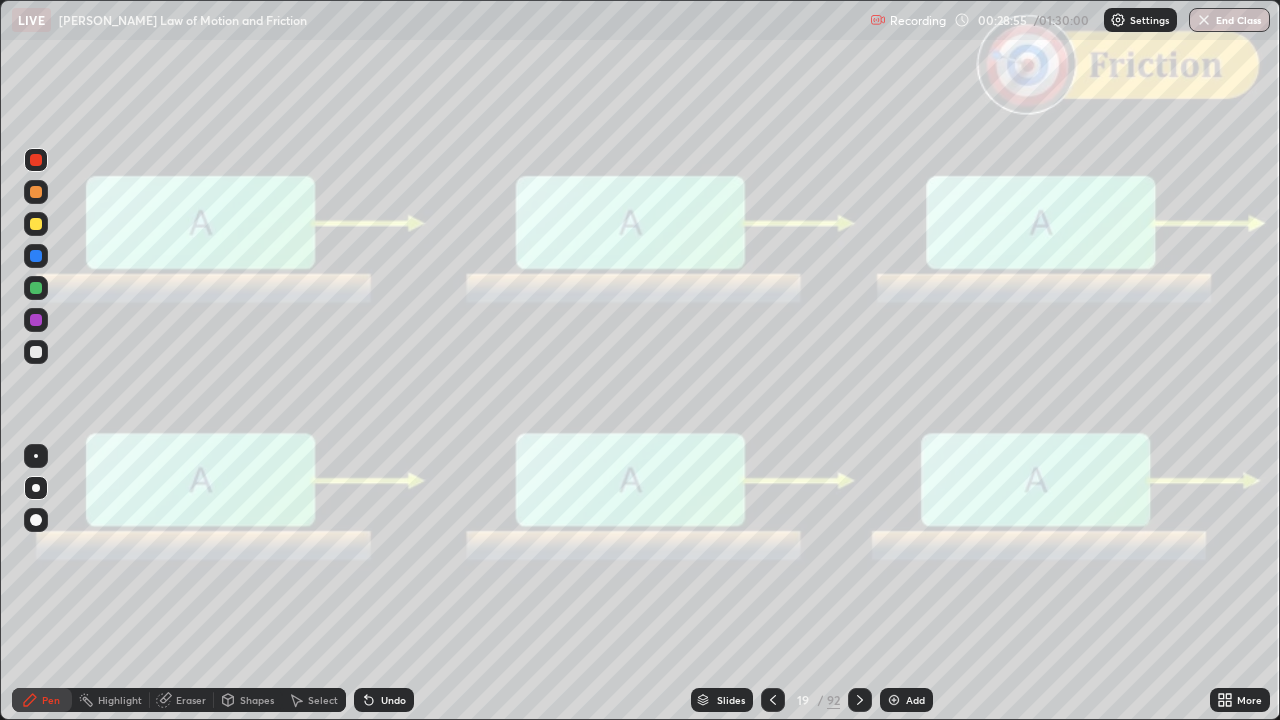 click 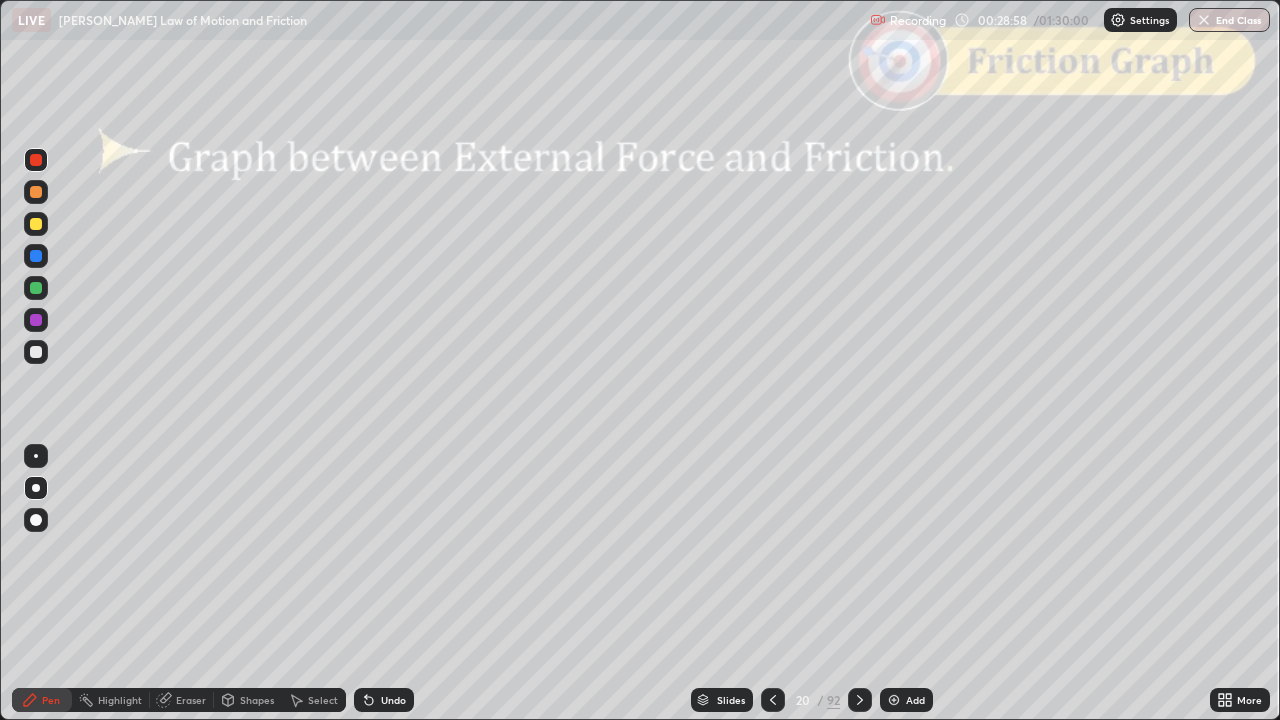 click 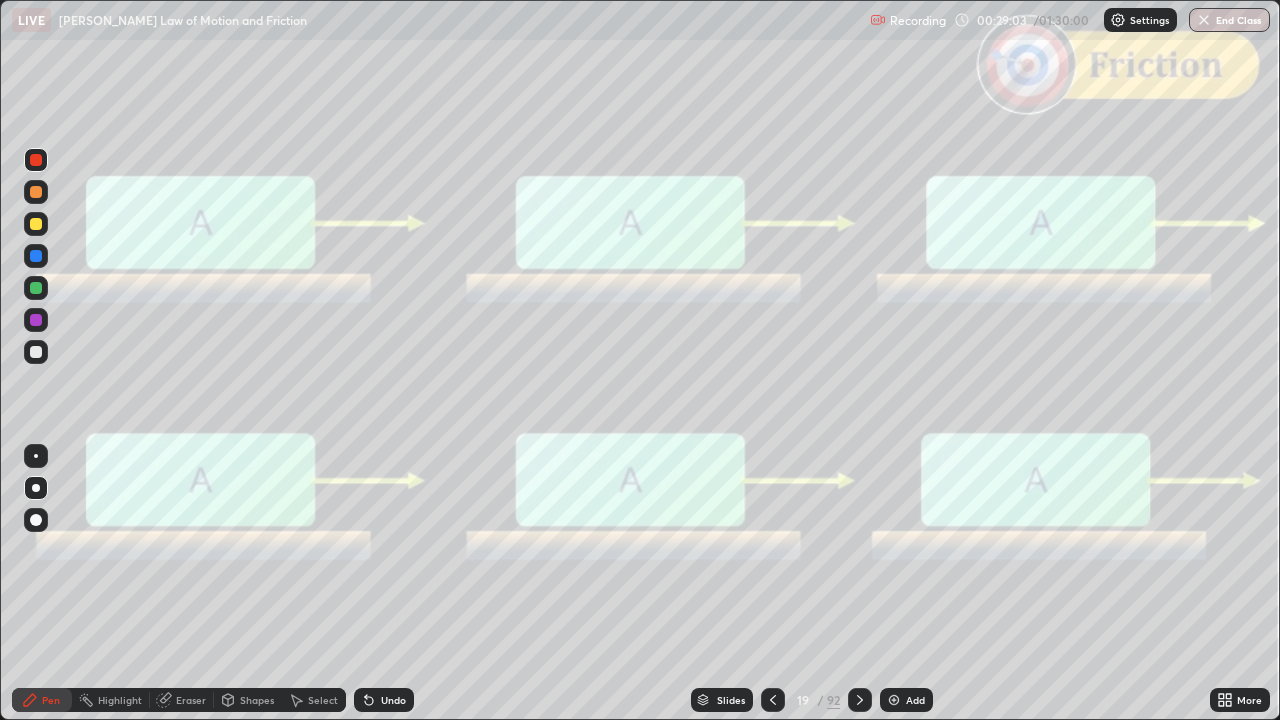 click at bounding box center [36, 192] 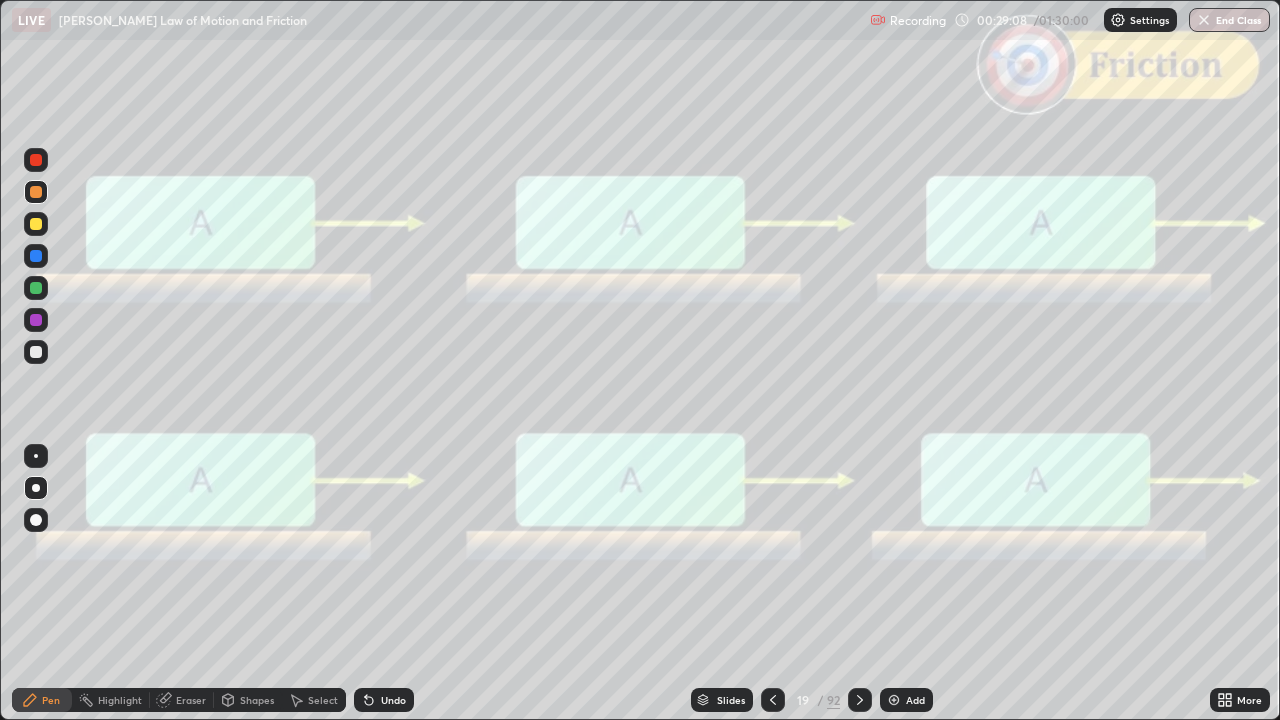 click at bounding box center [36, 160] 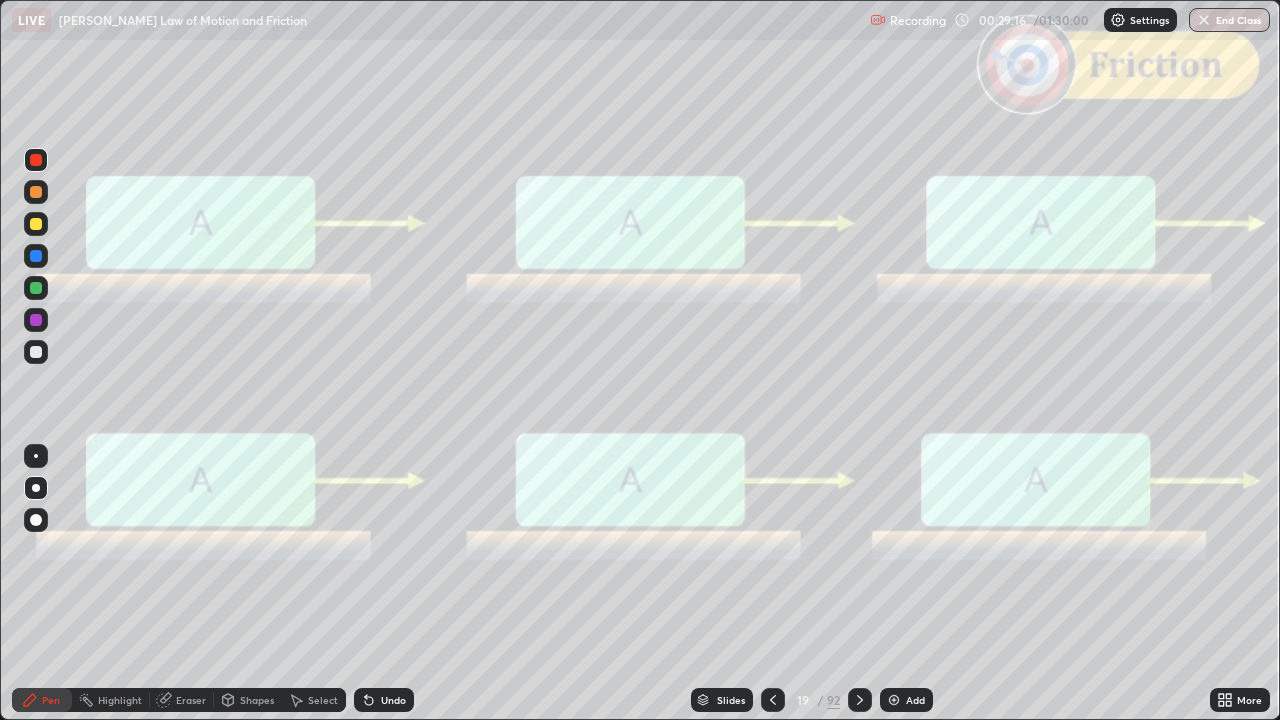 click at bounding box center (36, 352) 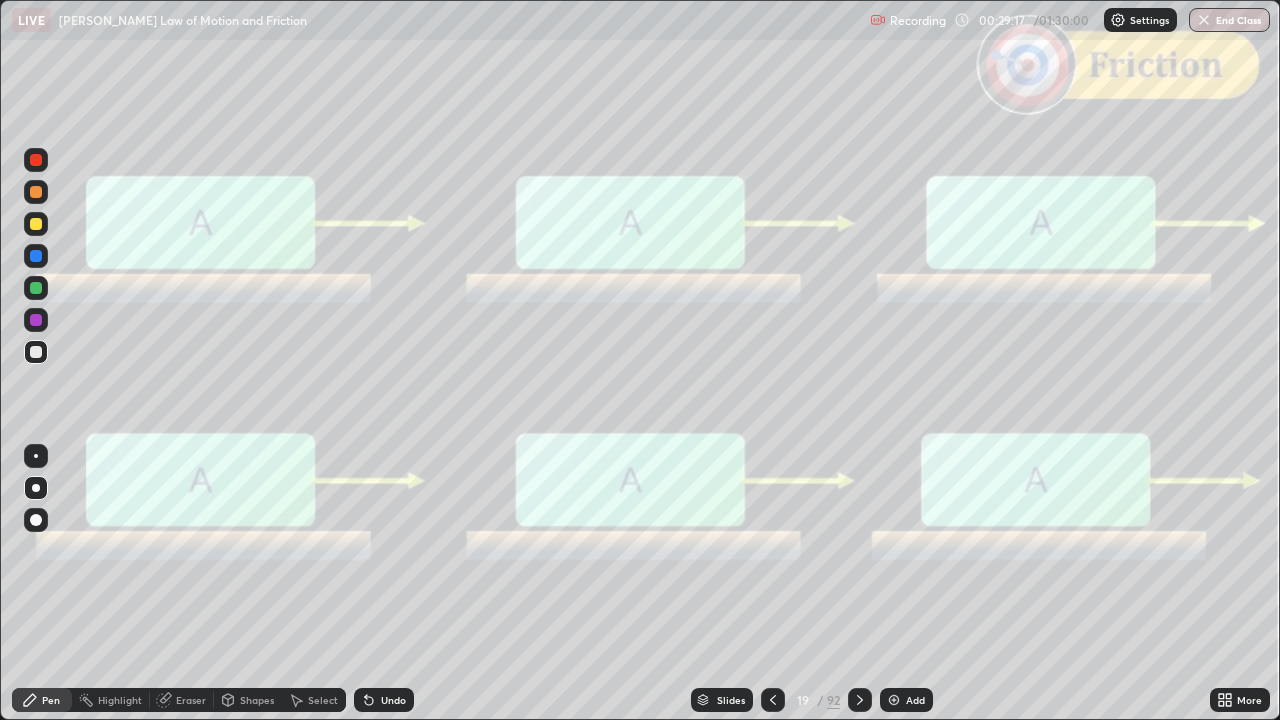 click at bounding box center (36, 288) 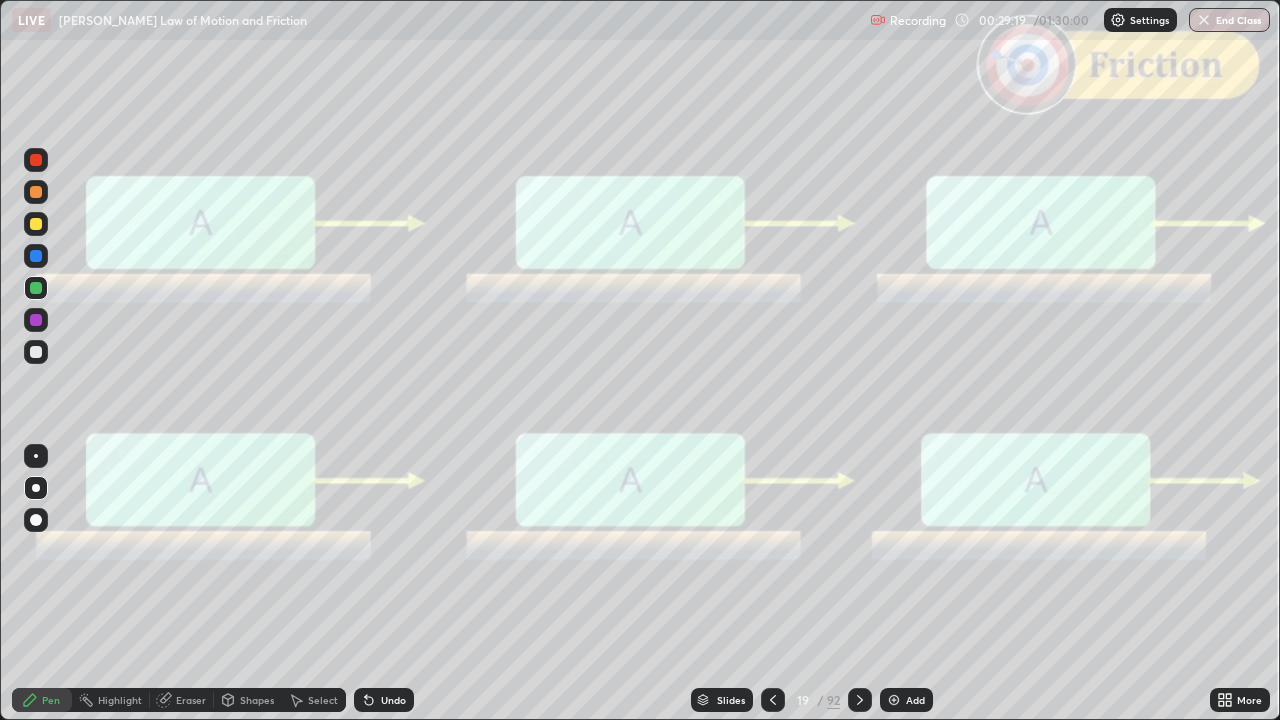 click at bounding box center [36, 224] 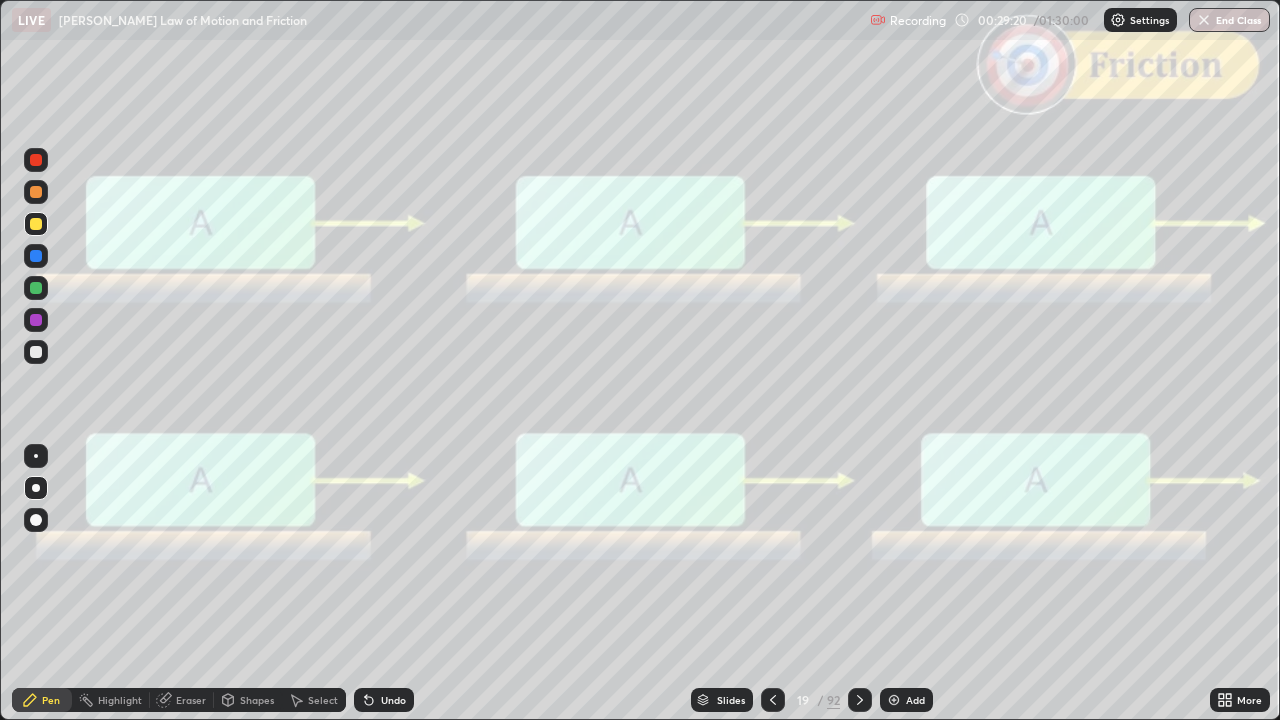 click on "Shapes" at bounding box center [257, 700] 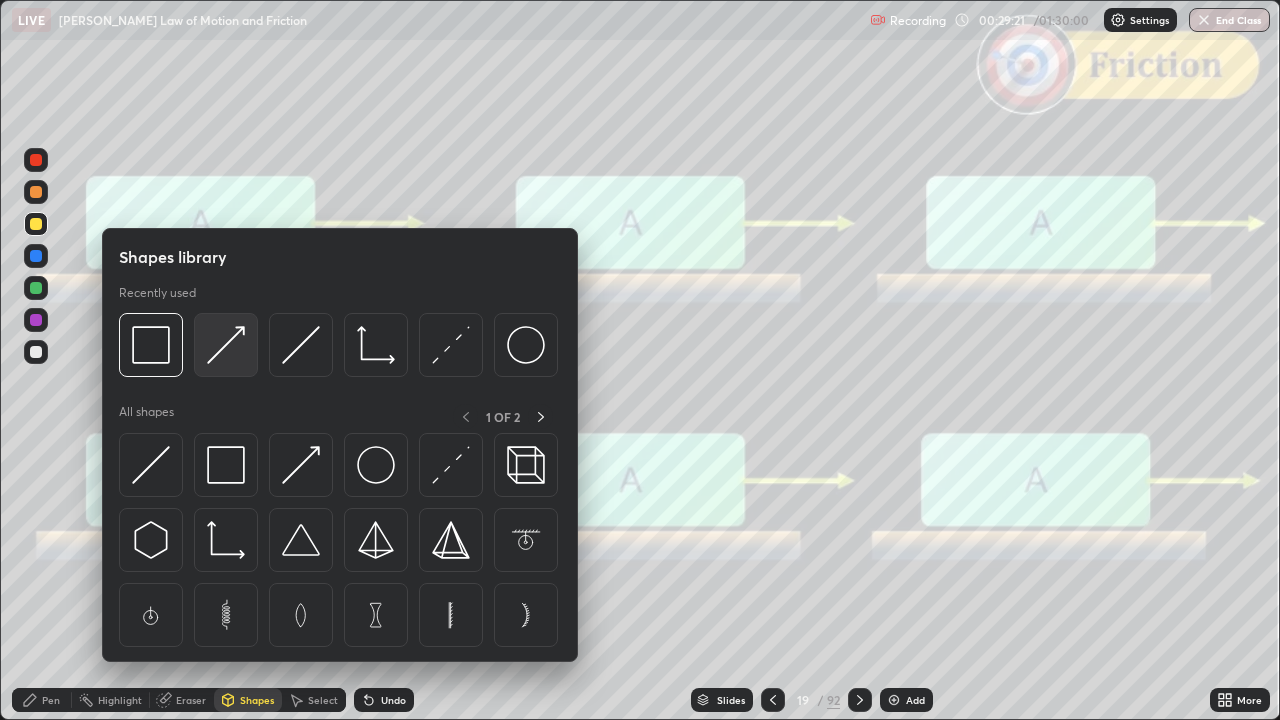 click at bounding box center [226, 345] 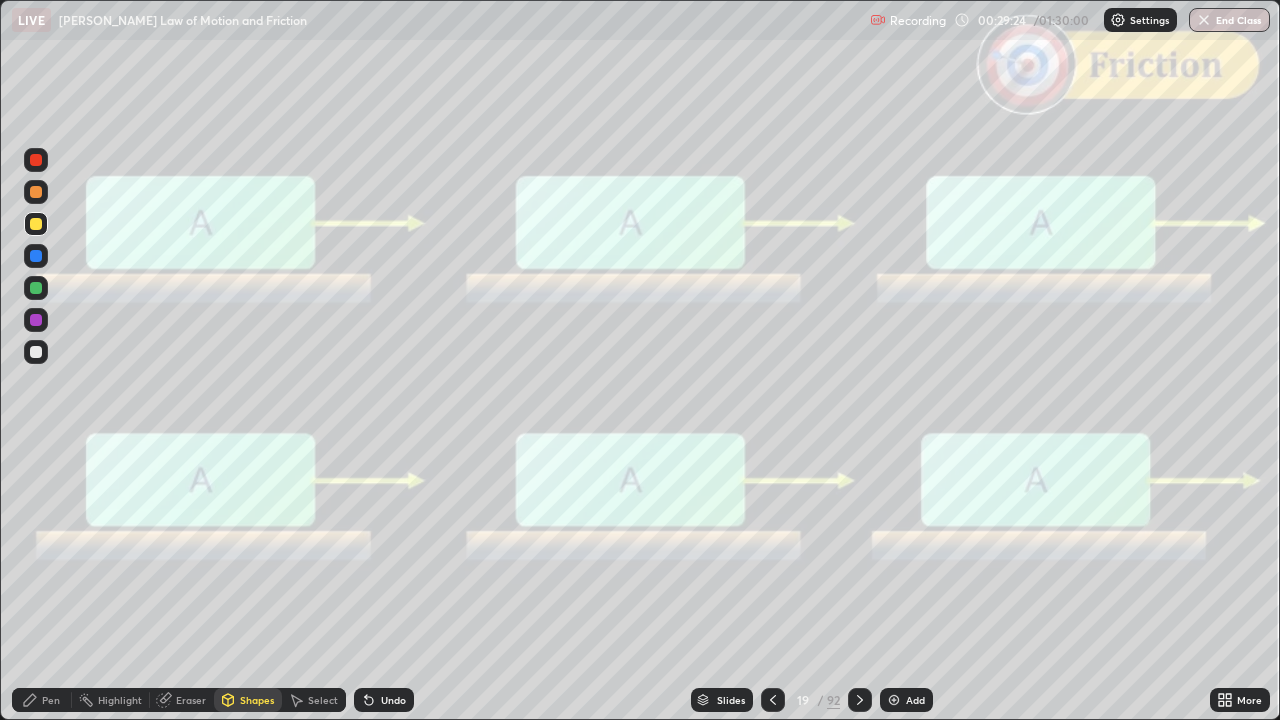 click 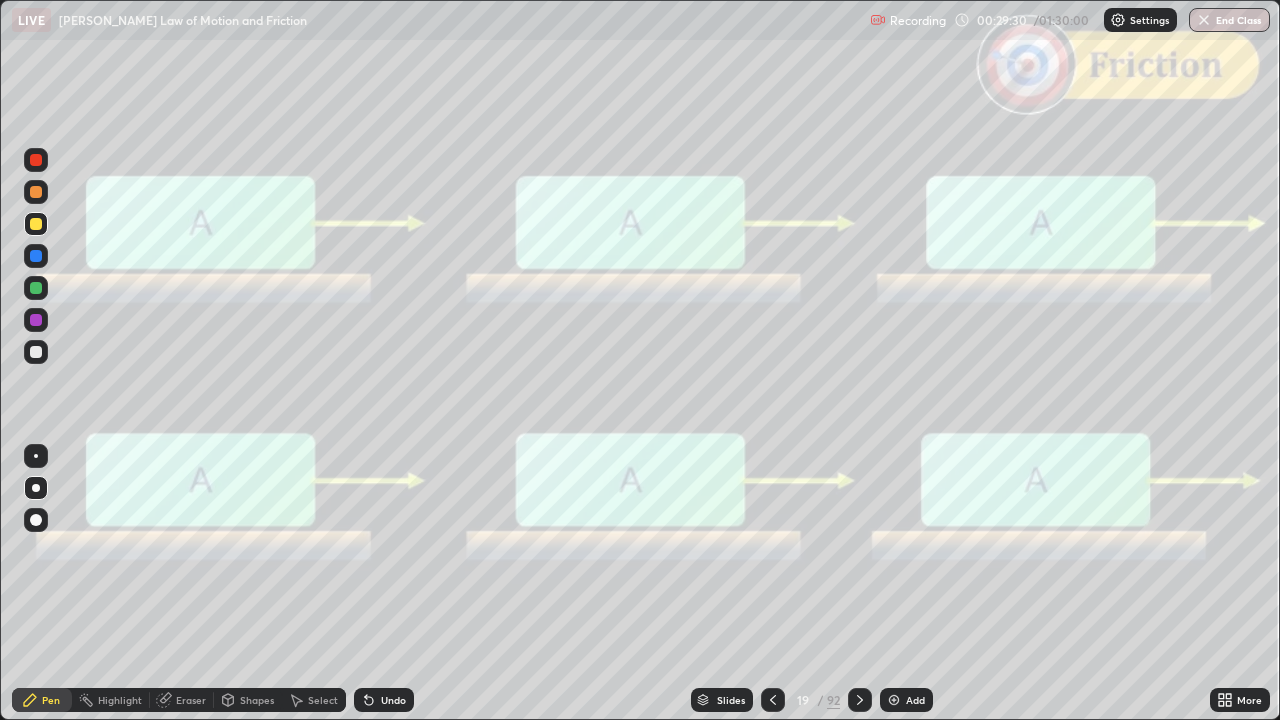 click at bounding box center [36, 192] 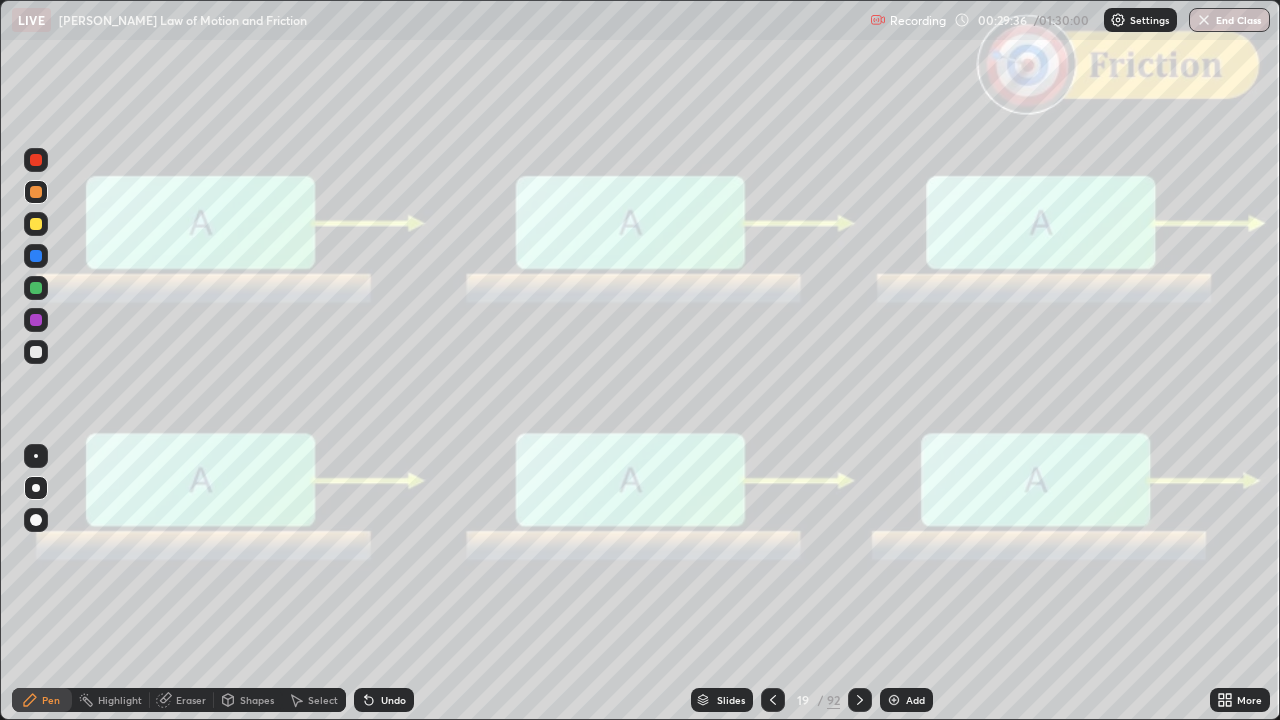click at bounding box center [36, 160] 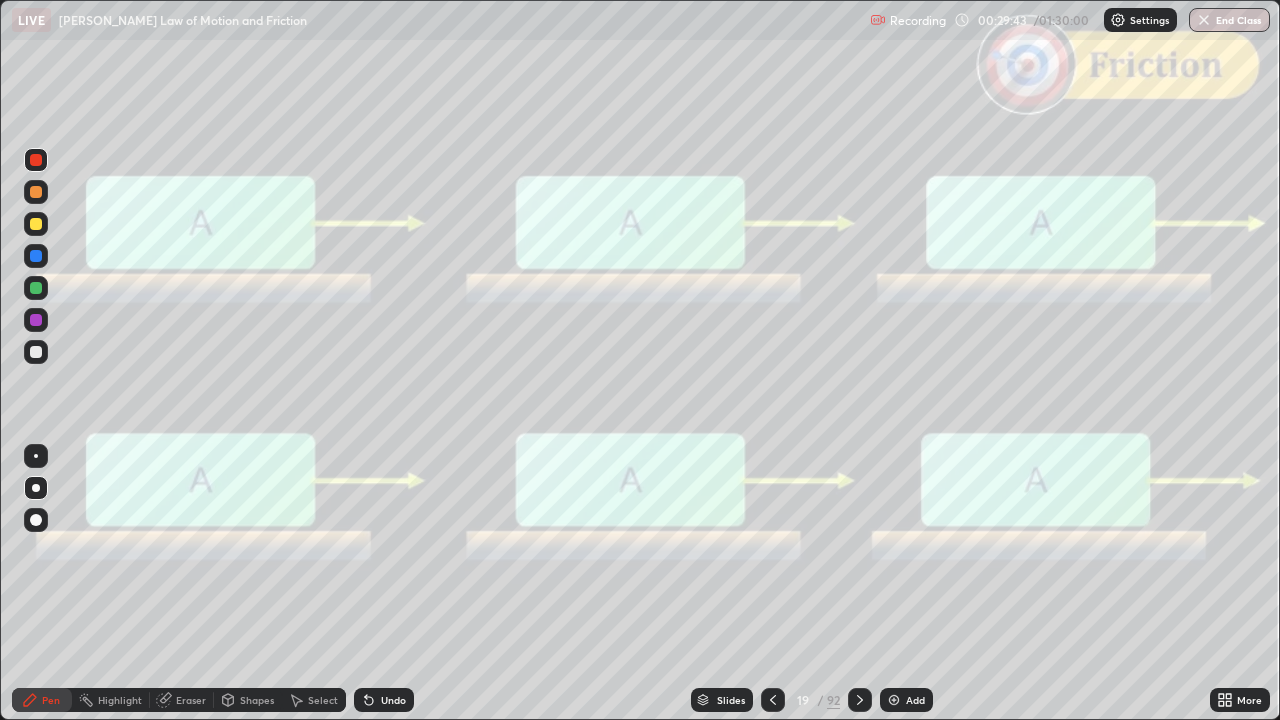 click on "Shapes" at bounding box center [257, 700] 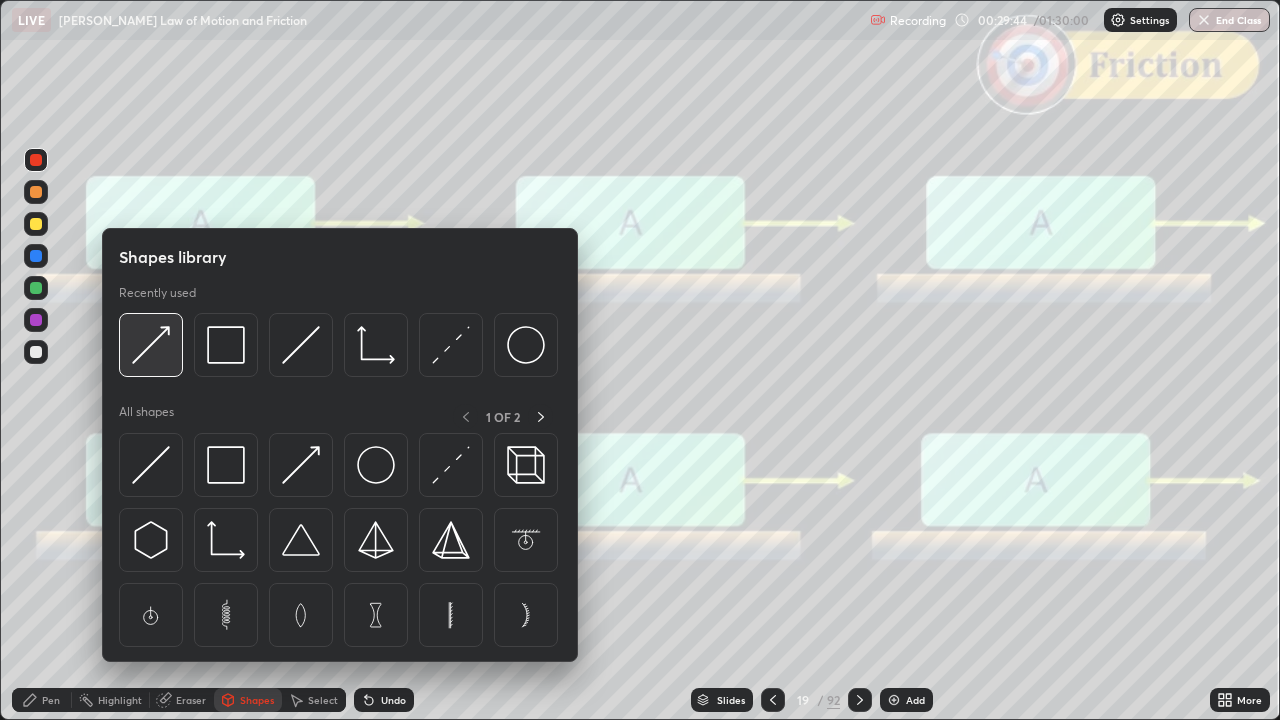 click at bounding box center (151, 345) 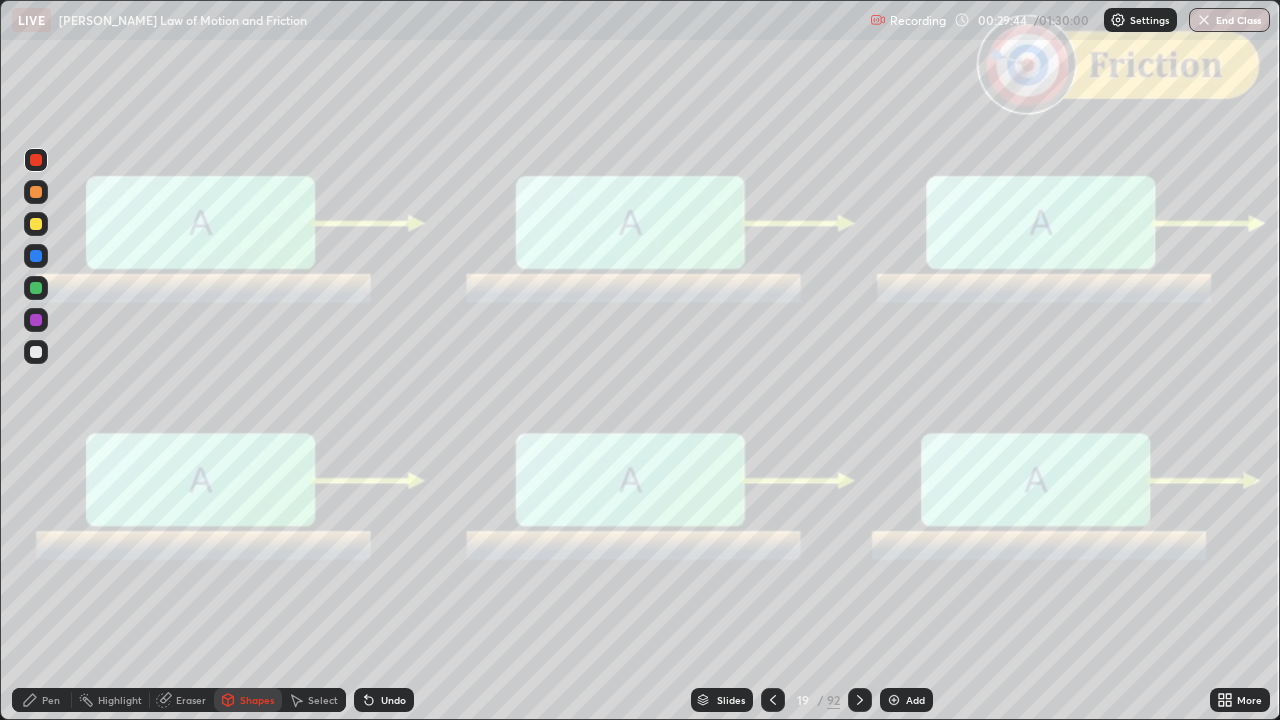 click at bounding box center (36, 224) 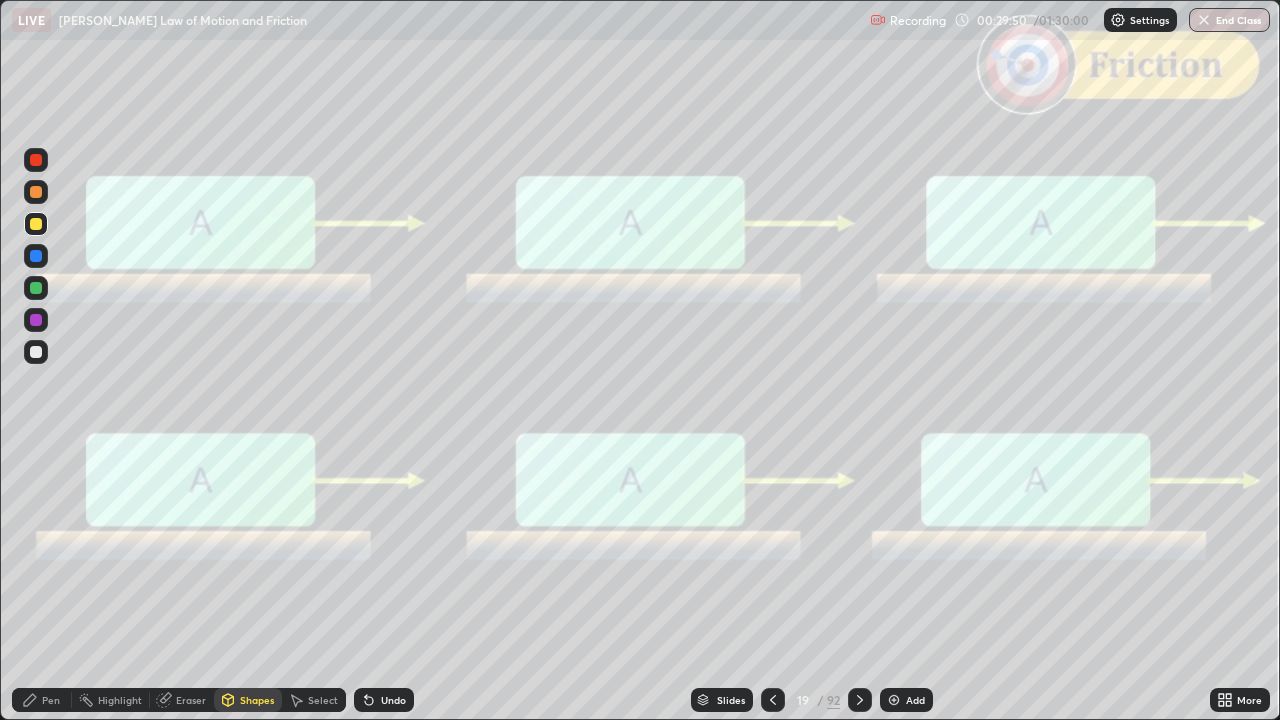 click on "Select" at bounding box center (323, 700) 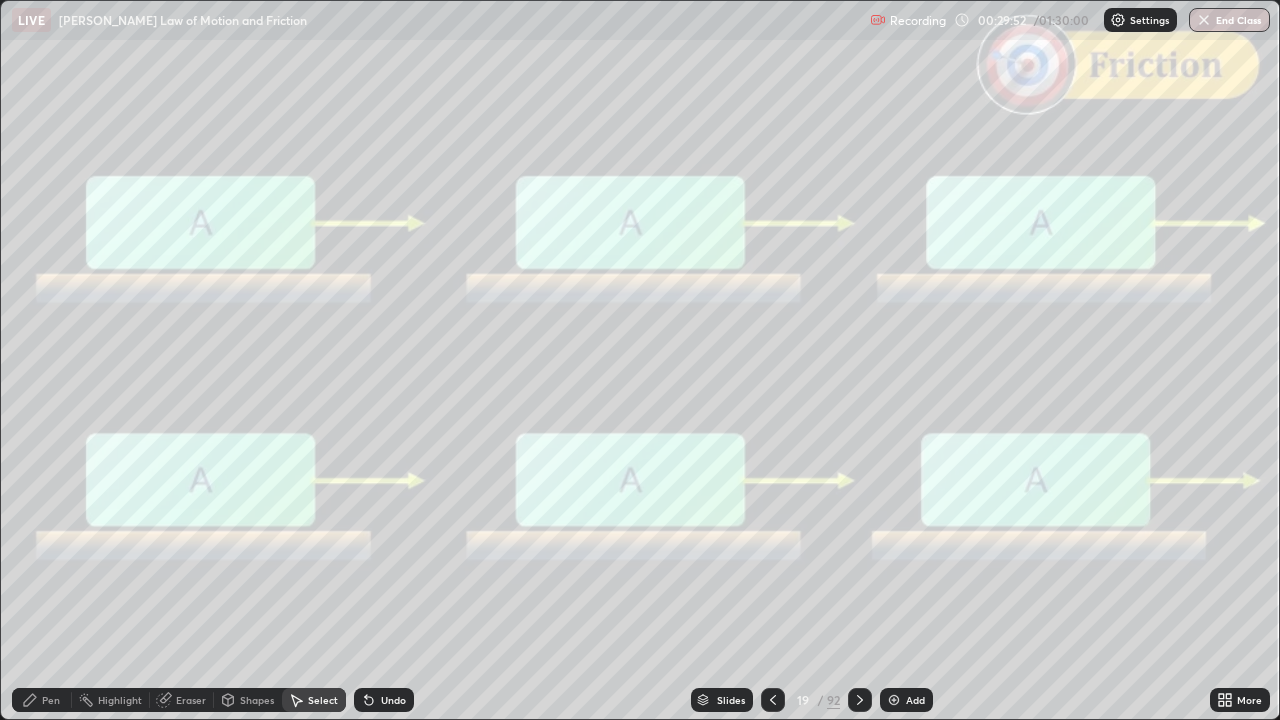 click on "Undo" at bounding box center [384, 700] 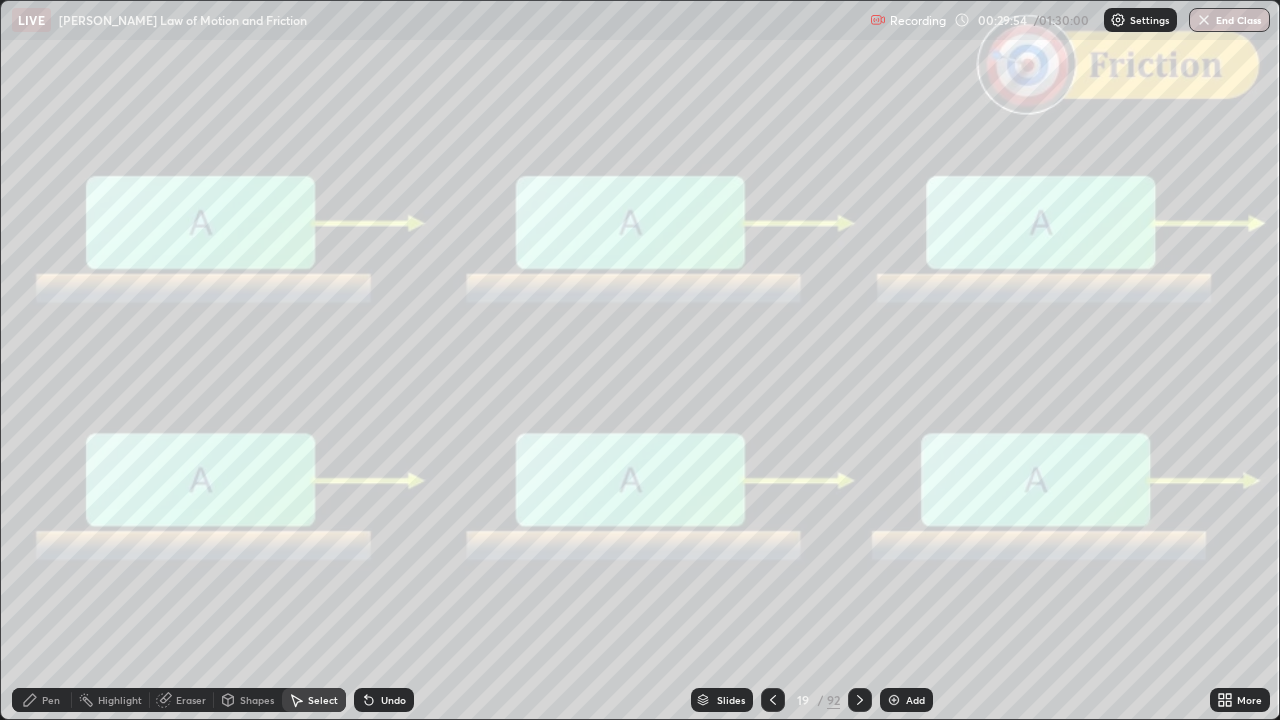 click on "Shapes" at bounding box center [257, 700] 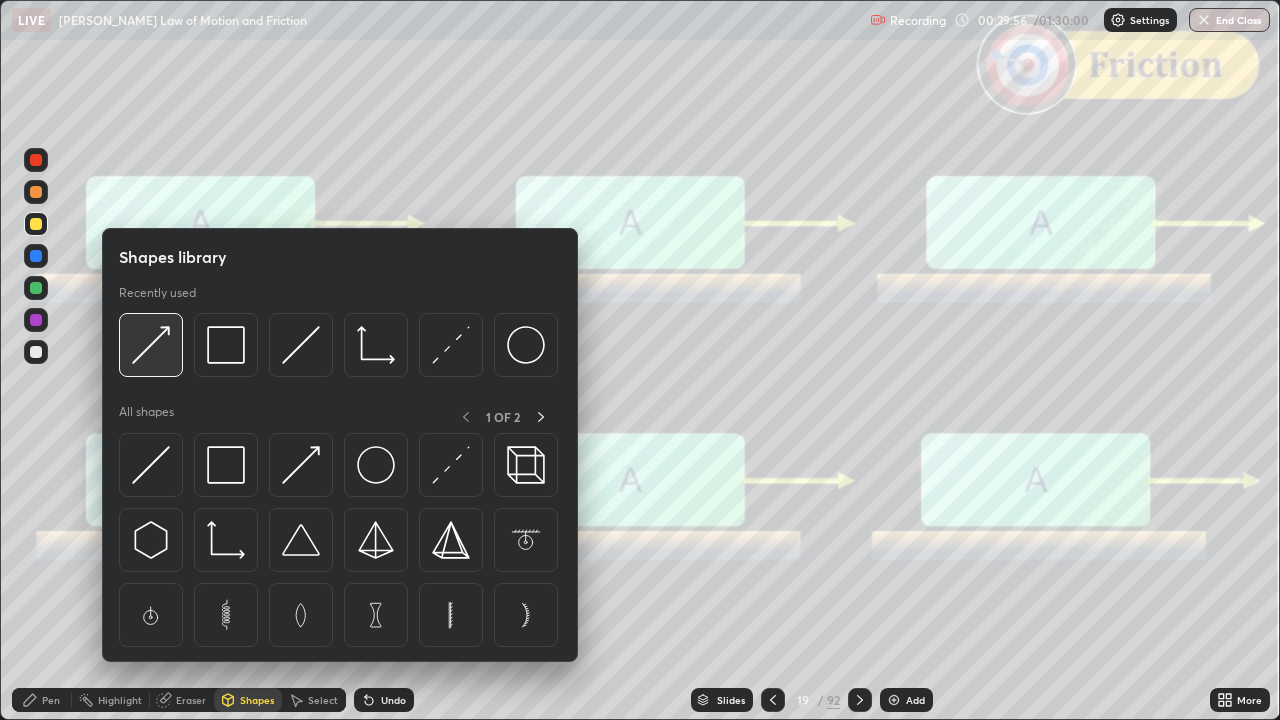 click at bounding box center (151, 345) 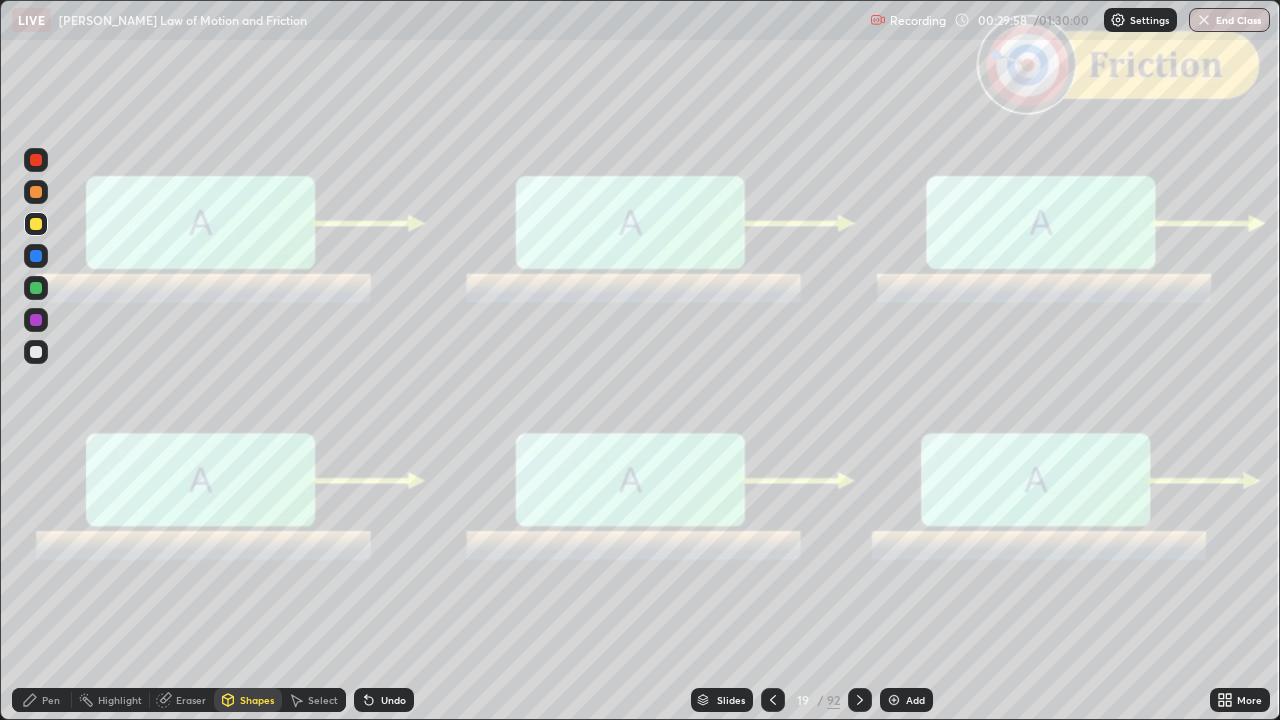click on "Pen" at bounding box center [42, 700] 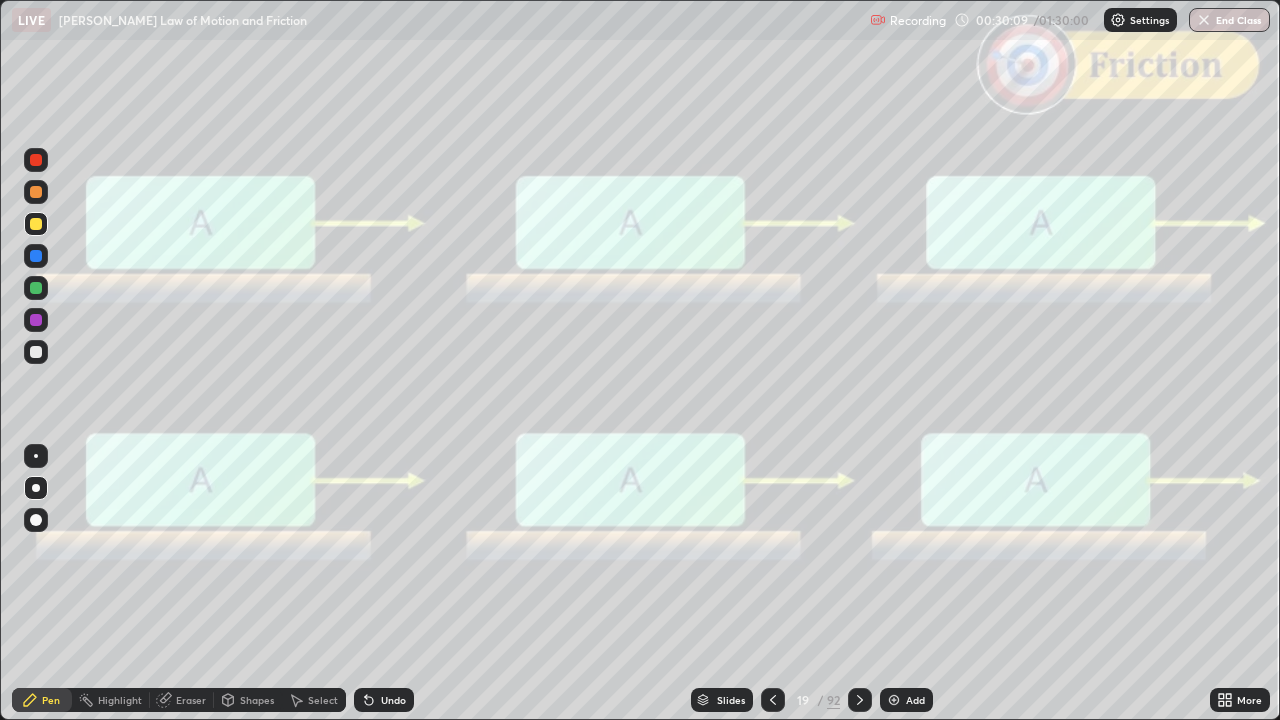 click at bounding box center (36, 192) 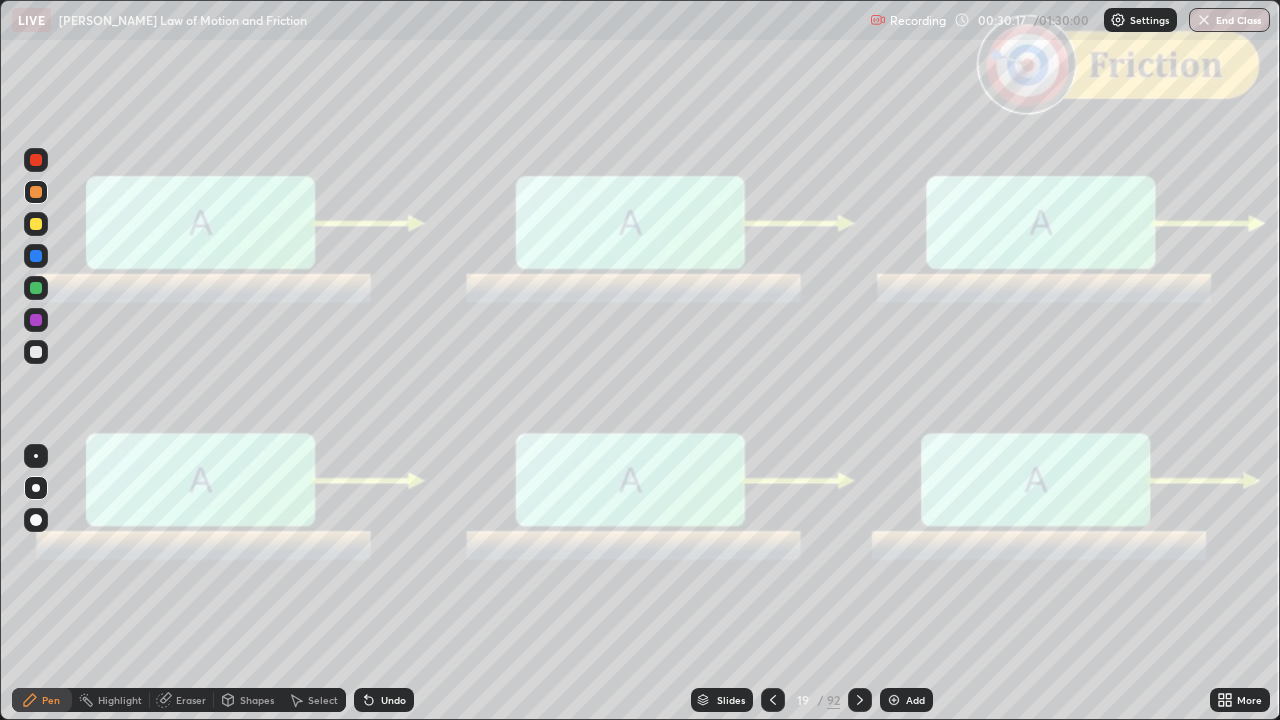 click at bounding box center [36, 160] 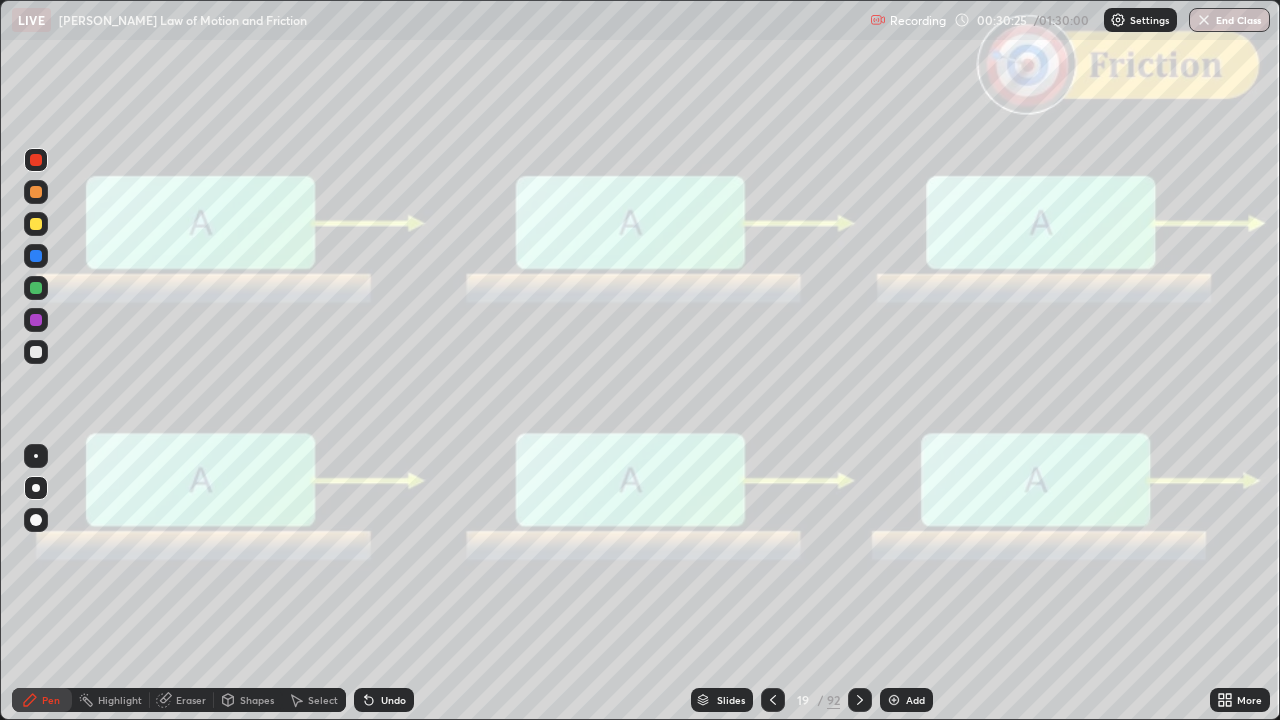 click on "Shapes" at bounding box center [248, 700] 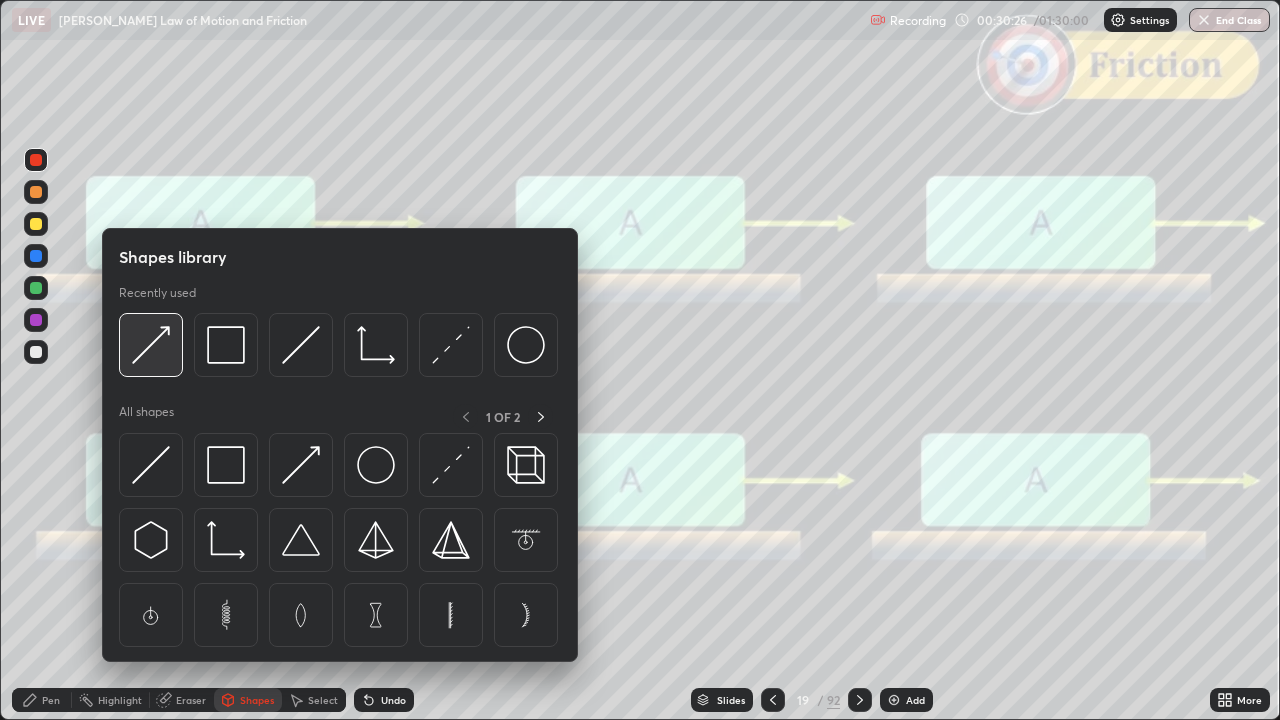 click at bounding box center (151, 345) 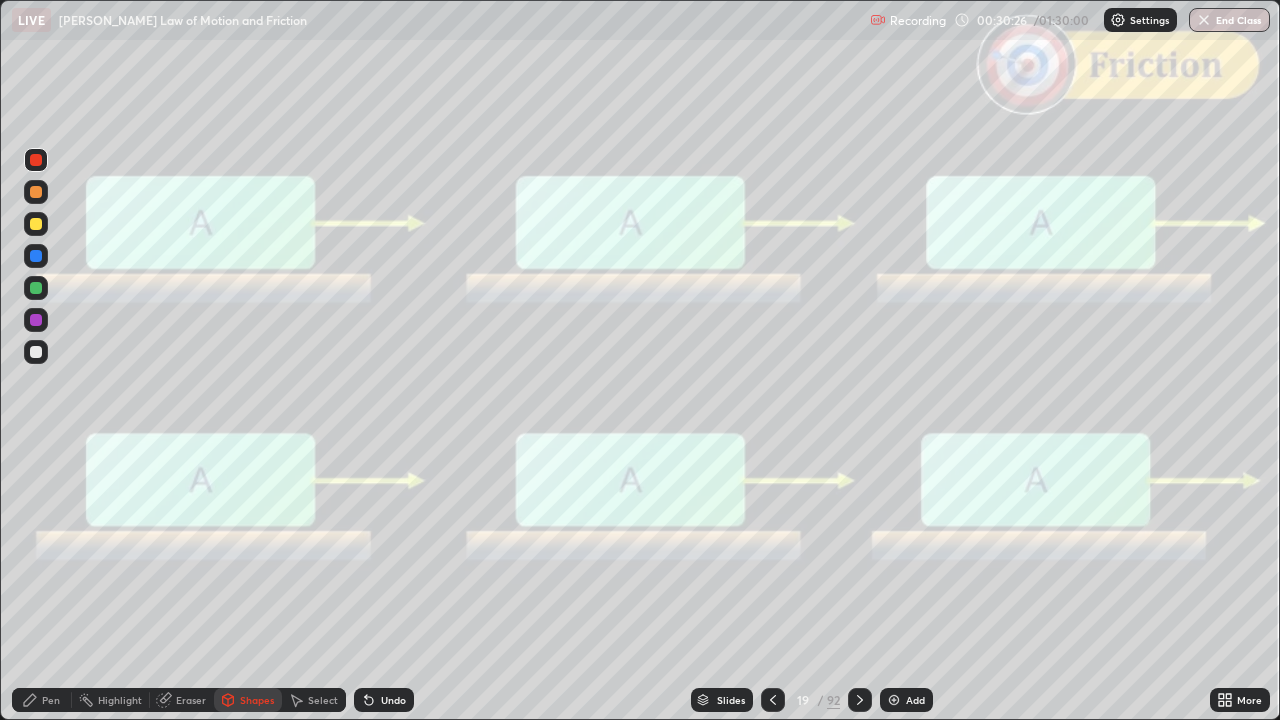 click at bounding box center [36, 224] 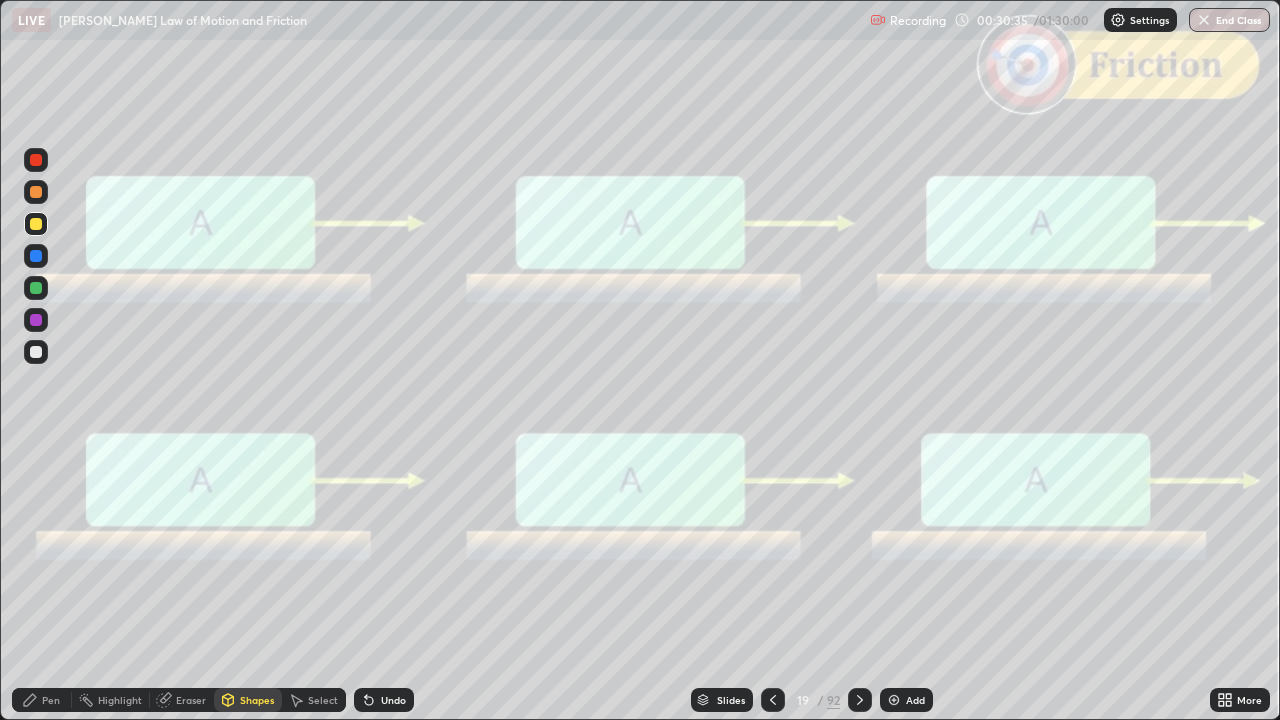 click on "Pen" at bounding box center [51, 700] 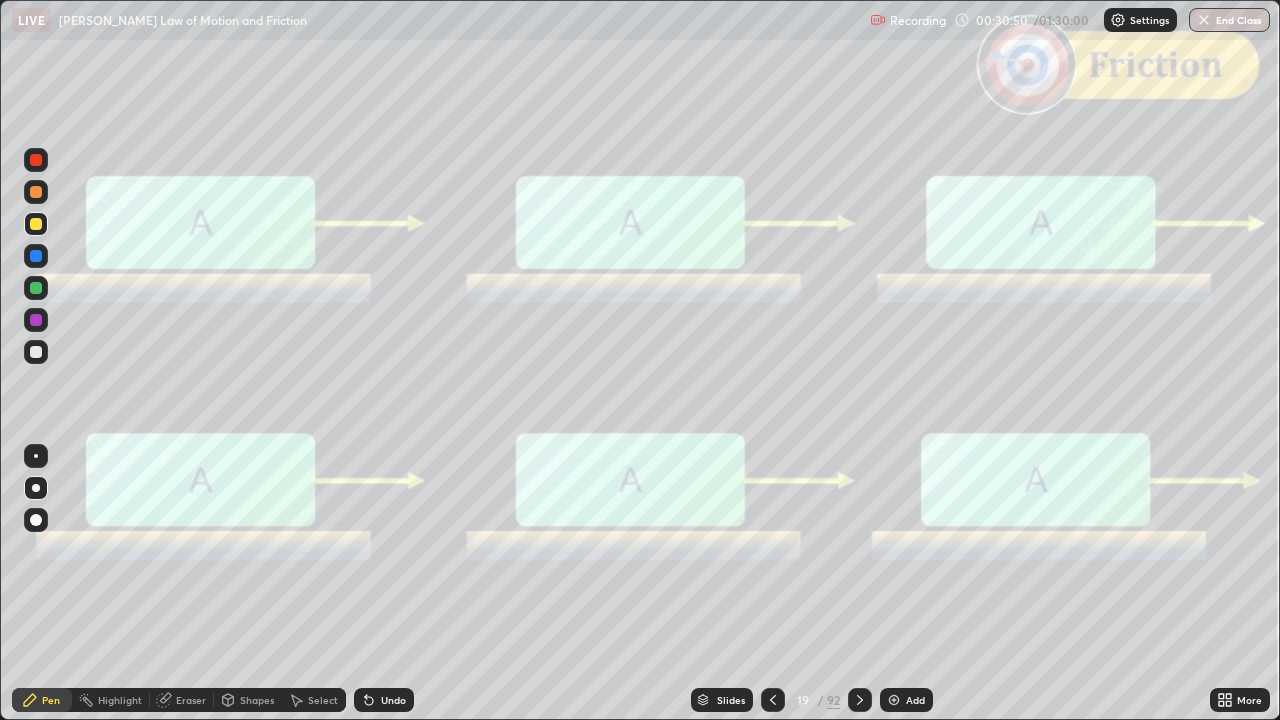 click at bounding box center [36, 192] 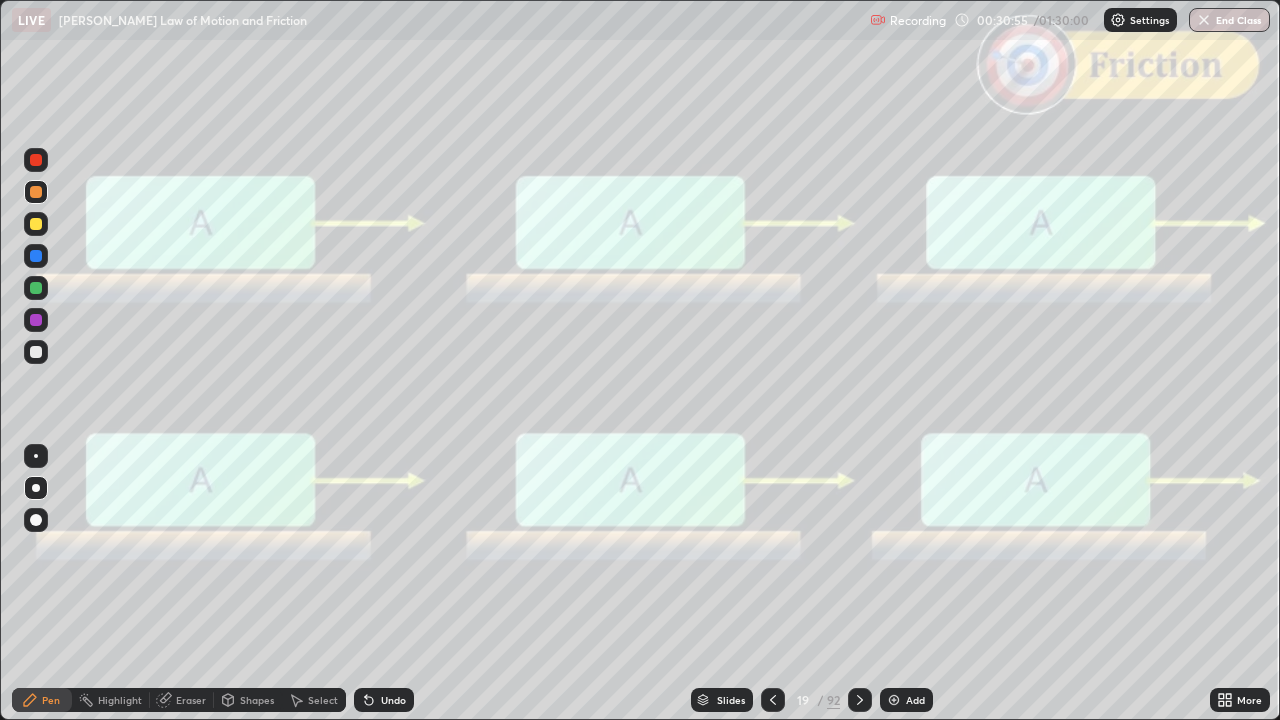 click at bounding box center (36, 160) 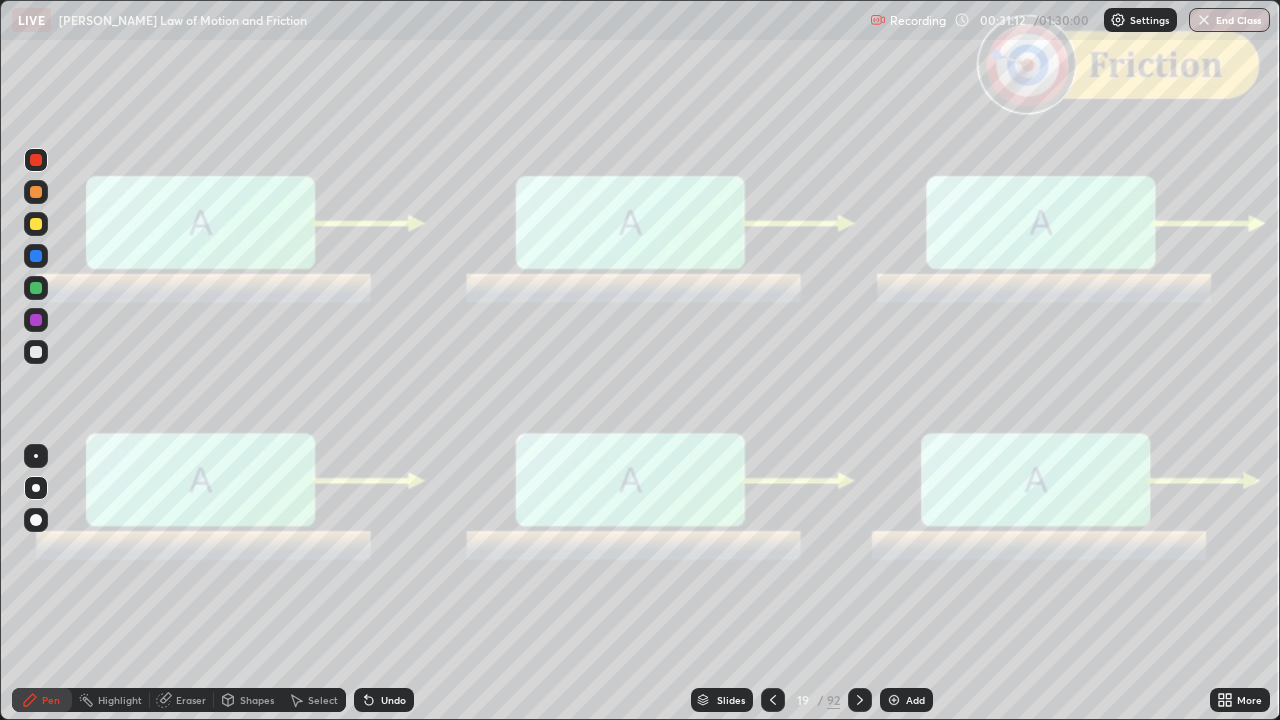 click at bounding box center (36, 288) 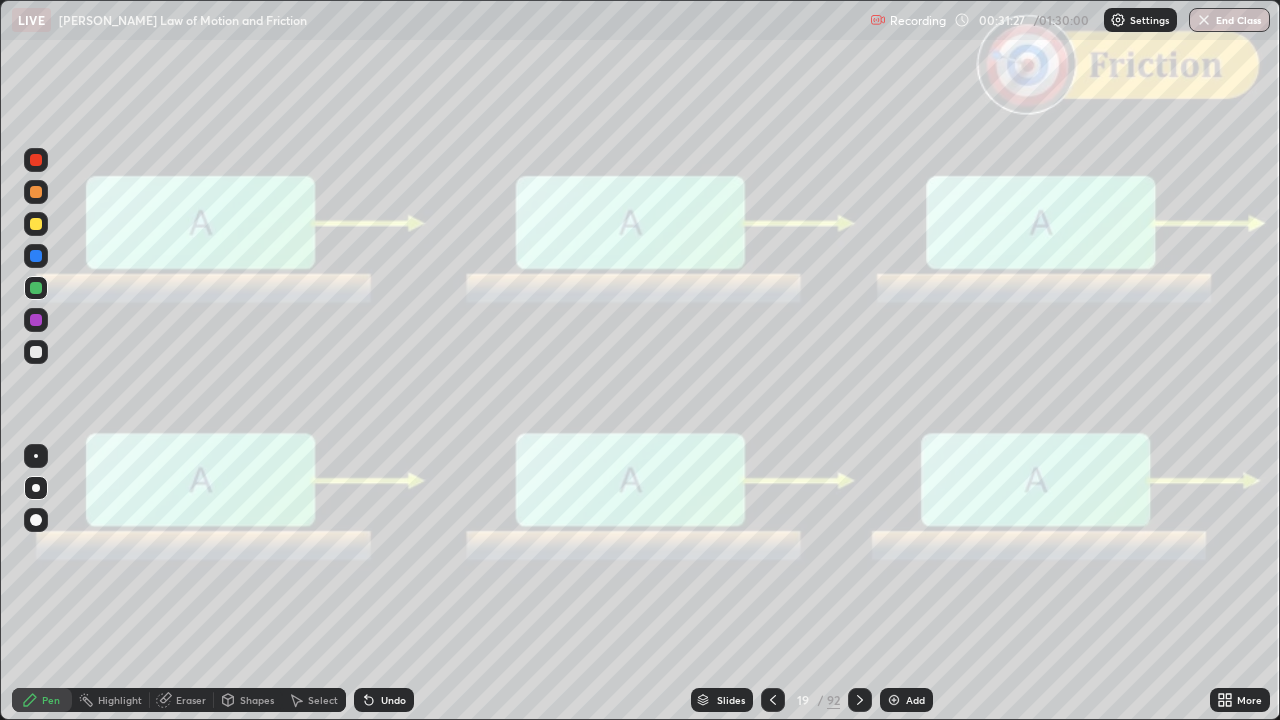 click on "Undo" at bounding box center (393, 700) 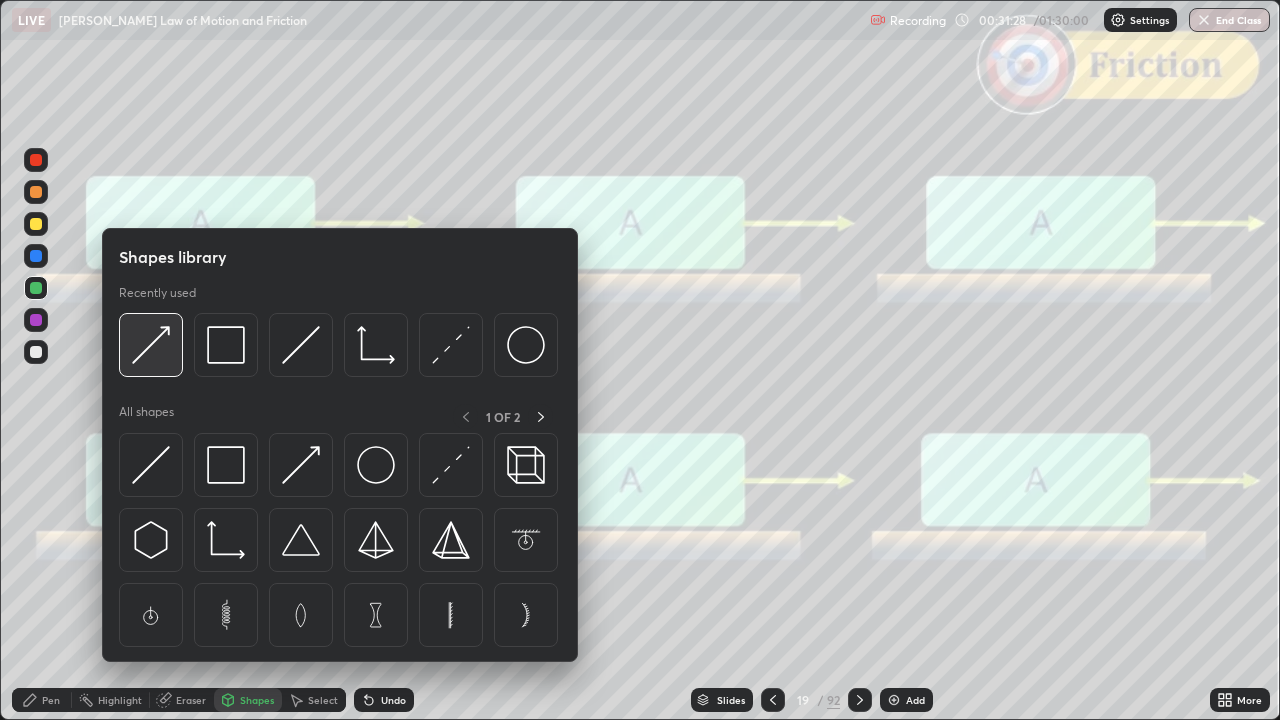 click at bounding box center (151, 345) 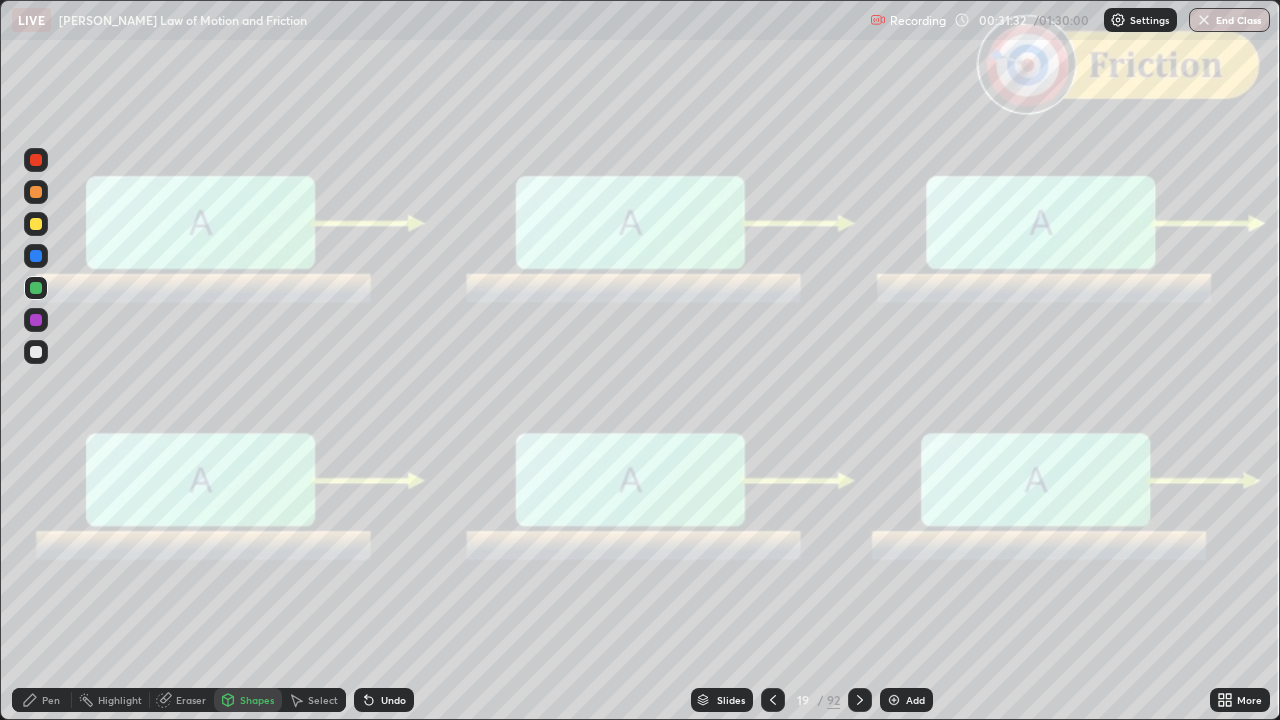 click on "Pen" at bounding box center [42, 700] 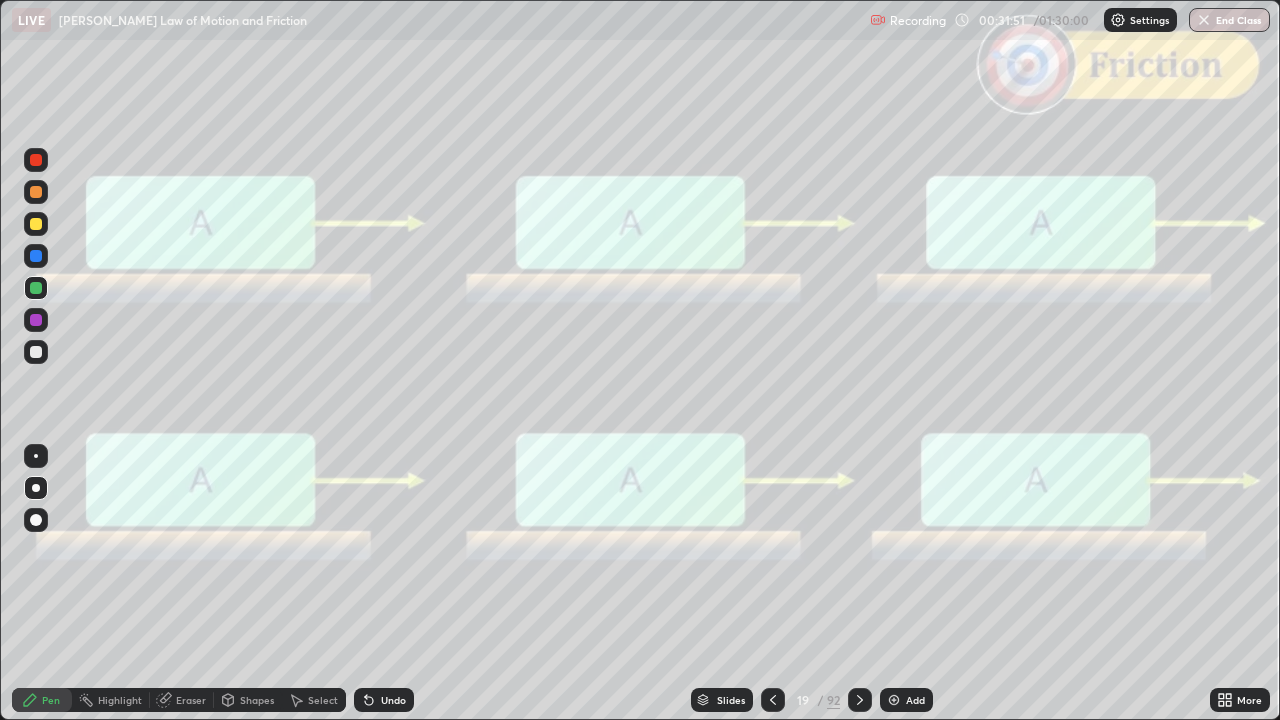 click at bounding box center (36, 160) 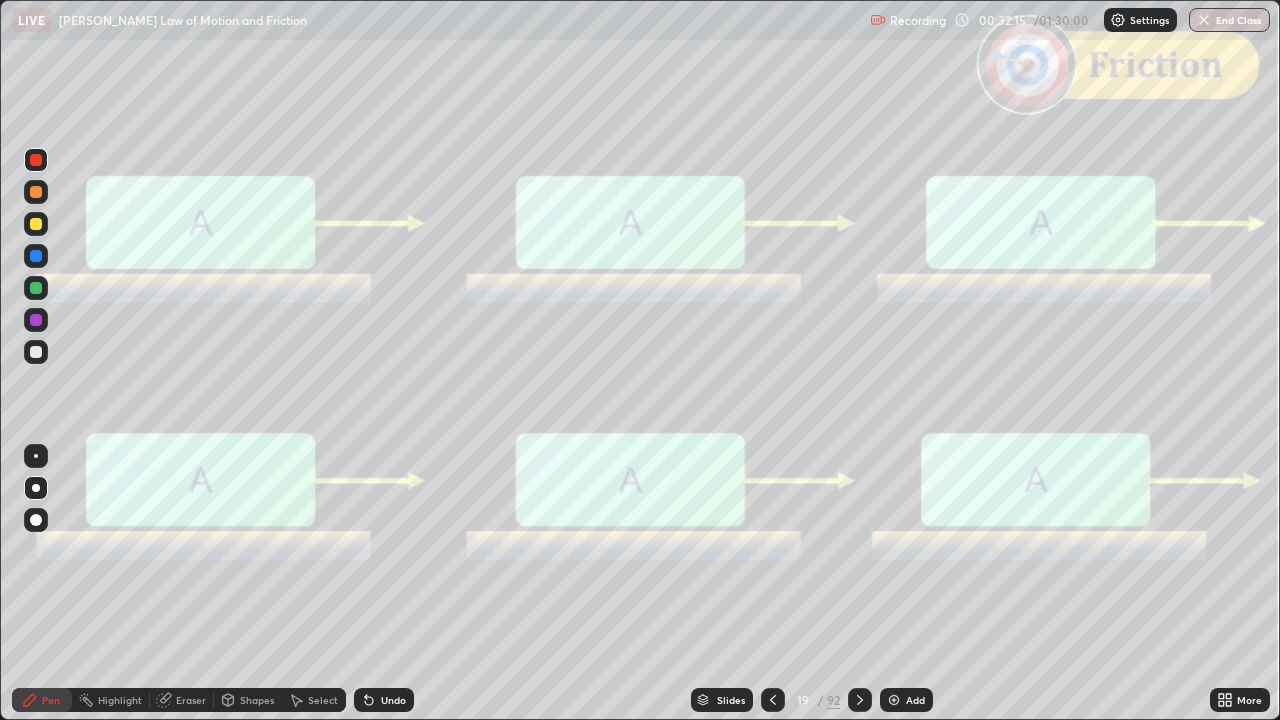click on "Shapes" at bounding box center (257, 700) 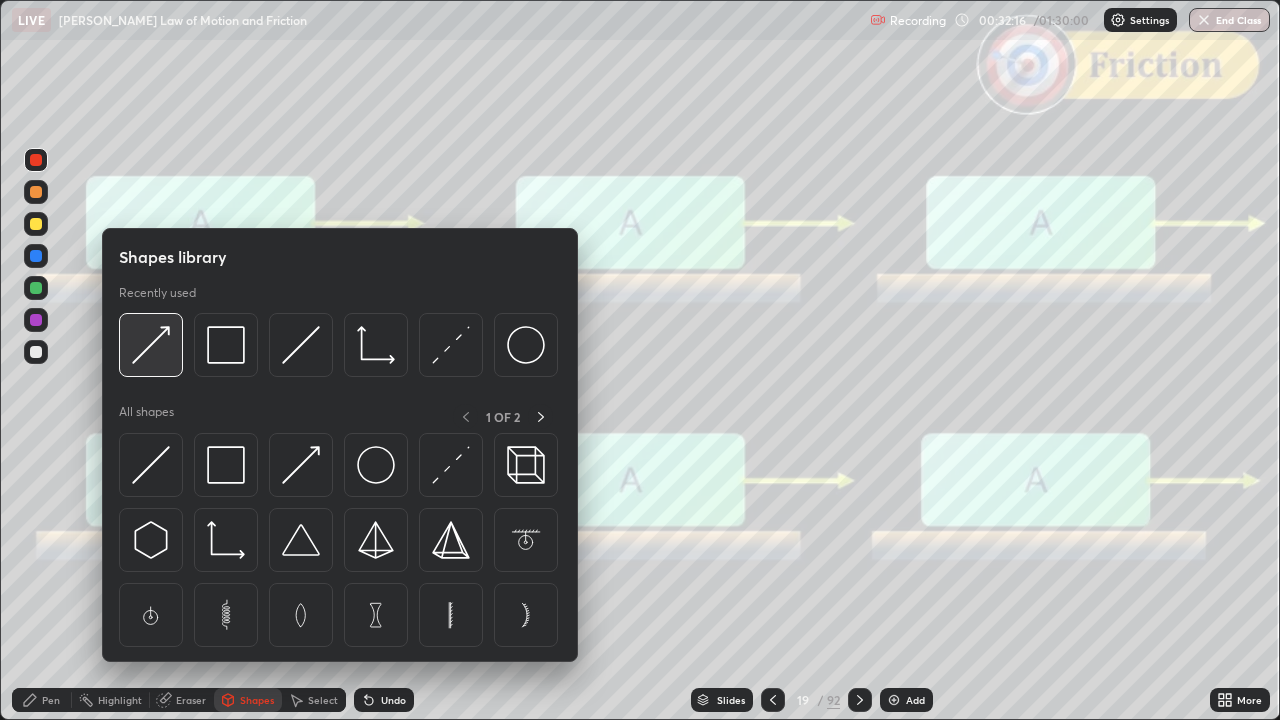 click at bounding box center (151, 345) 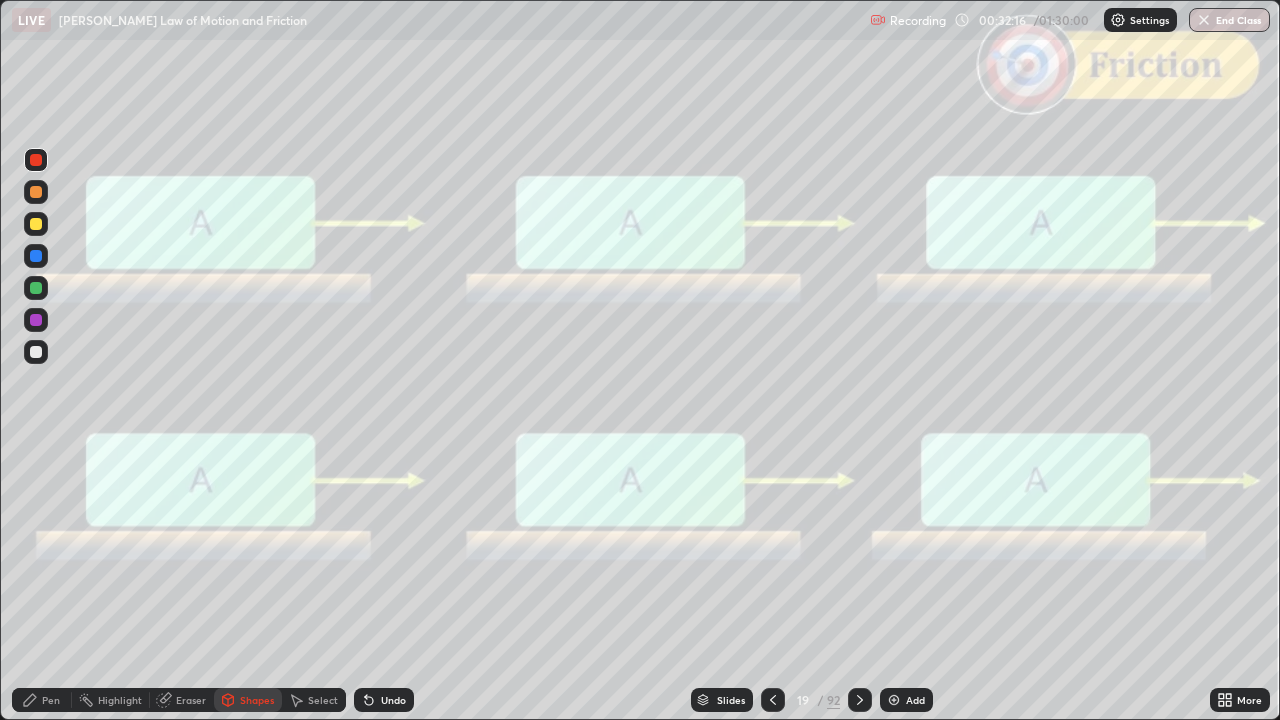 click at bounding box center [36, 160] 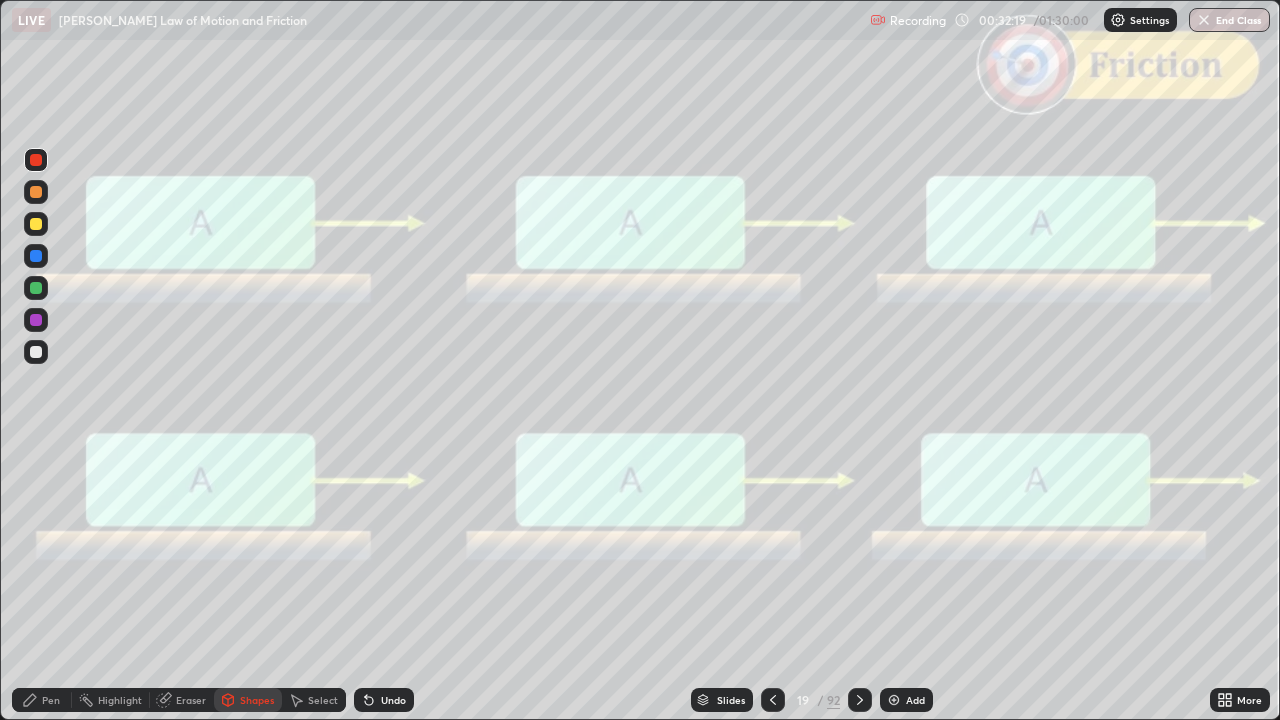 click 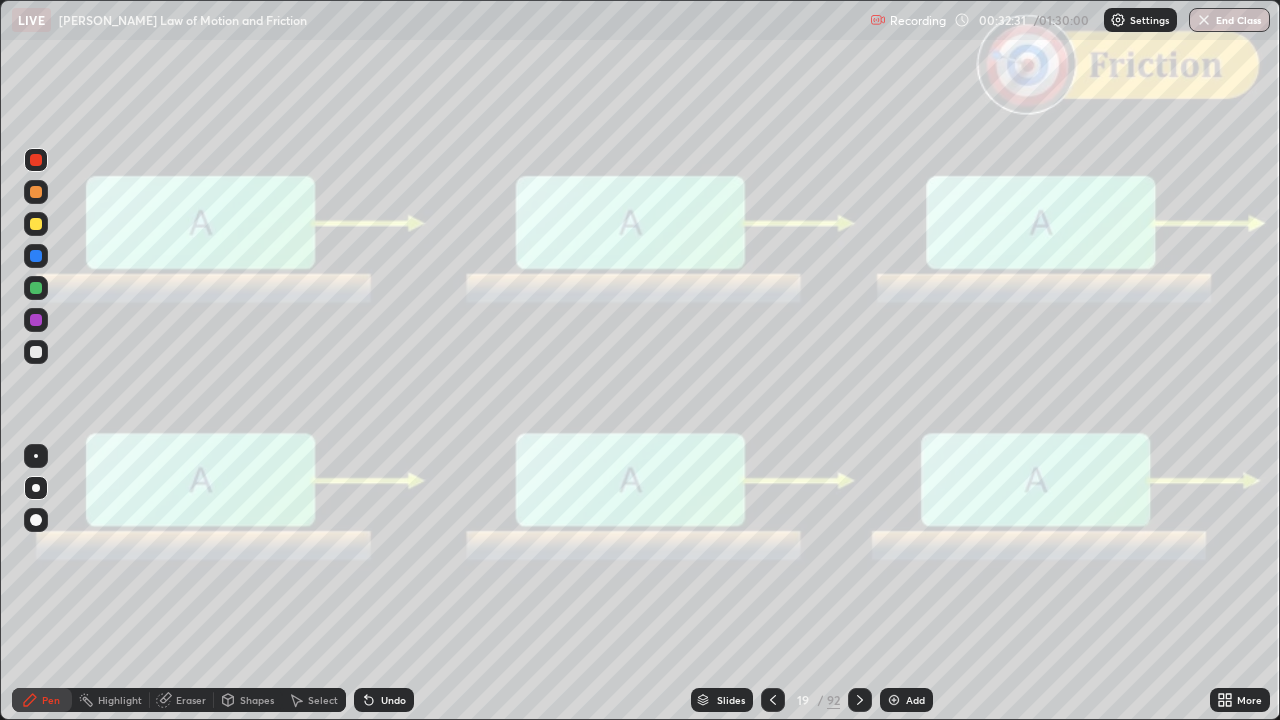click on "Shapes" at bounding box center (257, 700) 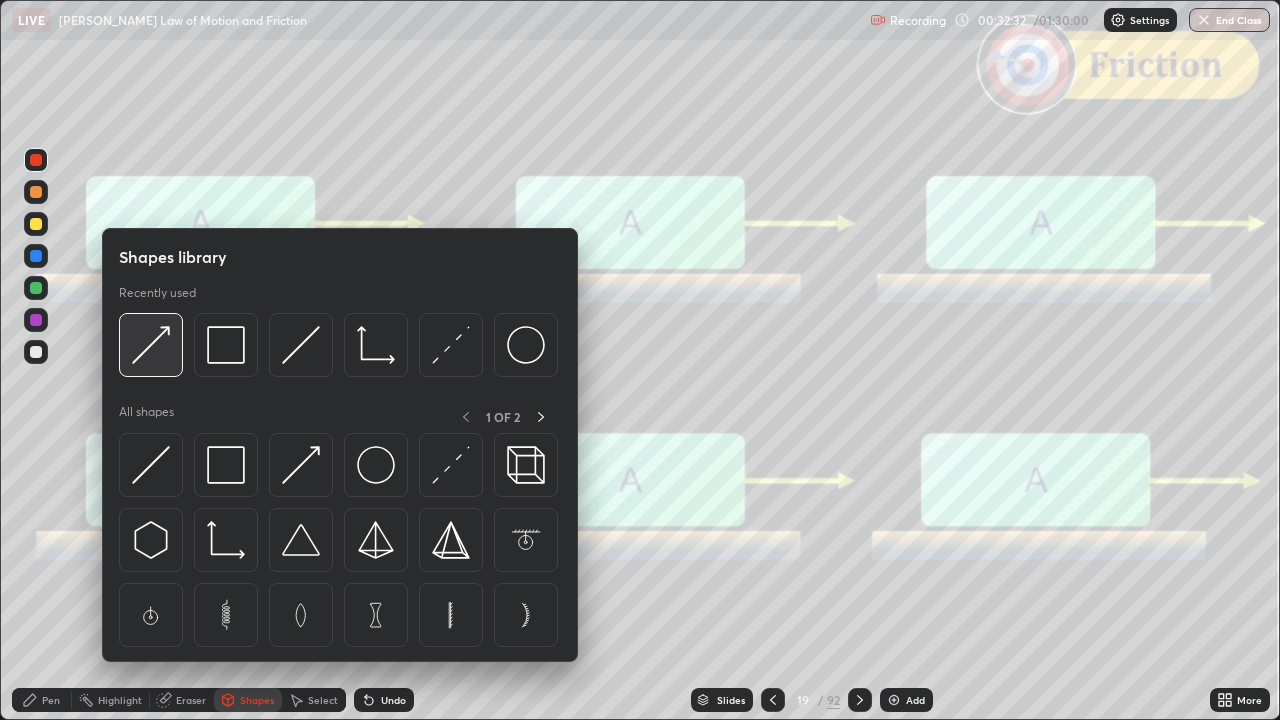 click at bounding box center (151, 345) 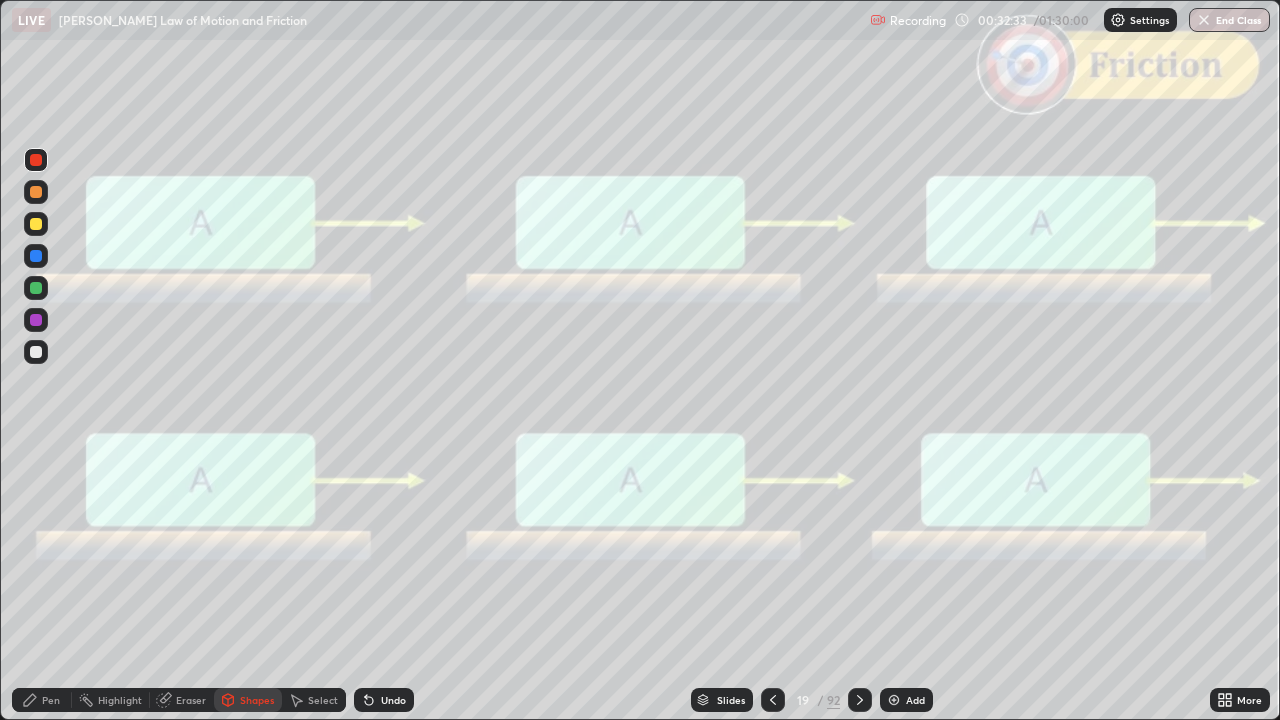 click at bounding box center (36, 192) 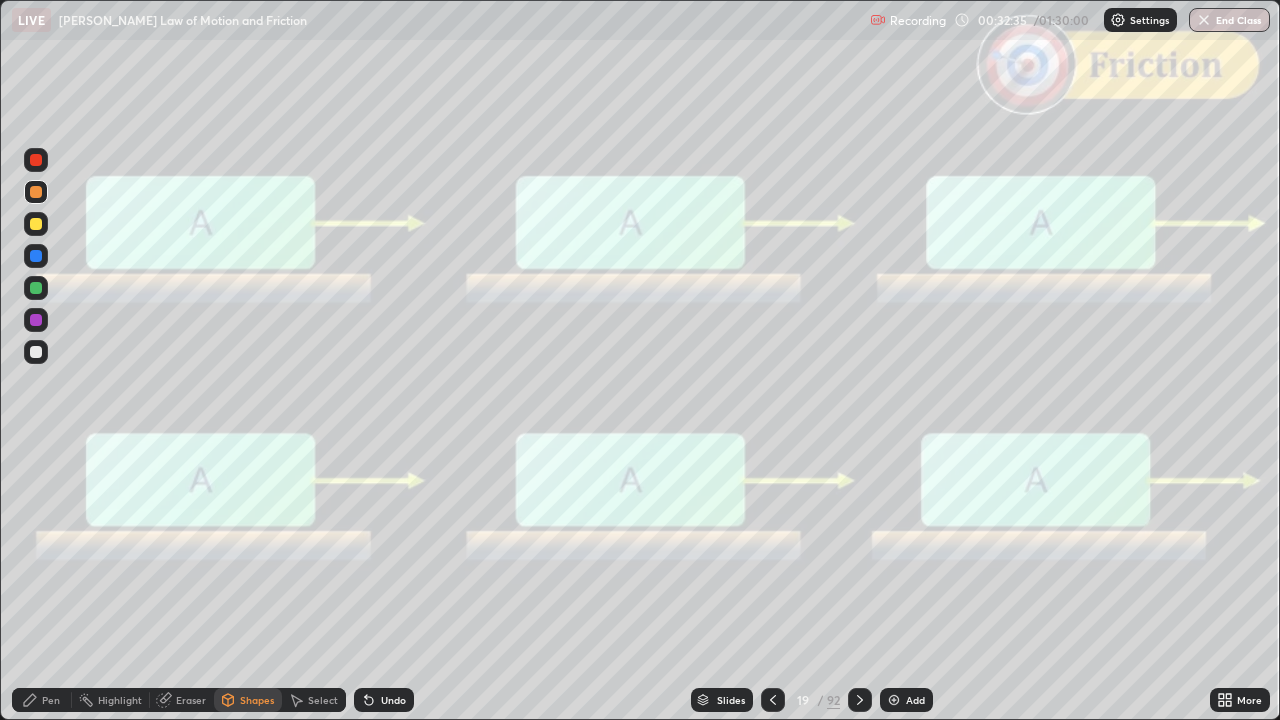 click at bounding box center (36, 320) 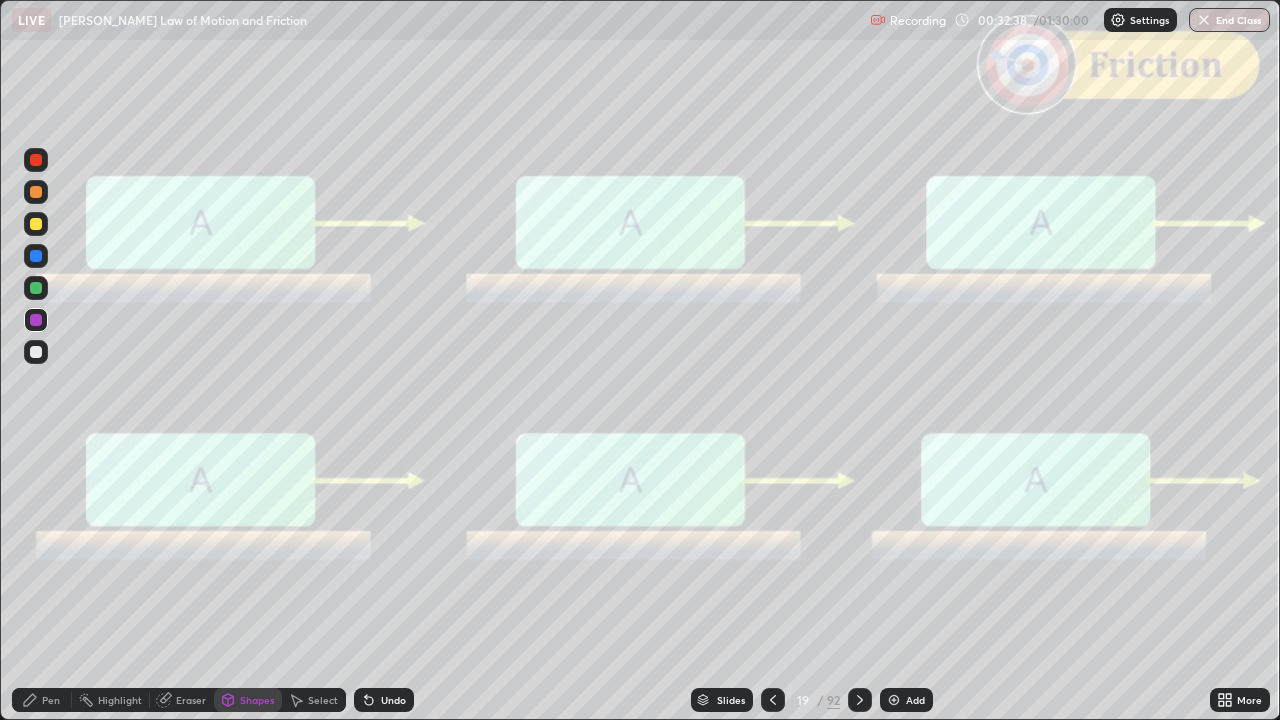click on "Pen" at bounding box center [42, 700] 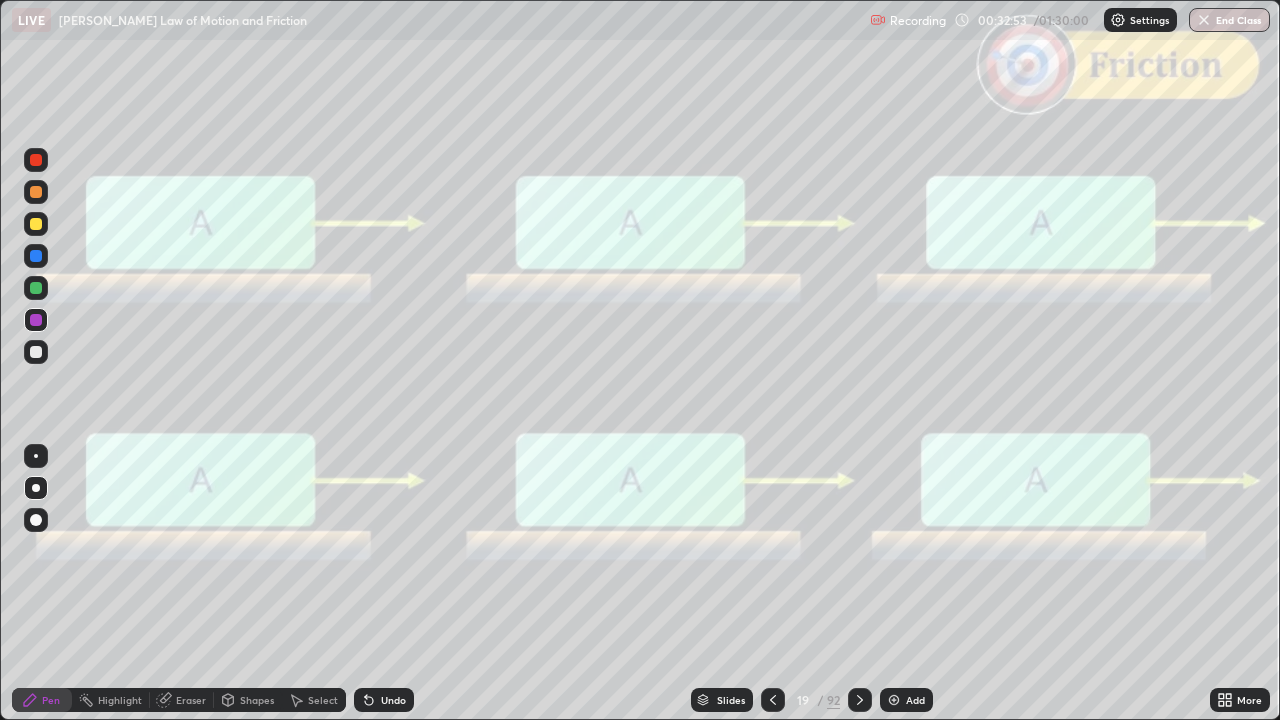 click at bounding box center [36, 288] 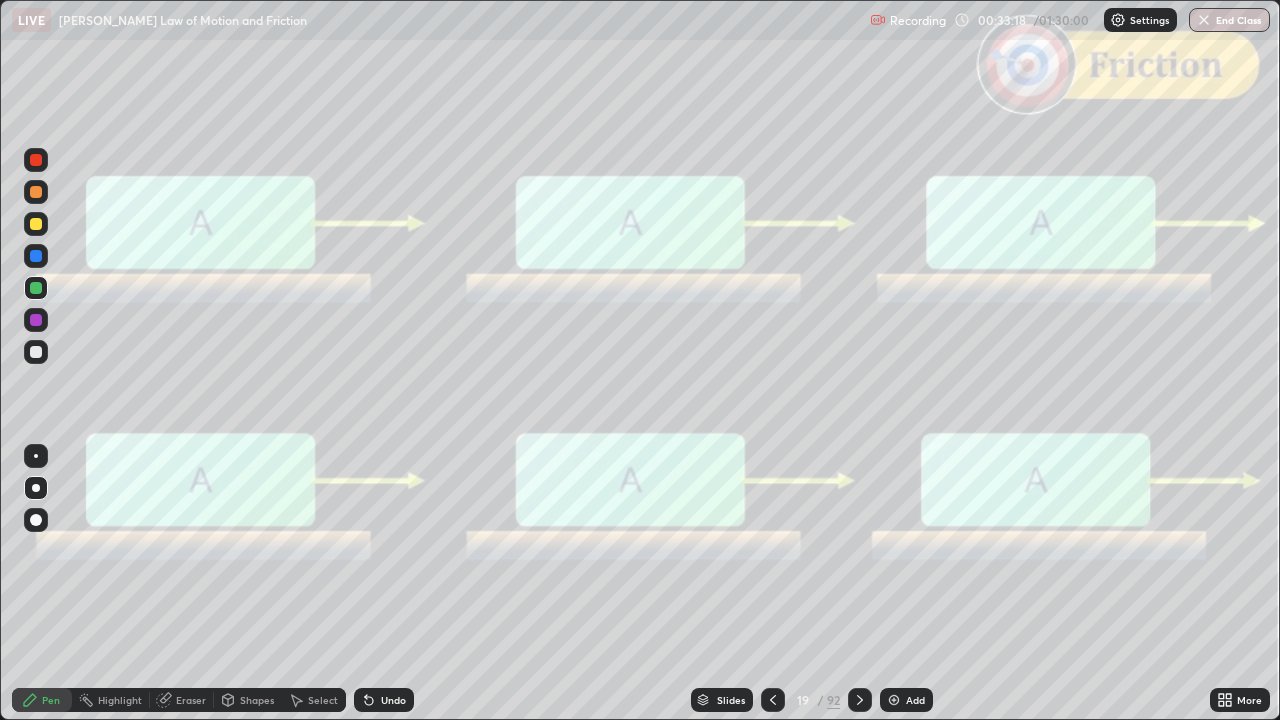 click on "Undo" at bounding box center [384, 700] 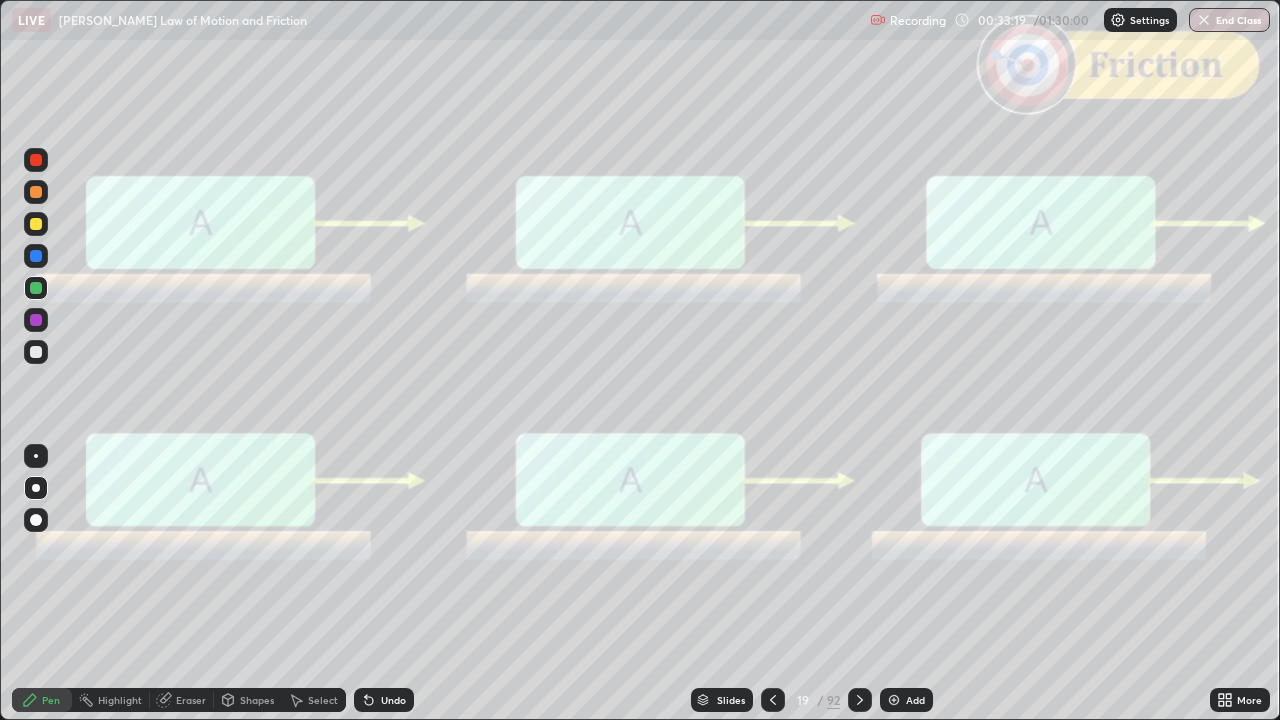click 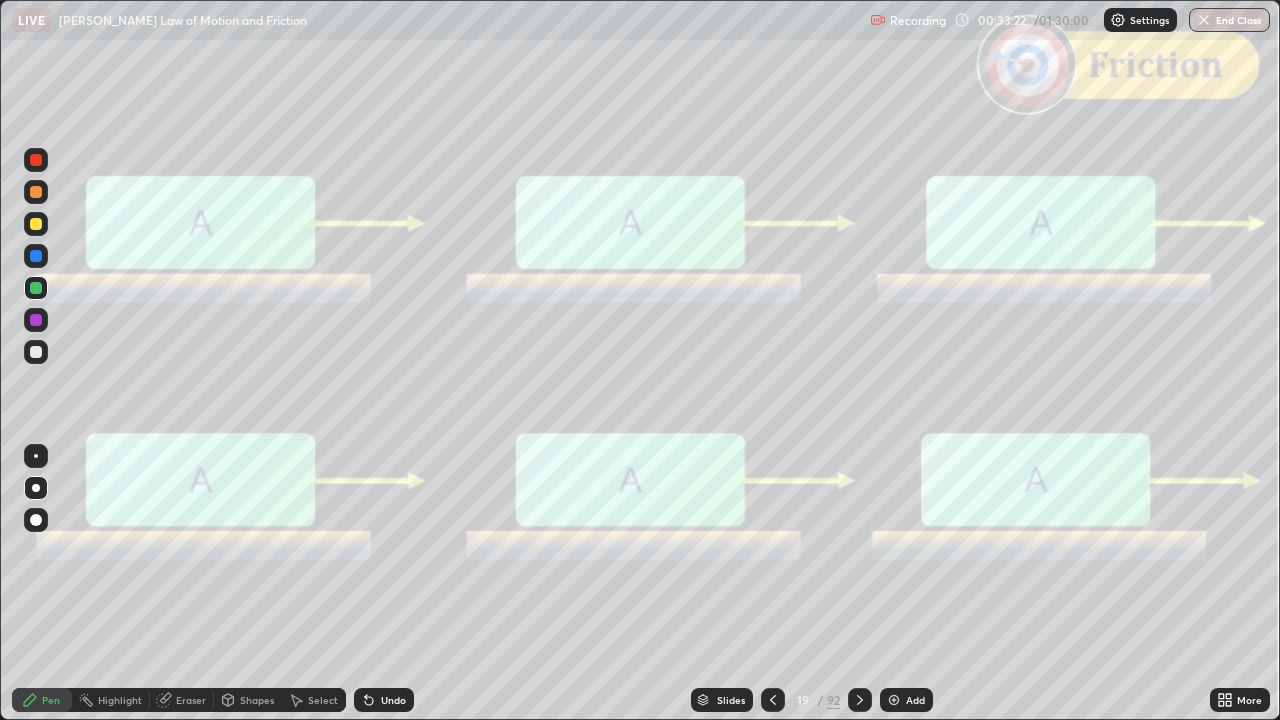 click on "Shapes" at bounding box center [257, 700] 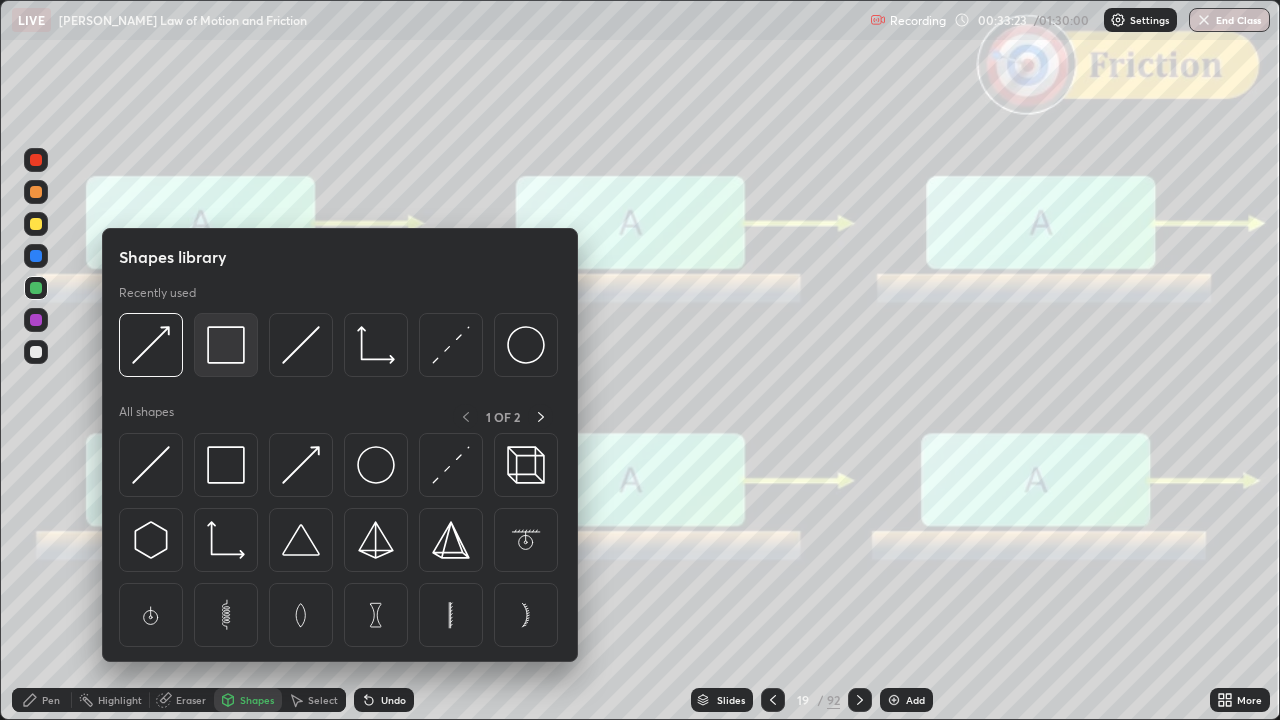 click at bounding box center (226, 345) 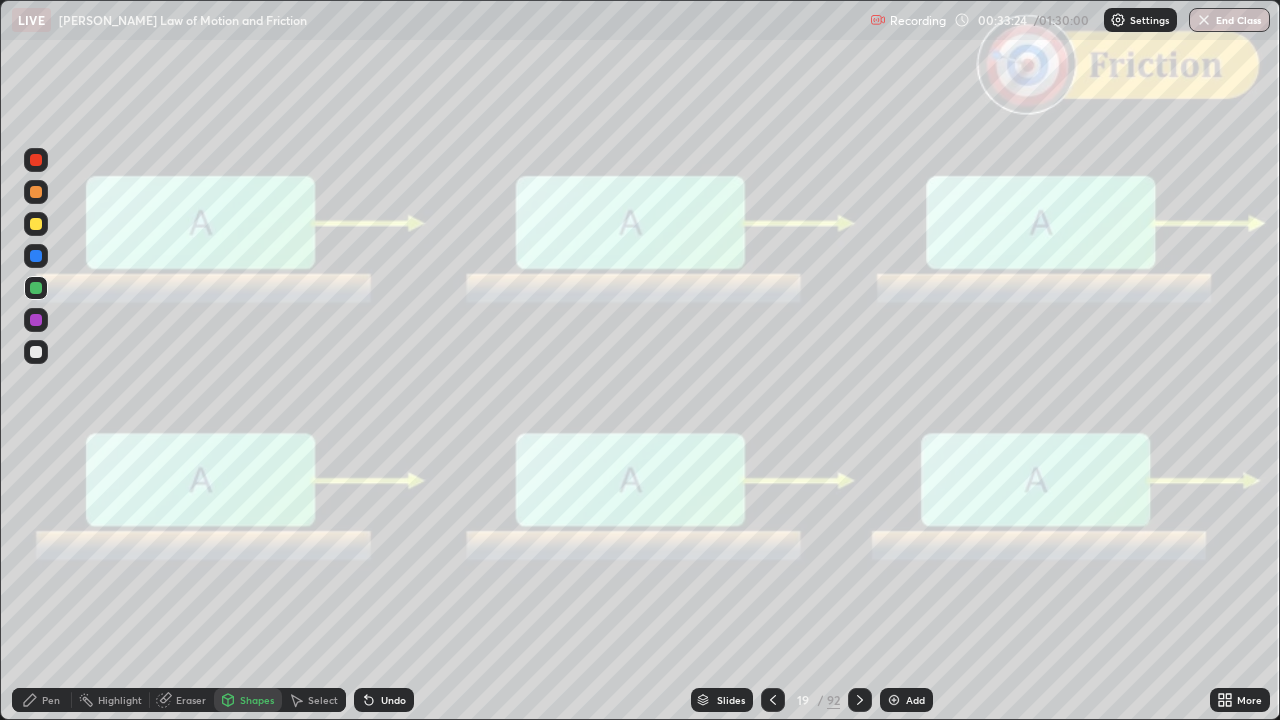 click at bounding box center [36, 160] 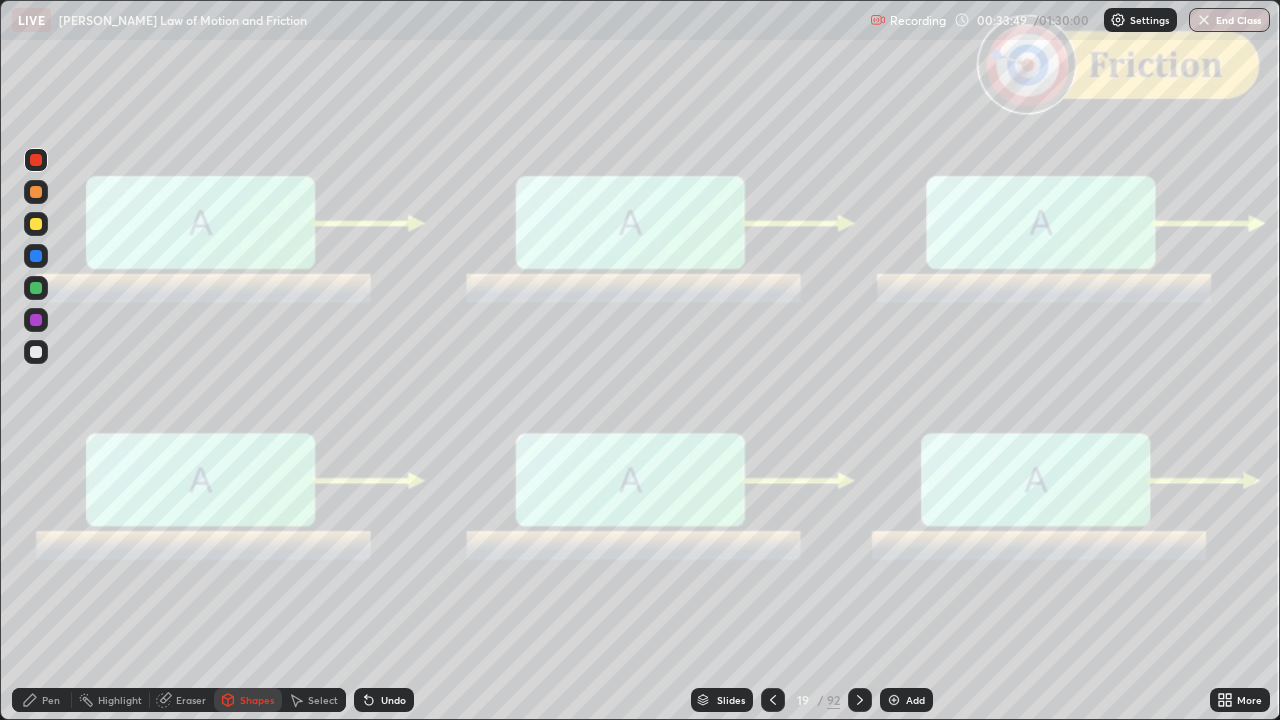 click on "Pen" at bounding box center [51, 700] 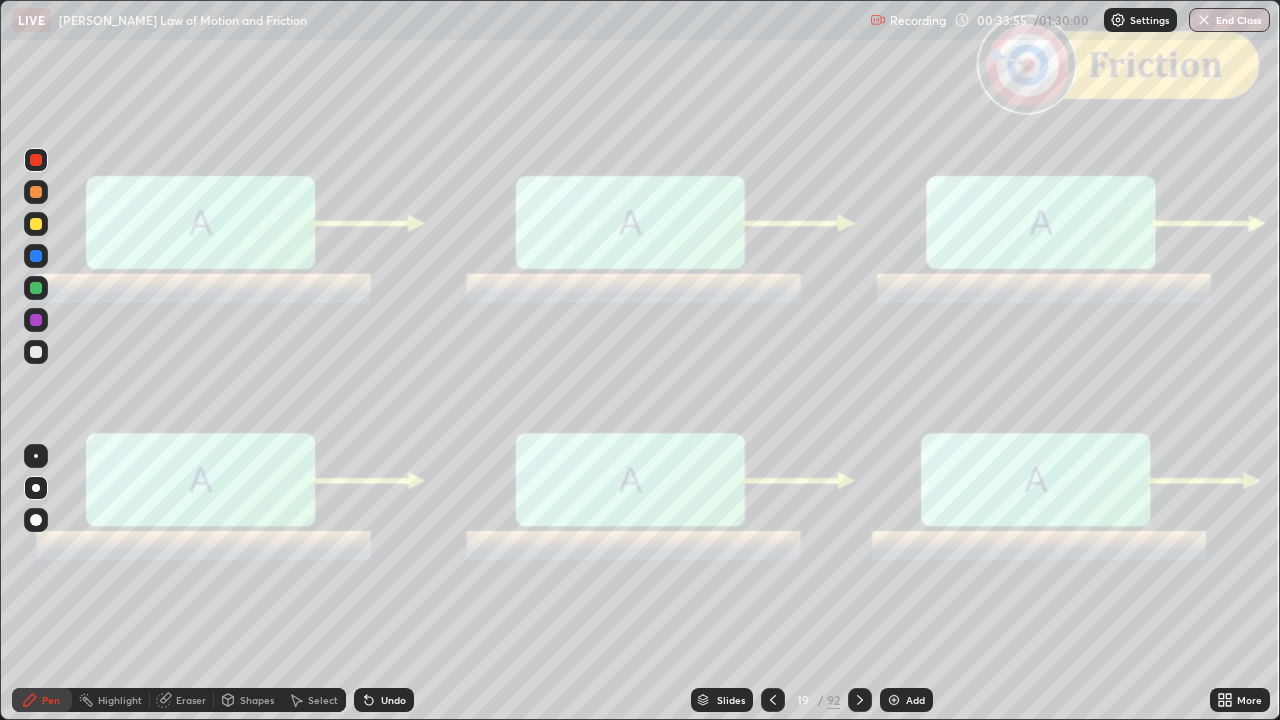 click at bounding box center [36, 192] 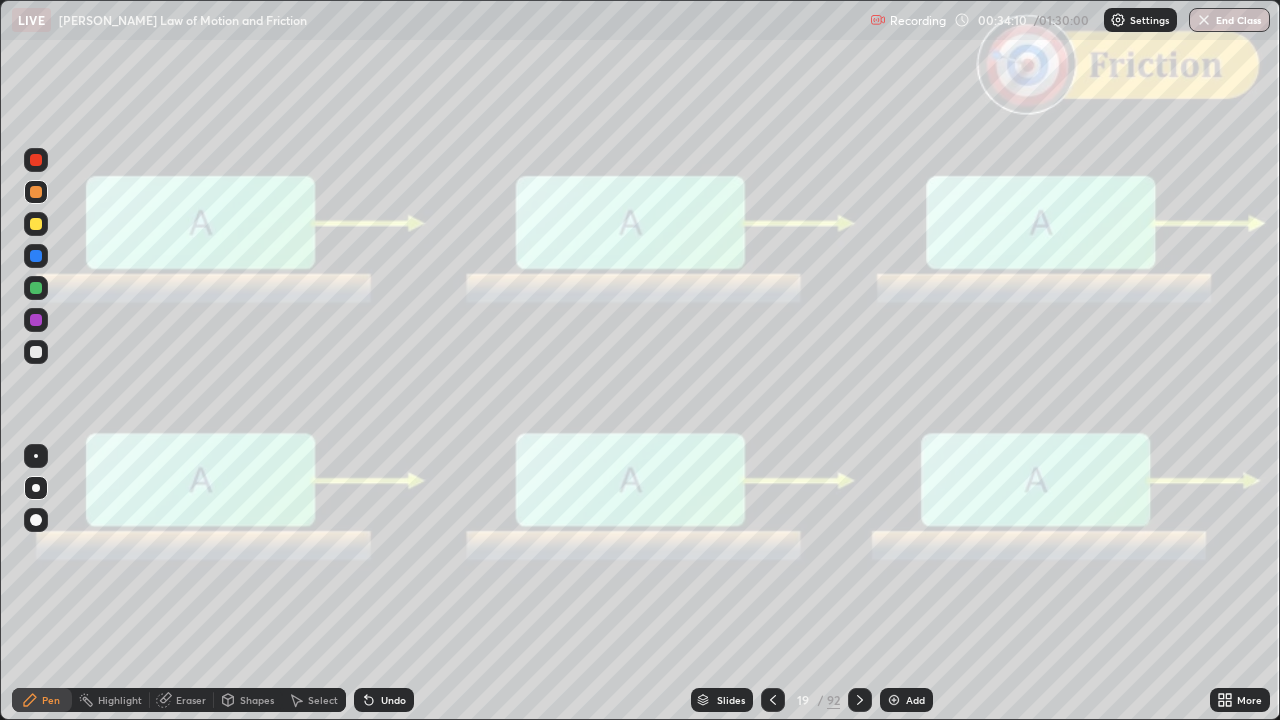click at bounding box center (36, 256) 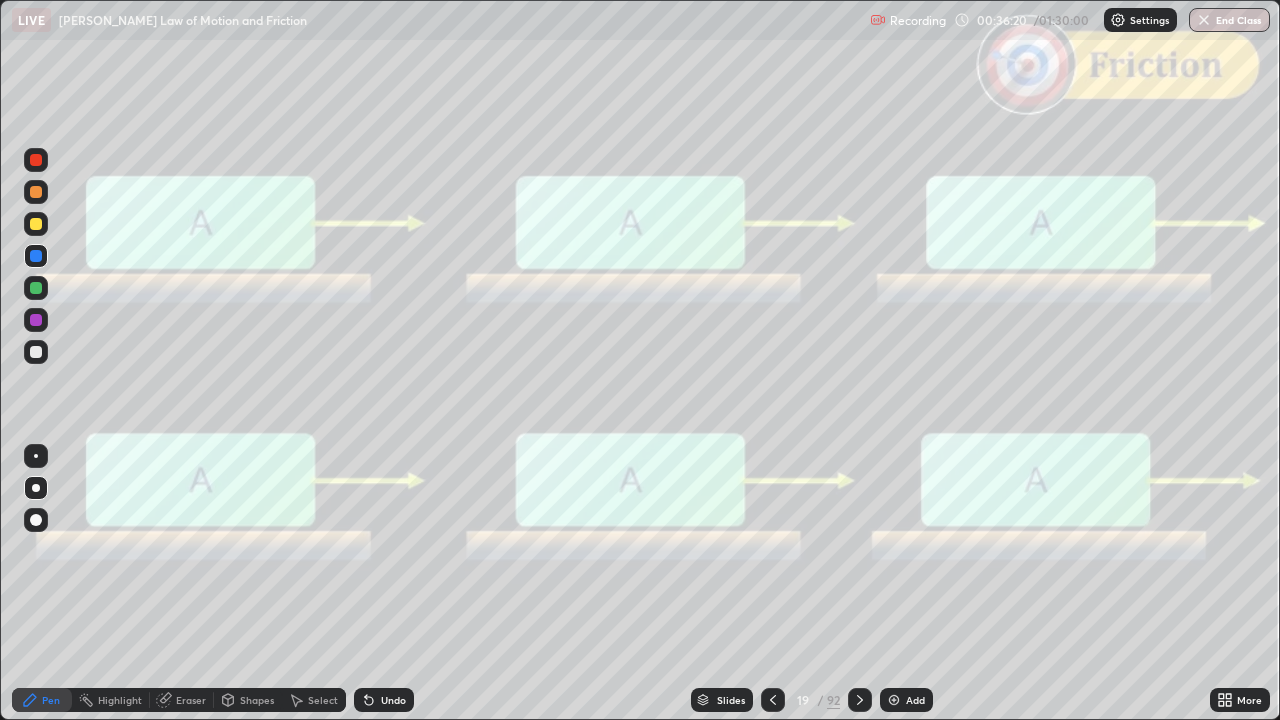 click on "Shapes" at bounding box center [257, 700] 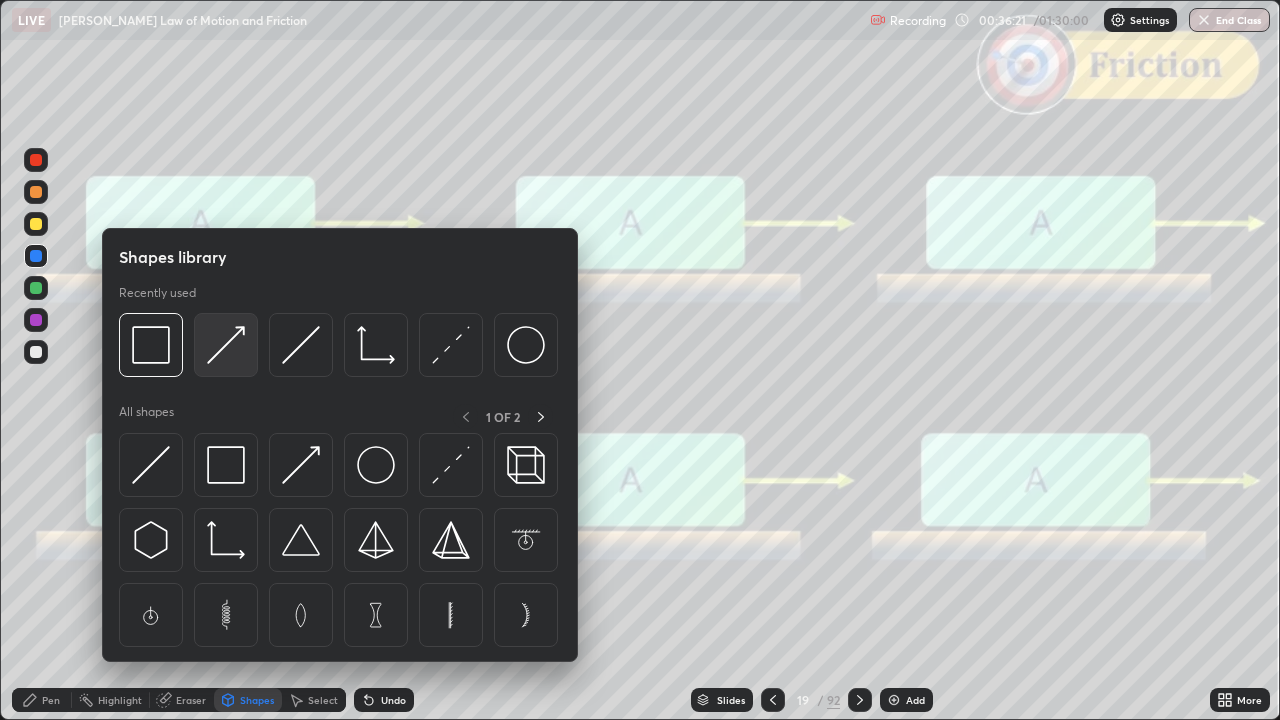 click at bounding box center (226, 345) 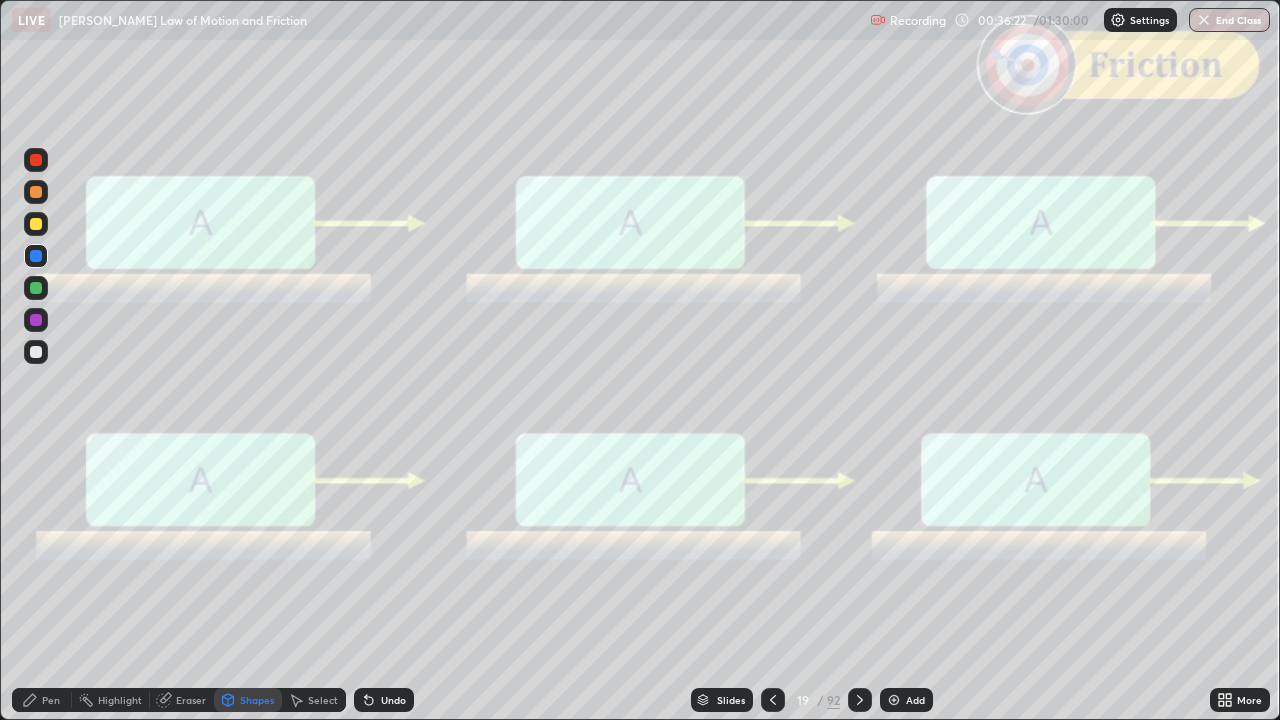 click at bounding box center [36, 160] 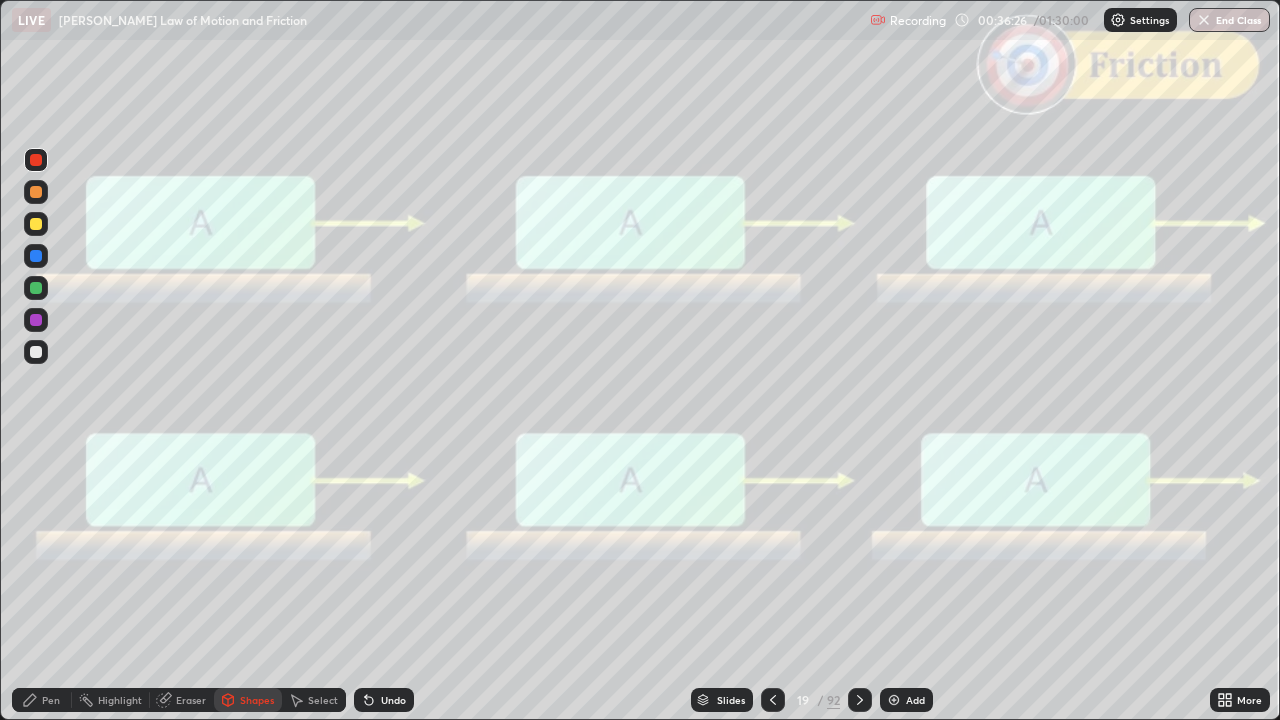click on "Pen" at bounding box center [42, 700] 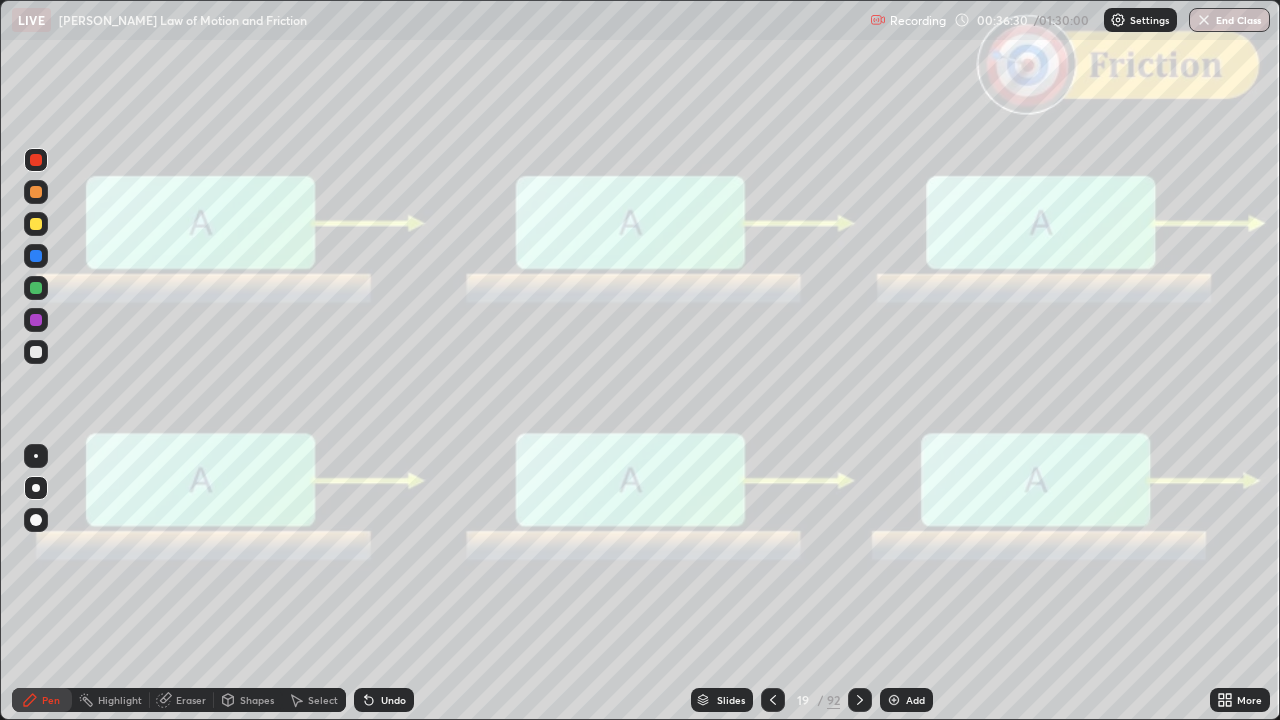 click at bounding box center (36, 320) 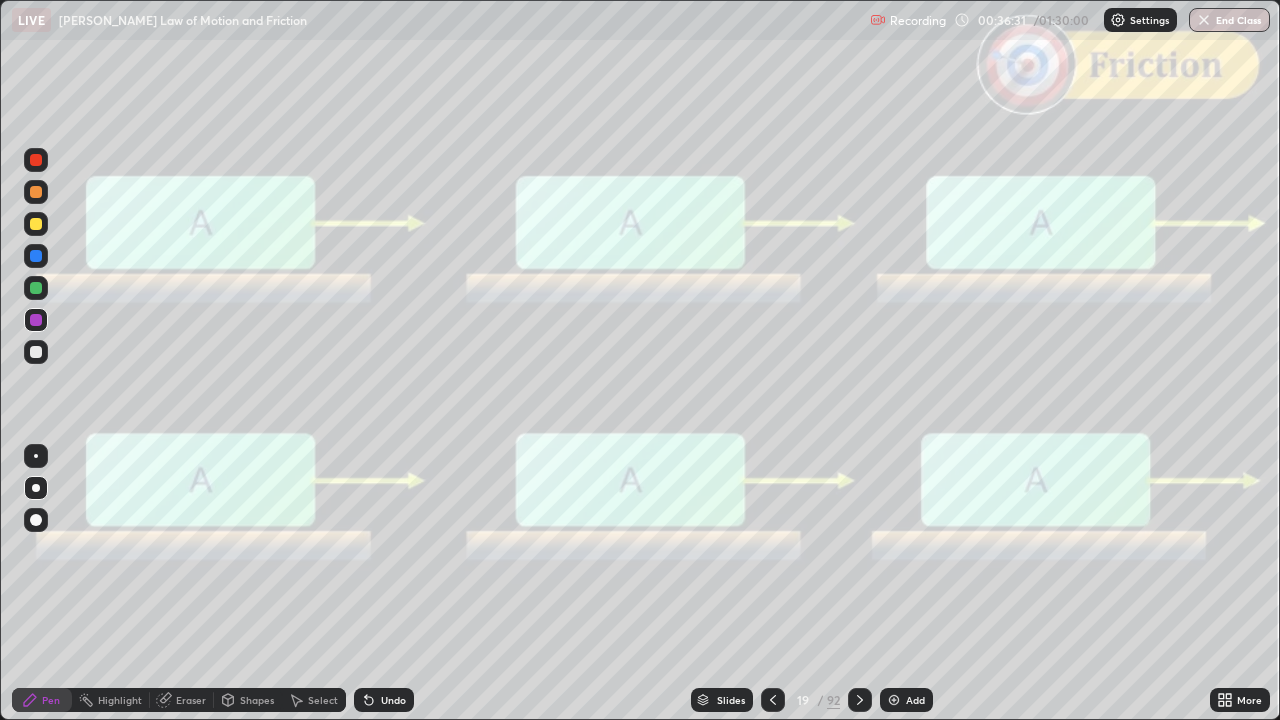 click on "Shapes" at bounding box center (257, 700) 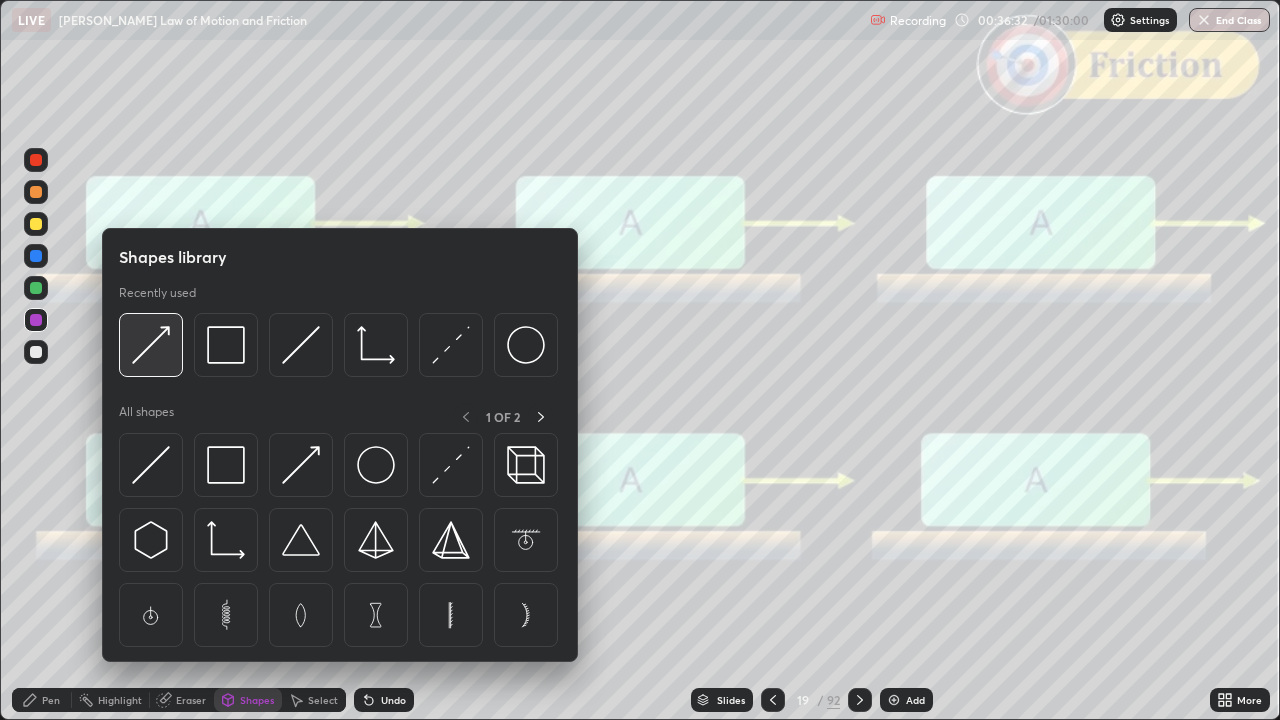 click at bounding box center (151, 345) 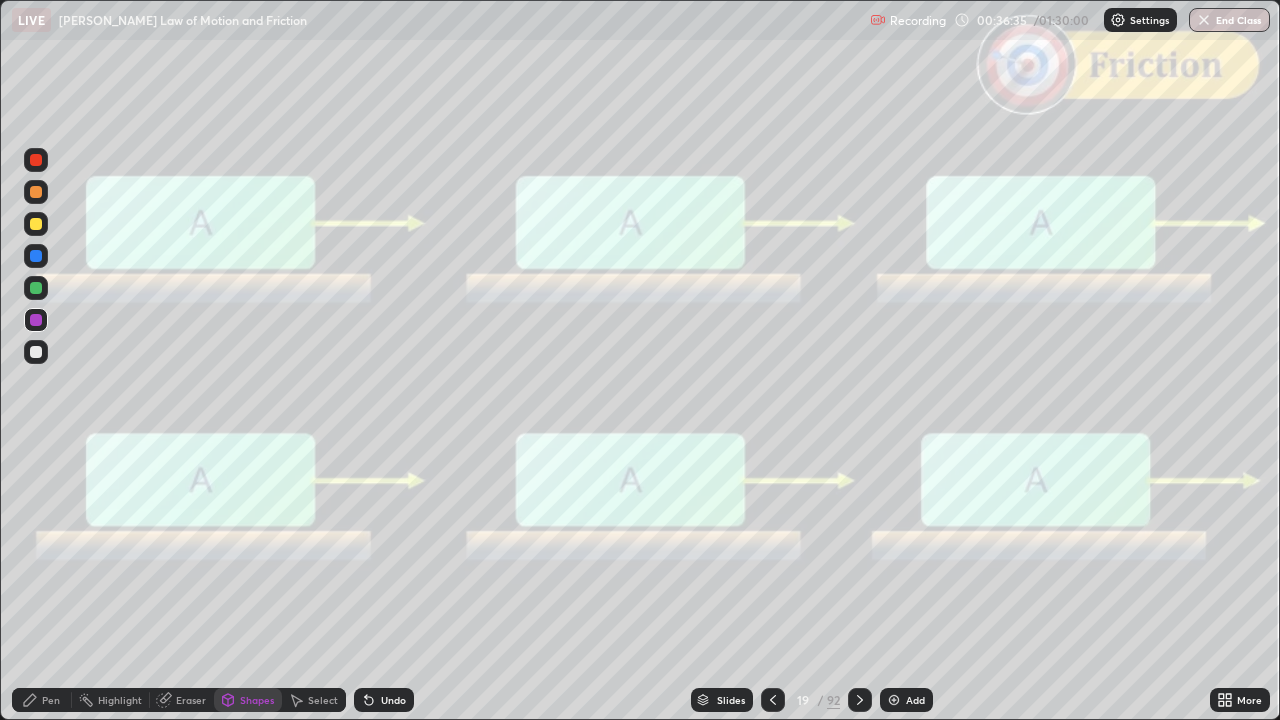 click on "Pen" at bounding box center (51, 700) 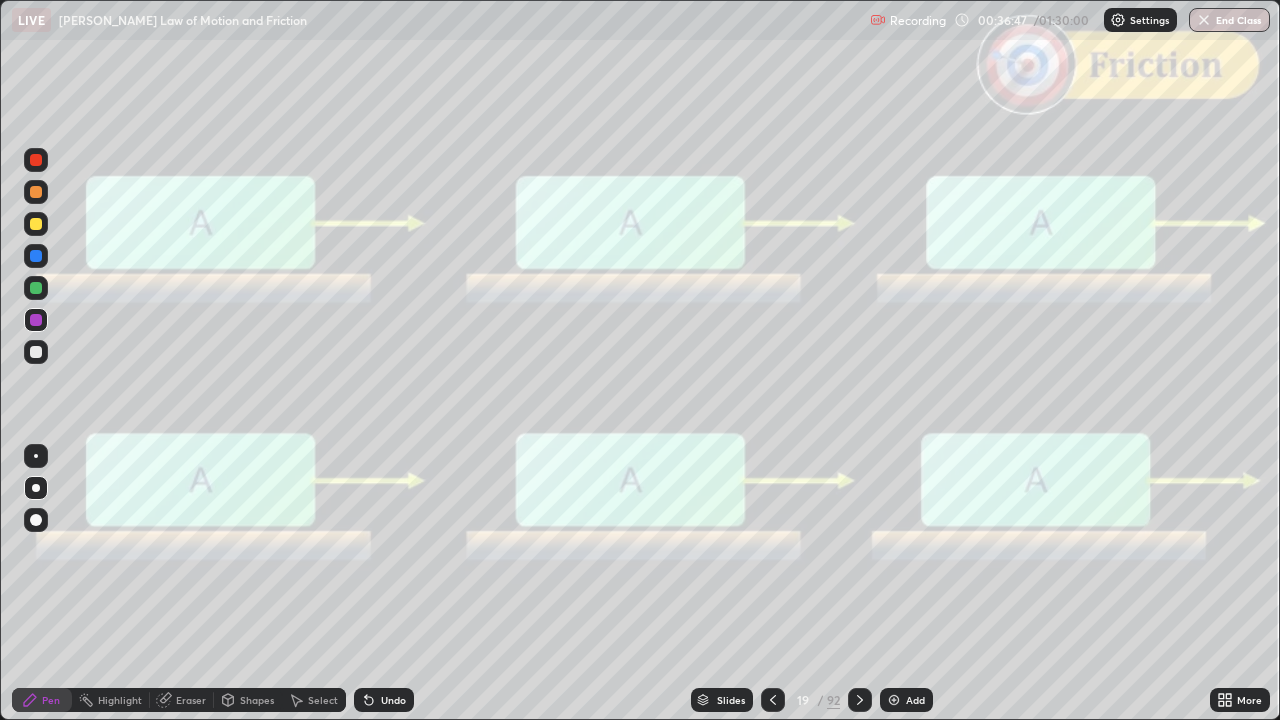 click at bounding box center (36, 256) 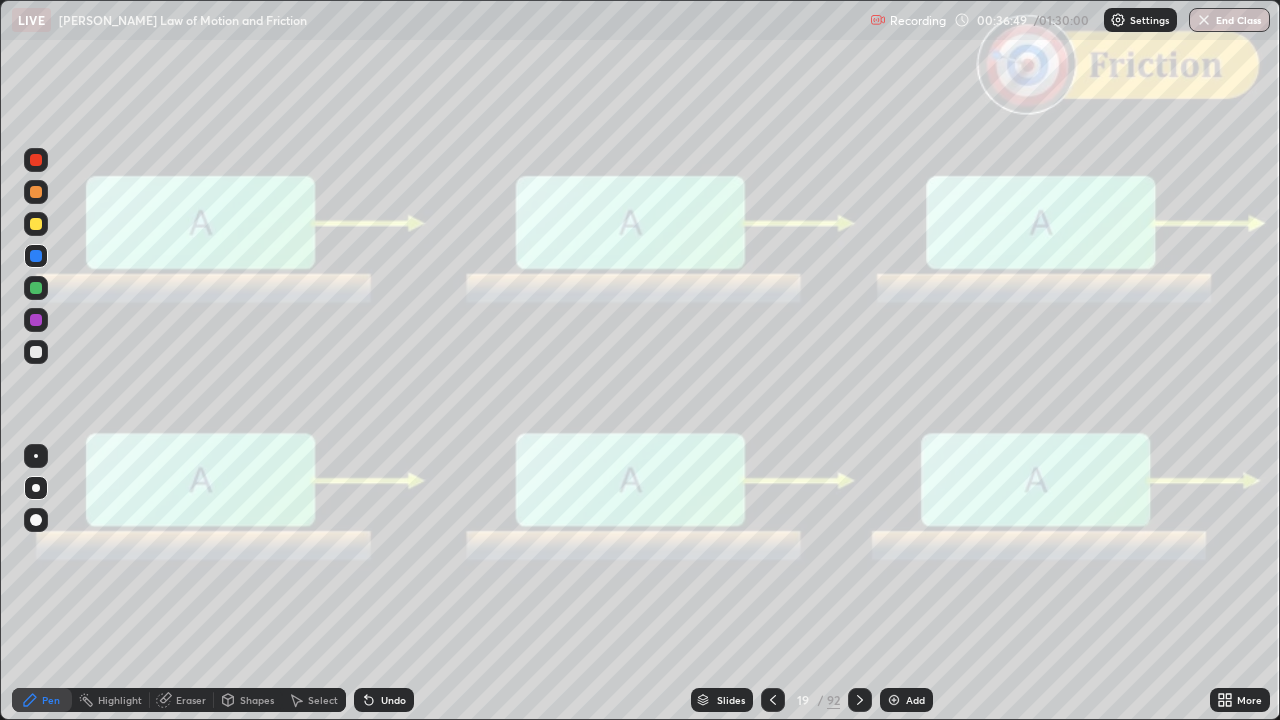 click on "Shapes" at bounding box center (257, 700) 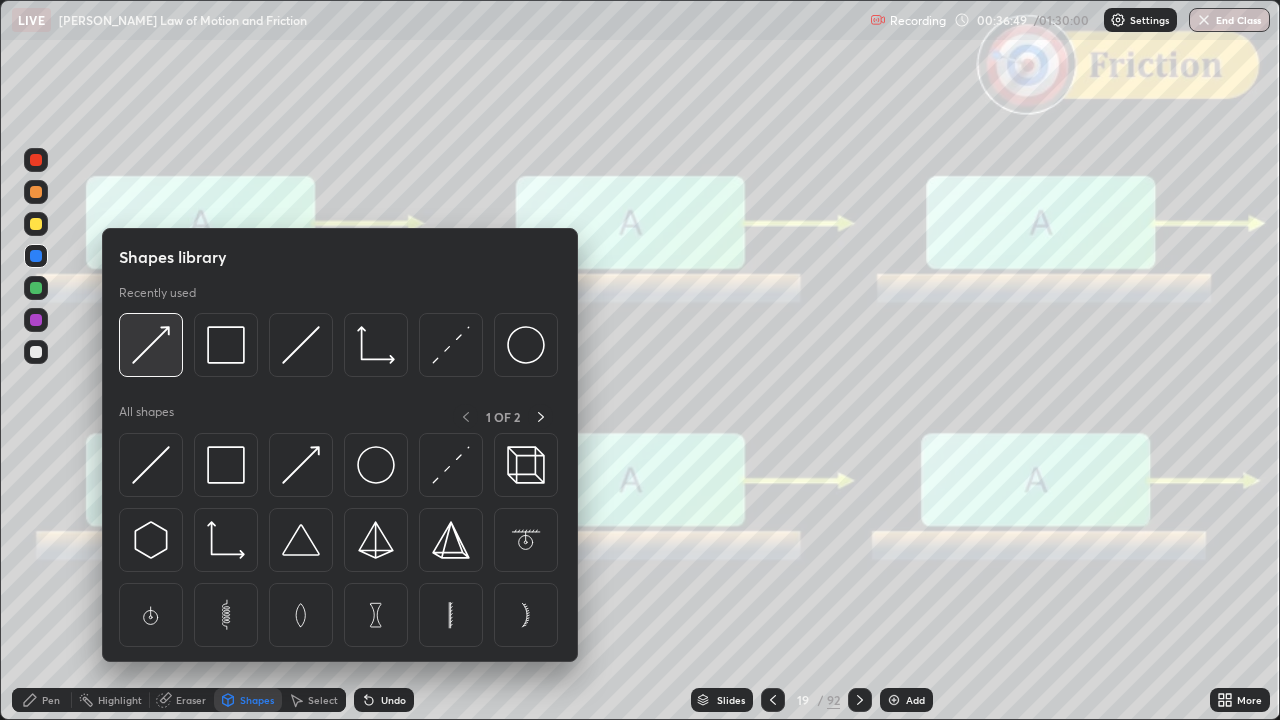 click at bounding box center [151, 345] 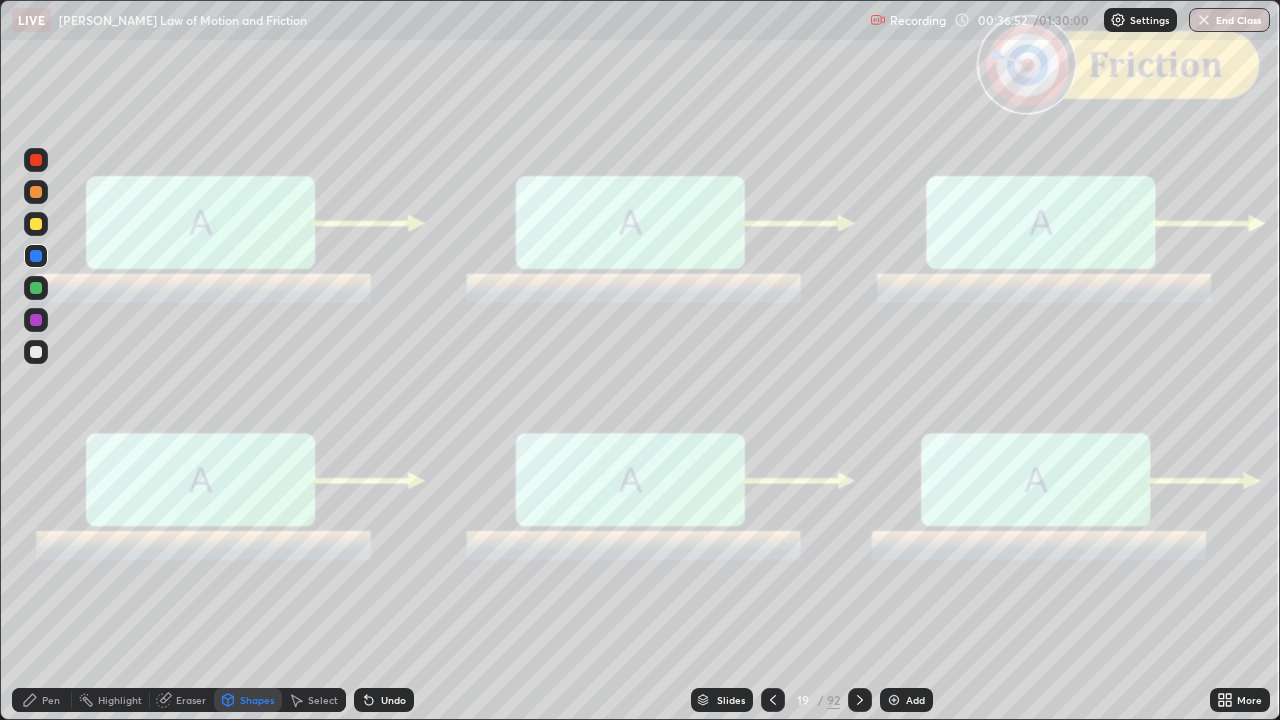 click on "Pen" at bounding box center [51, 700] 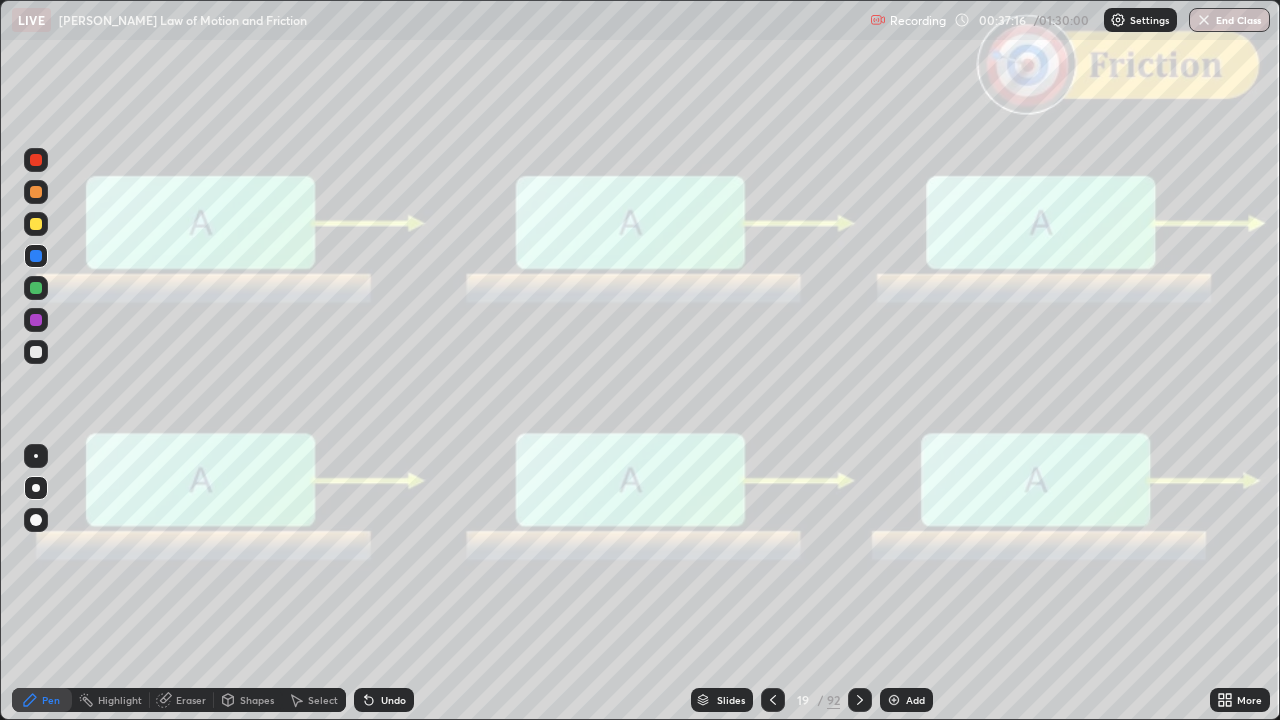 click at bounding box center [36, 320] 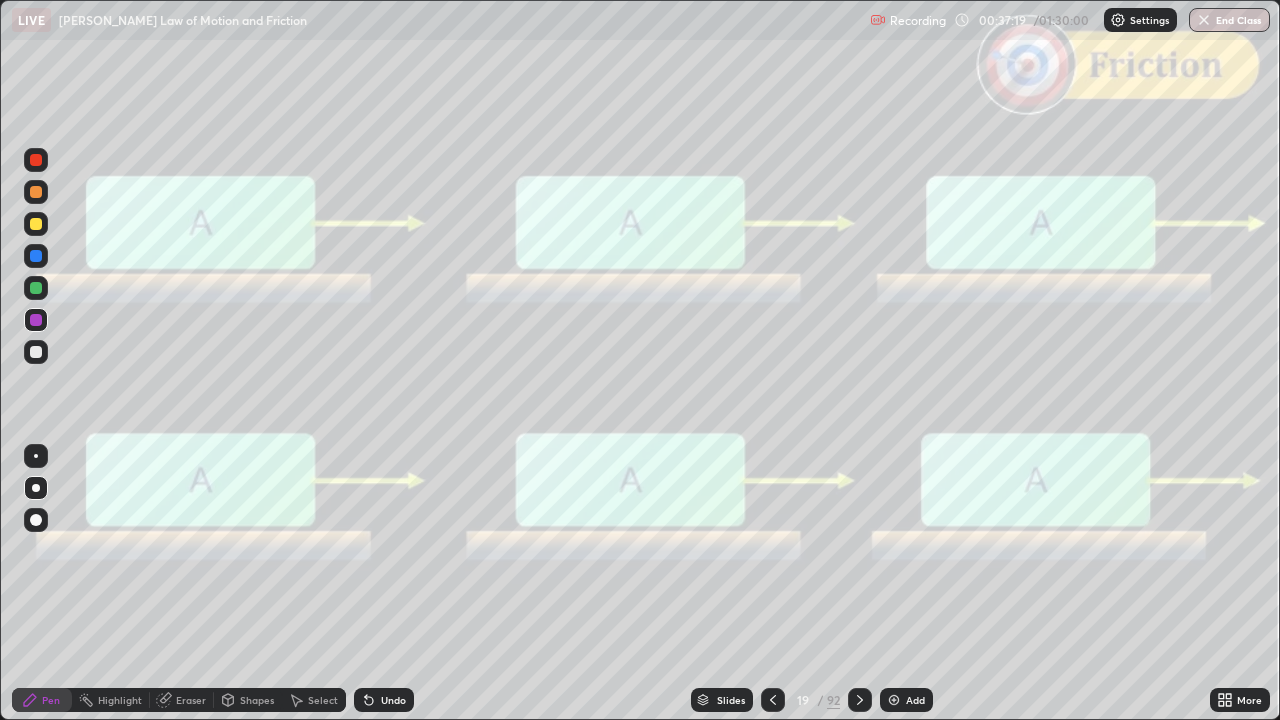 click at bounding box center [36, 352] 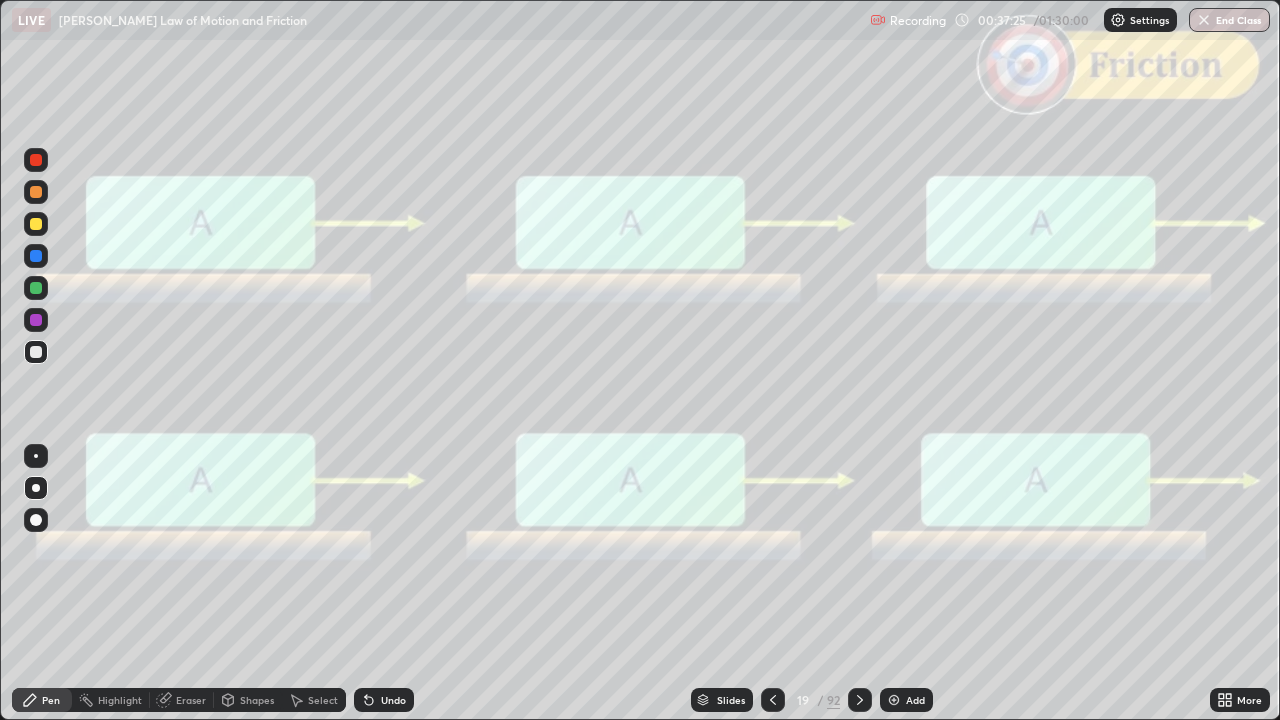 click on "Shapes" at bounding box center (248, 700) 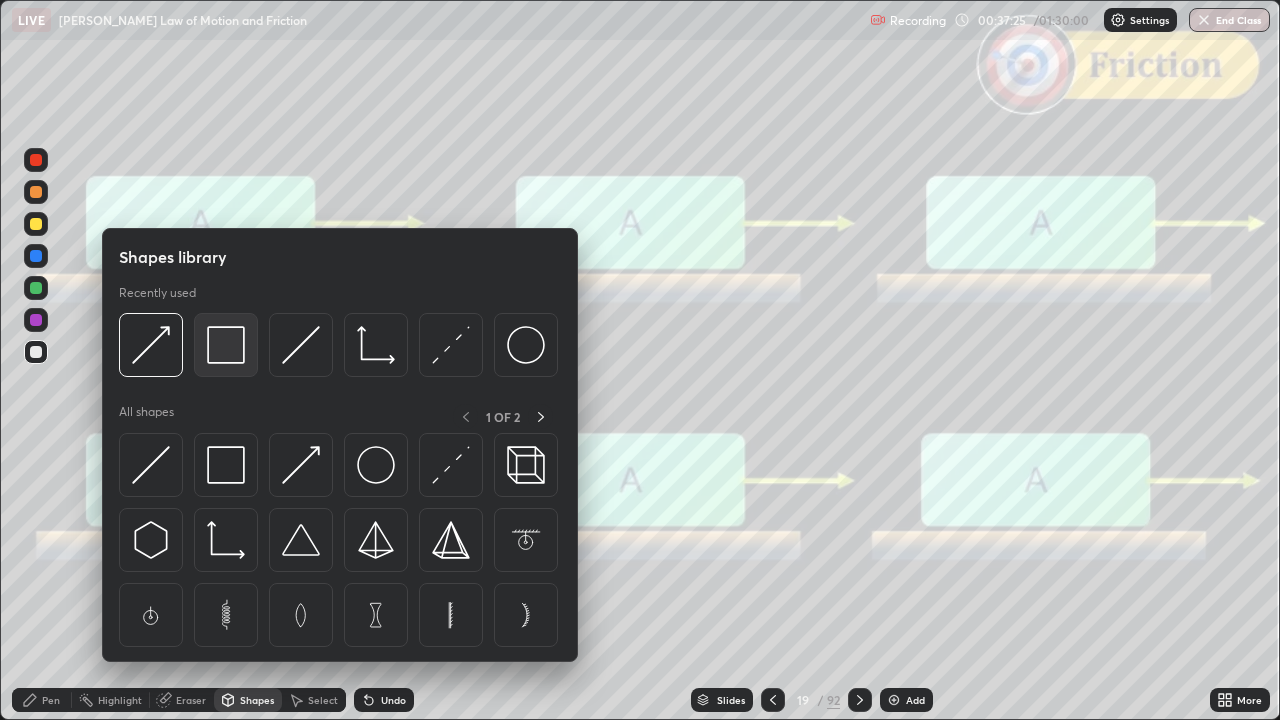 click at bounding box center [226, 345] 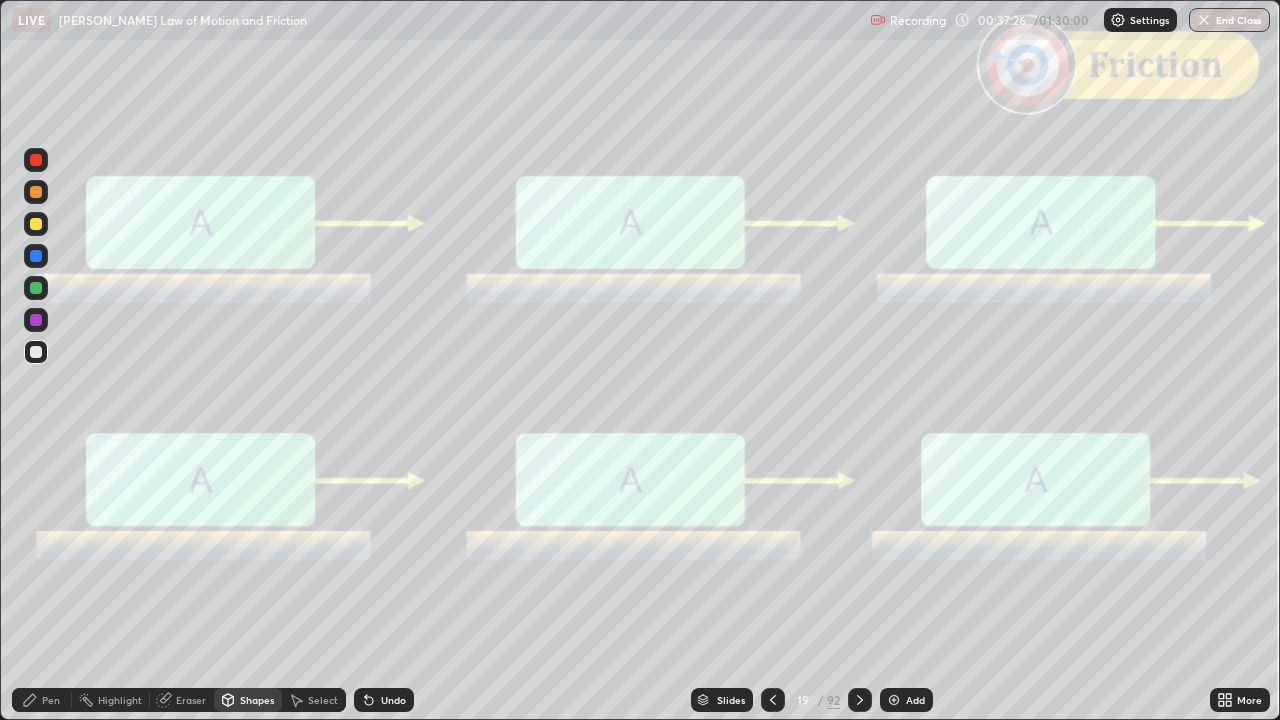 click at bounding box center (36, 160) 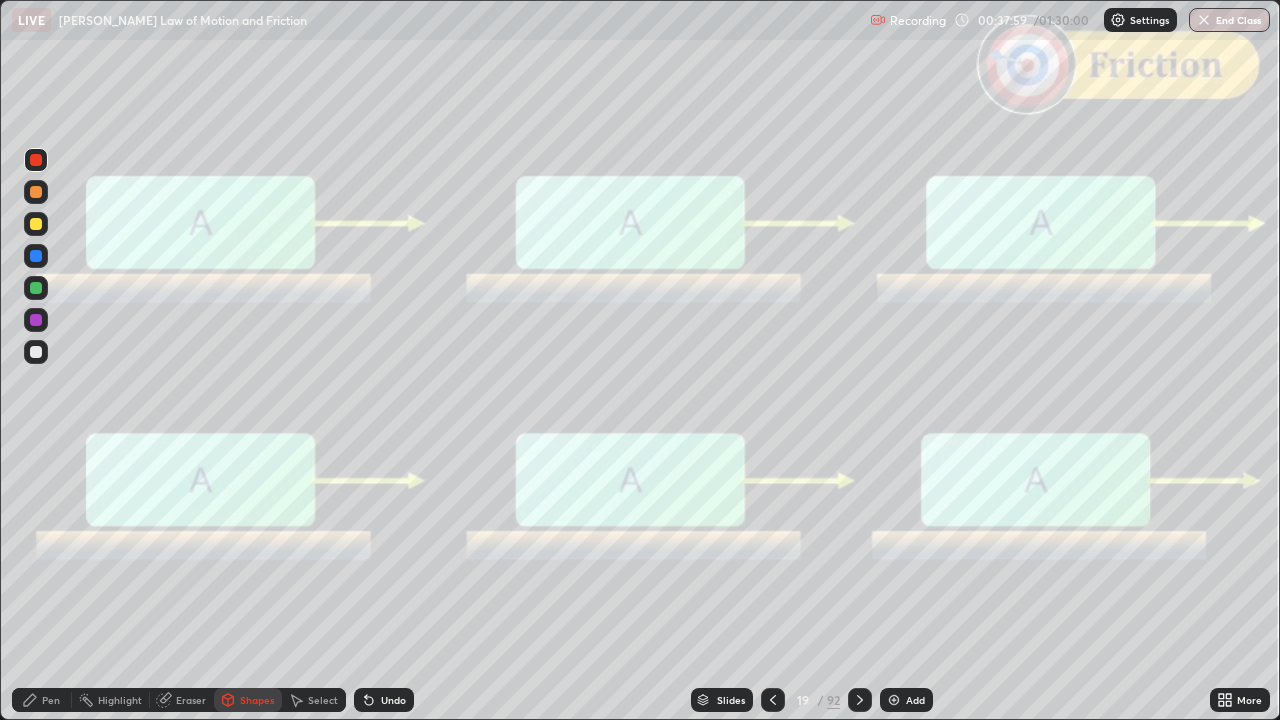 click on "Pen" at bounding box center [51, 700] 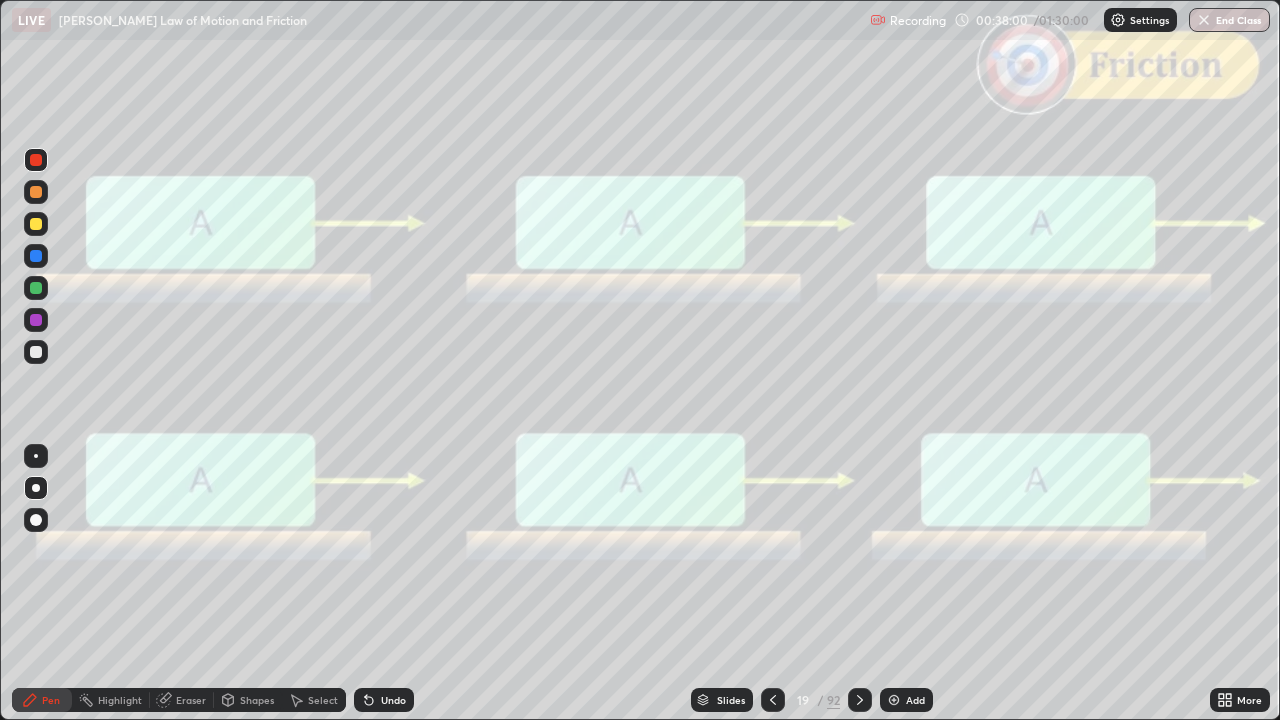 click at bounding box center (36, 352) 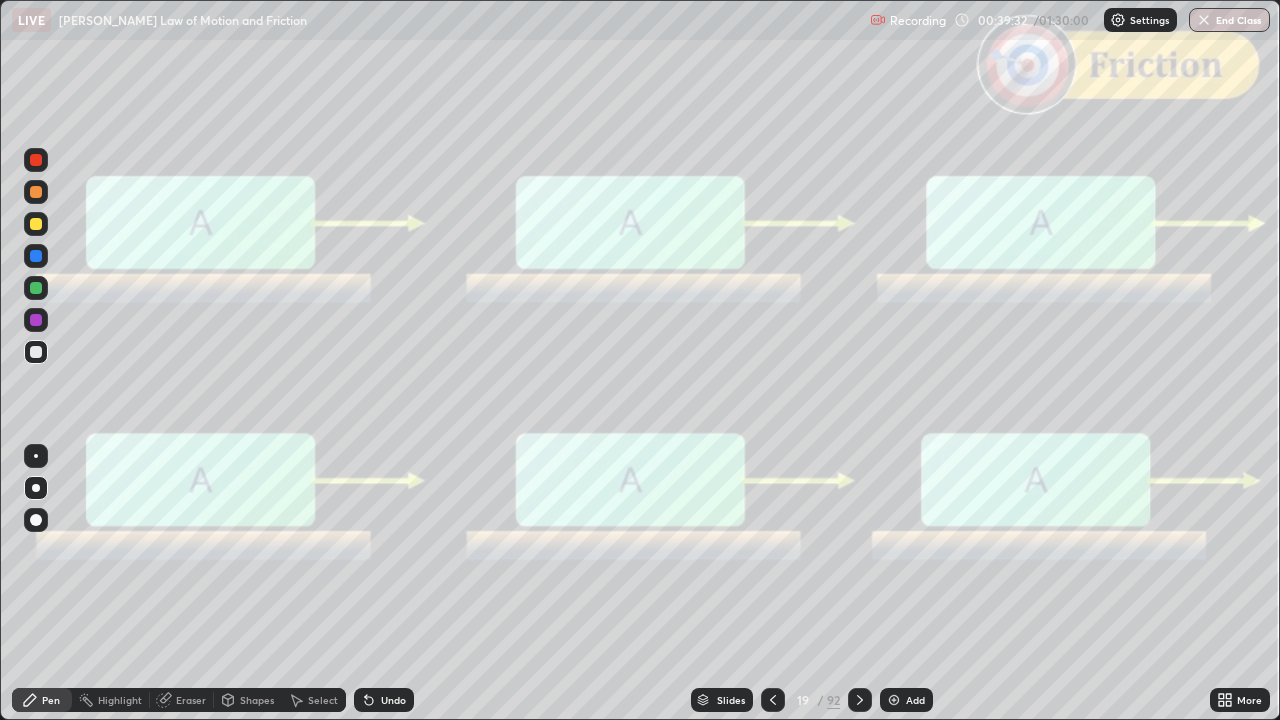 click at bounding box center [36, 192] 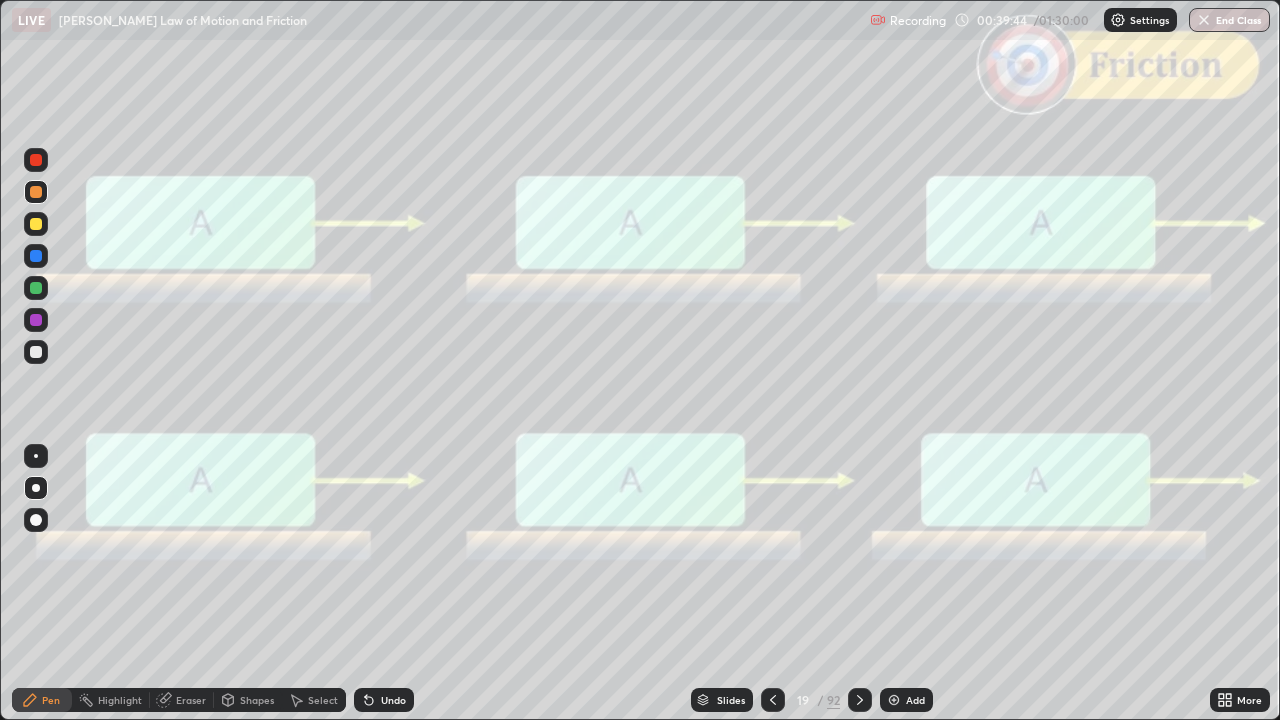 click on "Shapes" at bounding box center [257, 700] 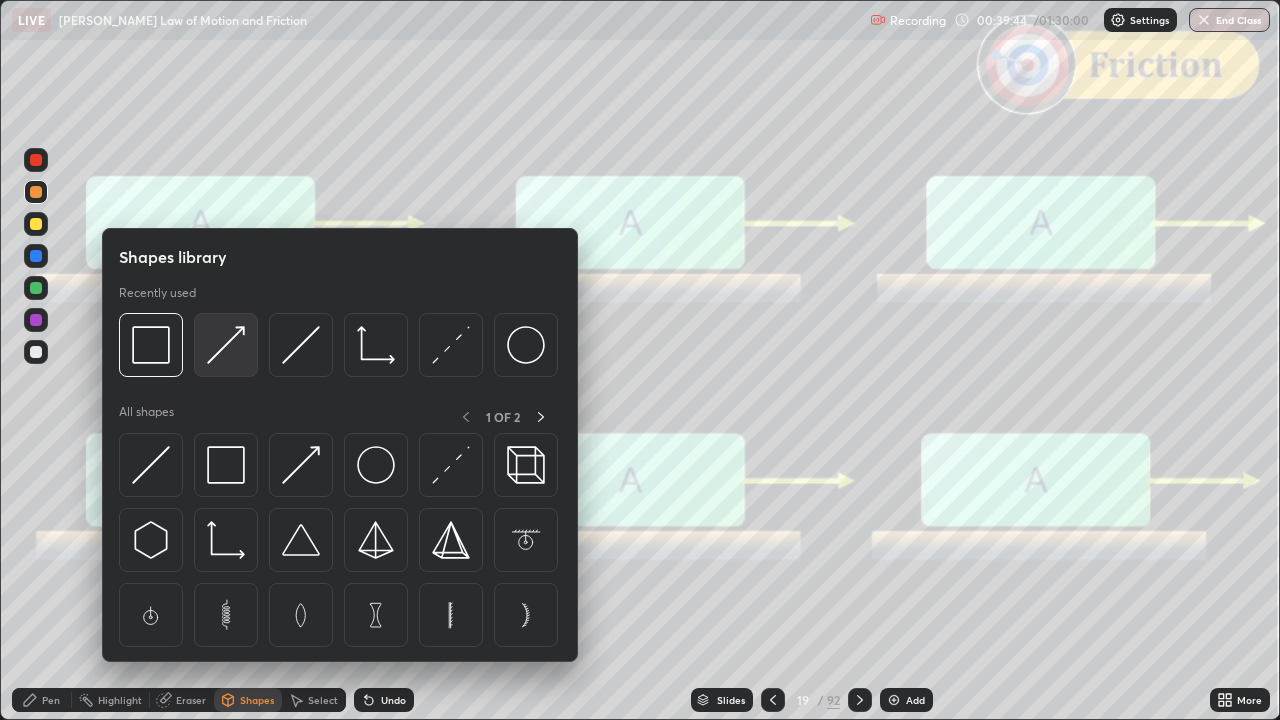 click at bounding box center (226, 345) 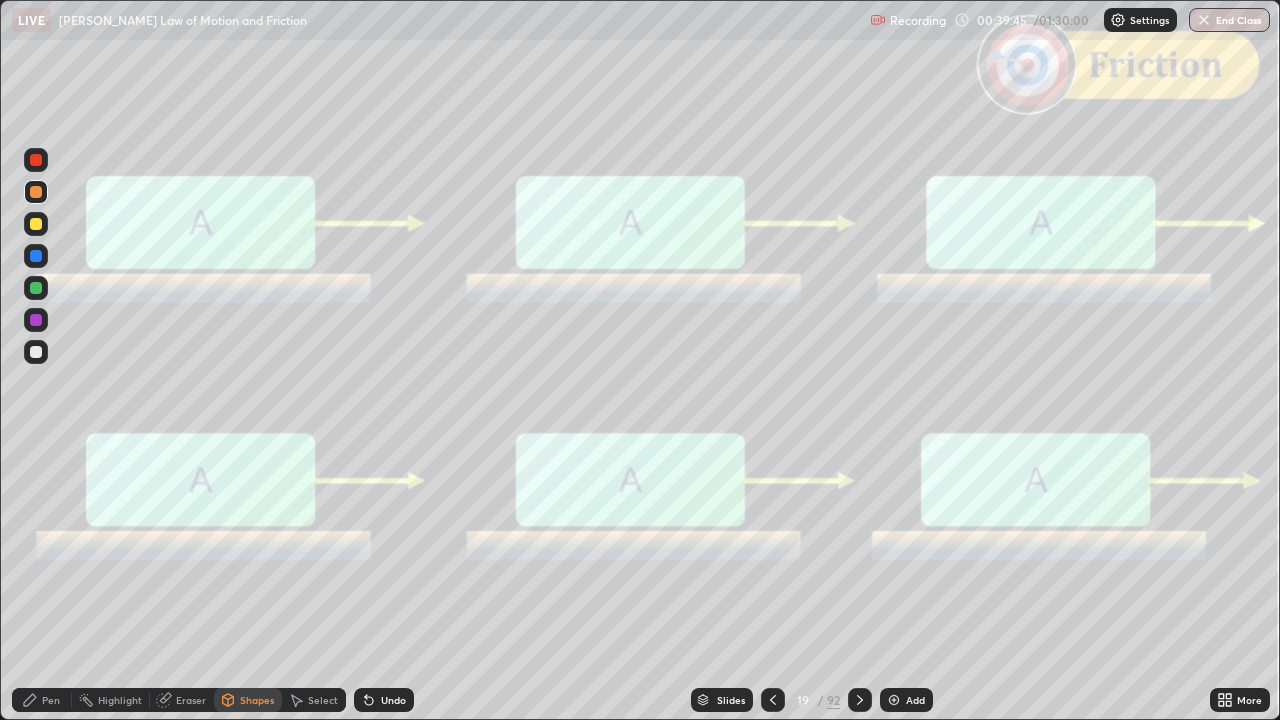 click at bounding box center (36, 256) 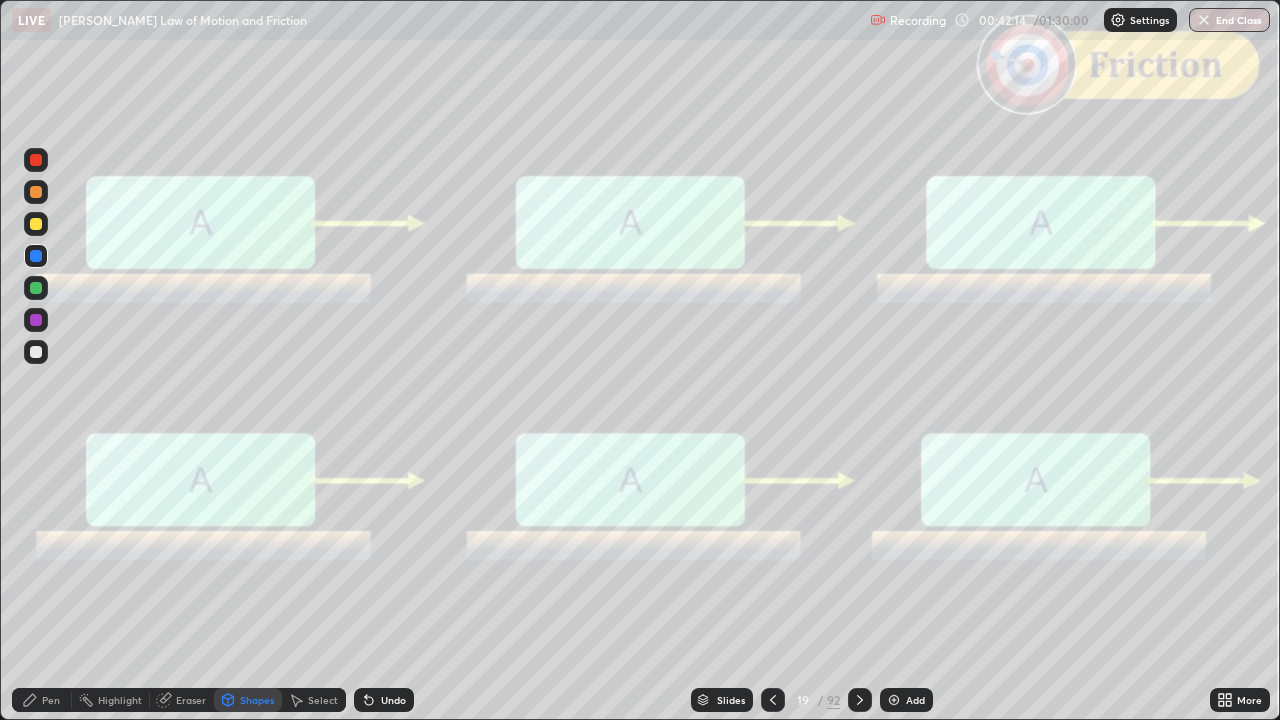 click at bounding box center (860, 700) 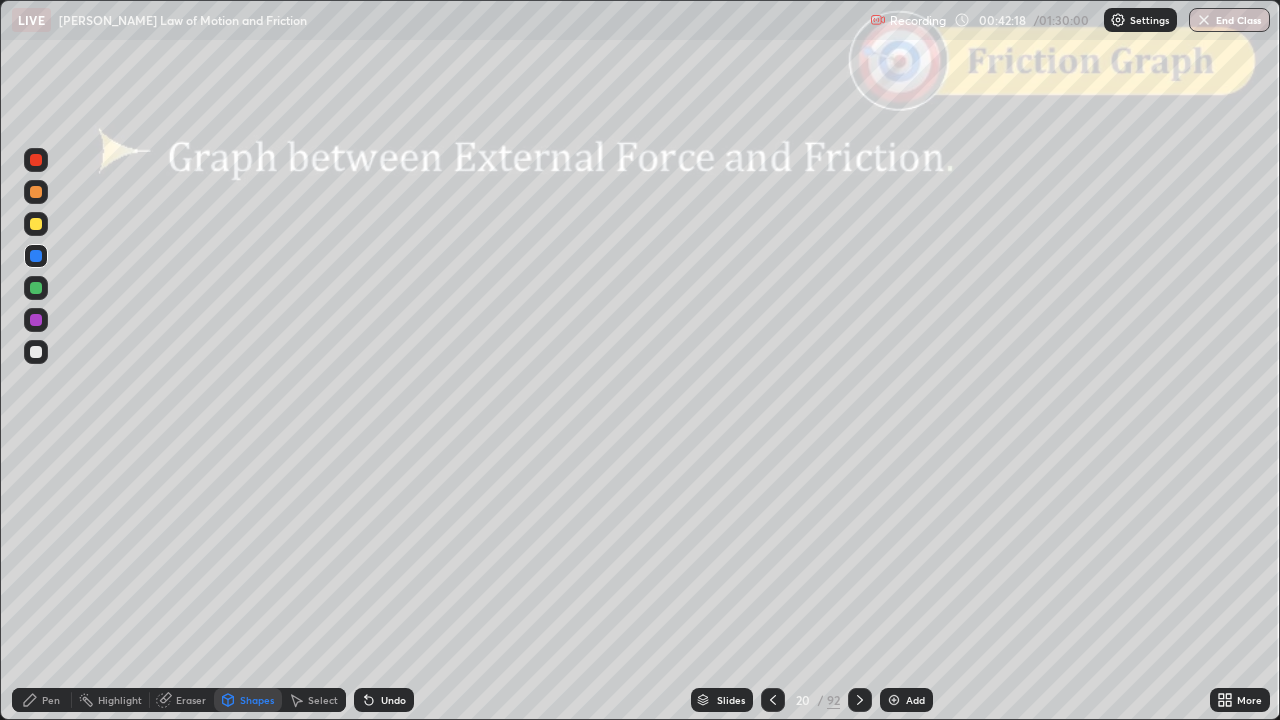 click 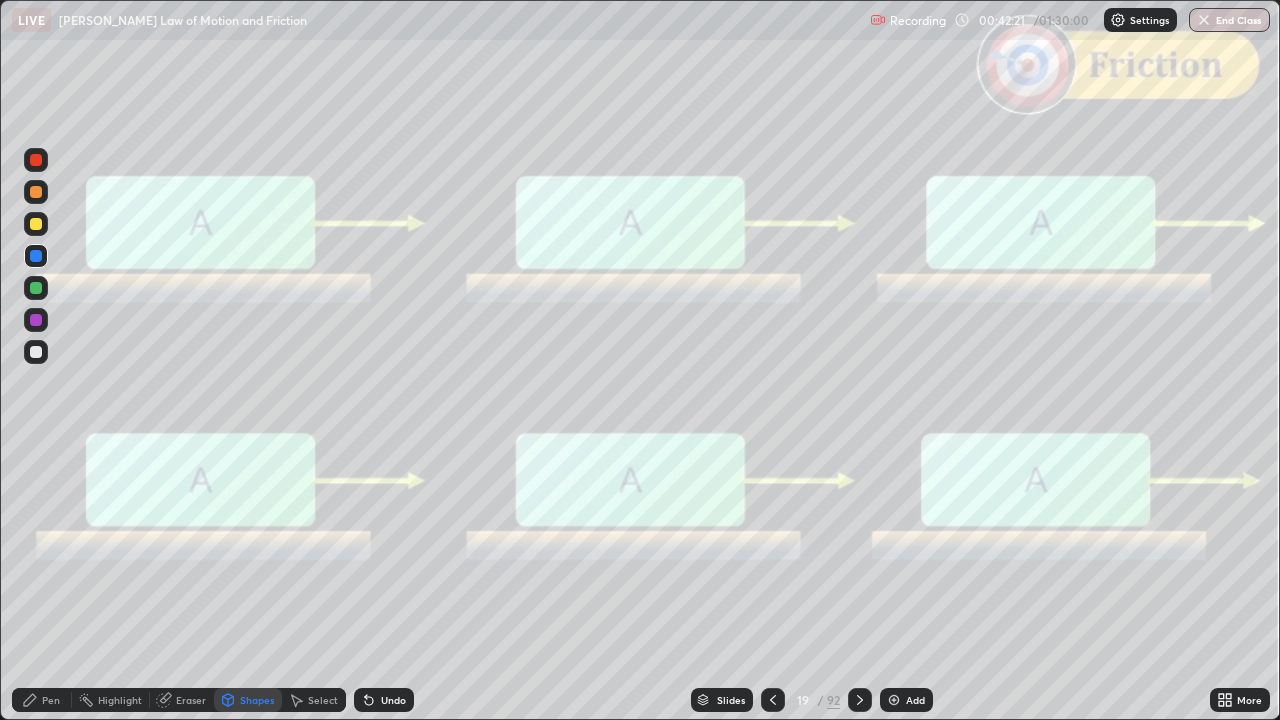 click 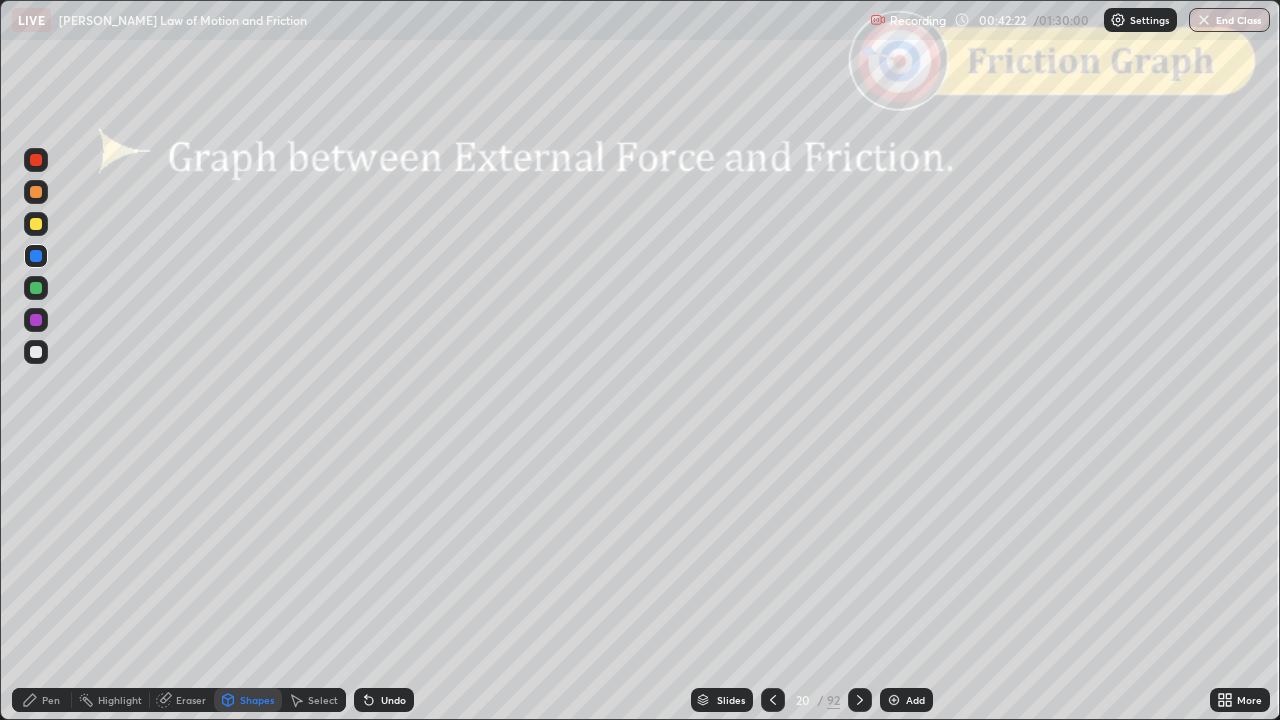 click 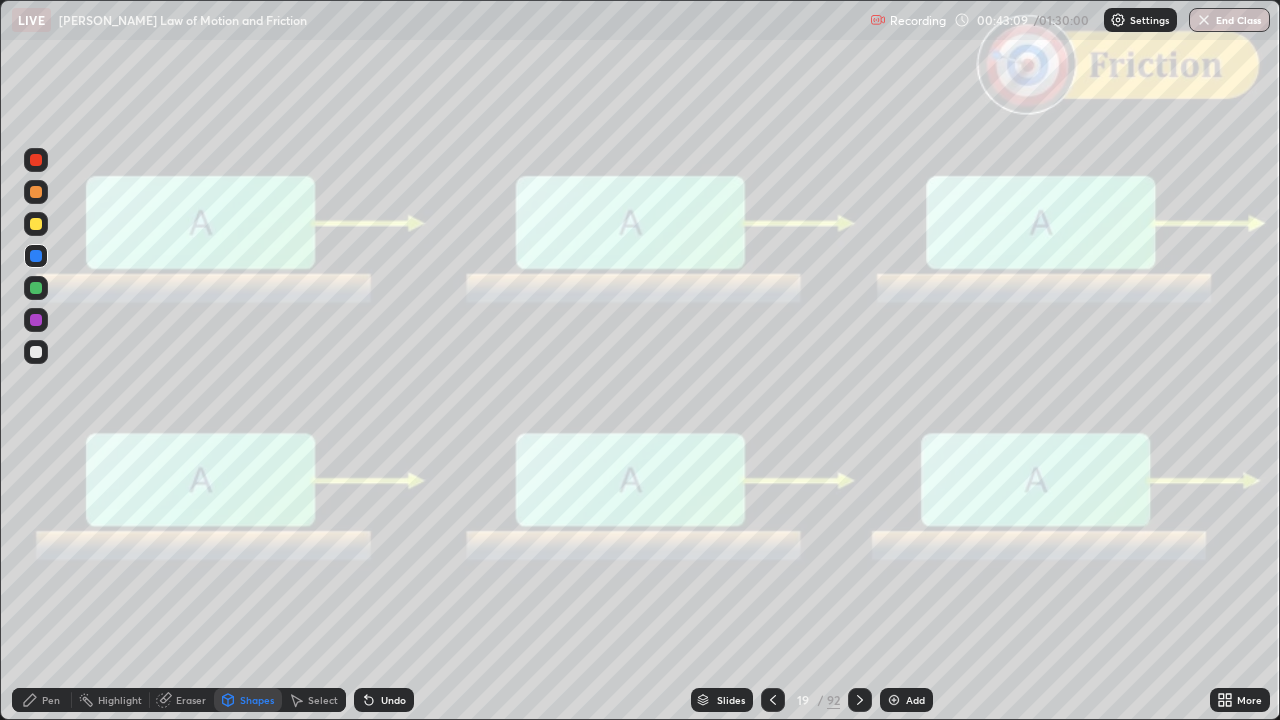 click 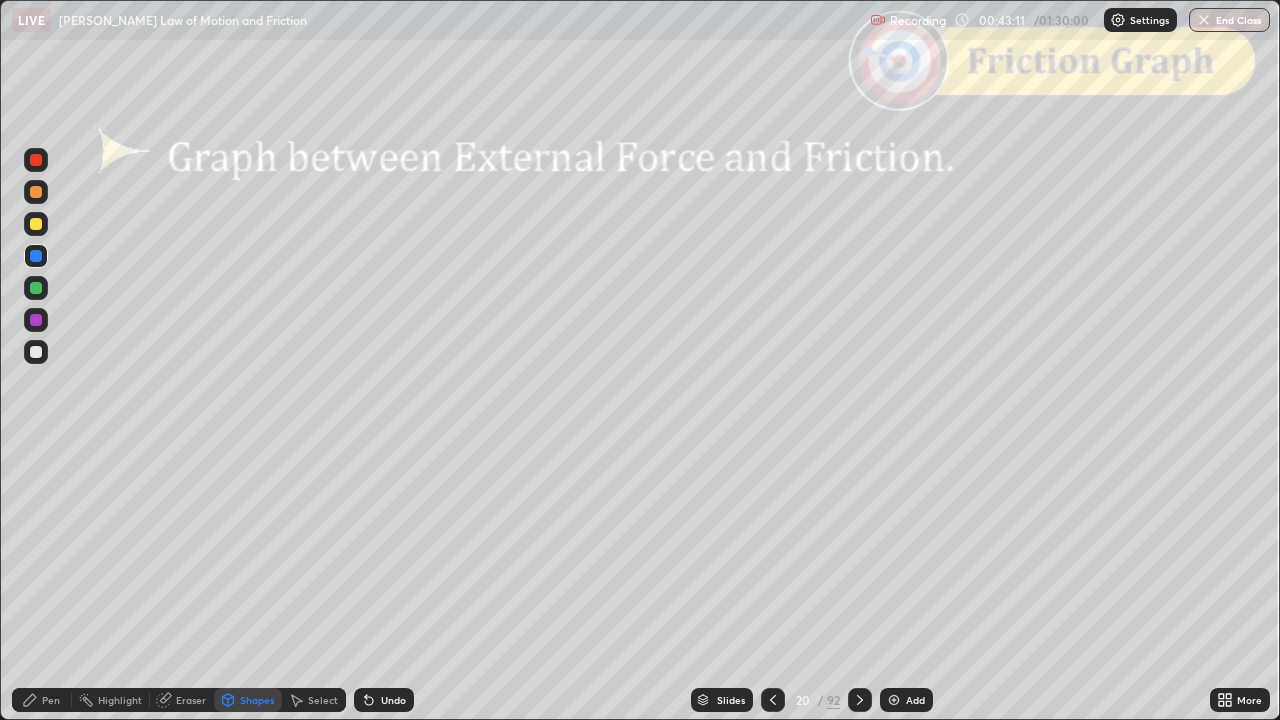 click on "Shapes" at bounding box center (257, 700) 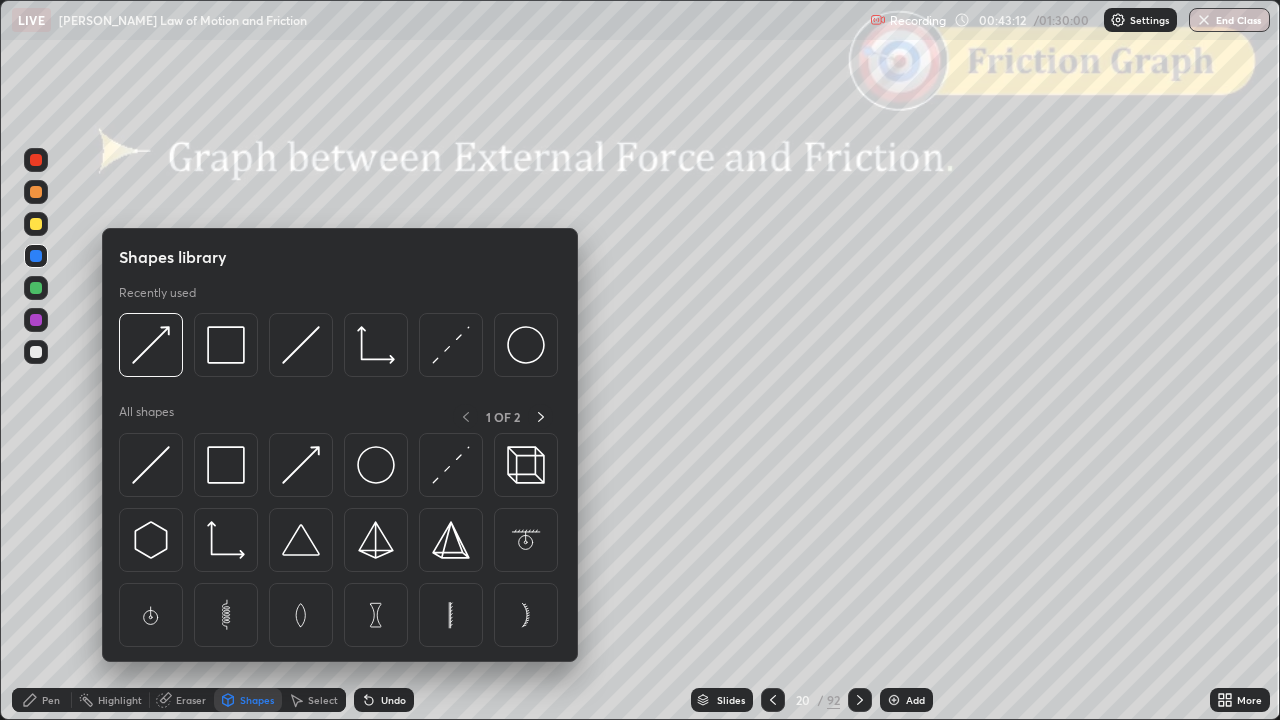 click at bounding box center (376, 345) 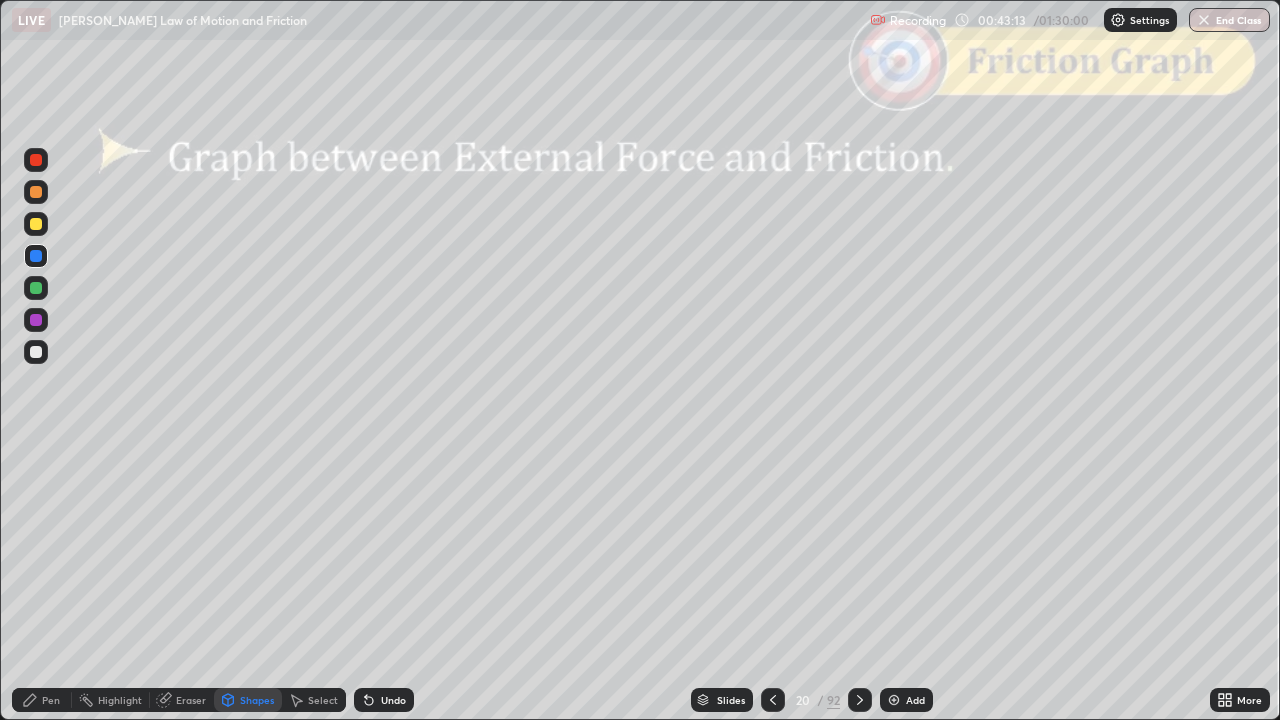 click at bounding box center (36, 352) 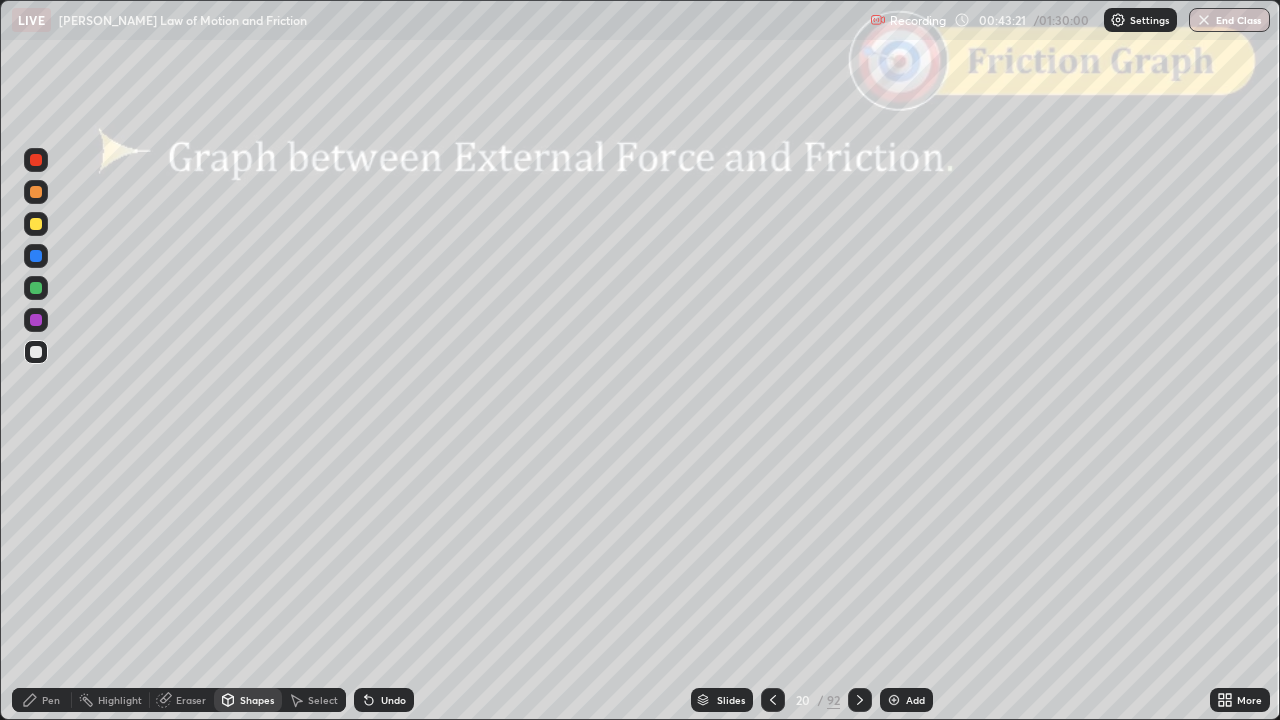 click at bounding box center (36, 192) 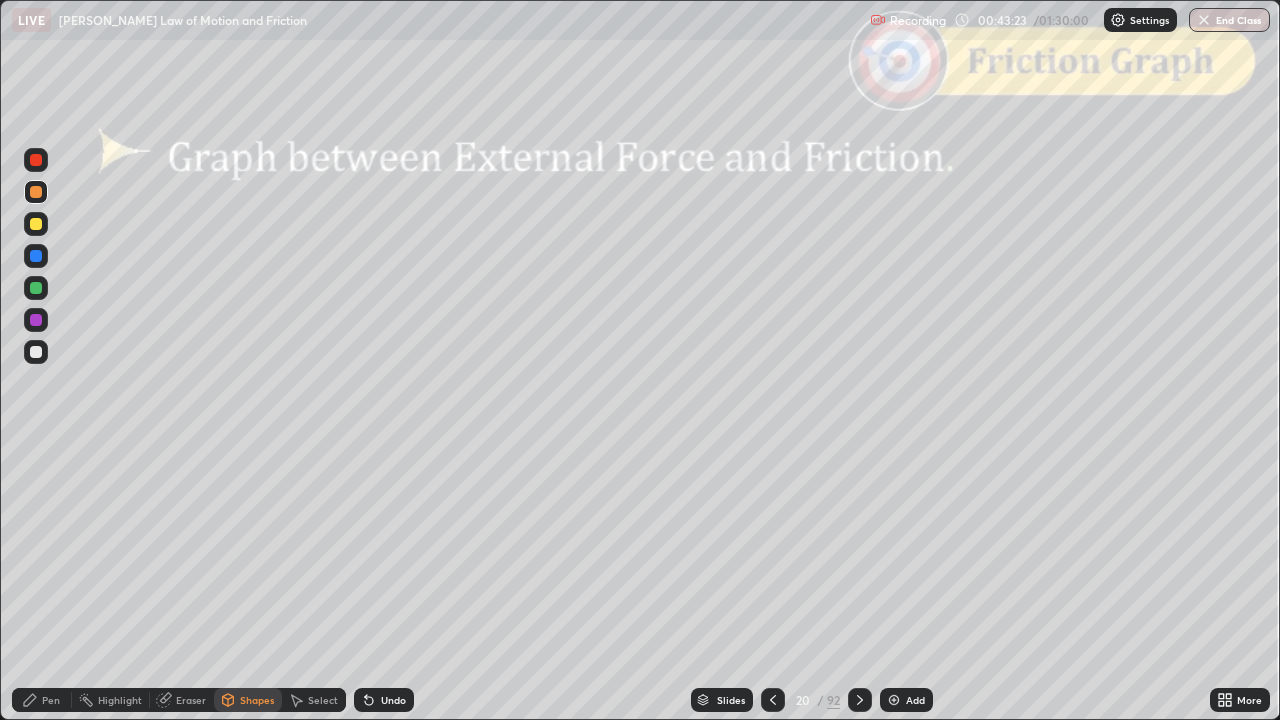 click on "Pen" at bounding box center [51, 700] 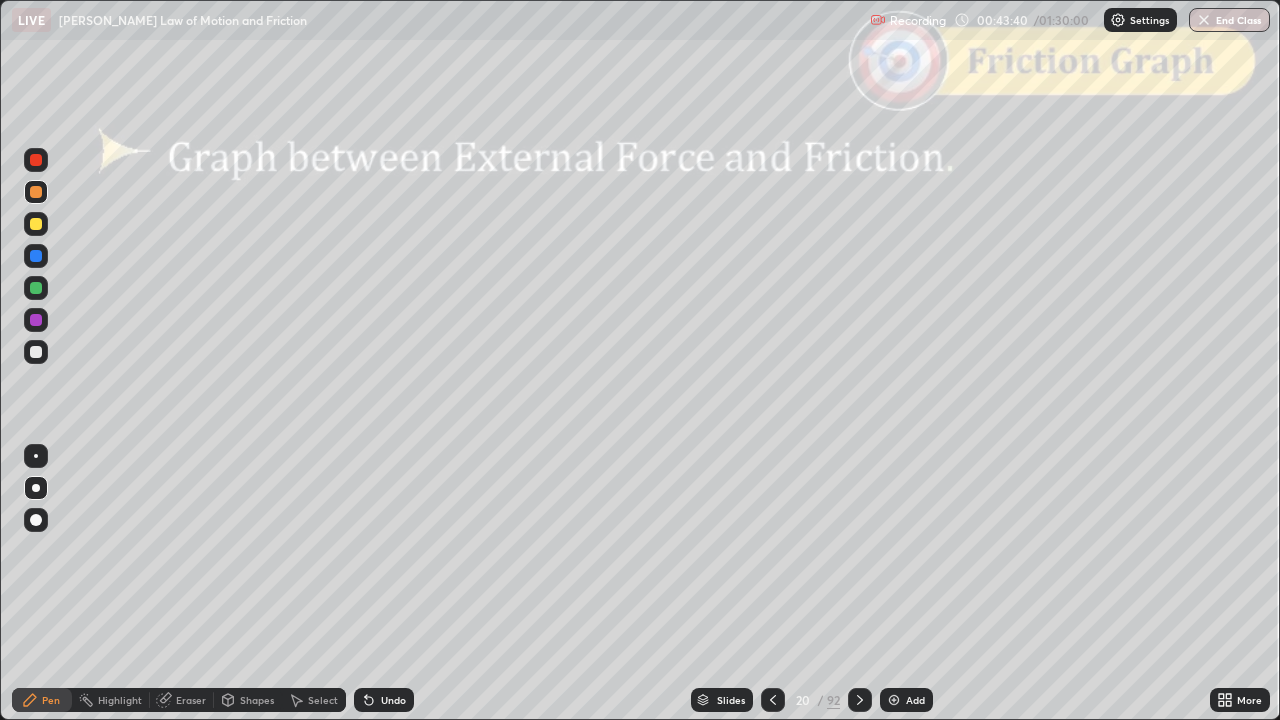 click at bounding box center [36, 224] 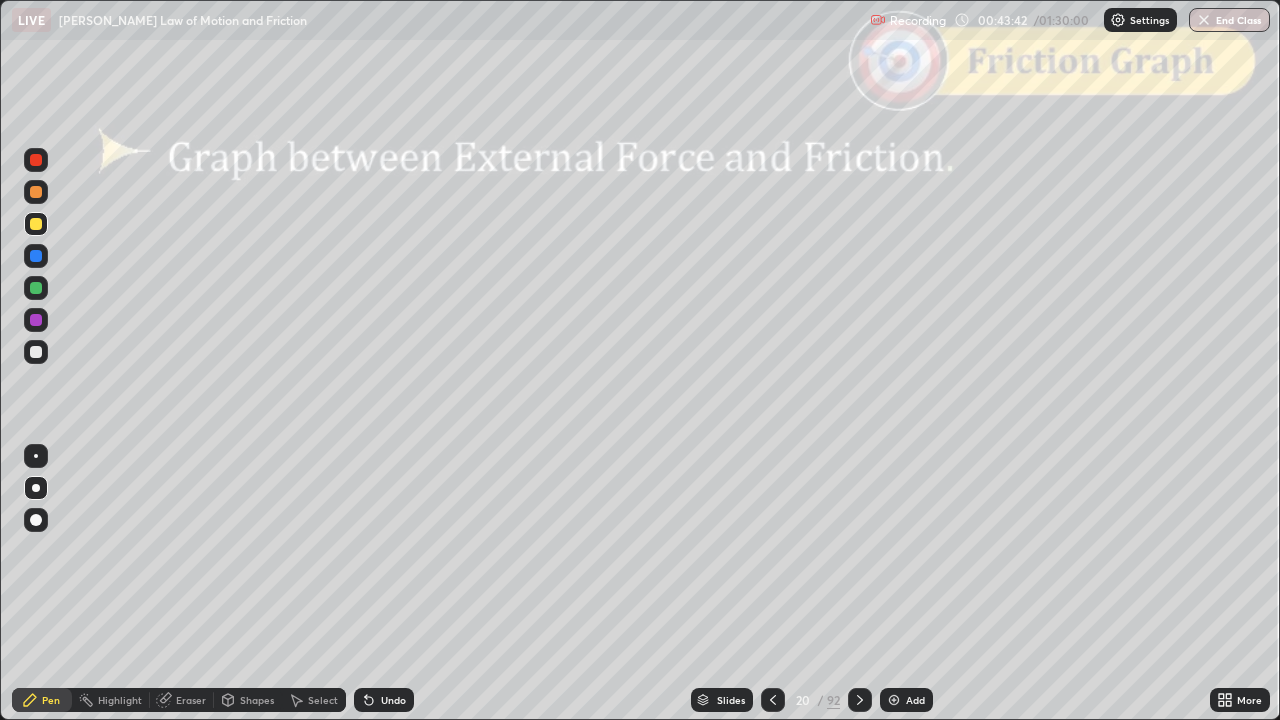 click on "Shapes" at bounding box center [257, 700] 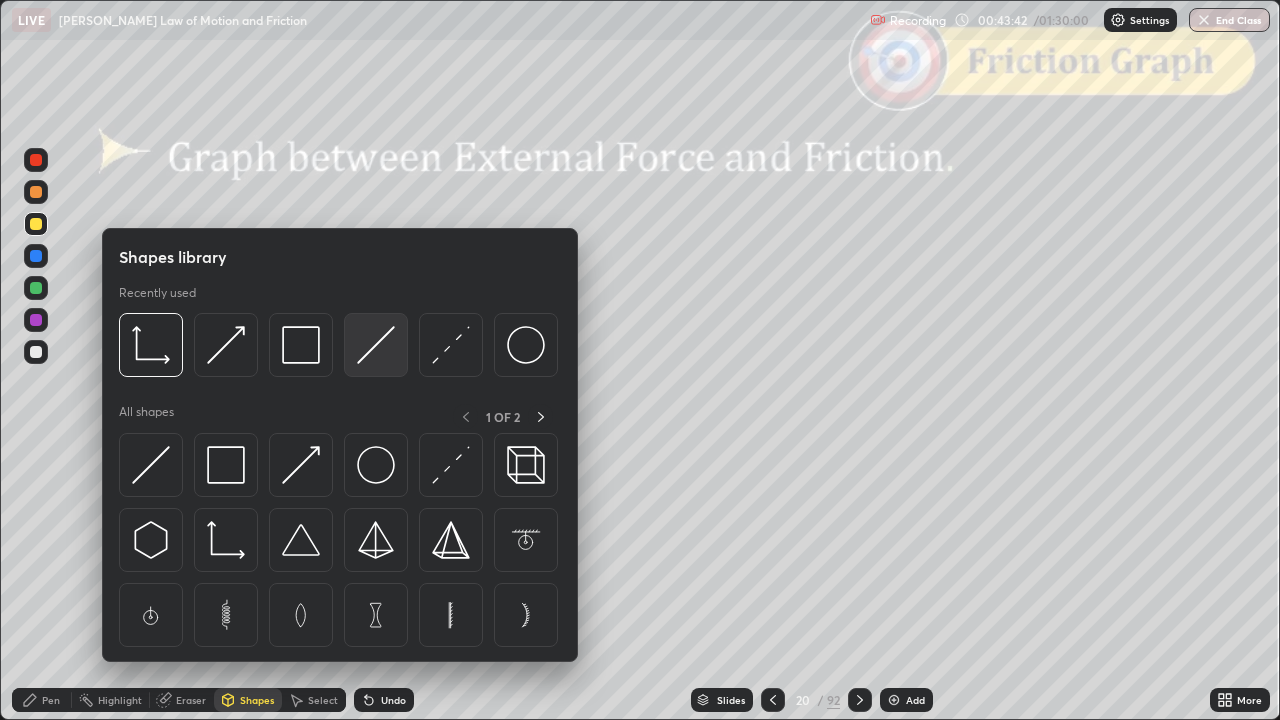 click at bounding box center [376, 345] 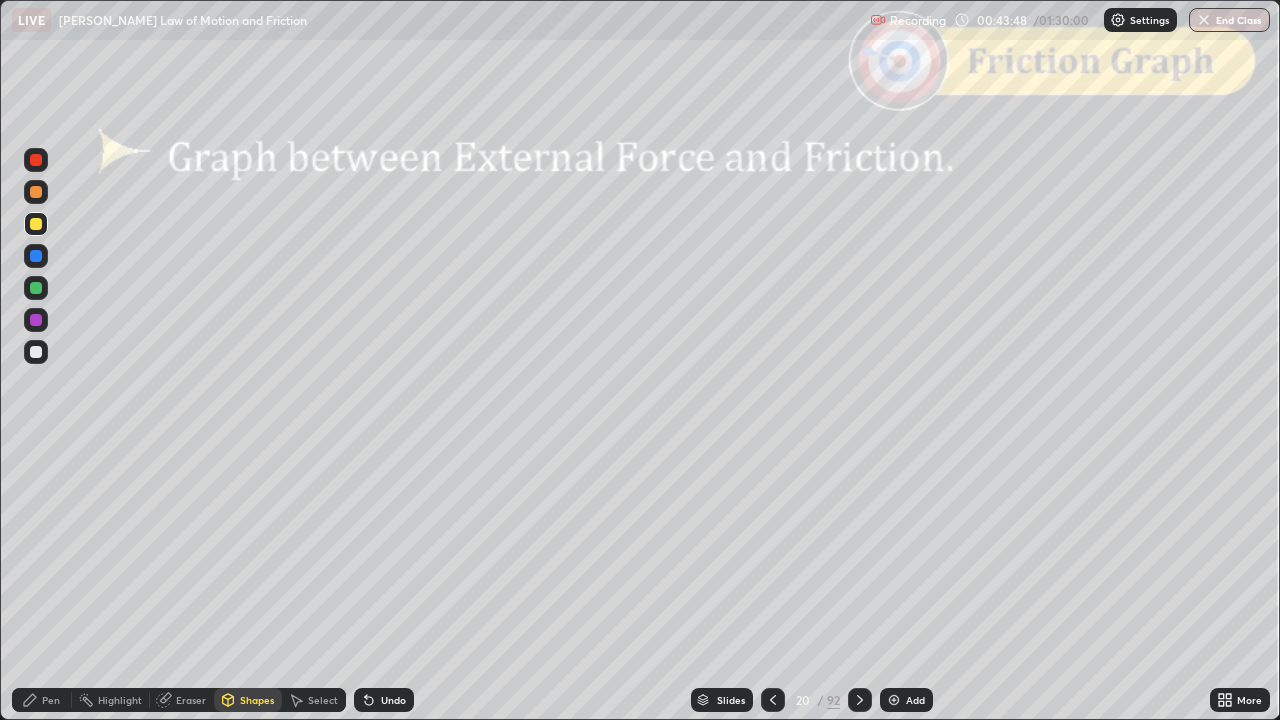 click on "Pen" at bounding box center (42, 700) 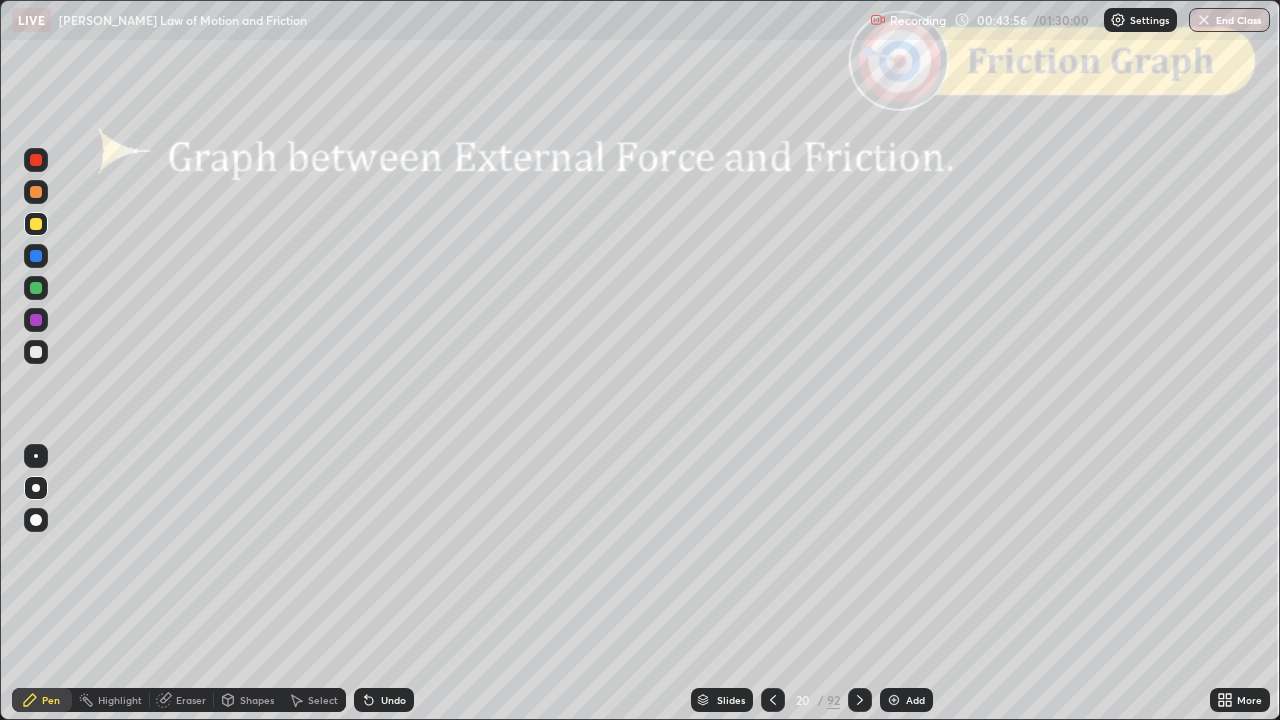 click at bounding box center [36, 288] 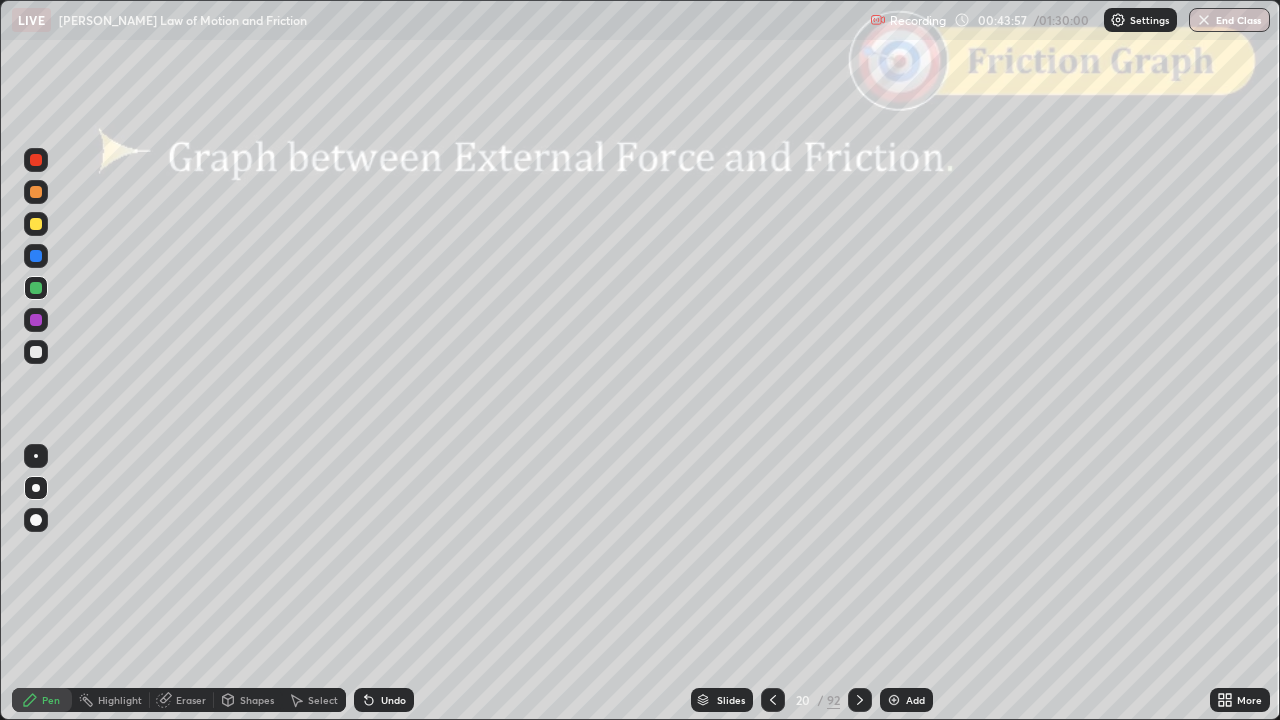 click on "Shapes" at bounding box center [257, 700] 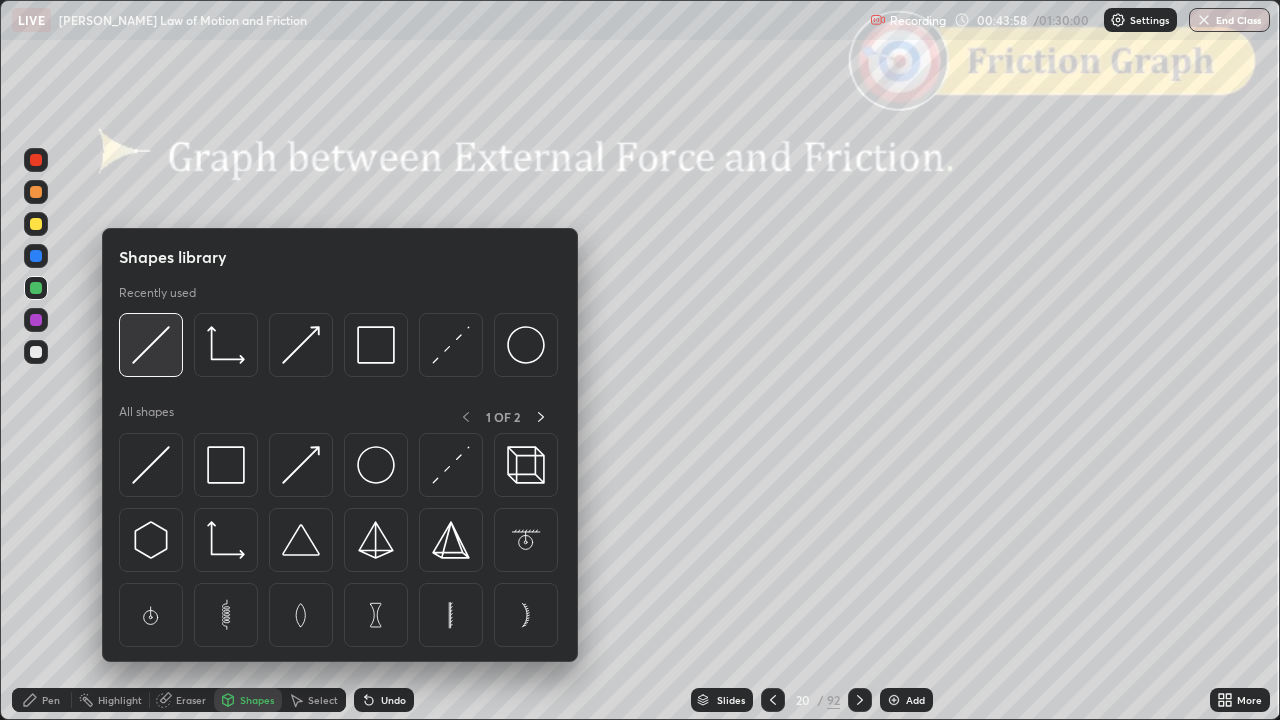 click at bounding box center (151, 345) 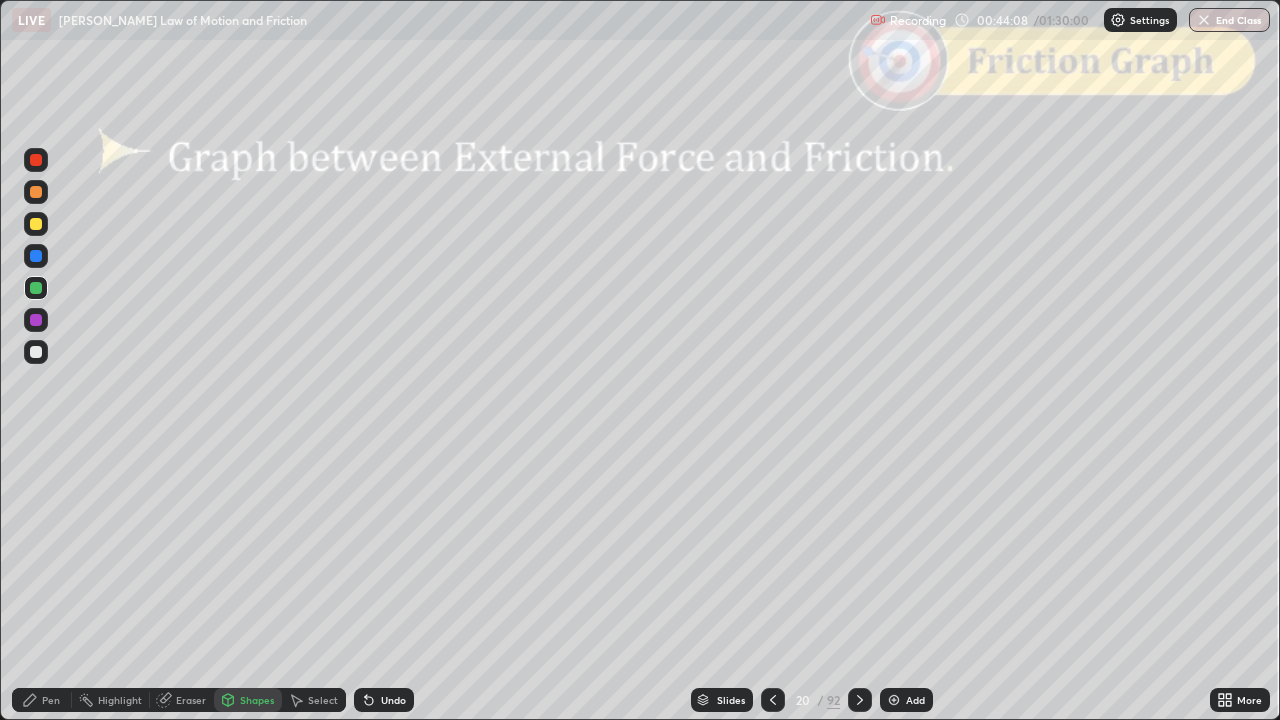 click at bounding box center (36, 224) 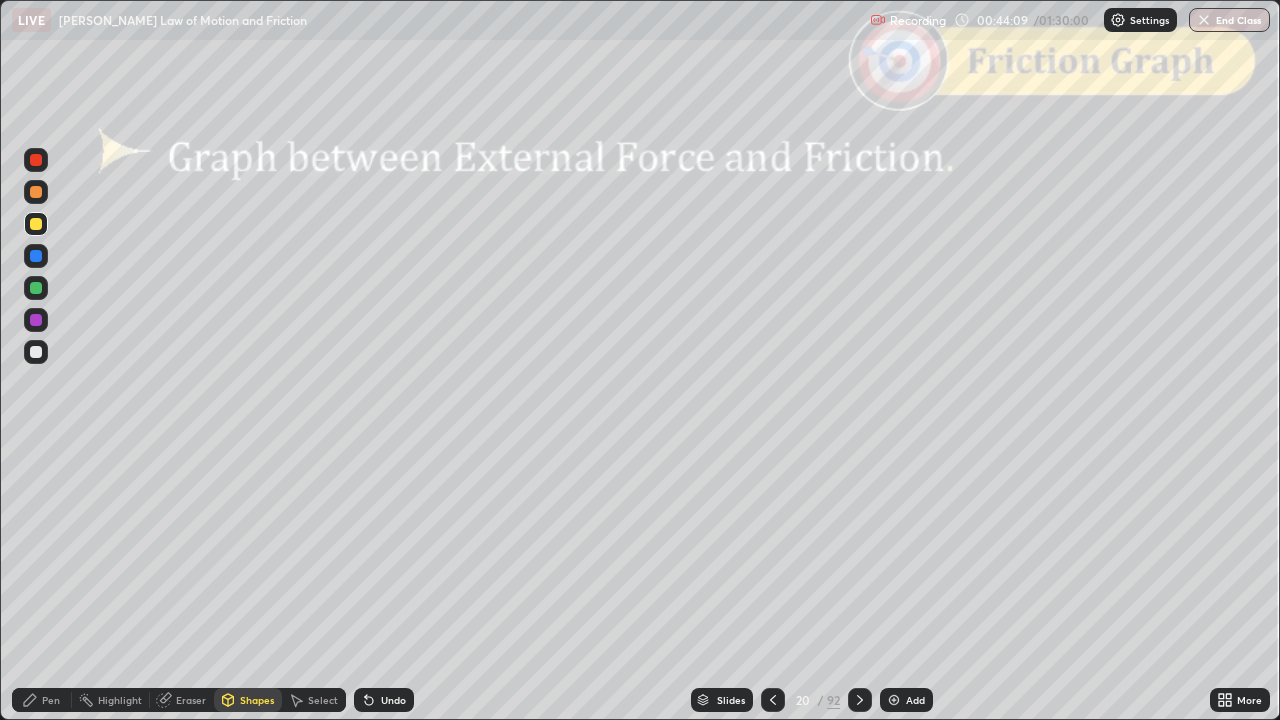 click on "Shapes" at bounding box center (248, 700) 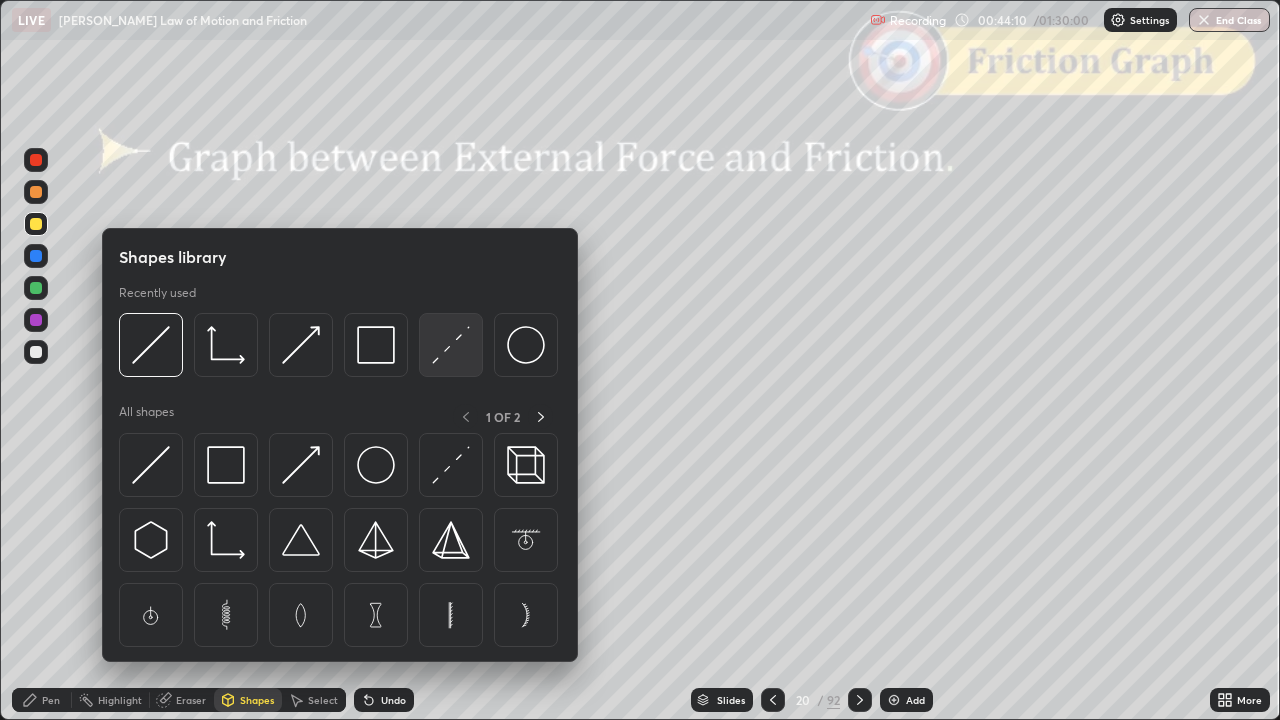 click at bounding box center [451, 345] 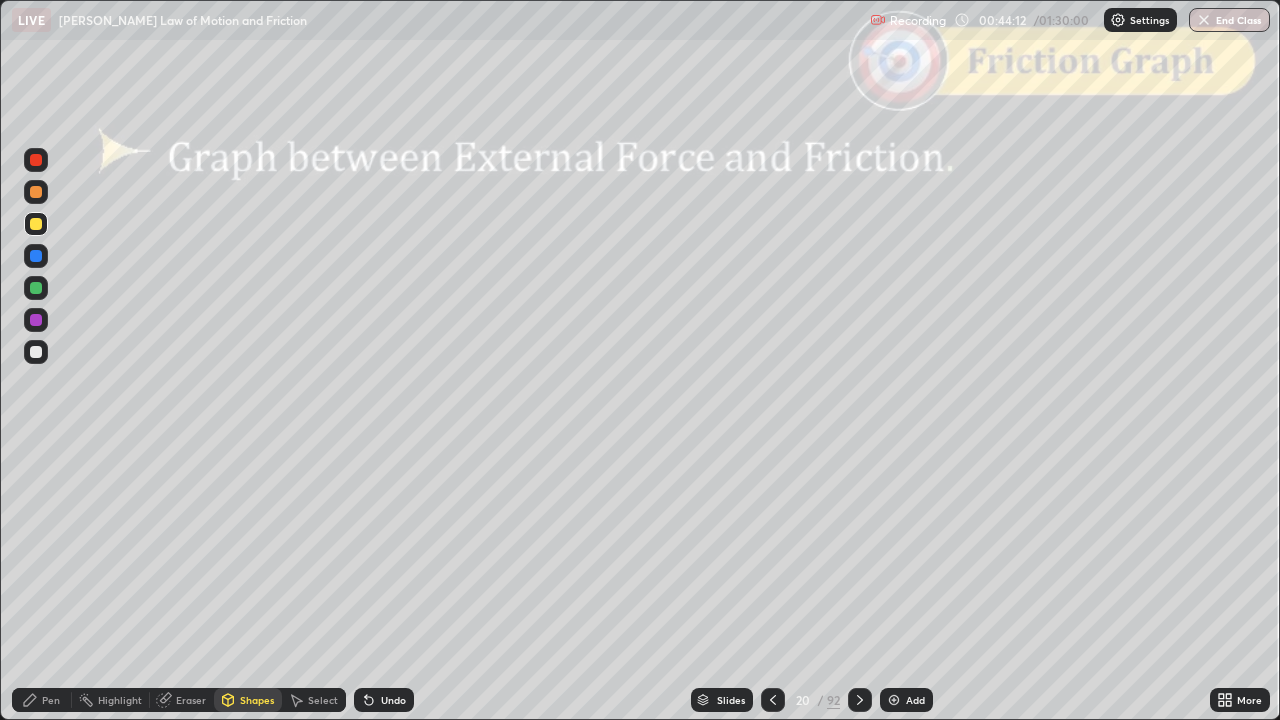 click on "Undo" at bounding box center (393, 700) 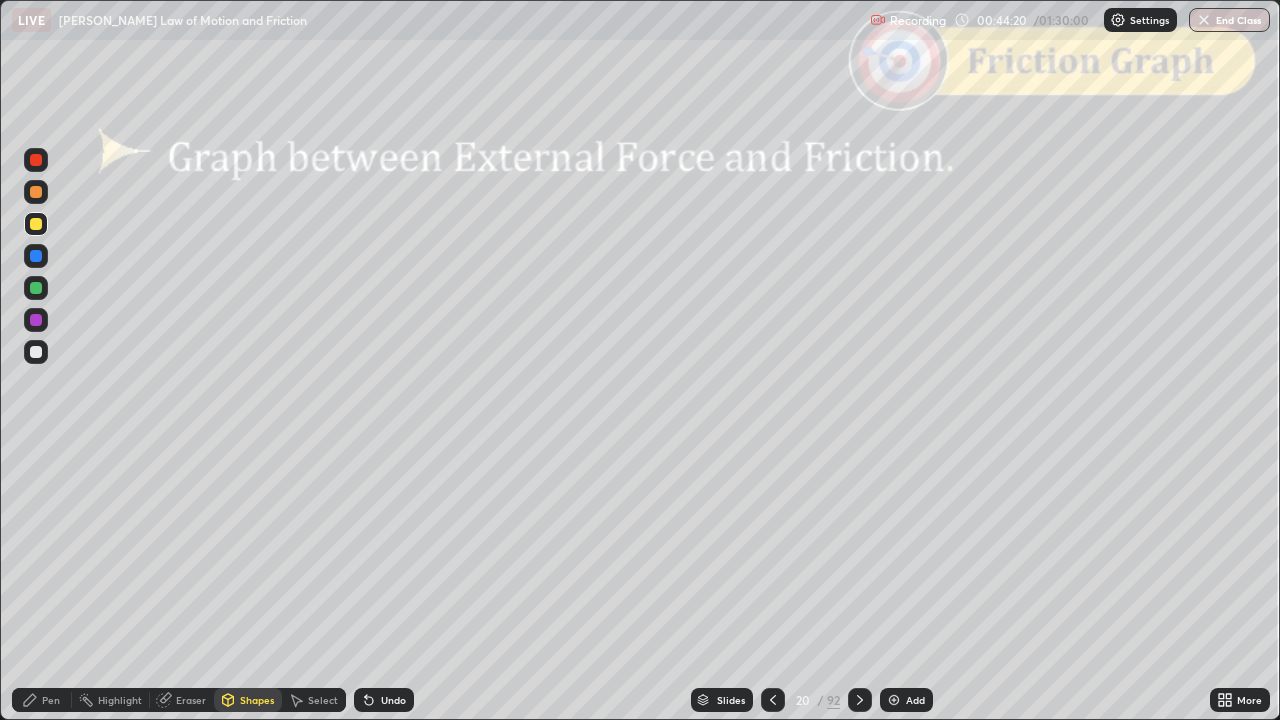 click on "Pen" at bounding box center [51, 700] 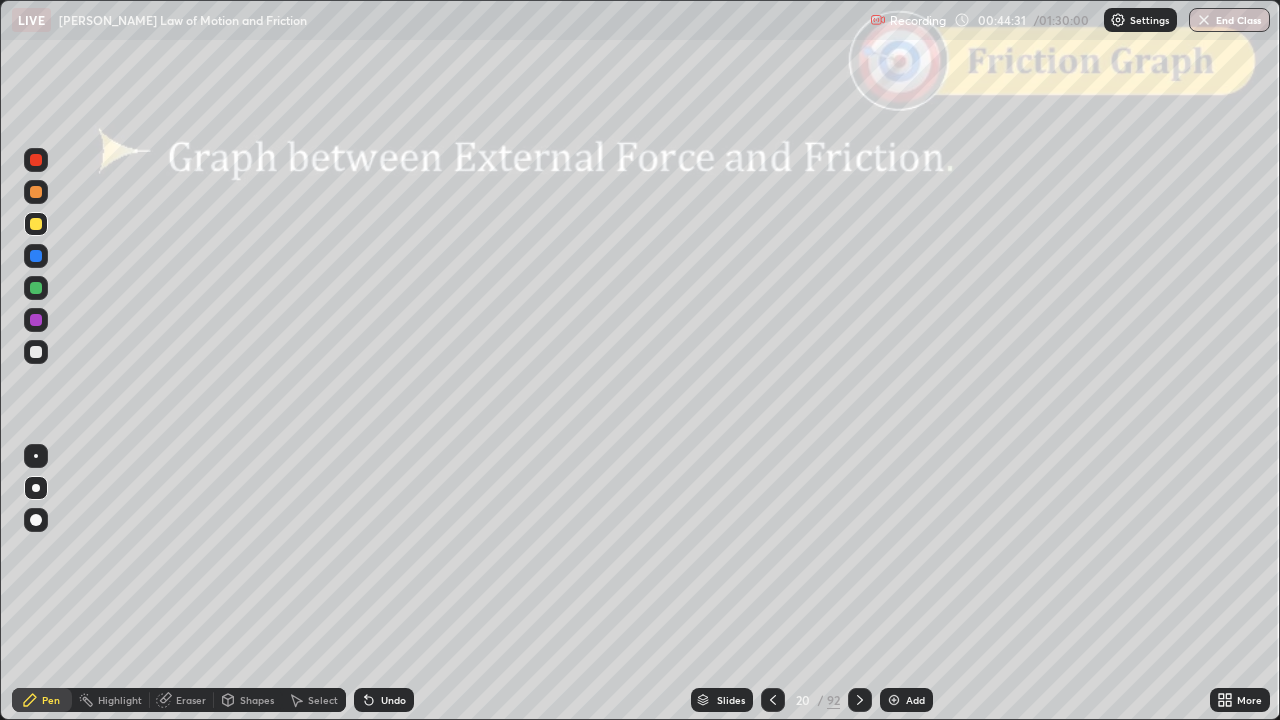 click on "Shapes" at bounding box center (257, 700) 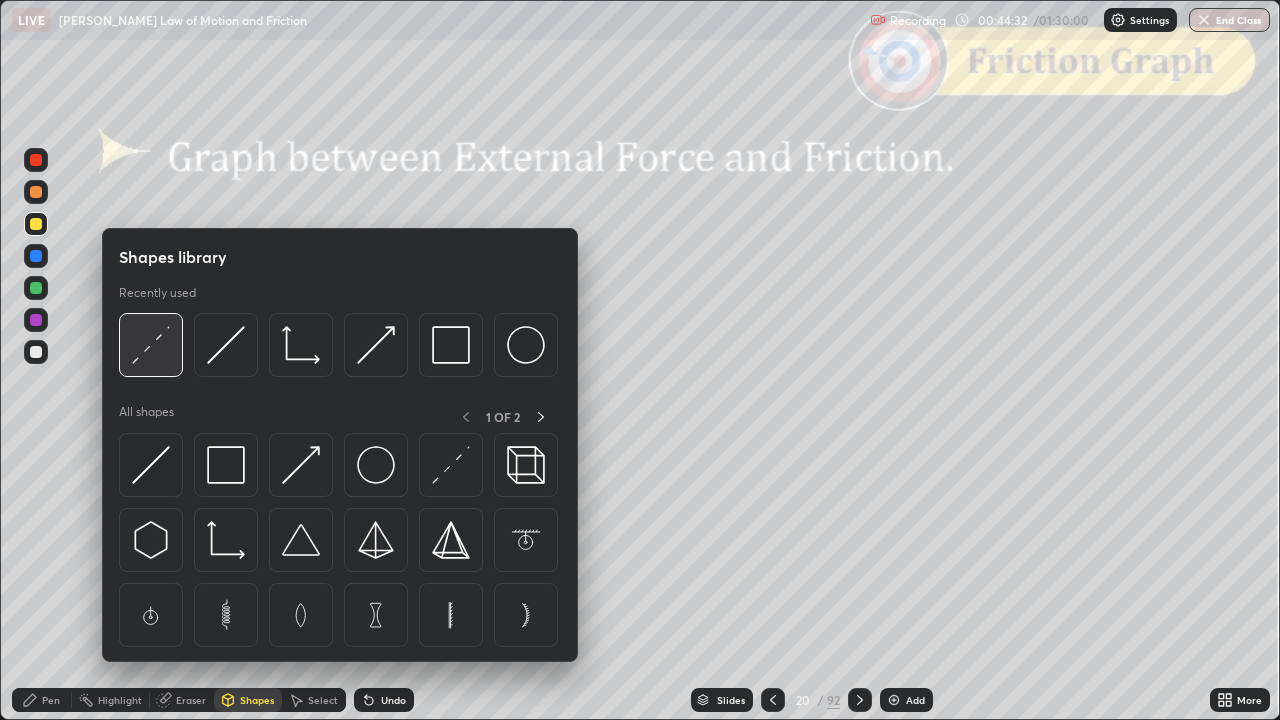 click at bounding box center [151, 345] 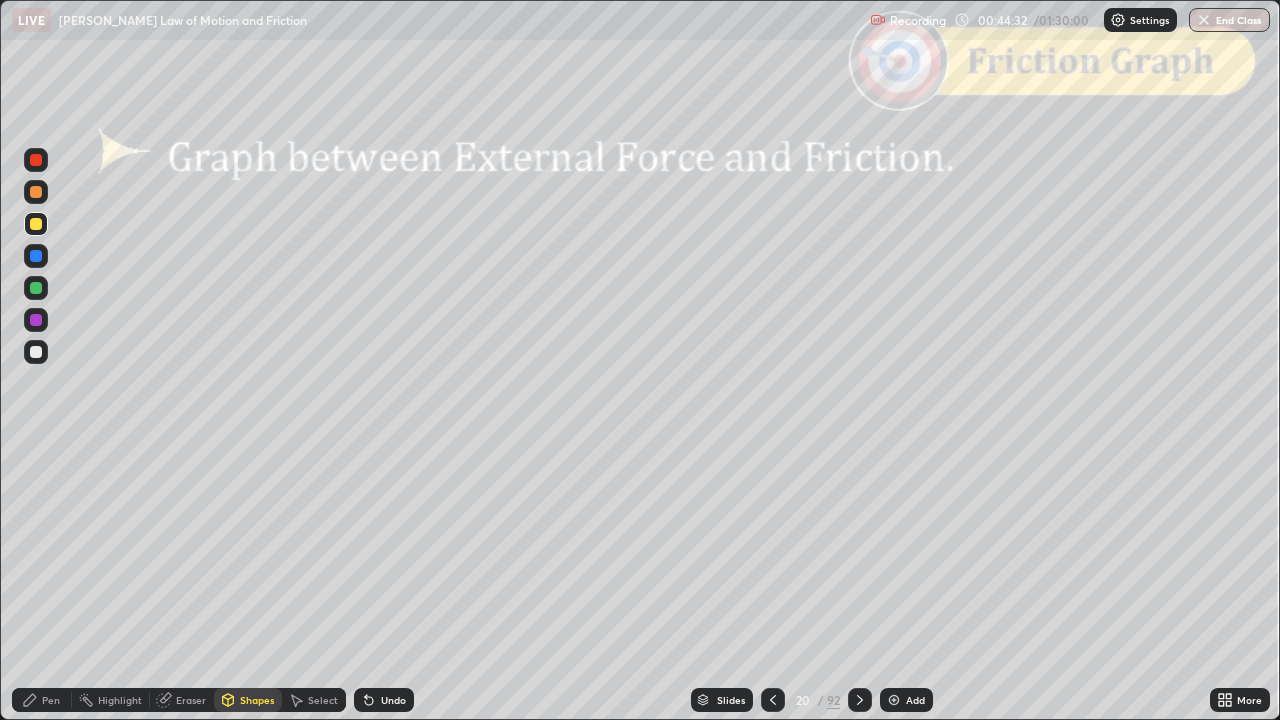click at bounding box center (36, 224) 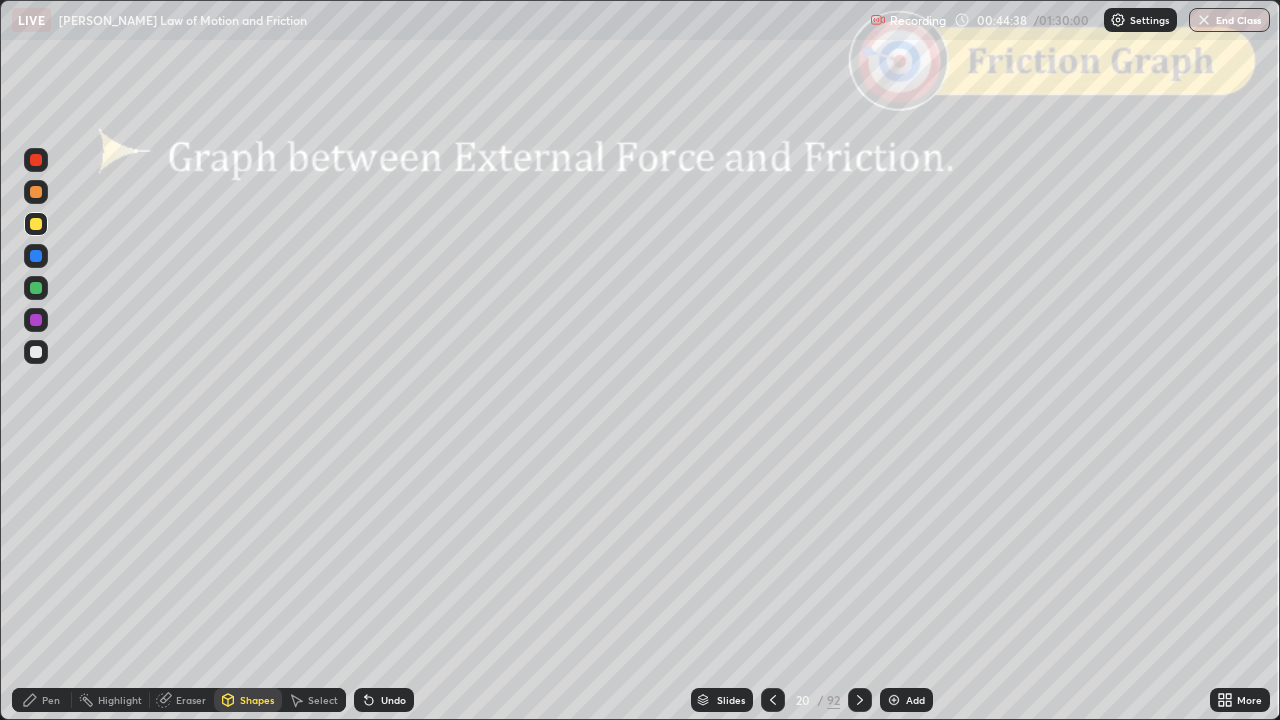 click 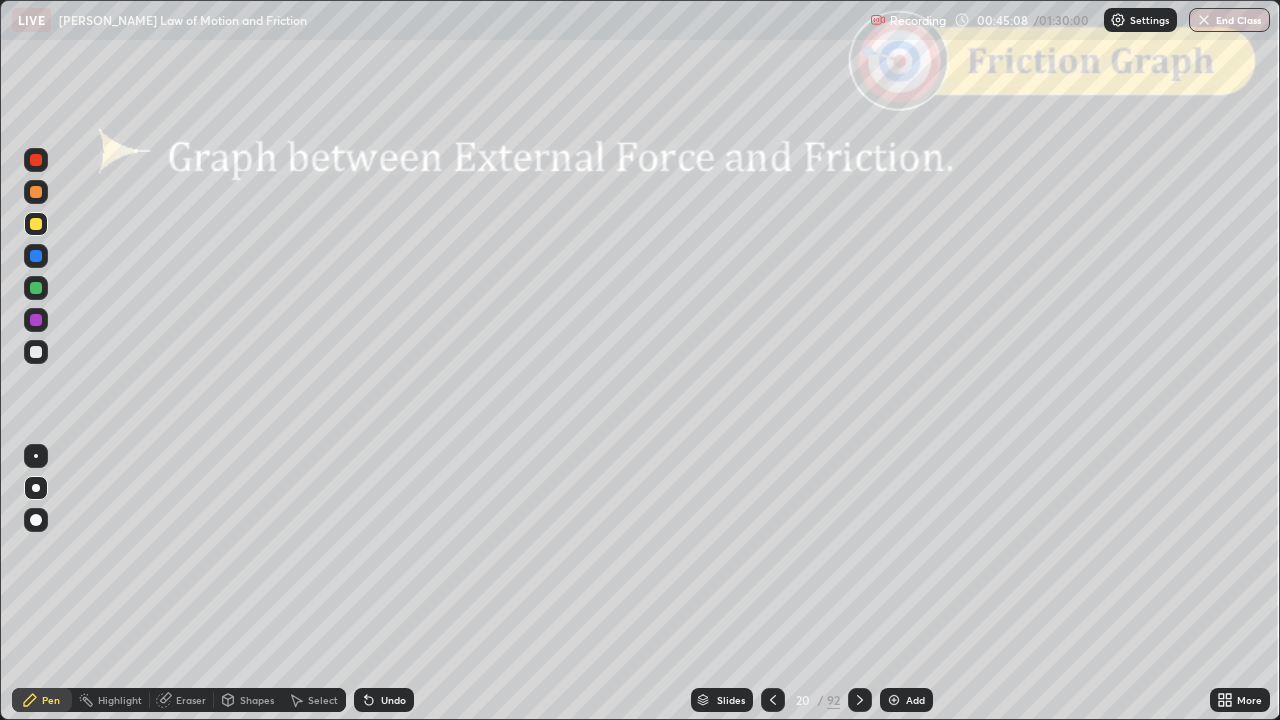 click at bounding box center [36, 288] 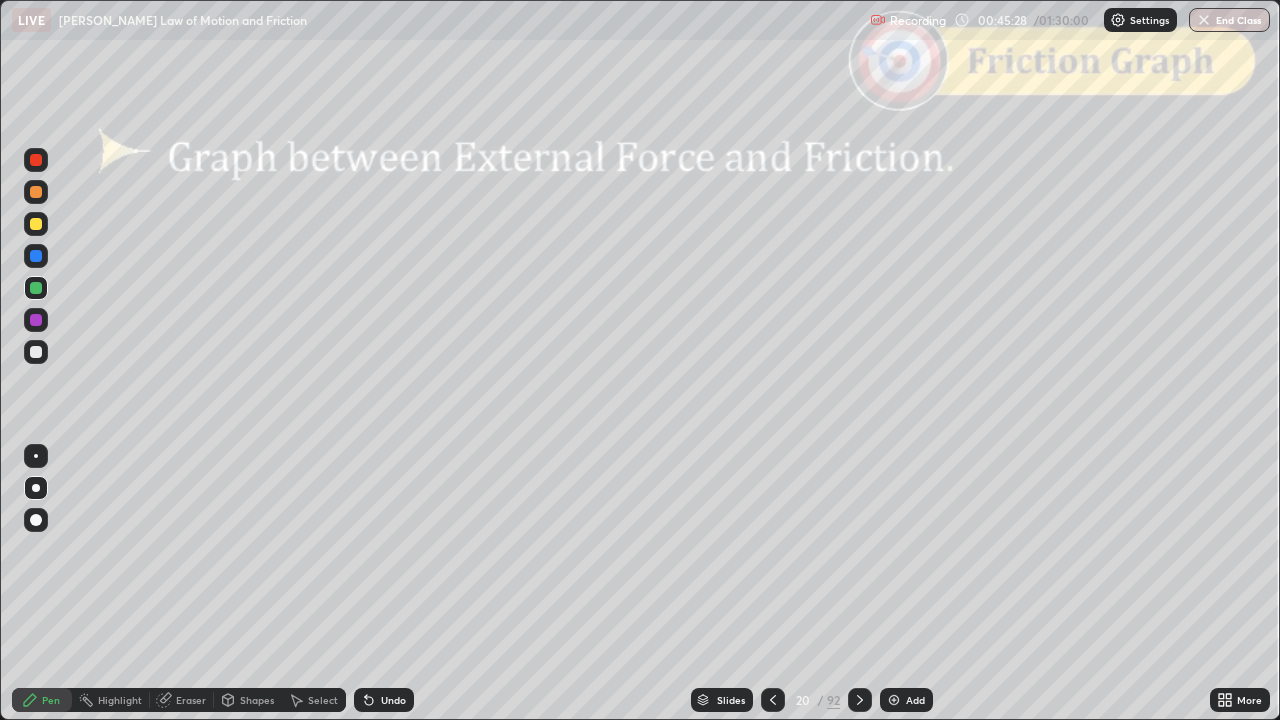 click on "Shapes" at bounding box center [257, 700] 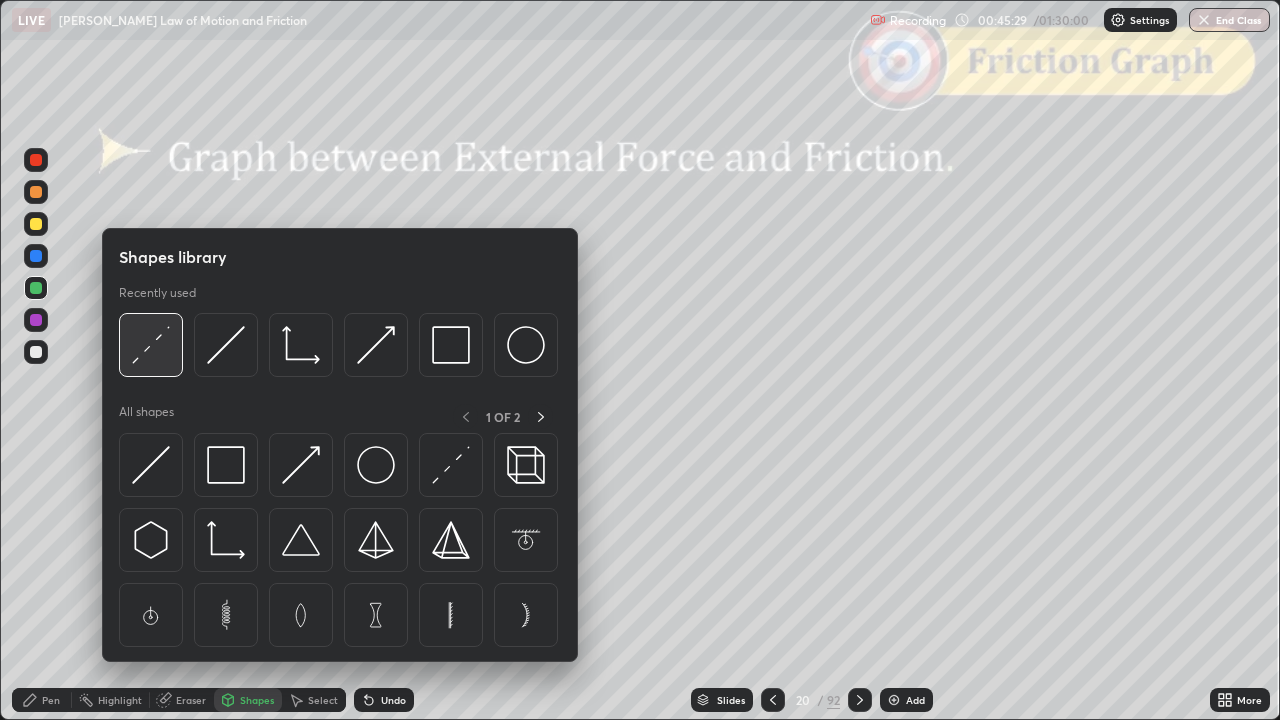click at bounding box center (151, 345) 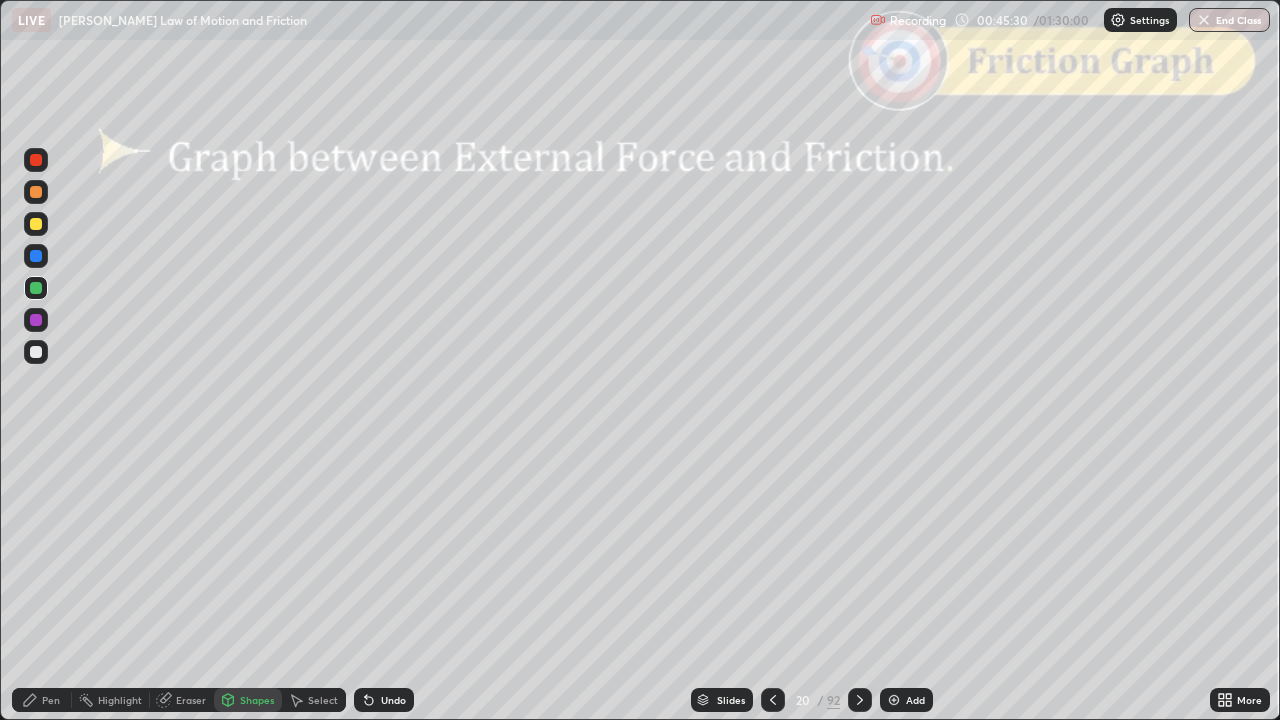 click on "Shapes" at bounding box center (248, 700) 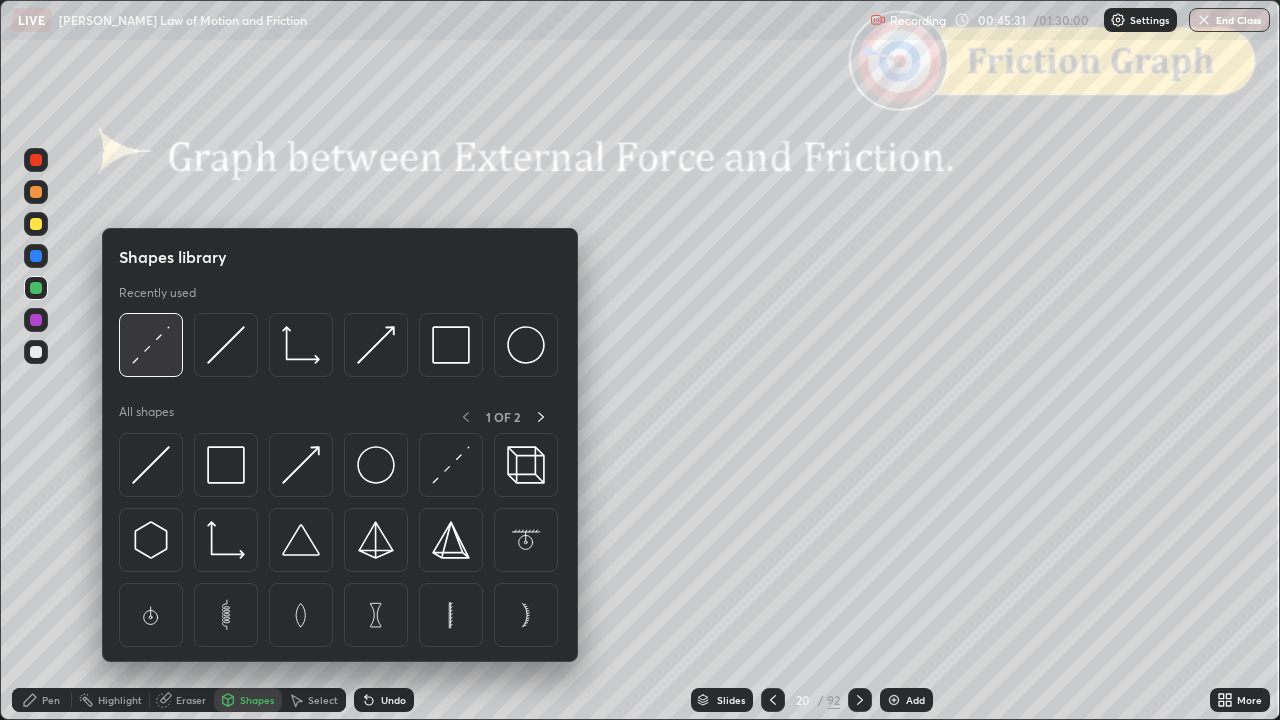 click at bounding box center [151, 345] 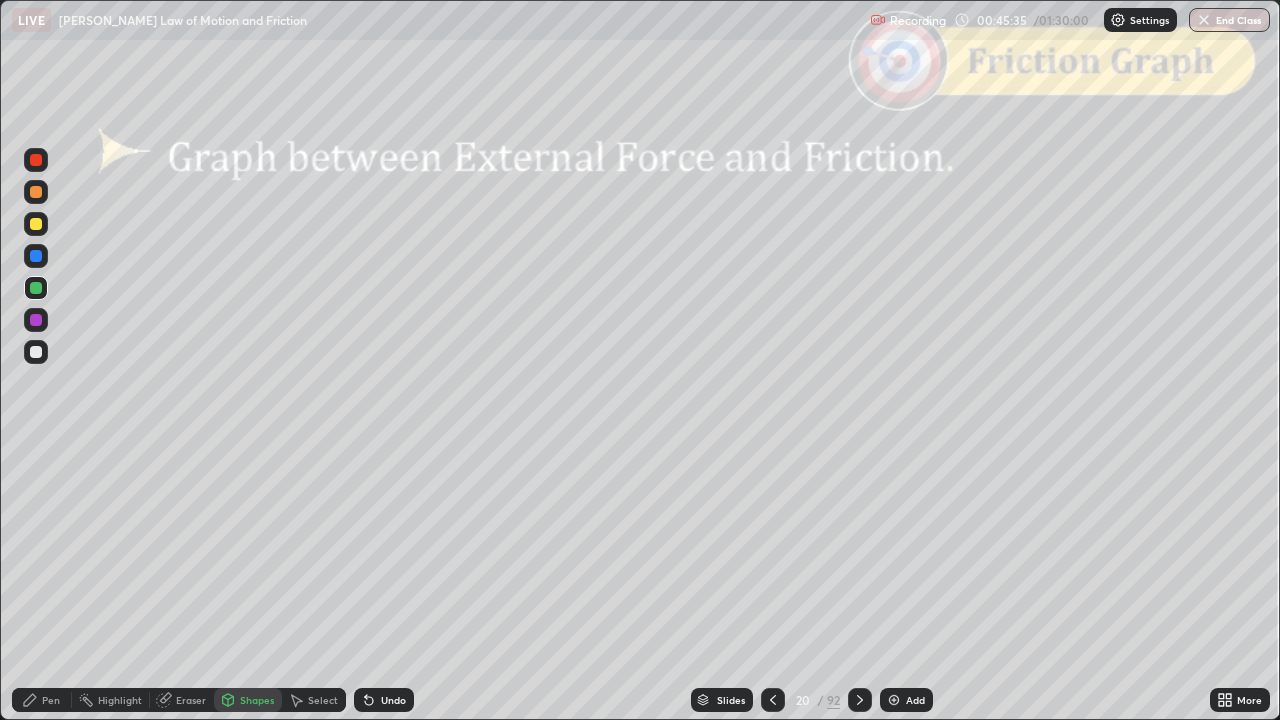 click on "Undo" at bounding box center [384, 700] 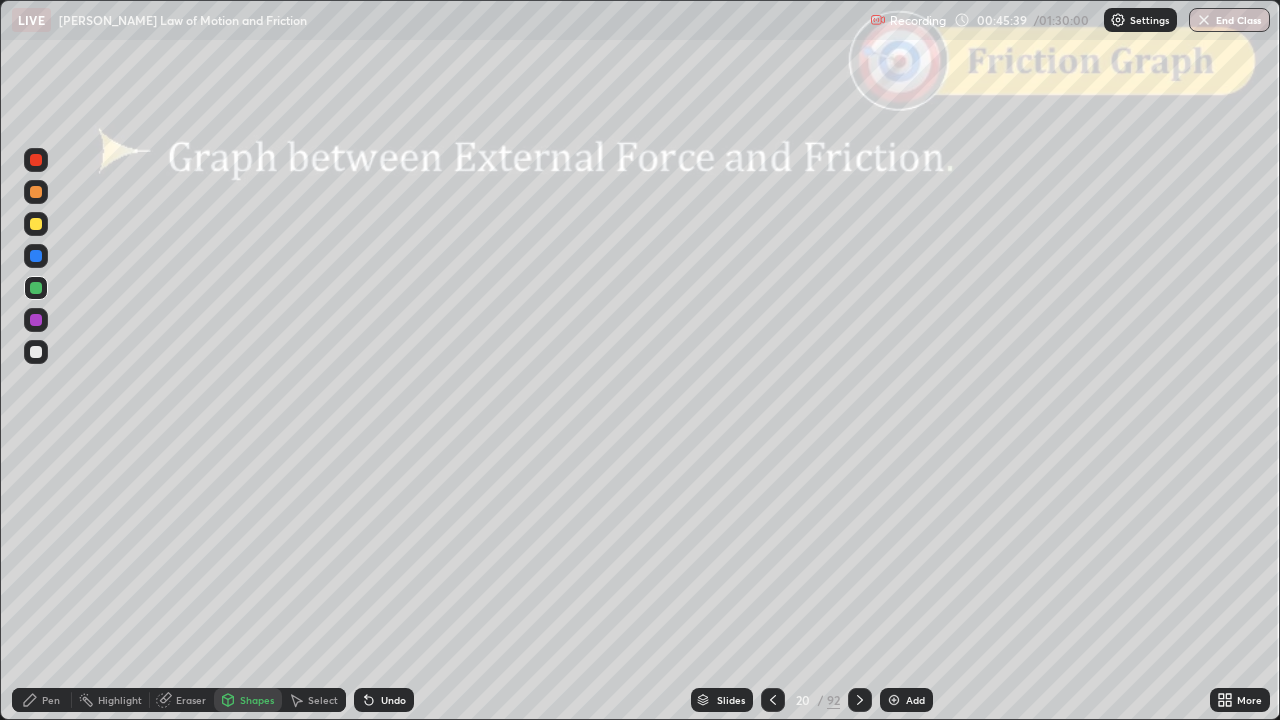 click on "Pen" at bounding box center (42, 700) 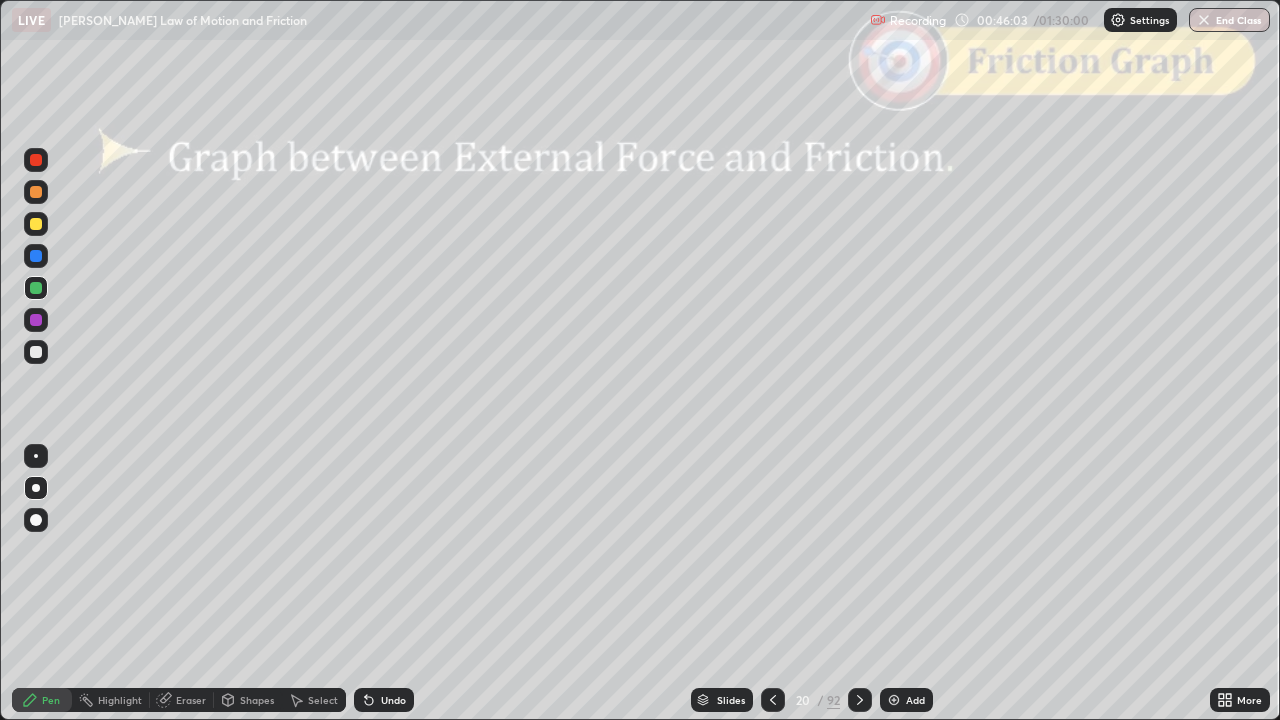 click at bounding box center [36, 192] 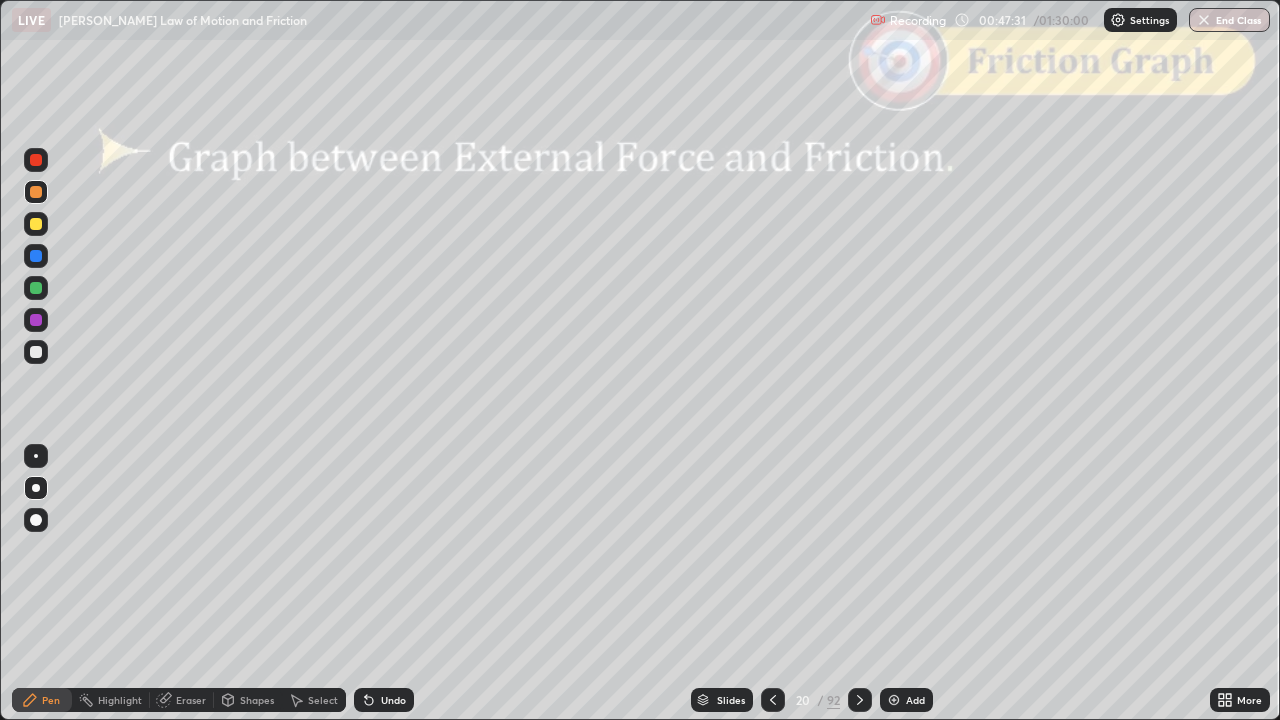 click 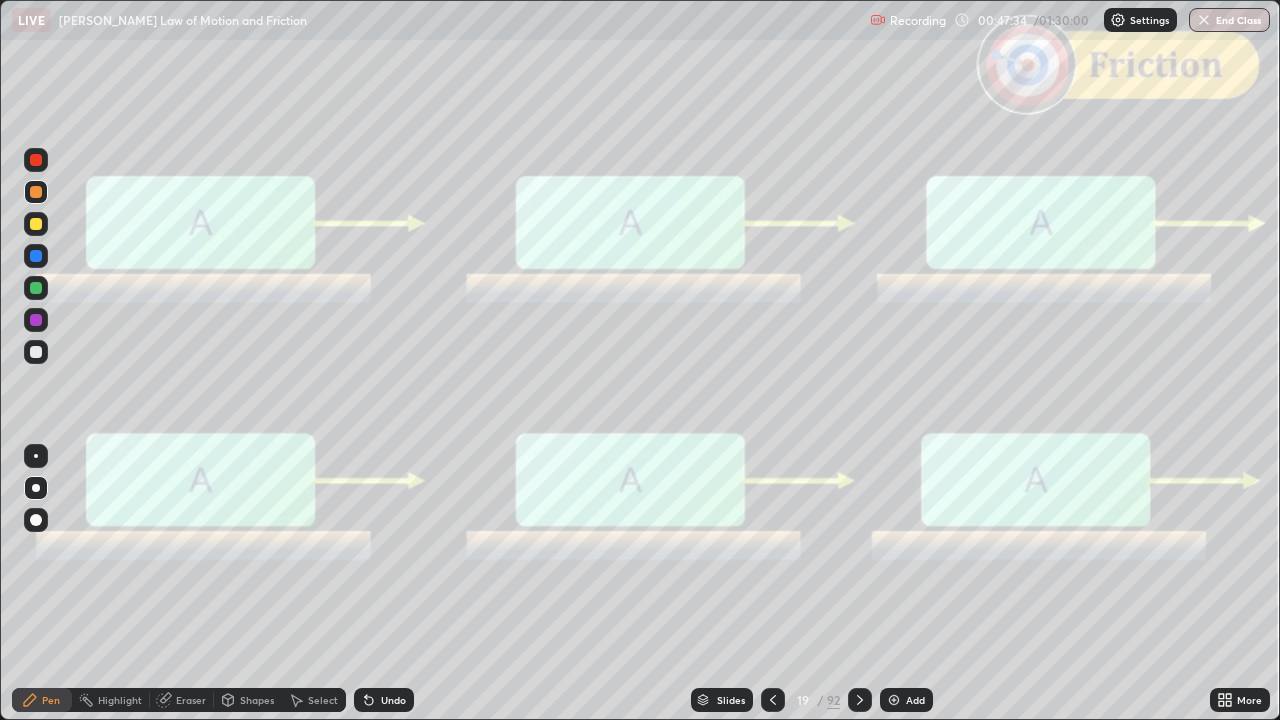 click on "Shapes" at bounding box center [257, 700] 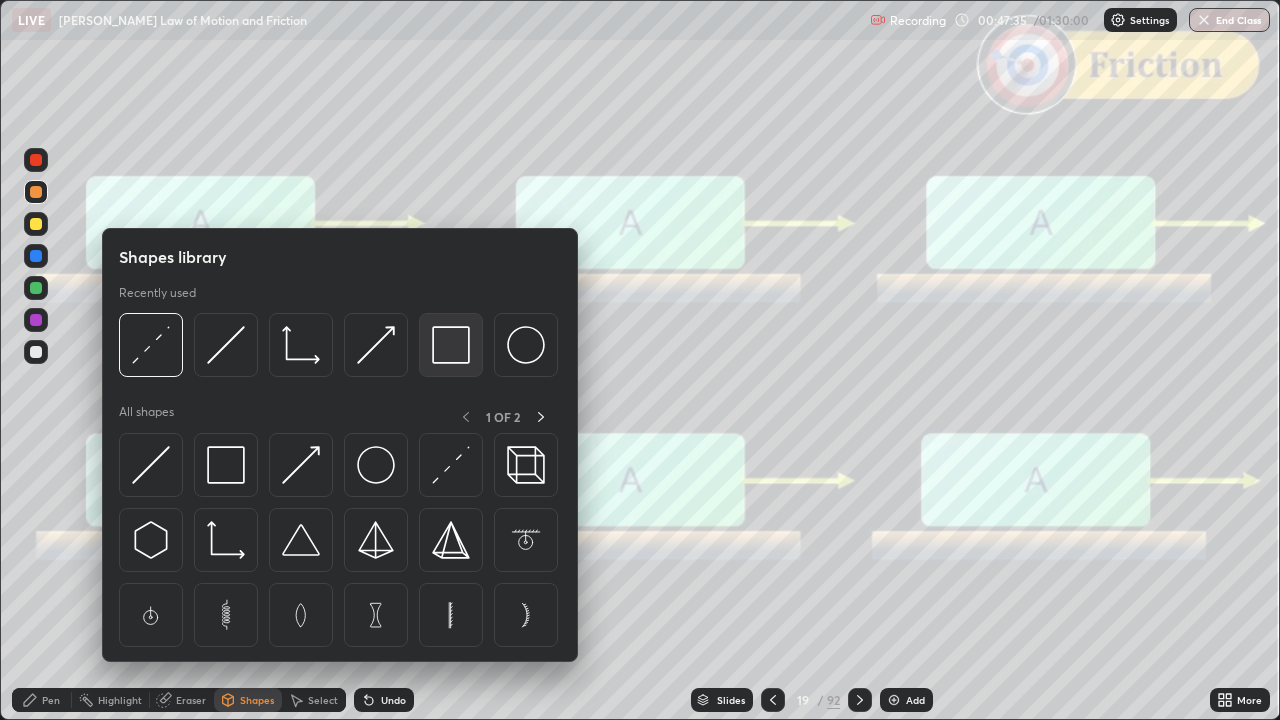 click at bounding box center (451, 345) 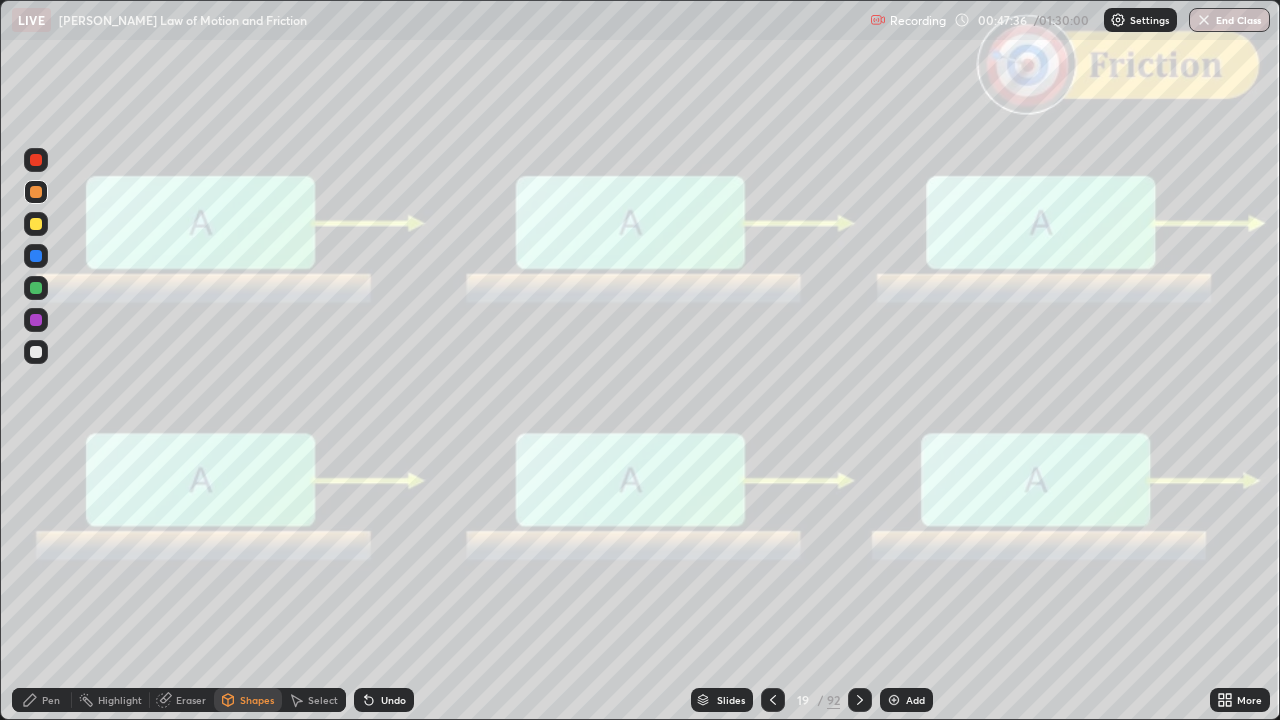 click at bounding box center [36, 160] 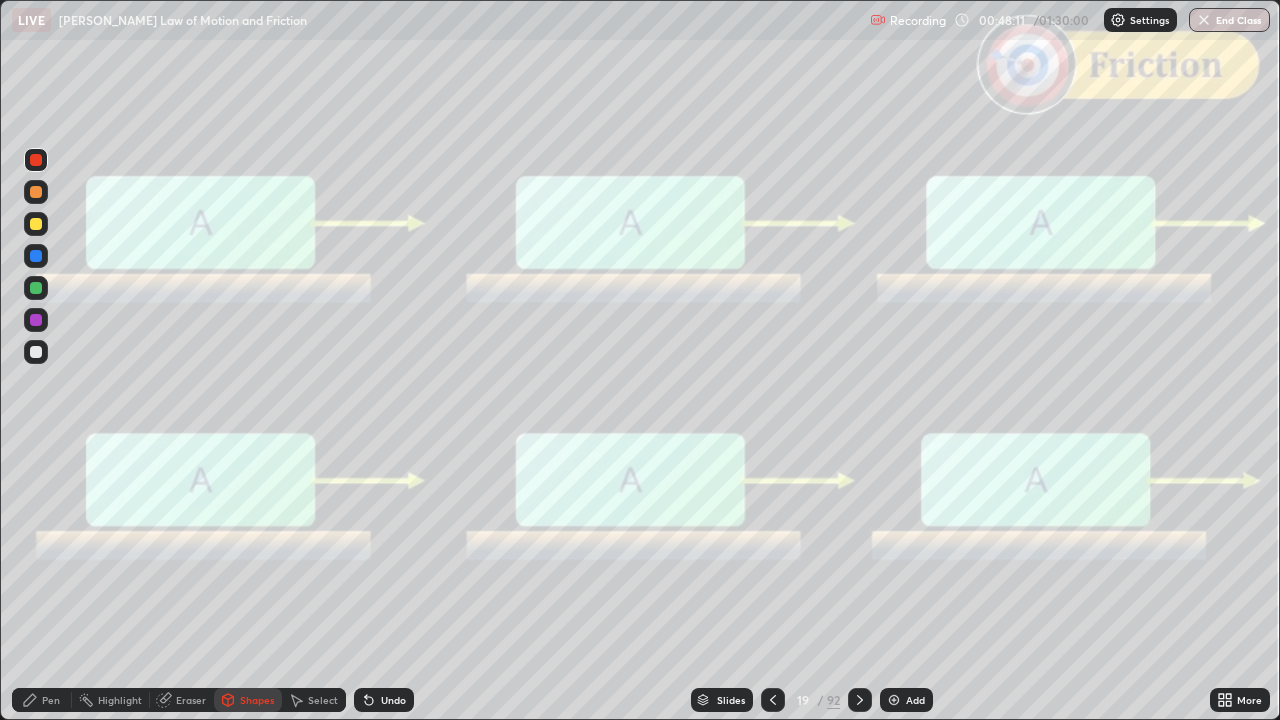 click at bounding box center [860, 700] 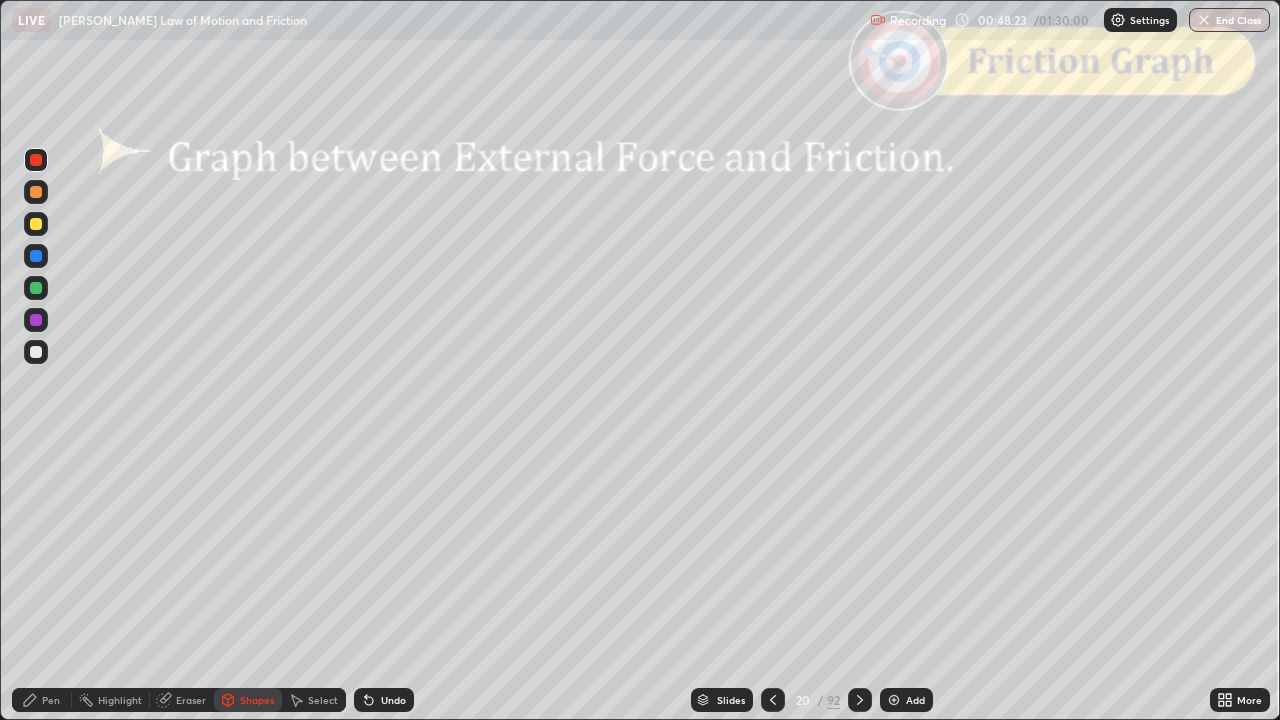 click 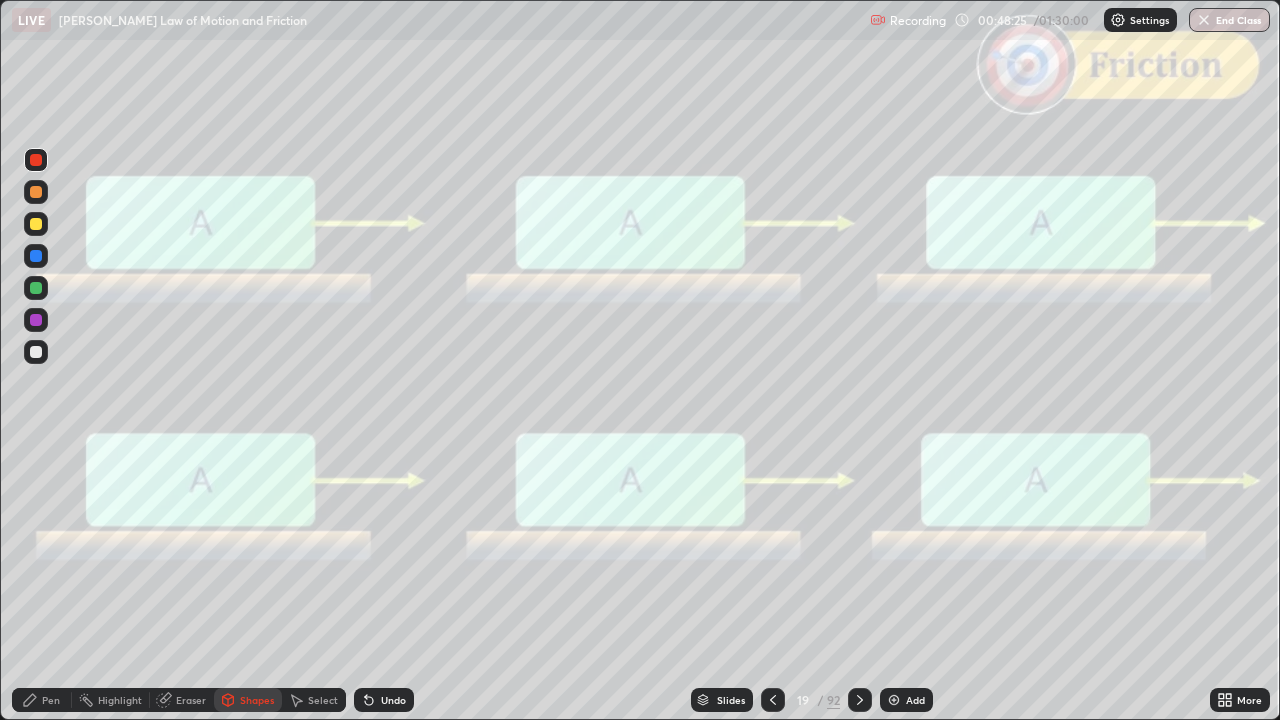click 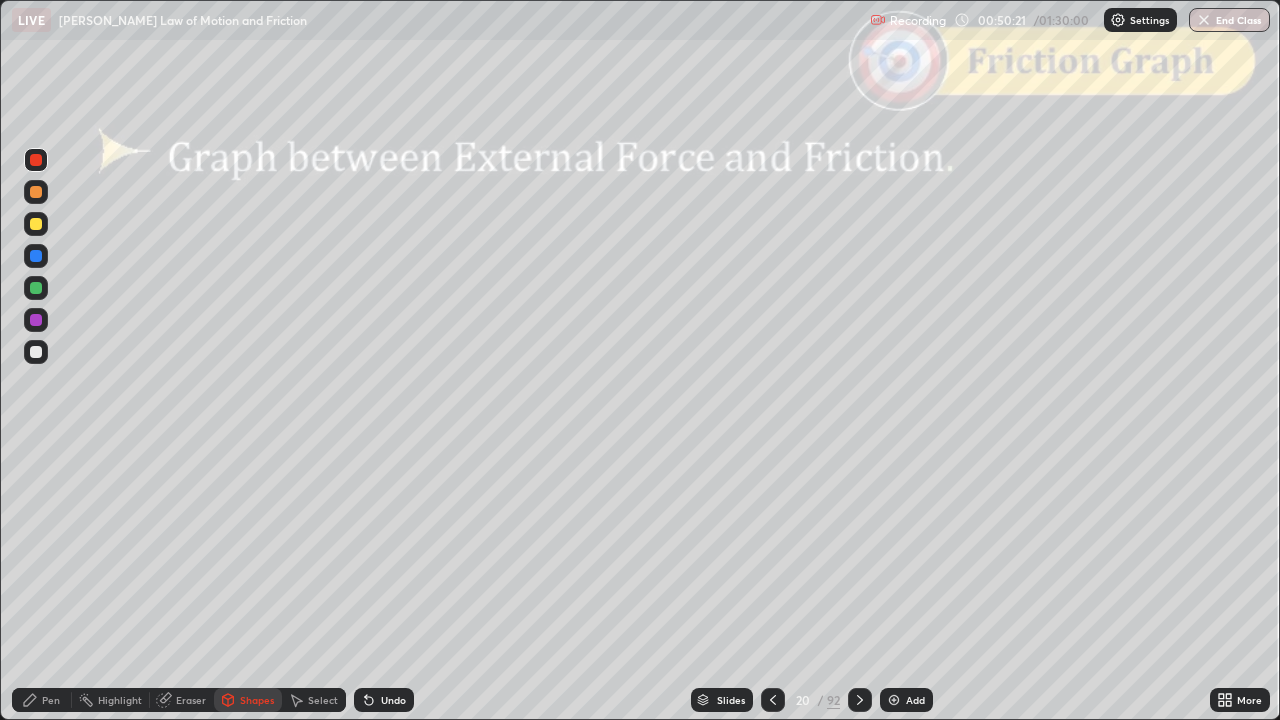 click 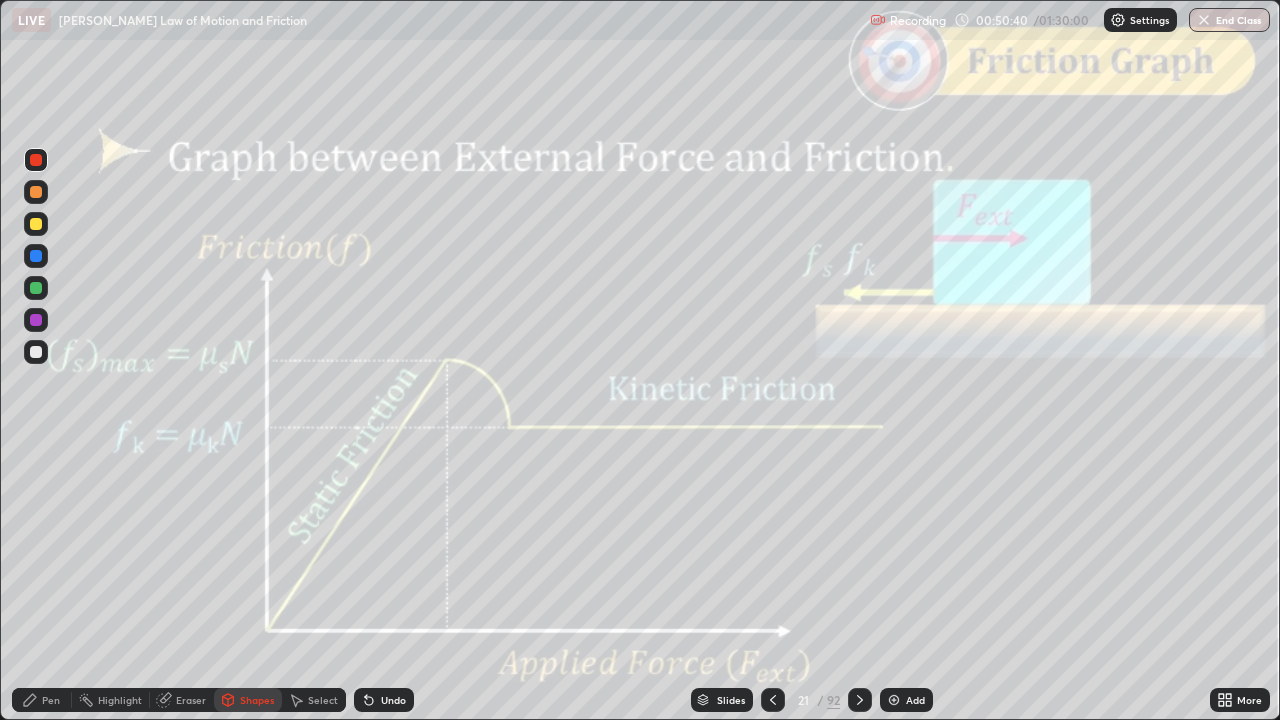 click 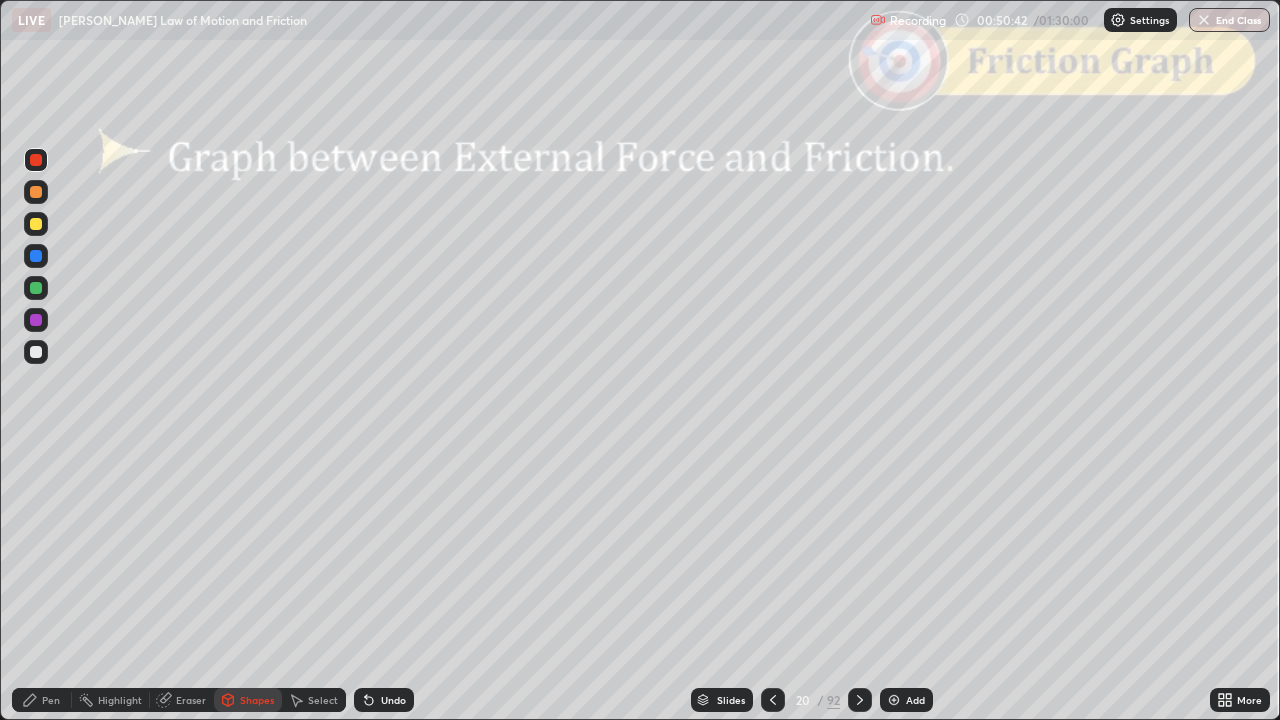 click 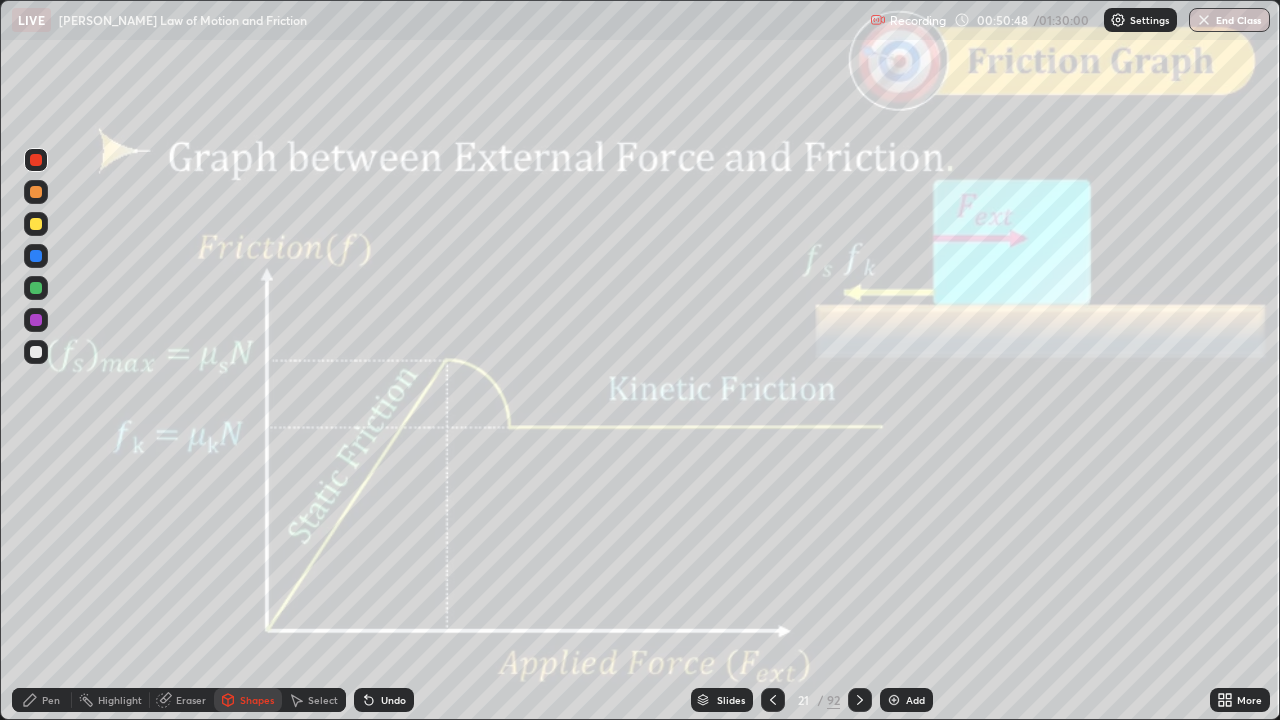 click 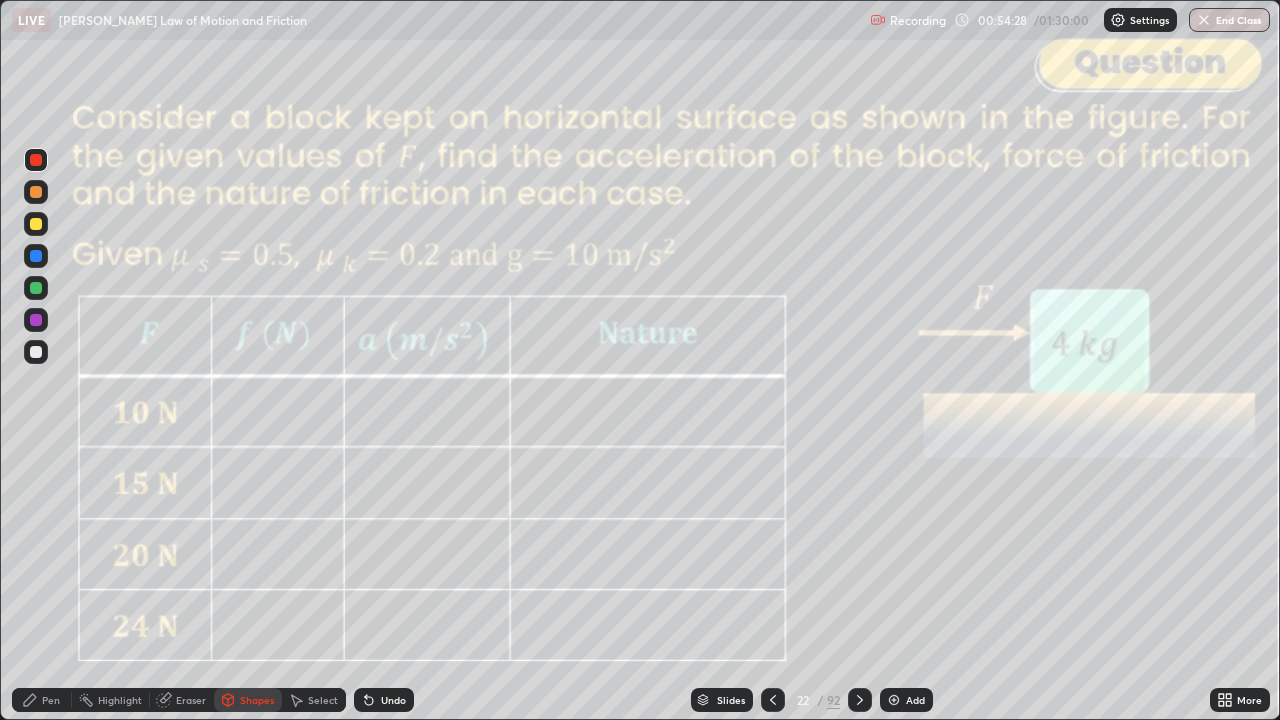 click on "Shapes" at bounding box center [257, 700] 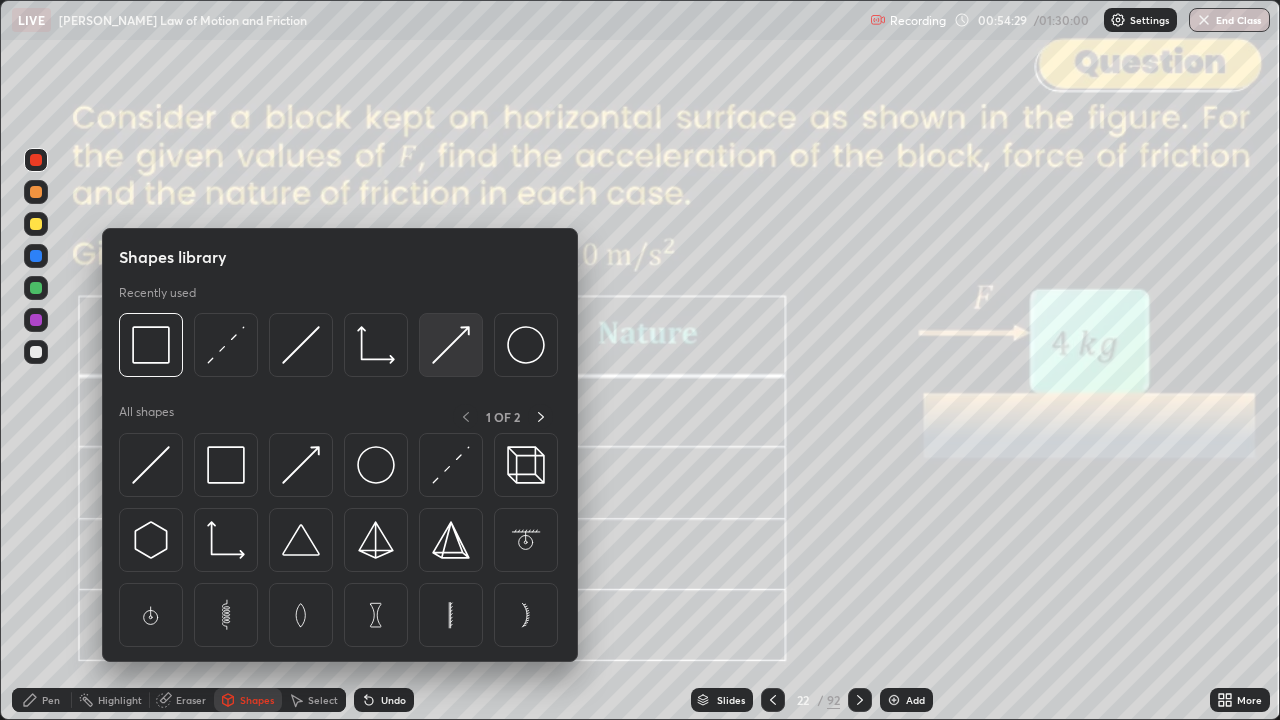 click at bounding box center (451, 345) 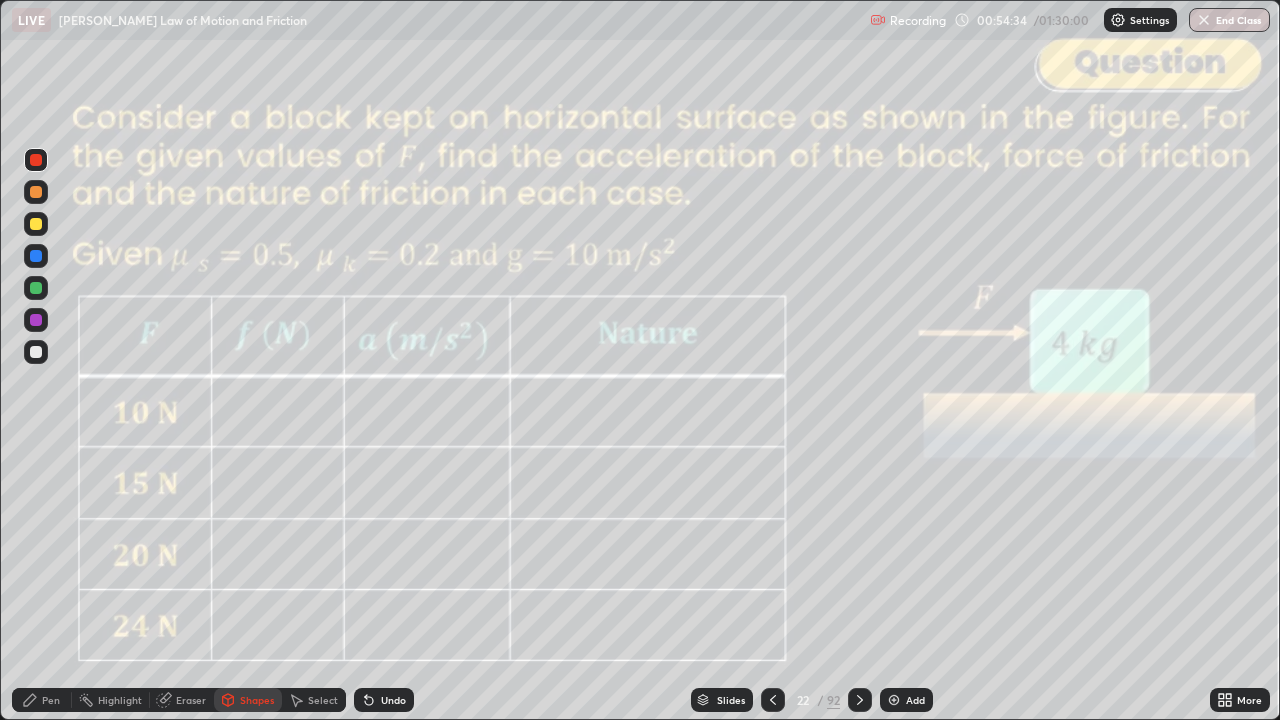 click on "Pen" at bounding box center (51, 700) 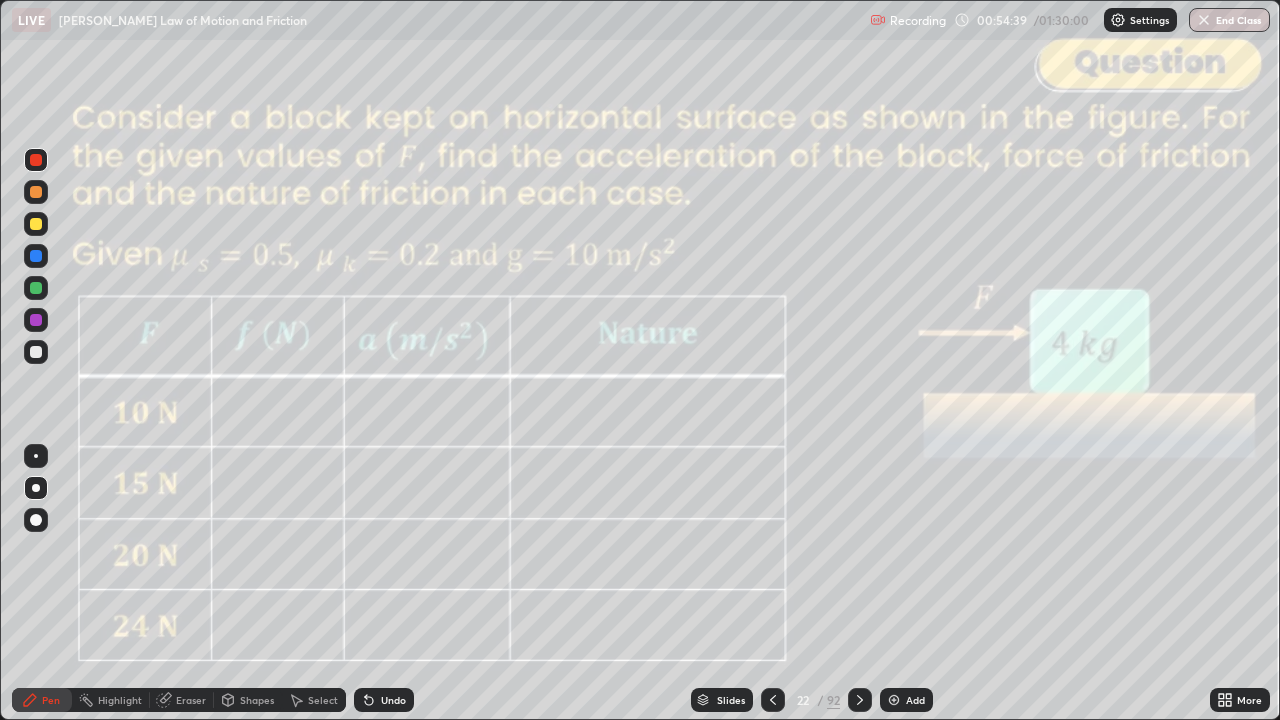 click on "Shapes" at bounding box center [248, 700] 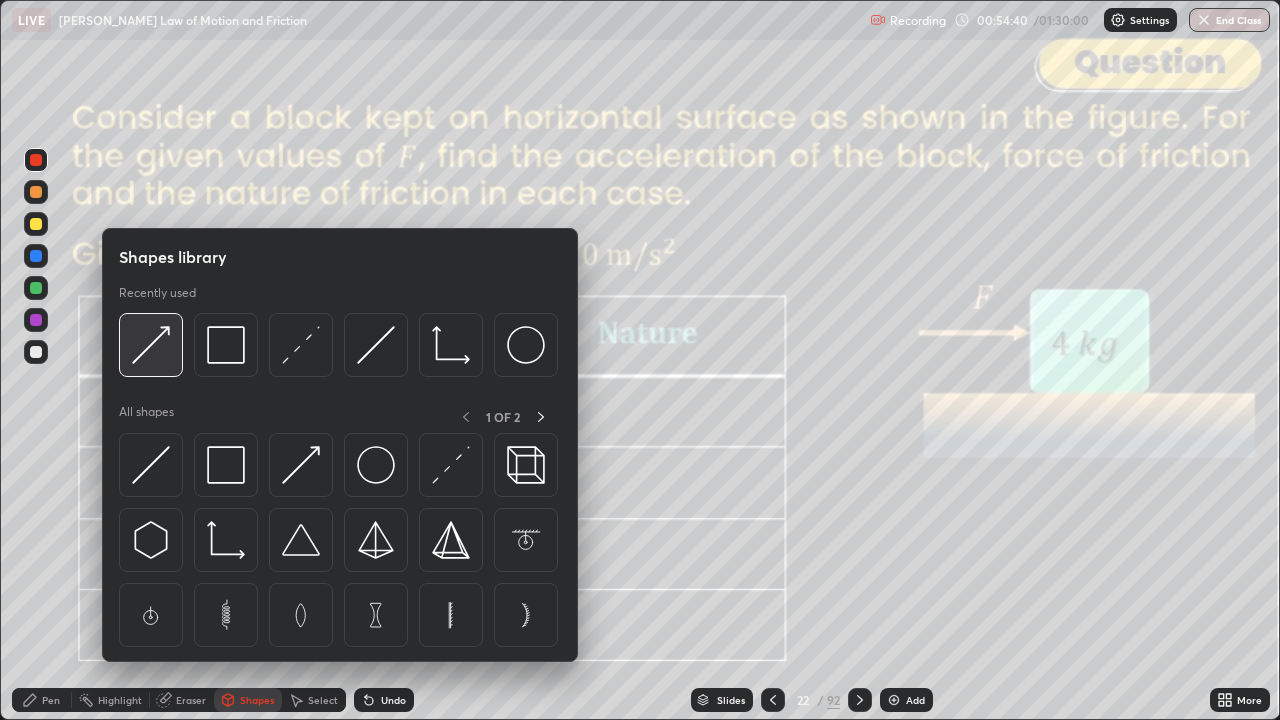 click at bounding box center (151, 345) 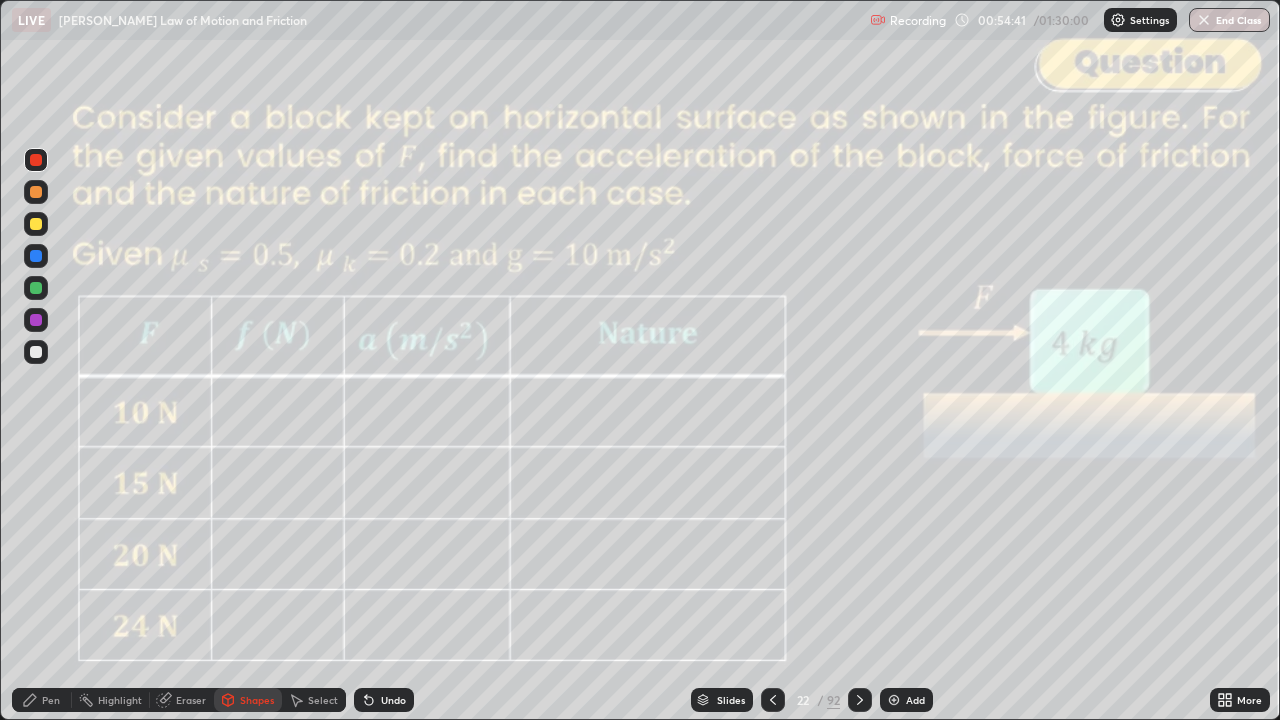 click at bounding box center (36, 192) 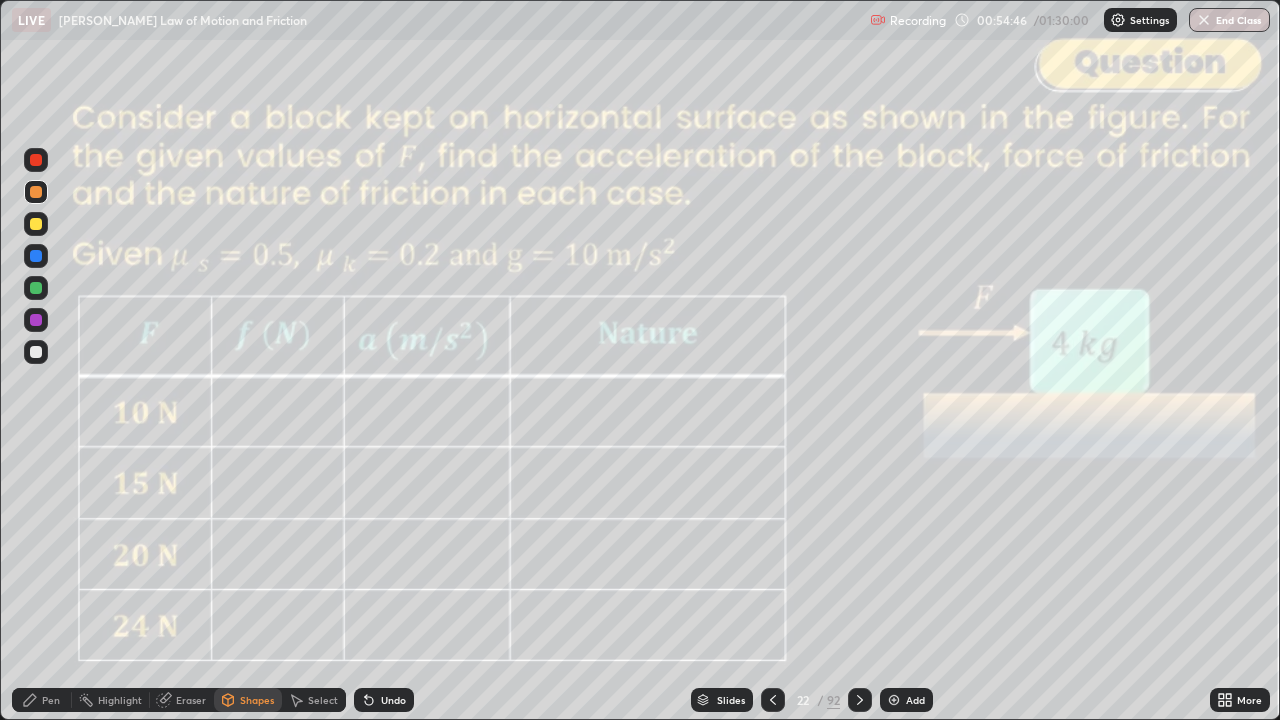 click on "Pen" at bounding box center [51, 700] 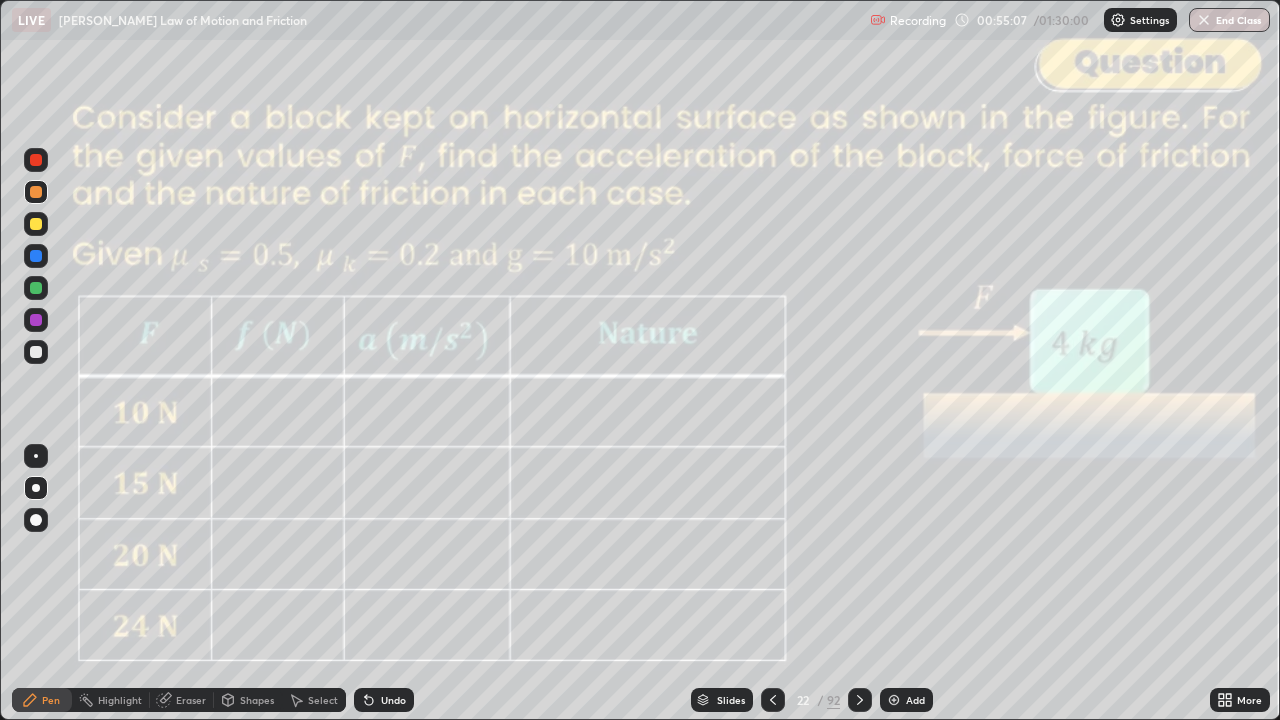 click at bounding box center [36, 320] 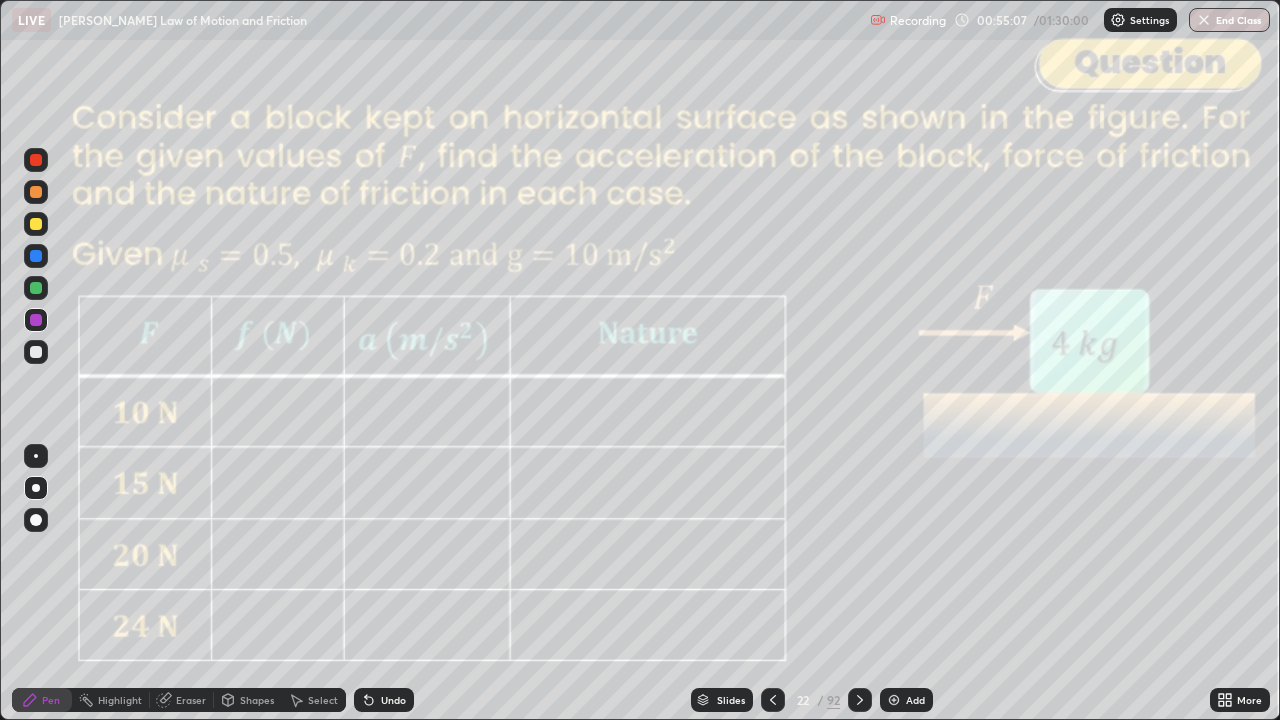 click at bounding box center (36, 352) 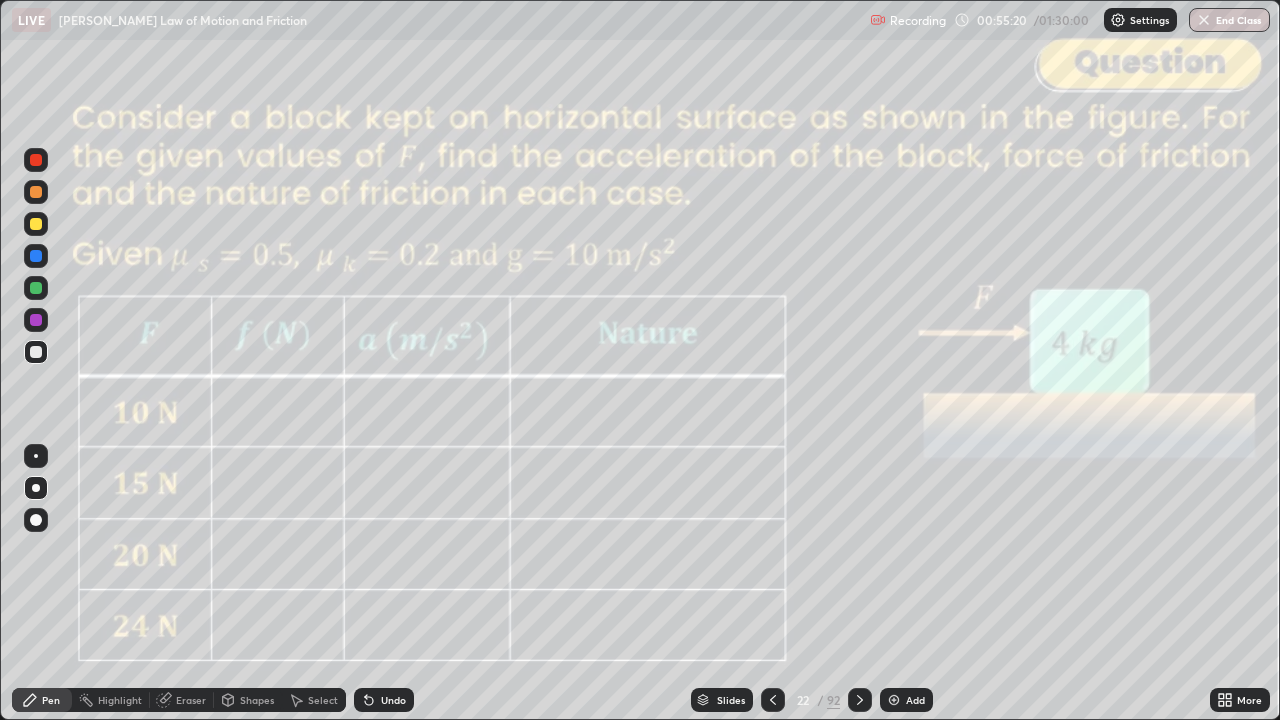 click on "Shapes" at bounding box center (257, 700) 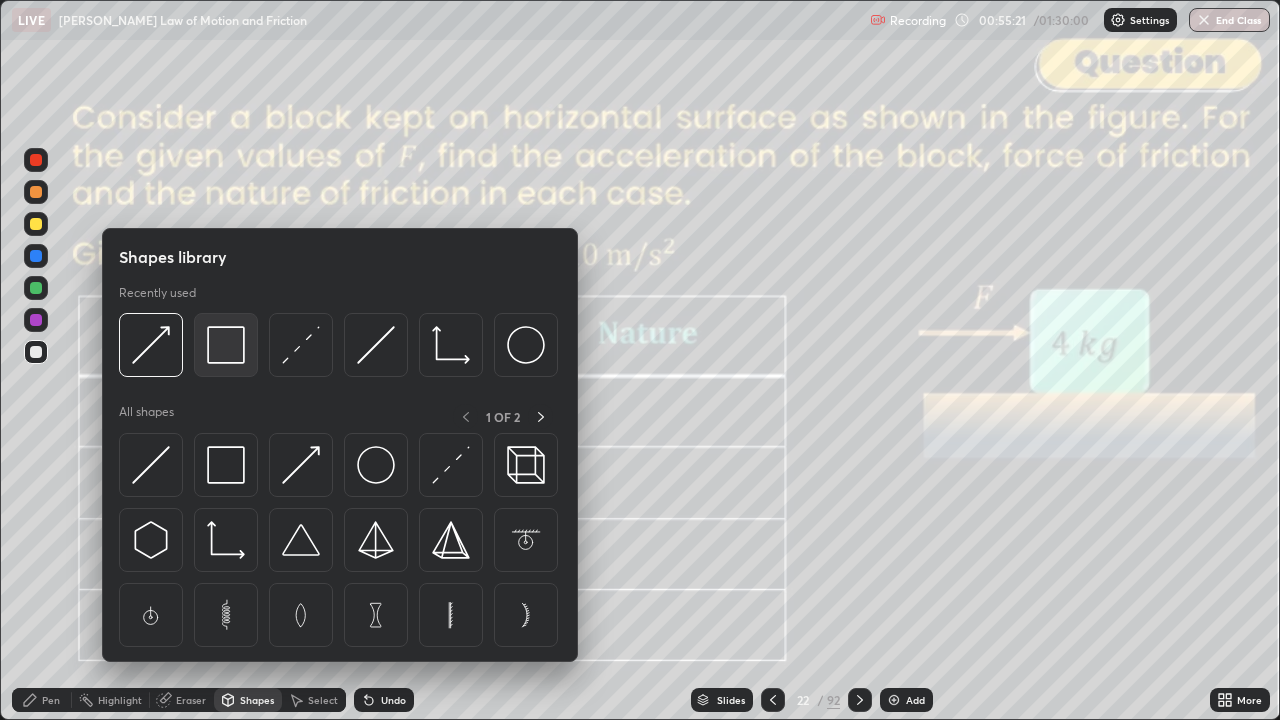 click at bounding box center (226, 345) 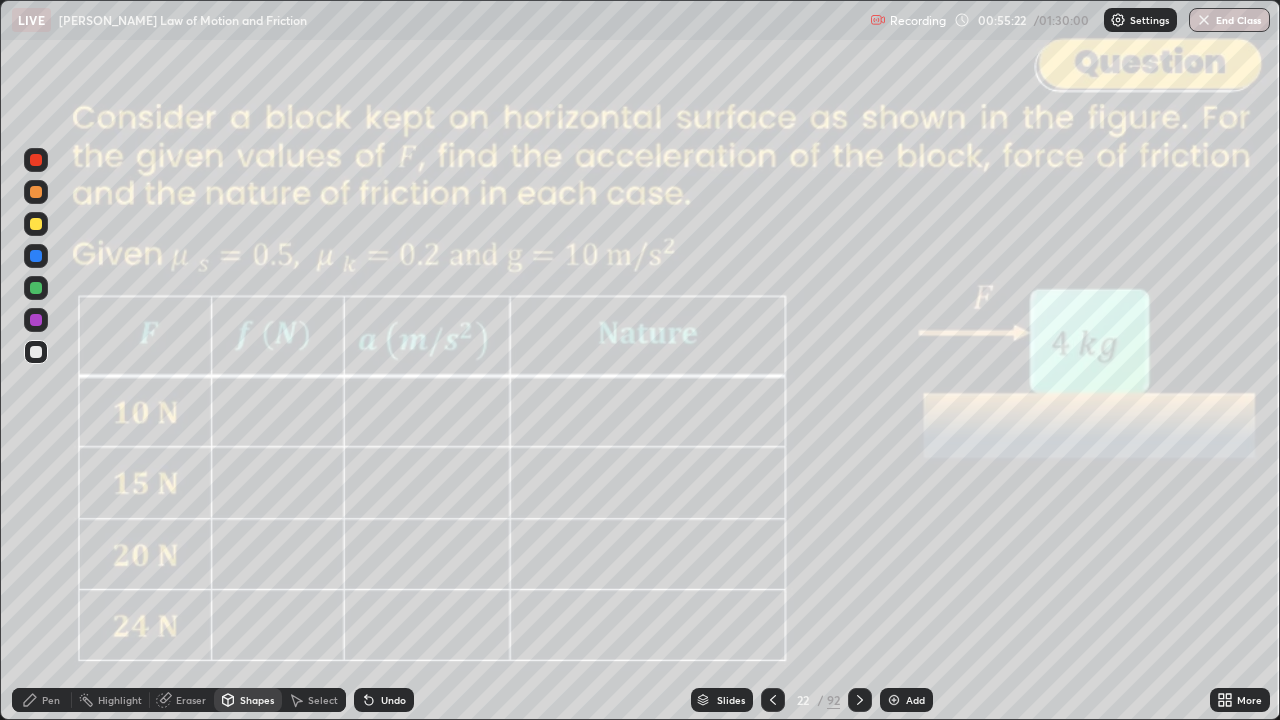click at bounding box center (36, 160) 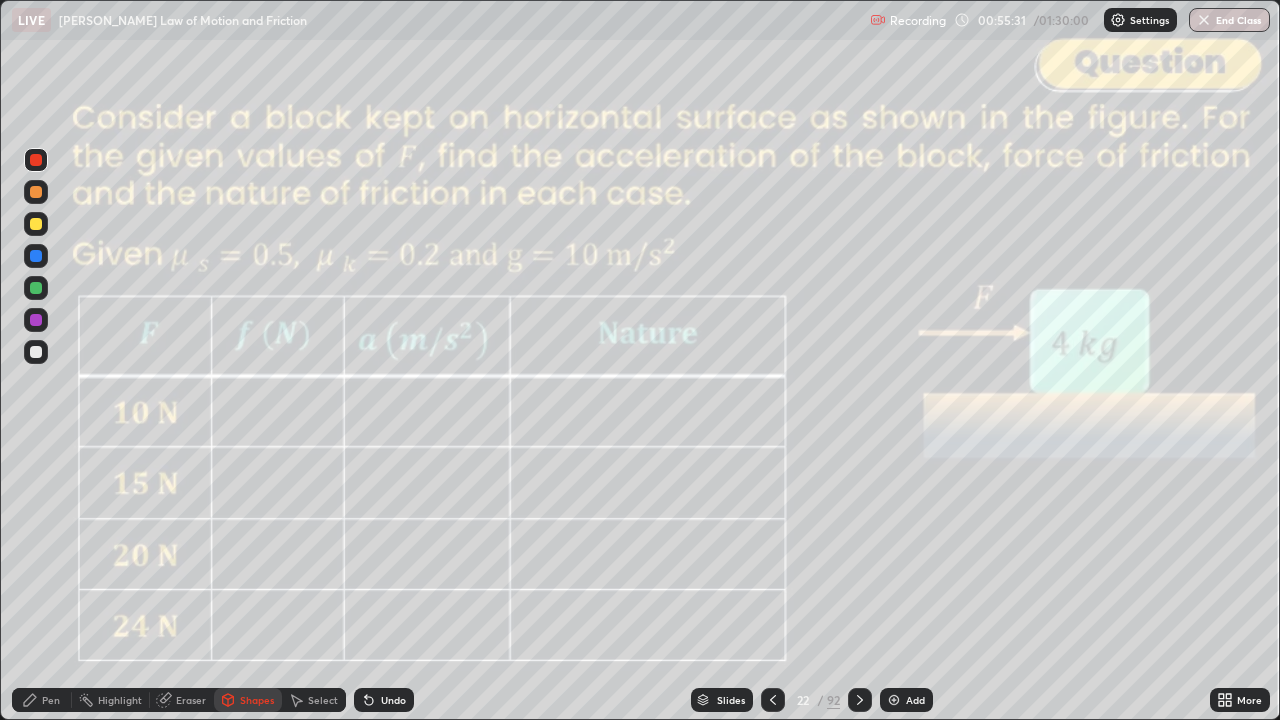 click on "Pen" at bounding box center [51, 700] 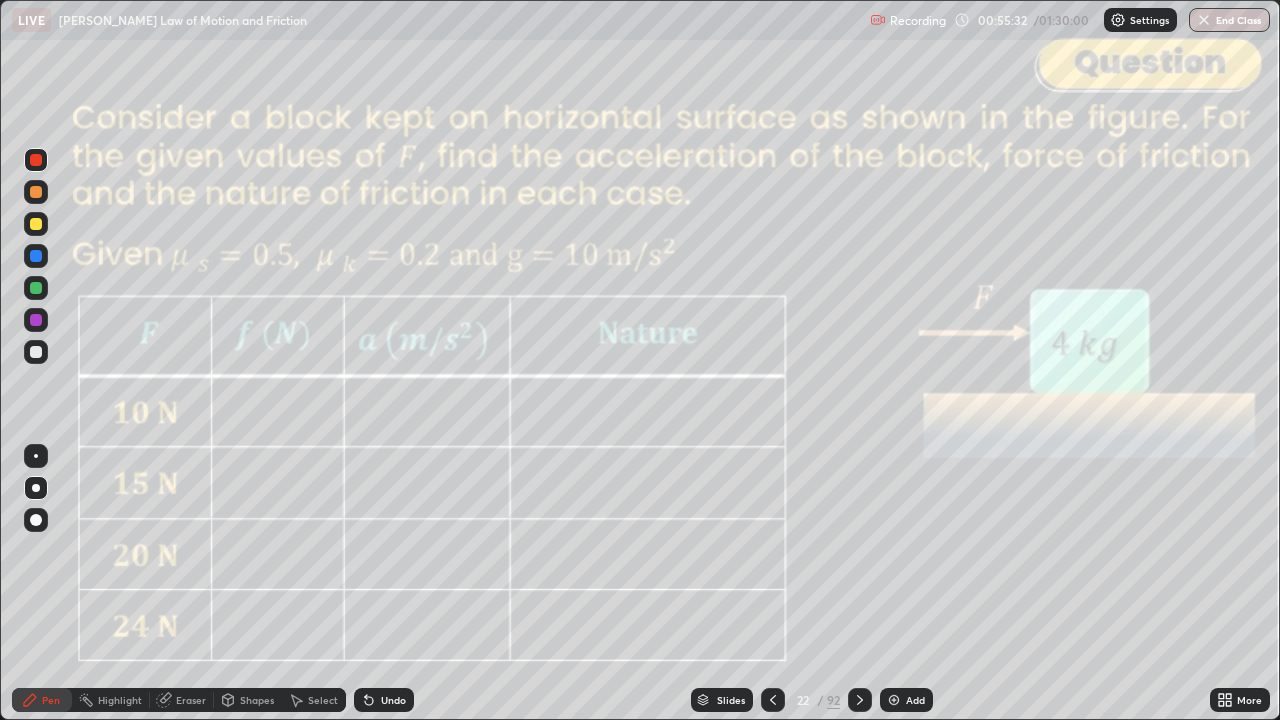 click at bounding box center (36, 192) 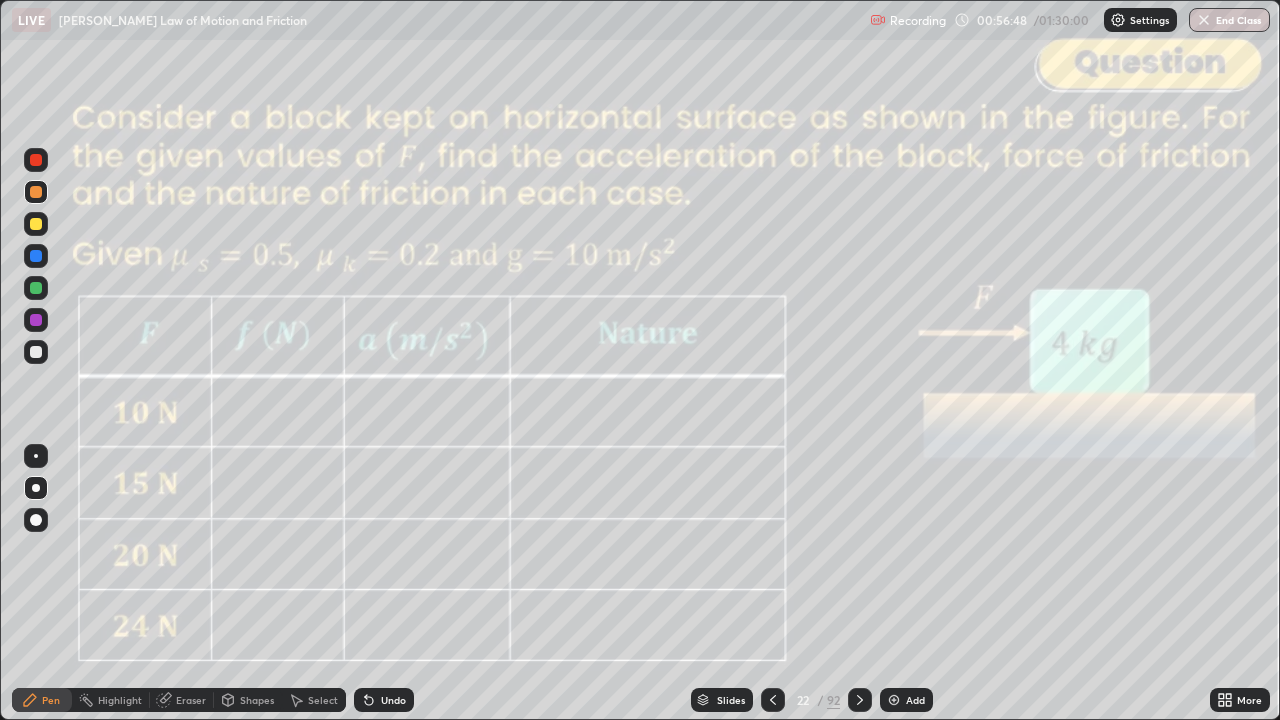 click at bounding box center (36, 288) 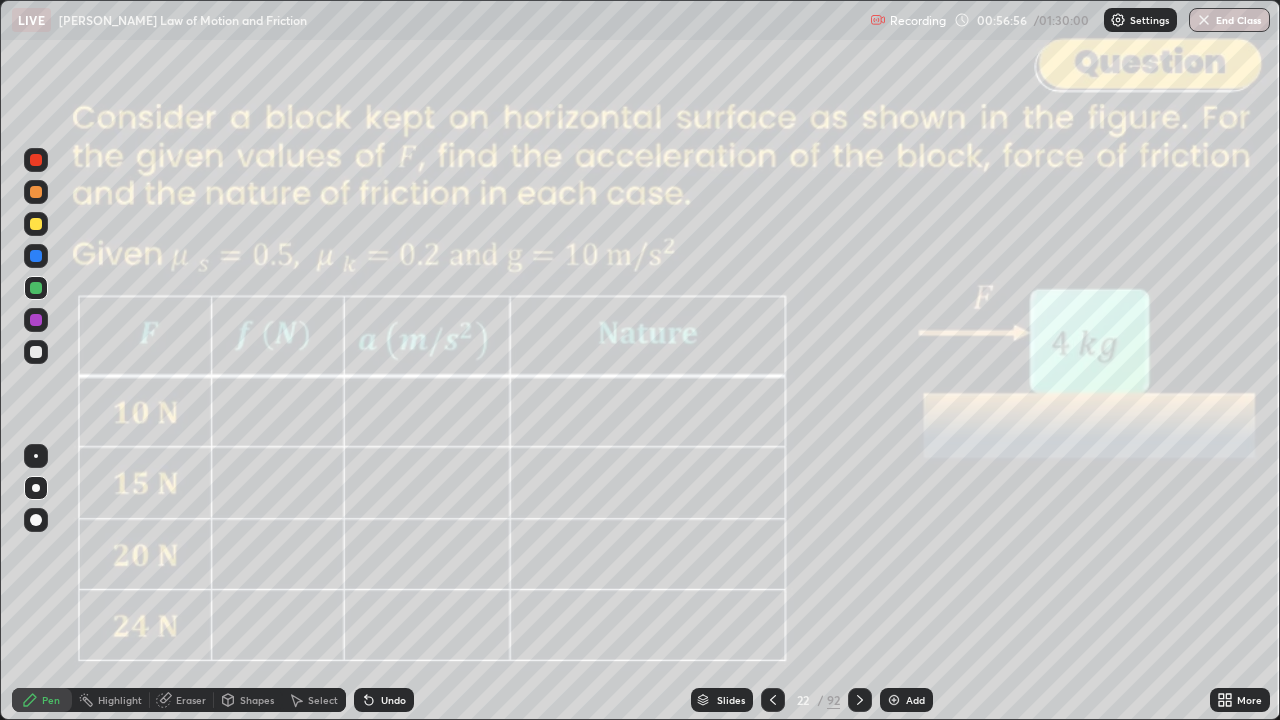 click on "Shapes" at bounding box center (257, 700) 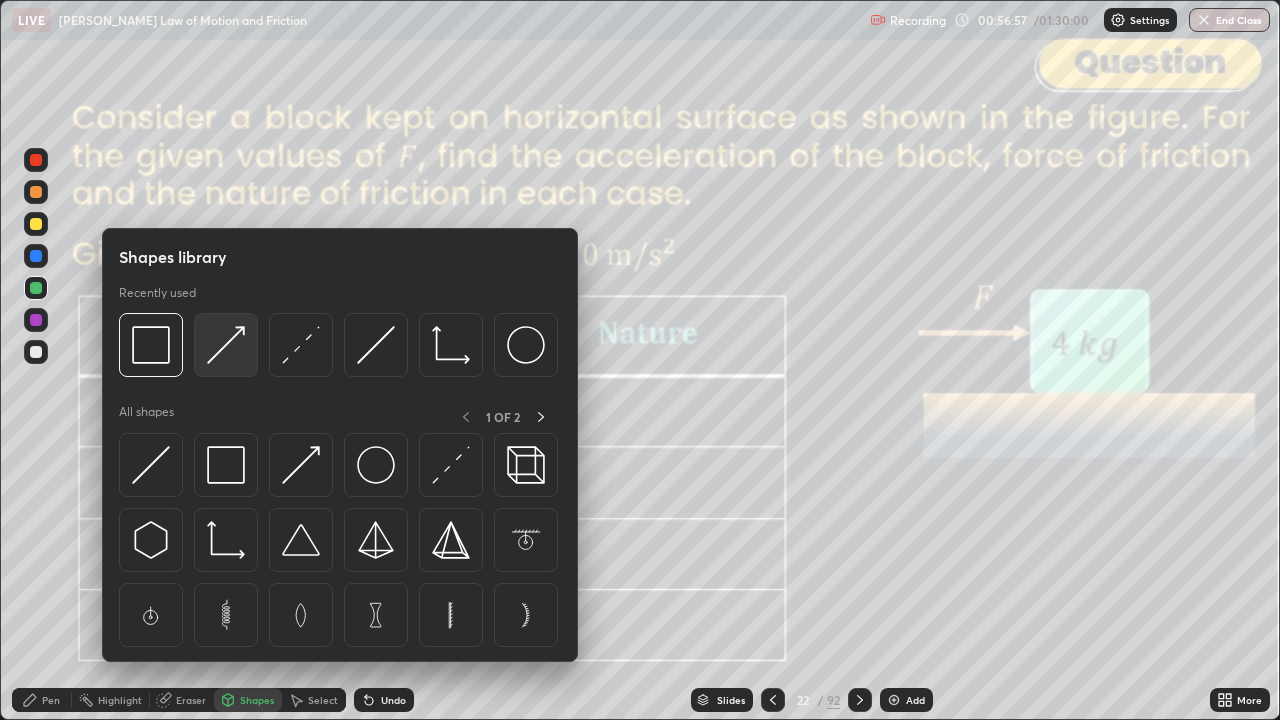 click at bounding box center [226, 345] 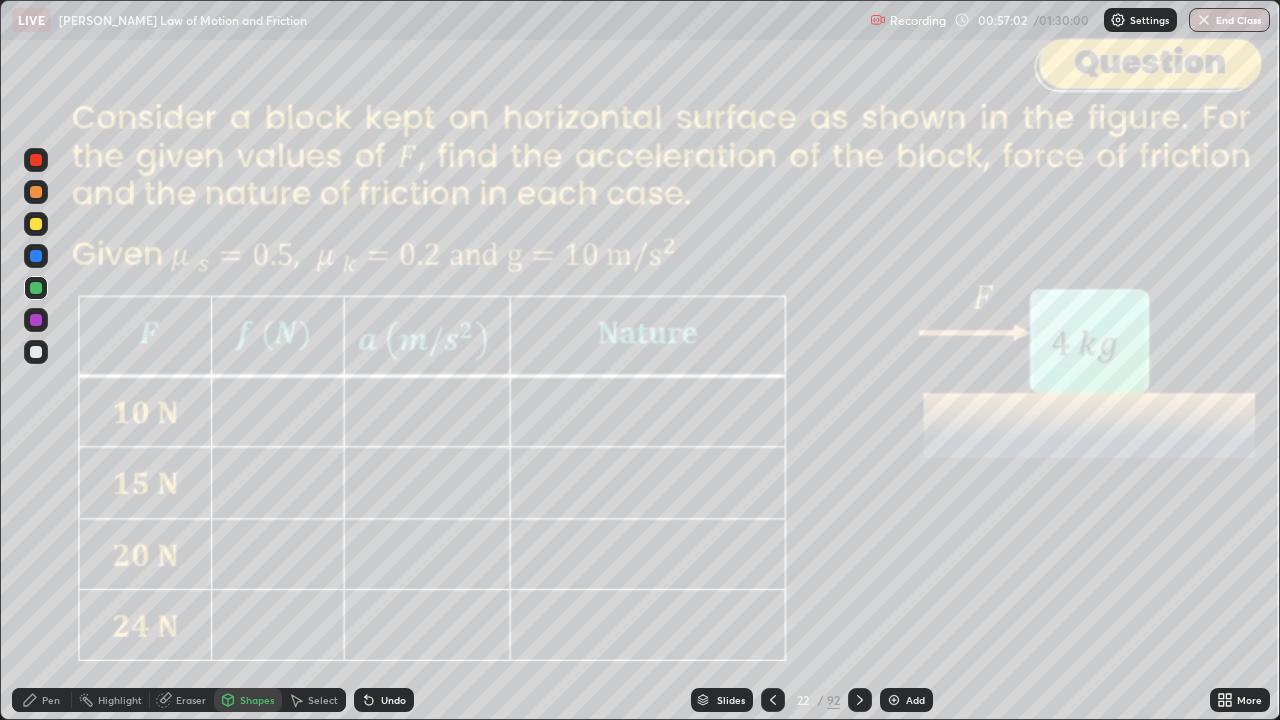 click on "Pen" at bounding box center [51, 700] 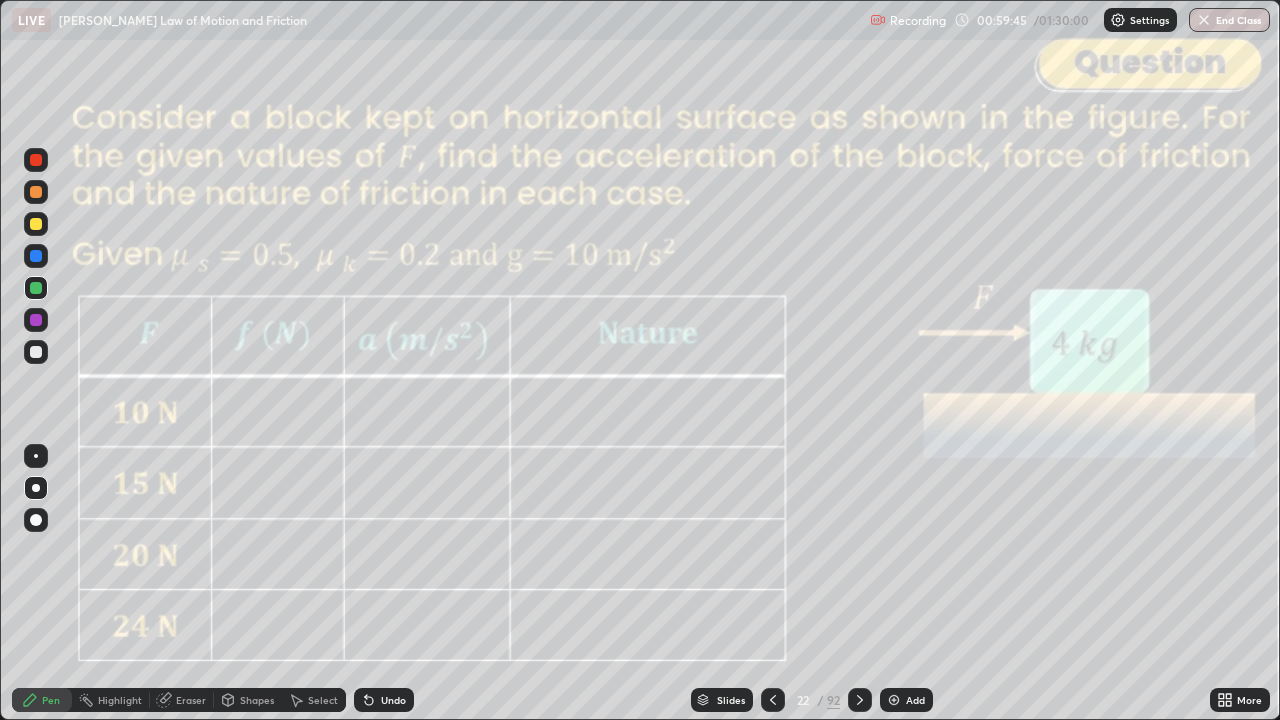click 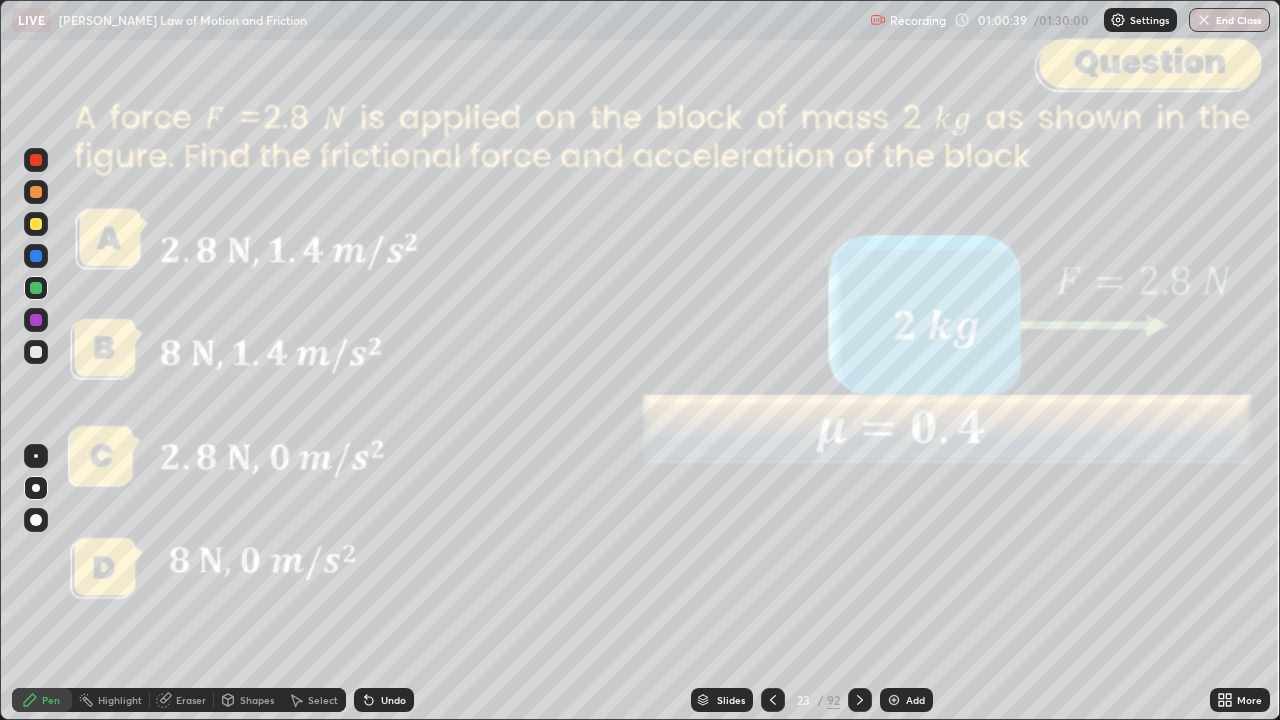 click on "Shapes" at bounding box center (257, 700) 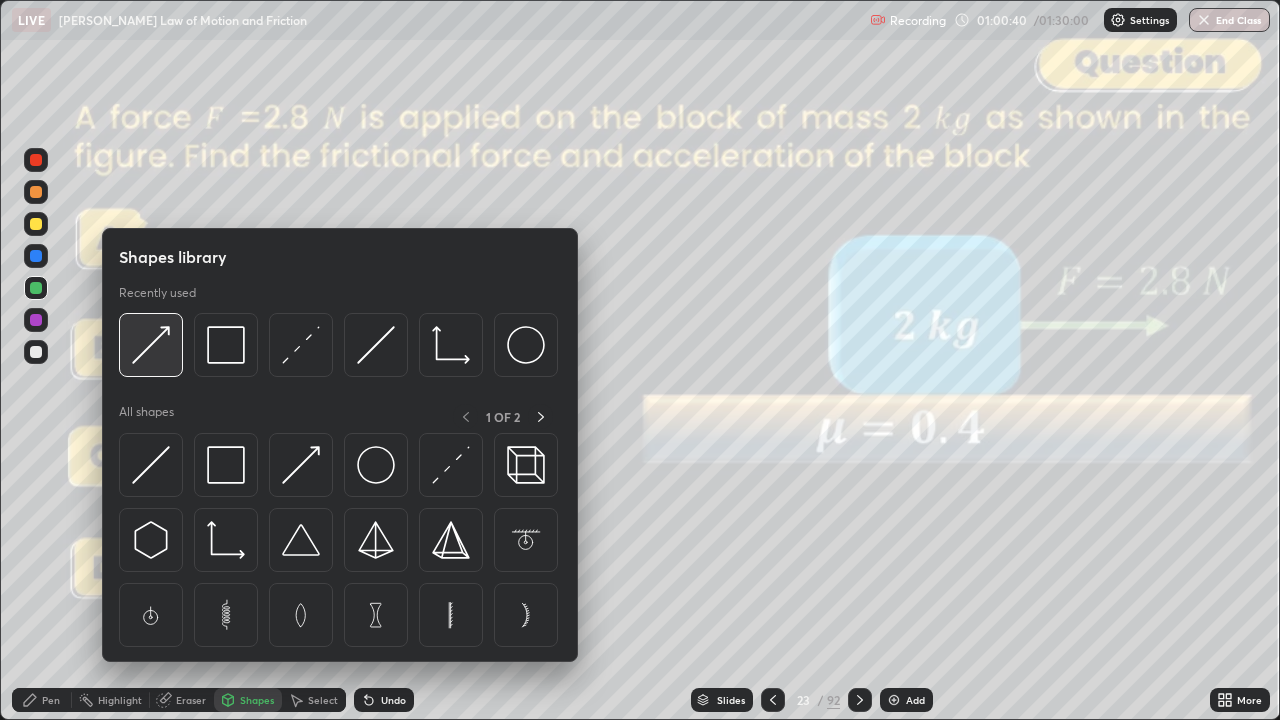 click at bounding box center (151, 345) 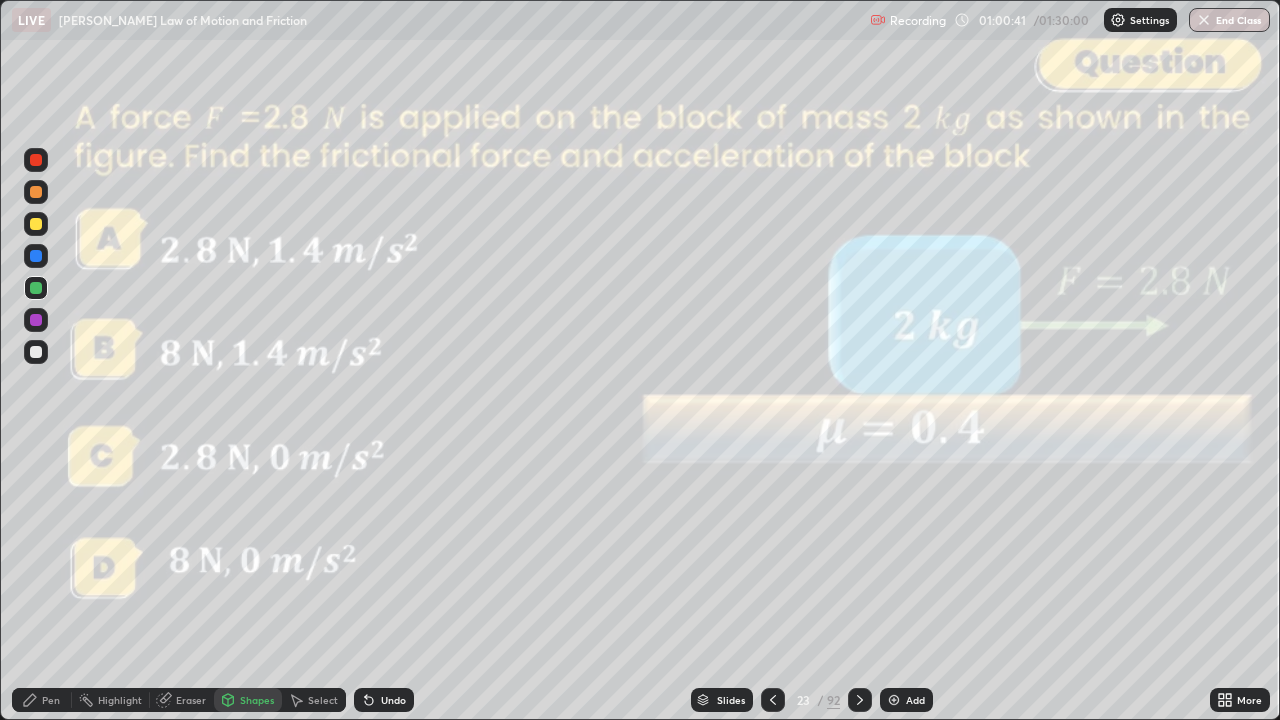 click at bounding box center (36, 160) 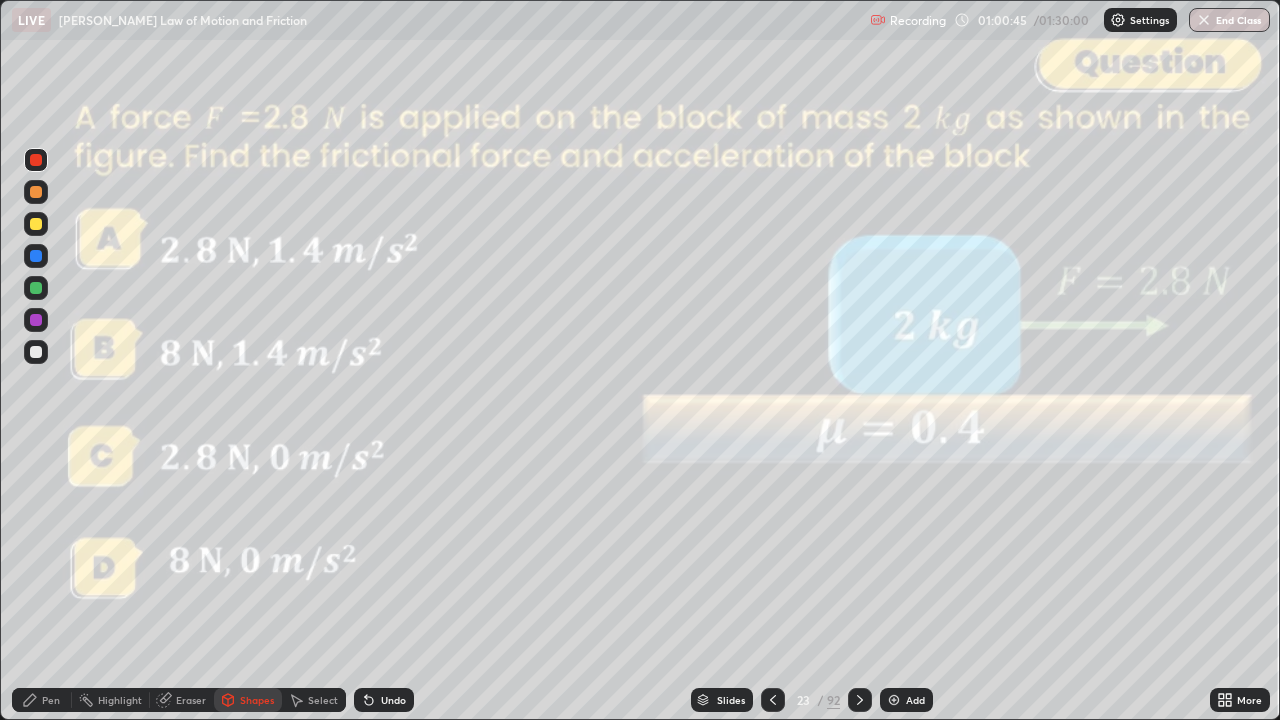 click on "Pen" at bounding box center [42, 700] 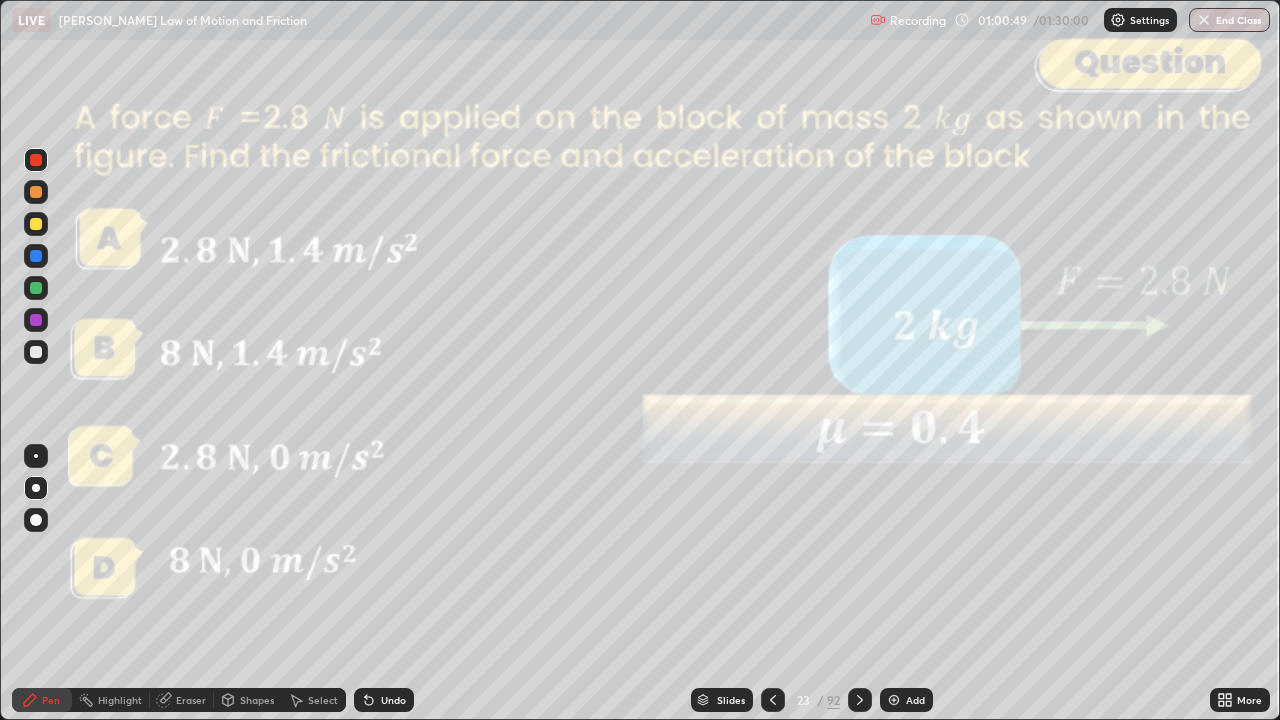 click on "Undo" at bounding box center [384, 700] 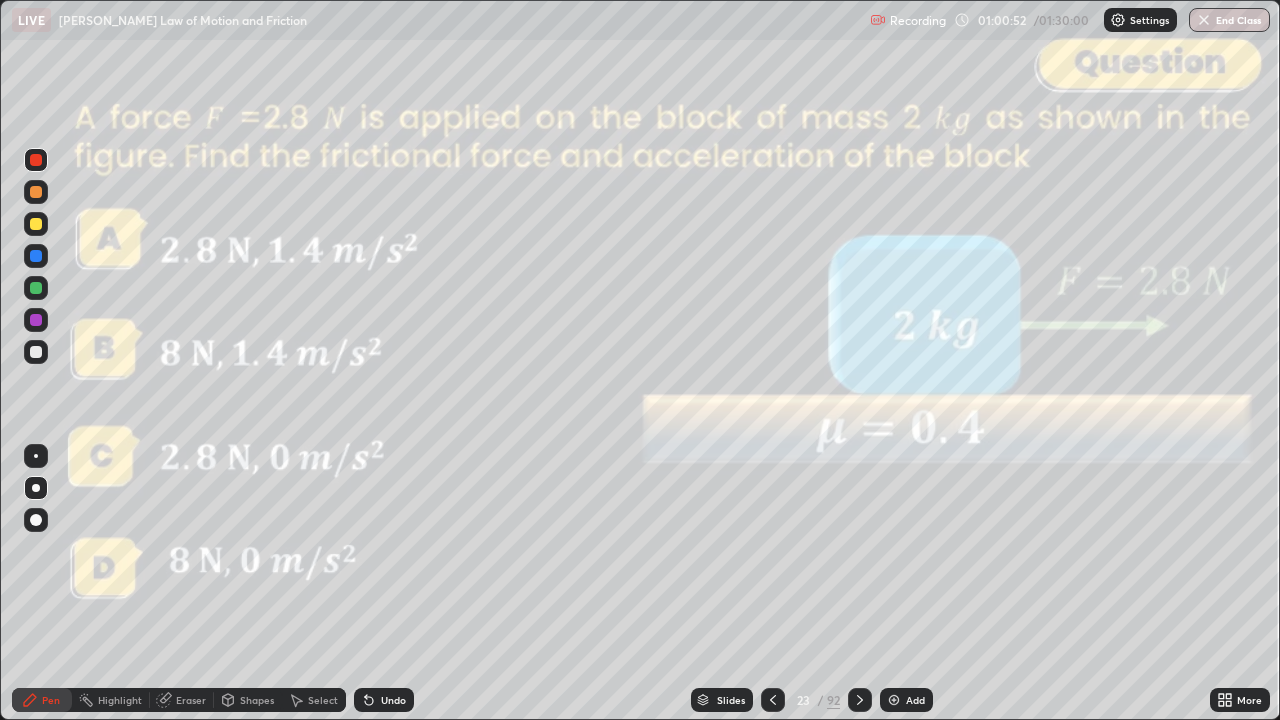 click on "Shapes" at bounding box center (248, 700) 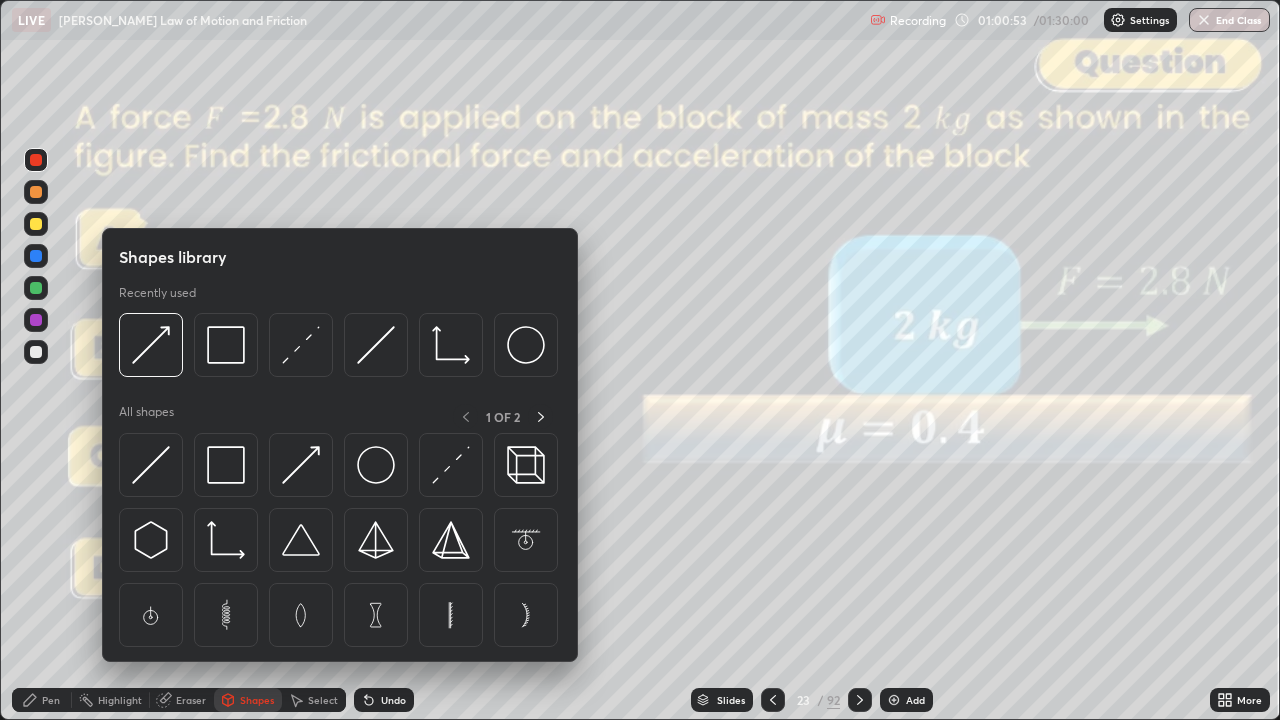 click at bounding box center (36, 288) 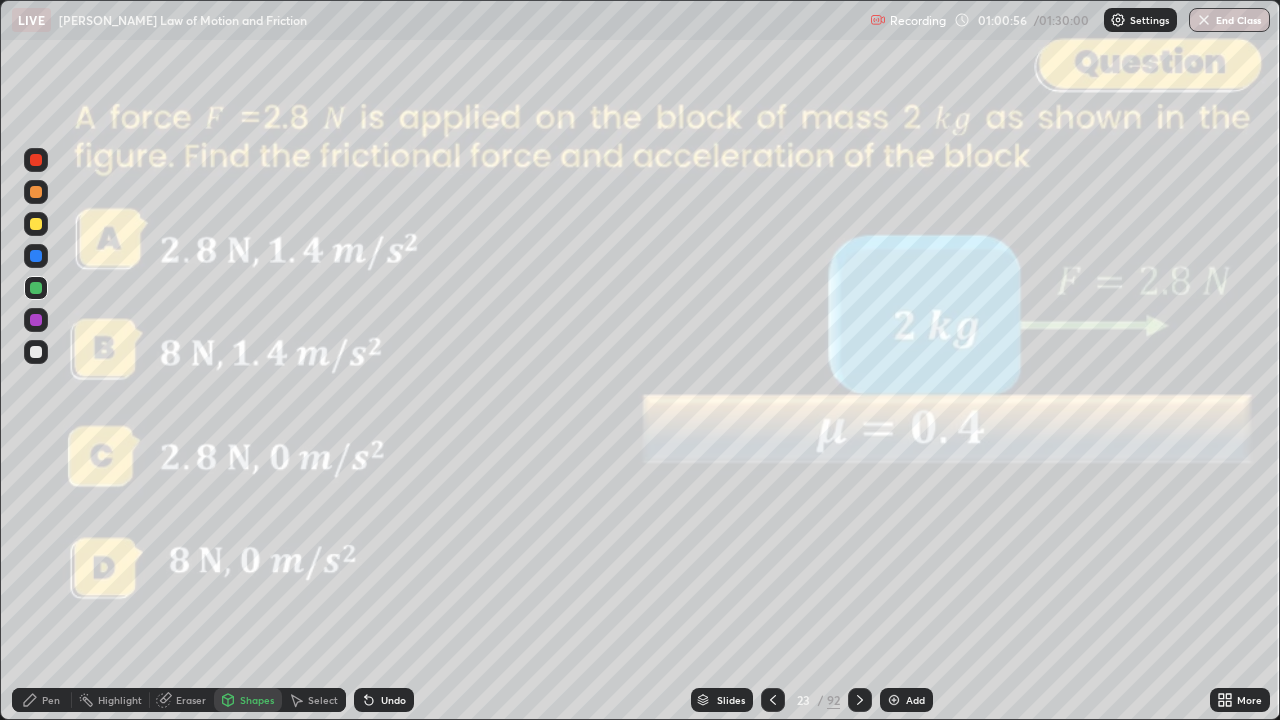 click at bounding box center [36, 192] 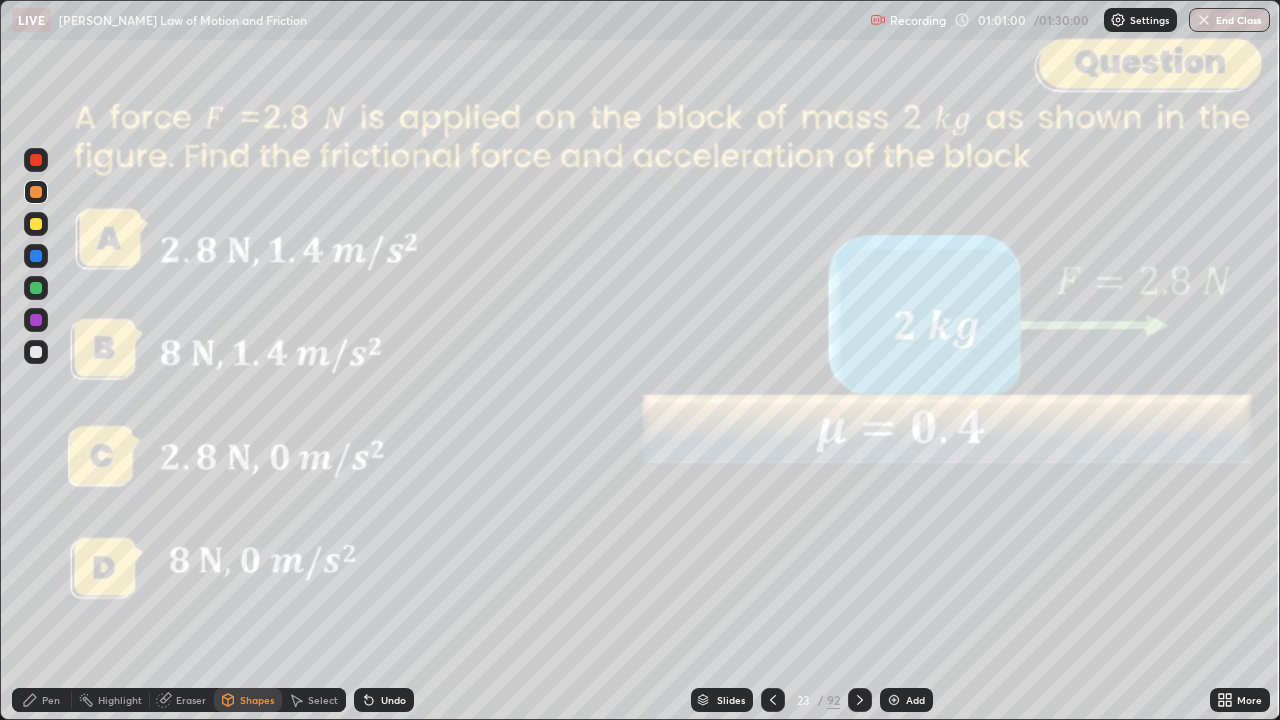 click on "Pen" at bounding box center [51, 700] 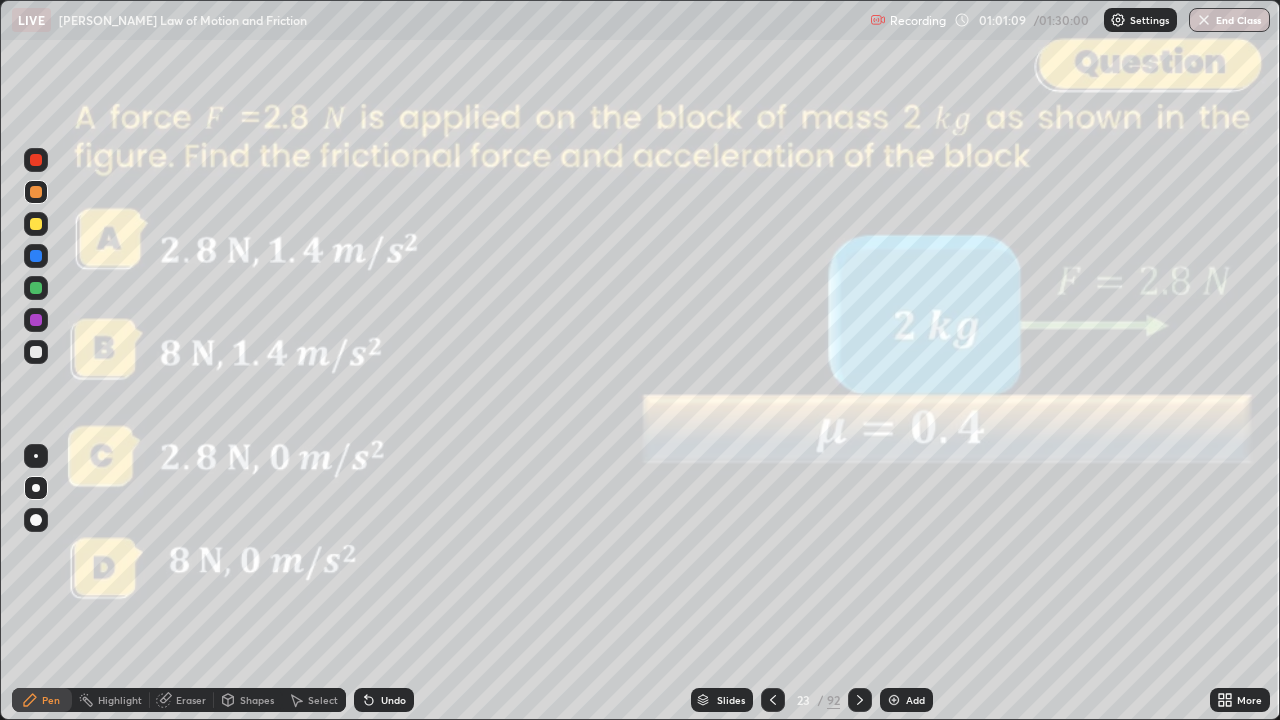 click 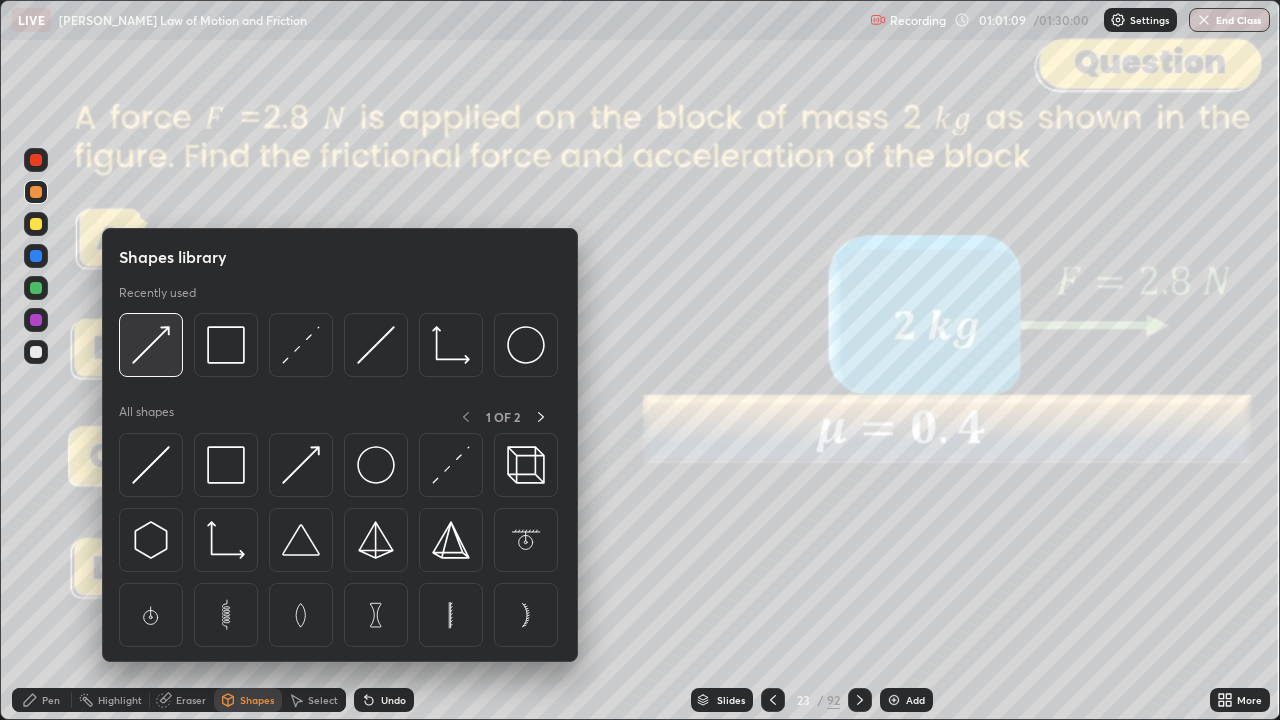 click at bounding box center (151, 345) 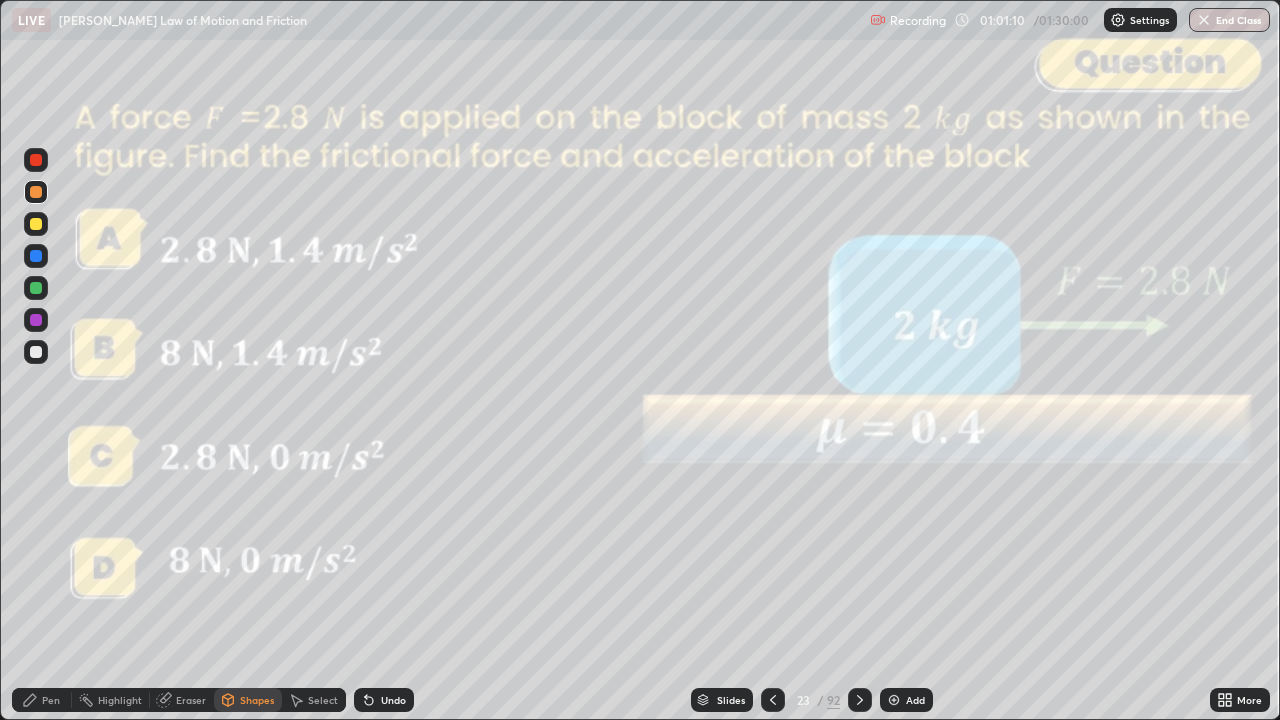 click at bounding box center [36, 320] 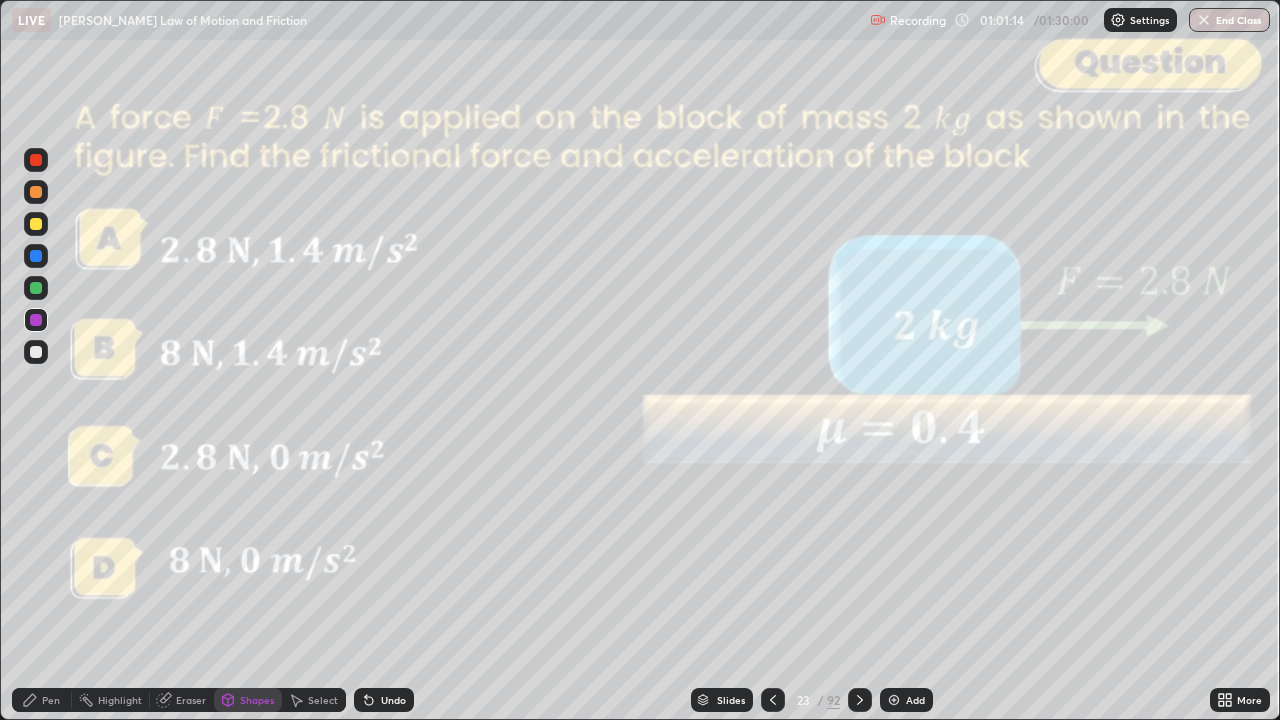 click on "Pen" at bounding box center [42, 700] 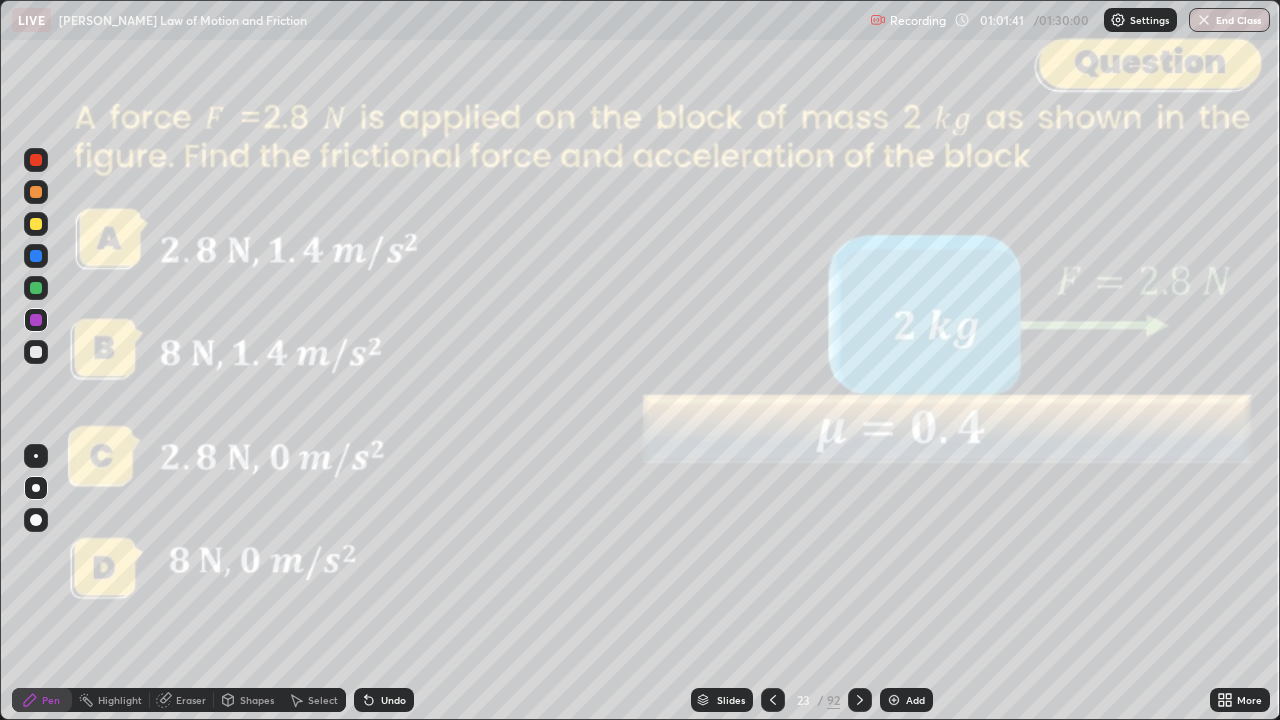 click at bounding box center (36, 160) 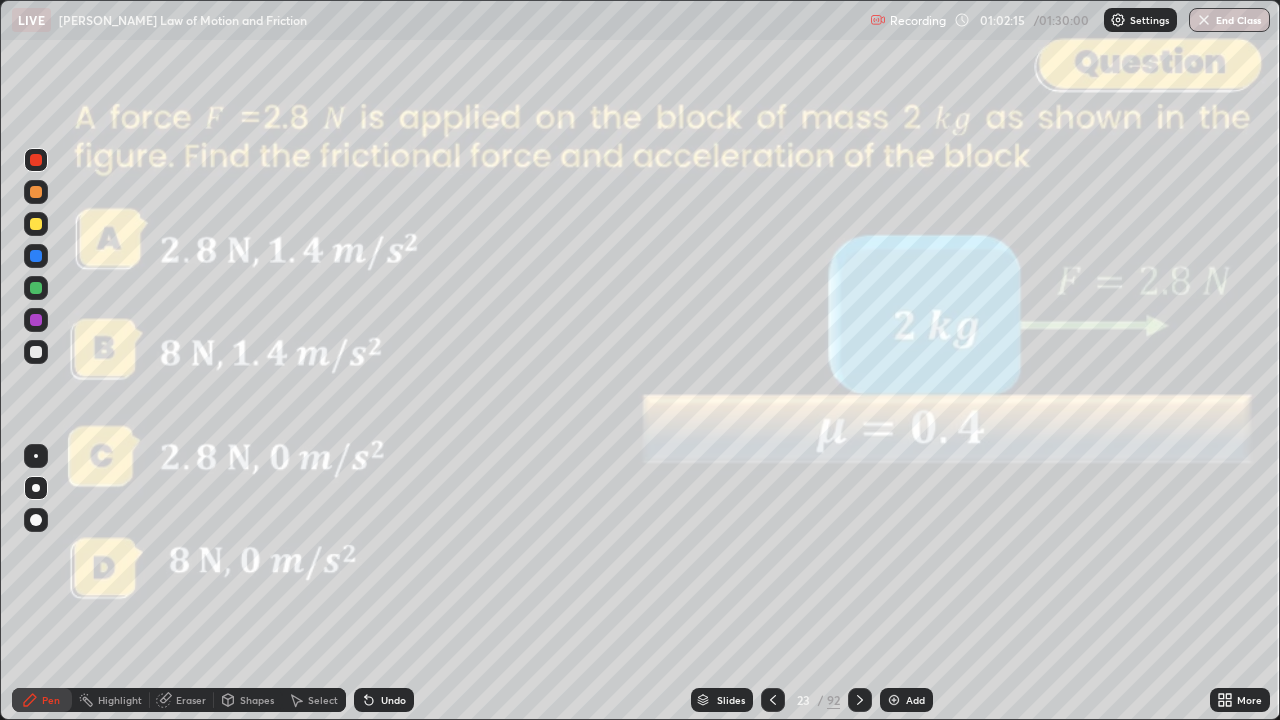 click 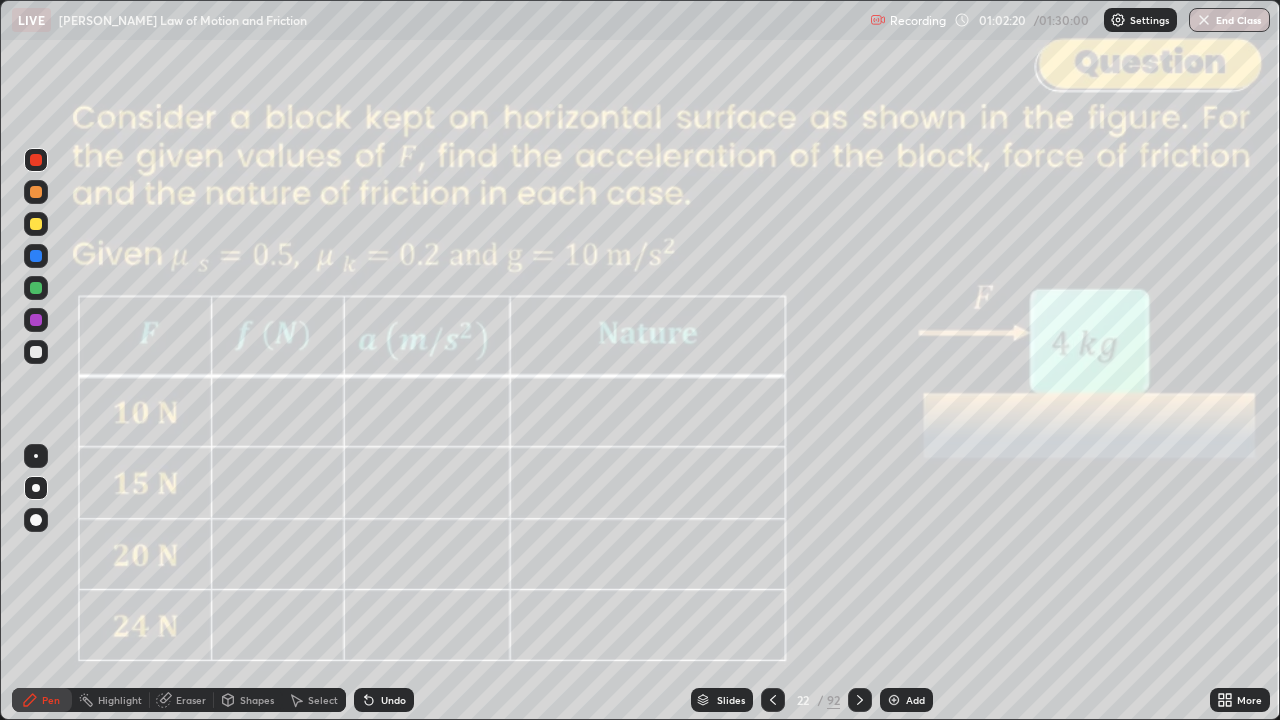 click at bounding box center (860, 700) 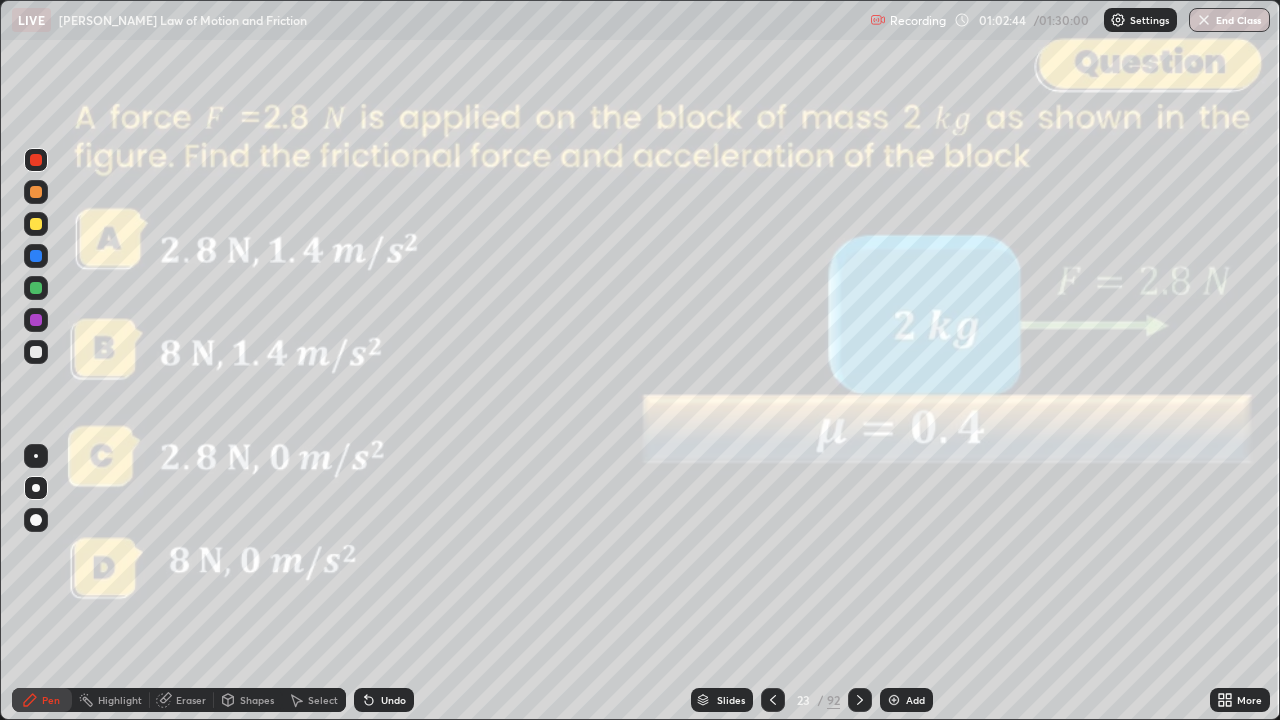 click 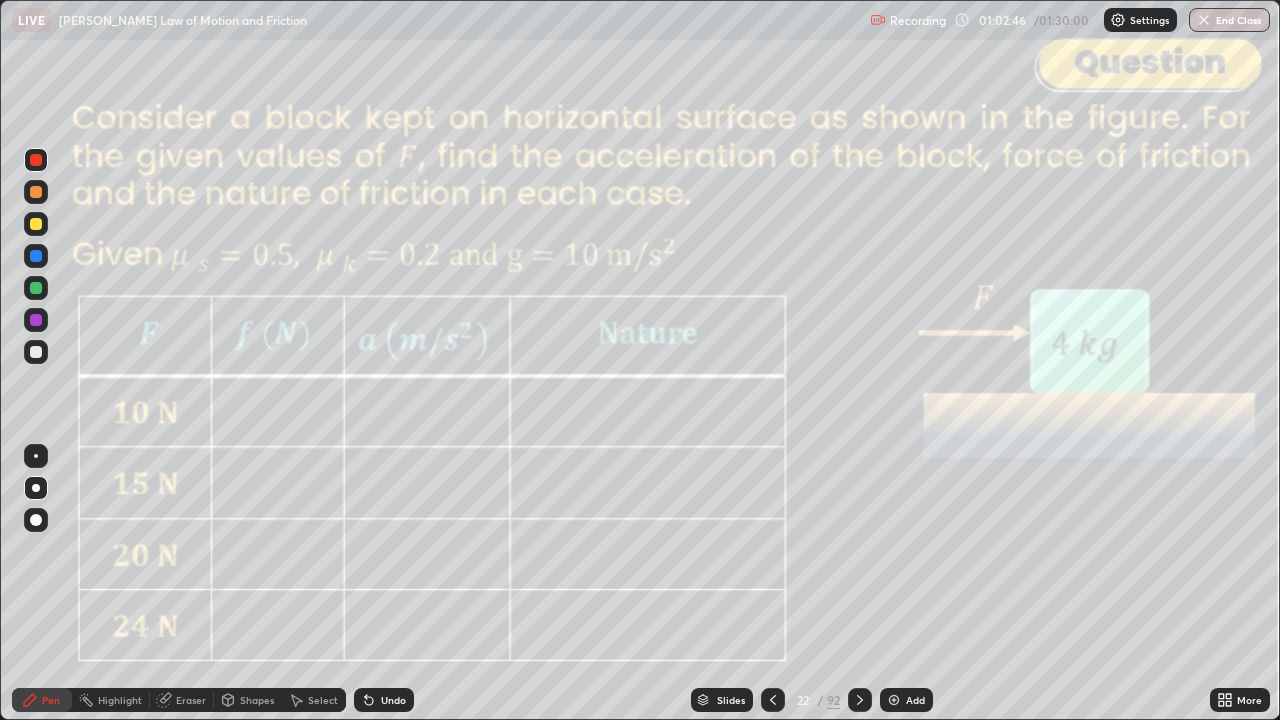 click 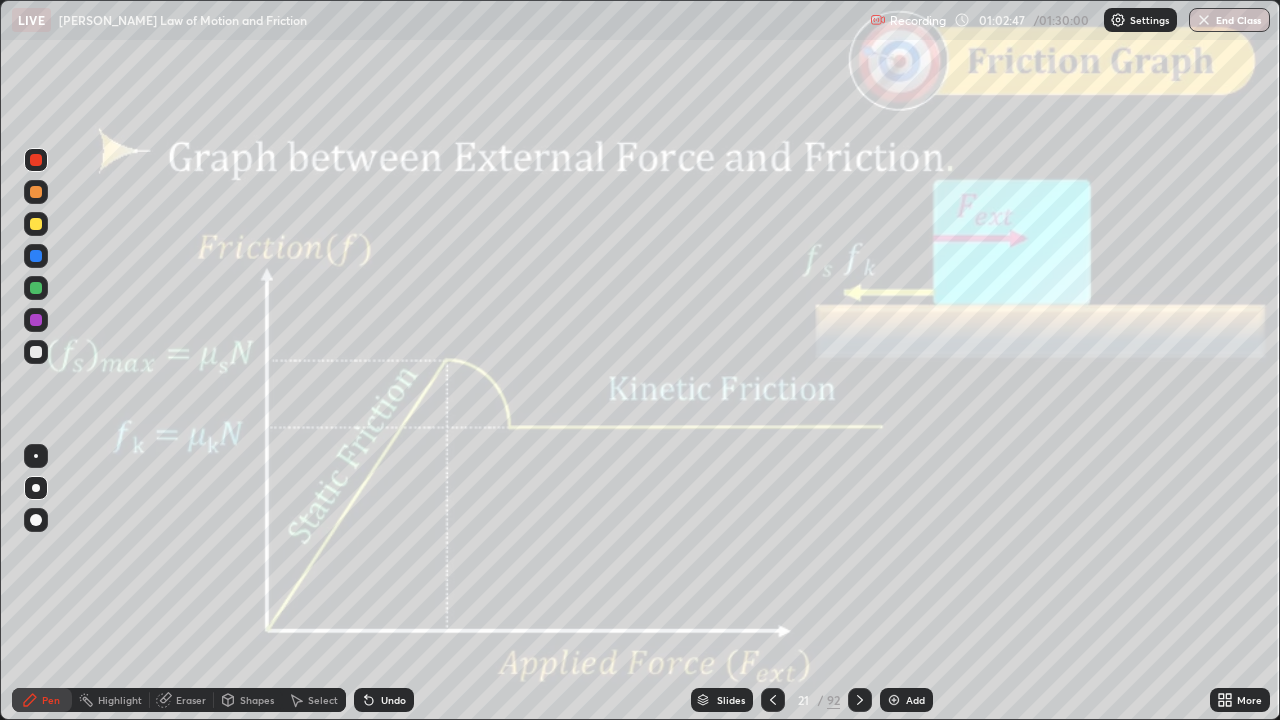 click 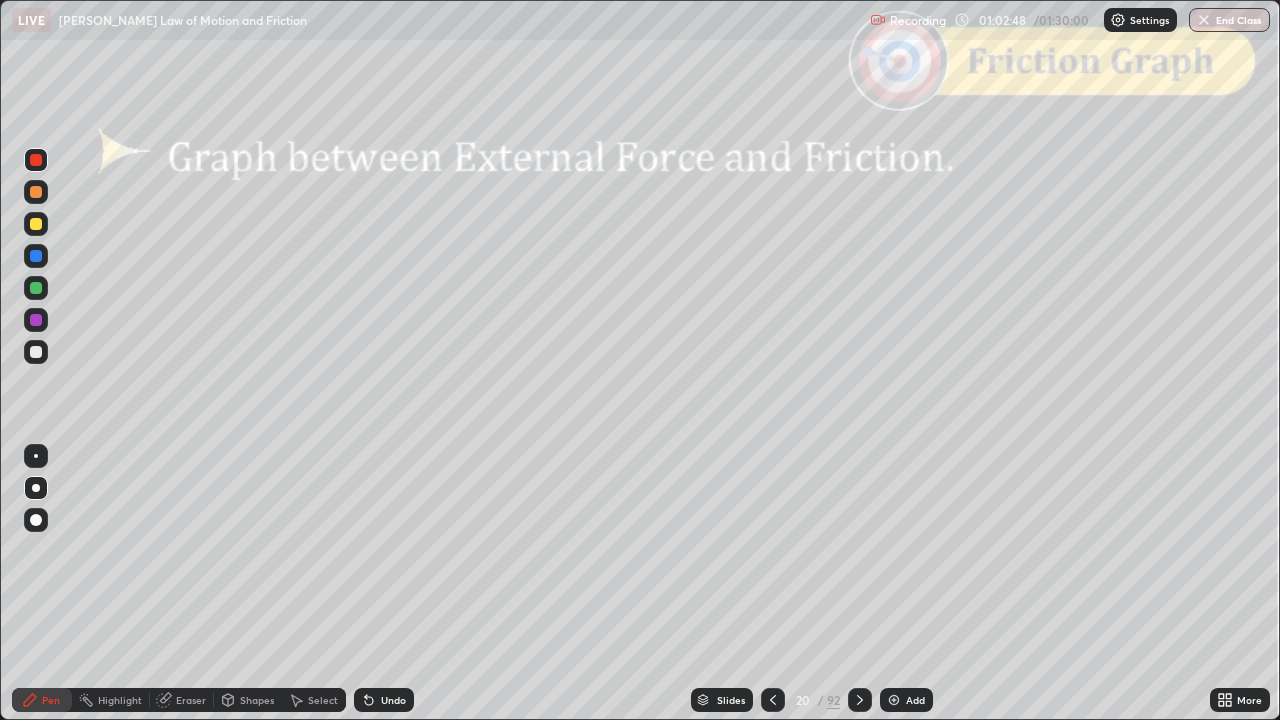 click 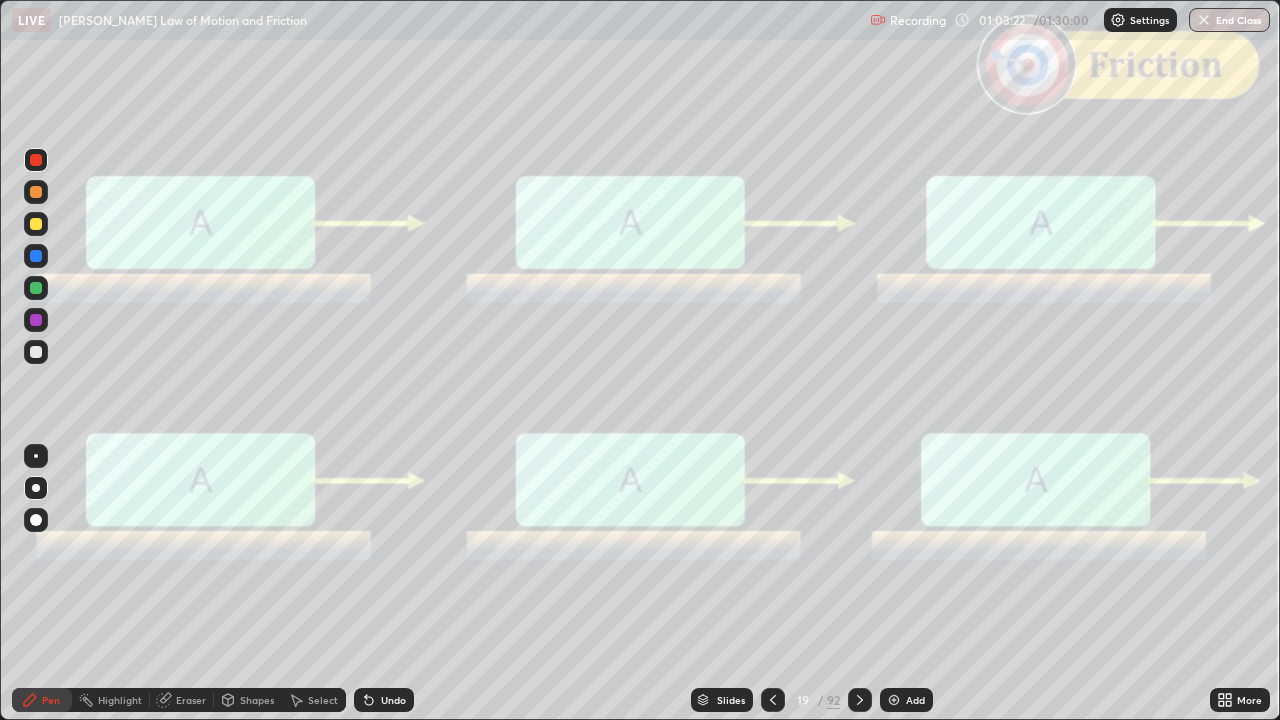 click at bounding box center [860, 700] 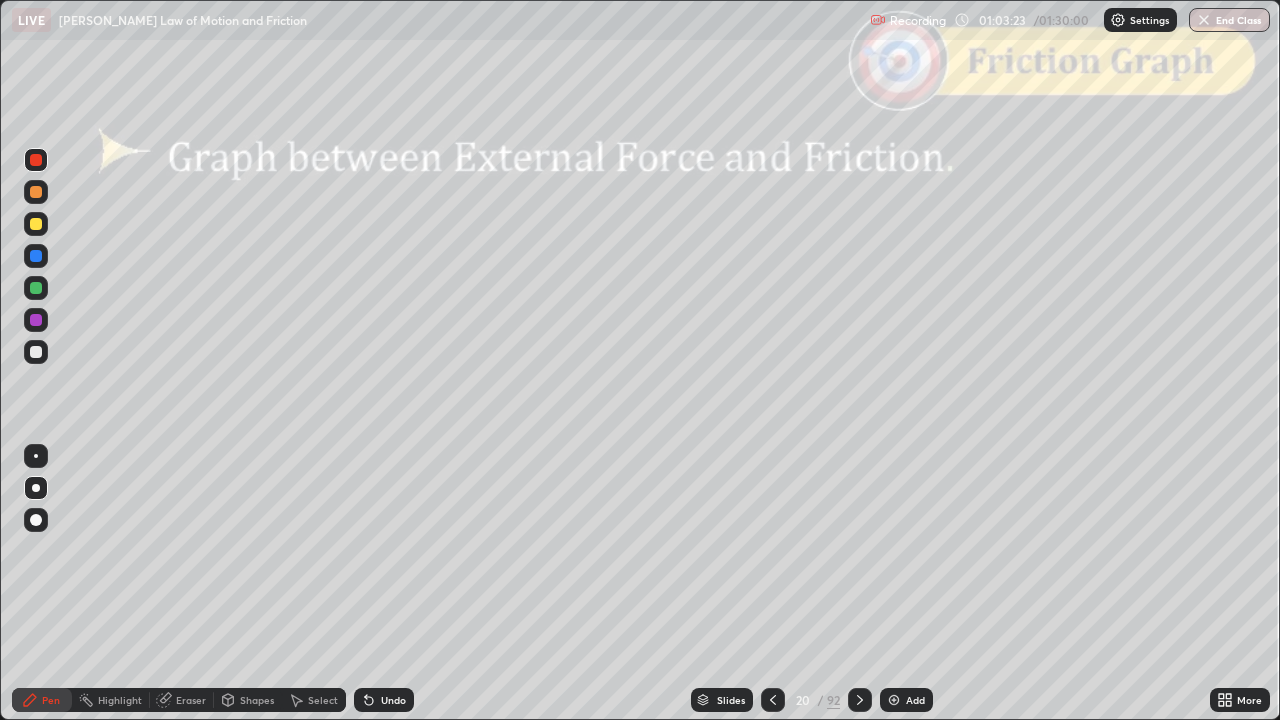 click at bounding box center [860, 700] 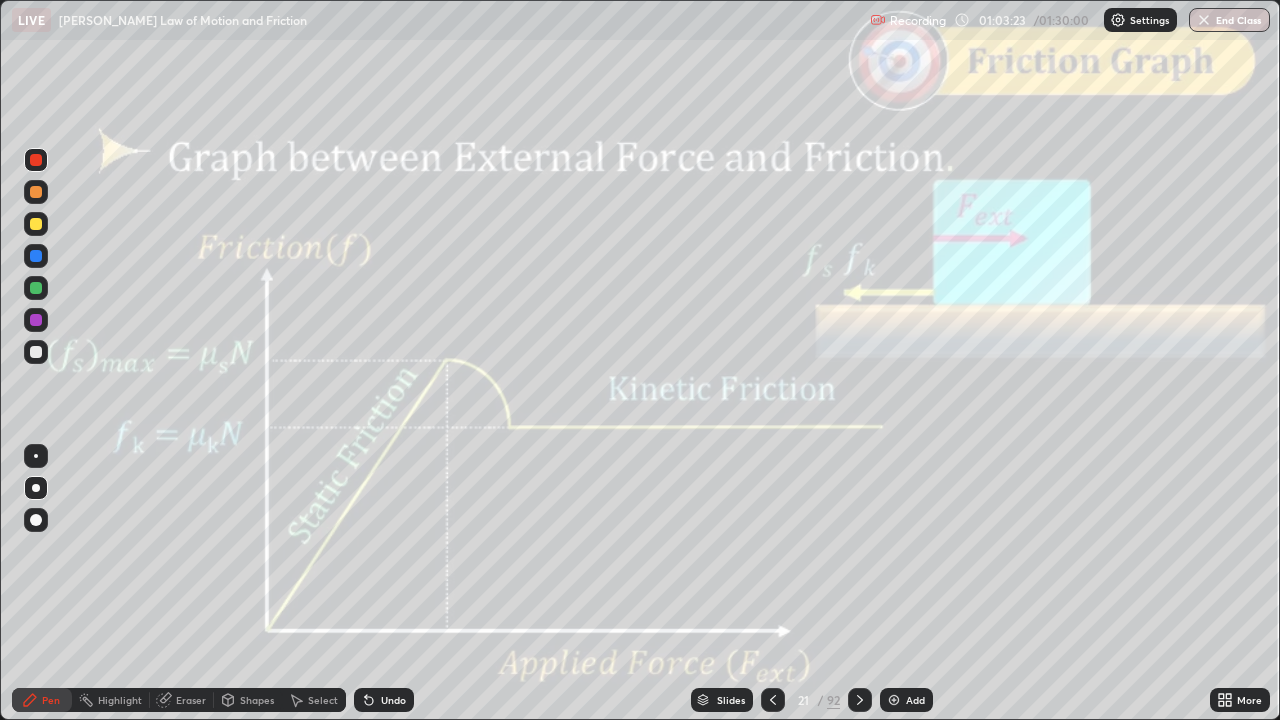 click 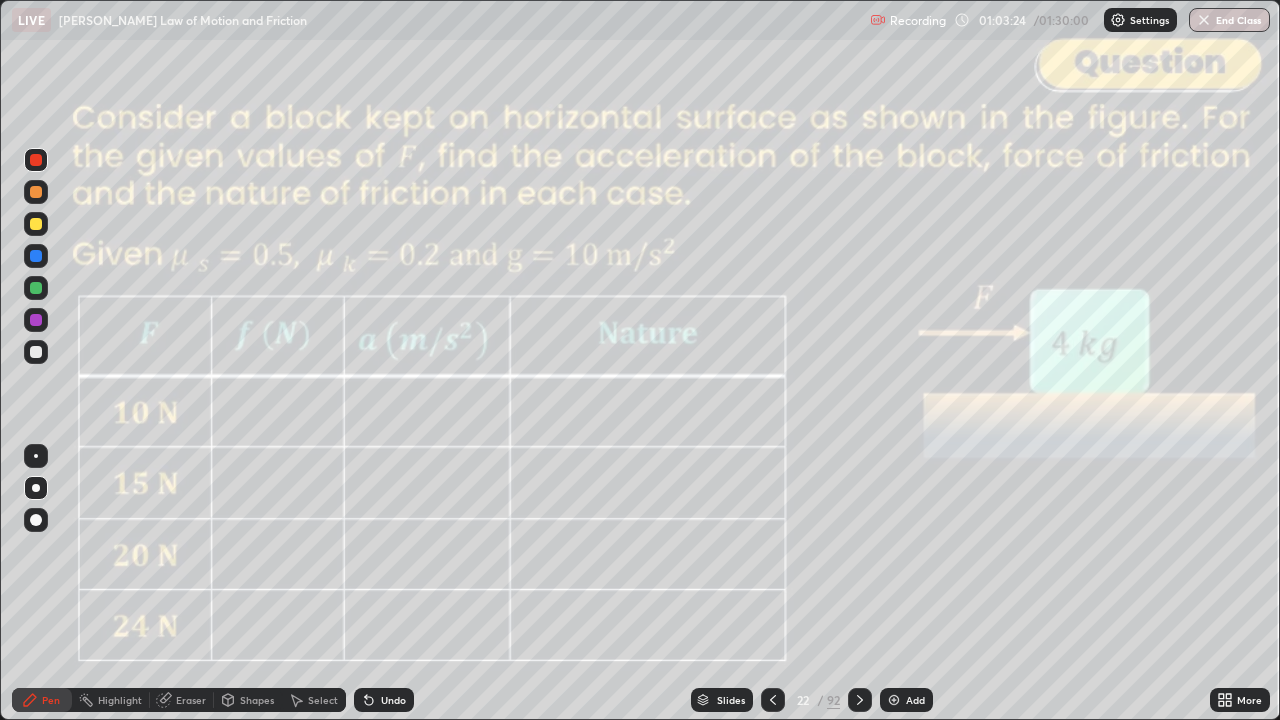 click 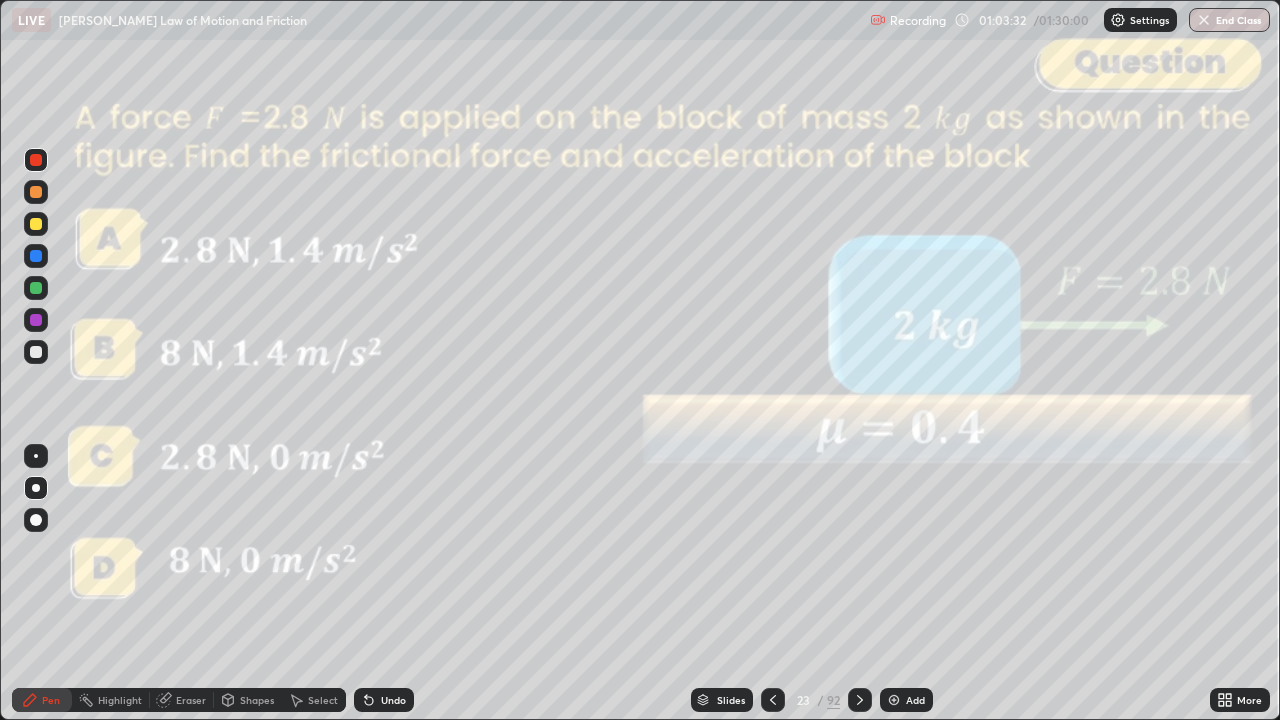 click at bounding box center [860, 700] 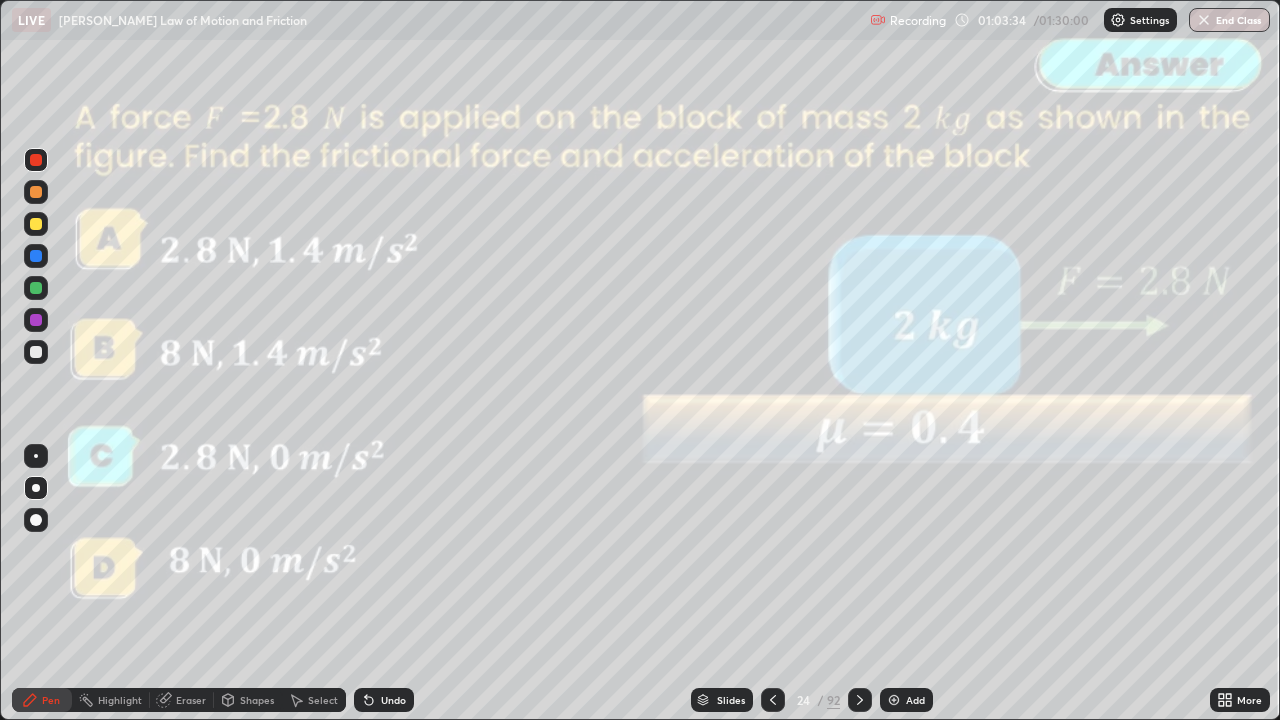 click 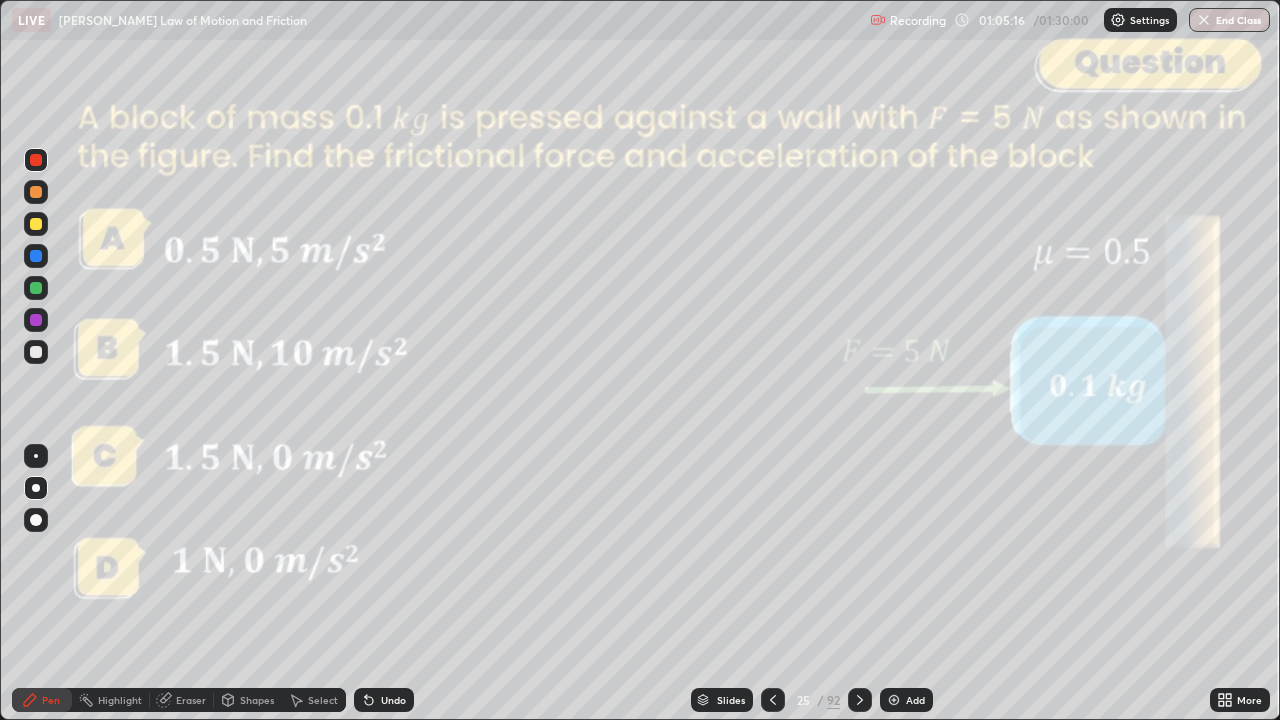 click on "Shapes" at bounding box center [257, 700] 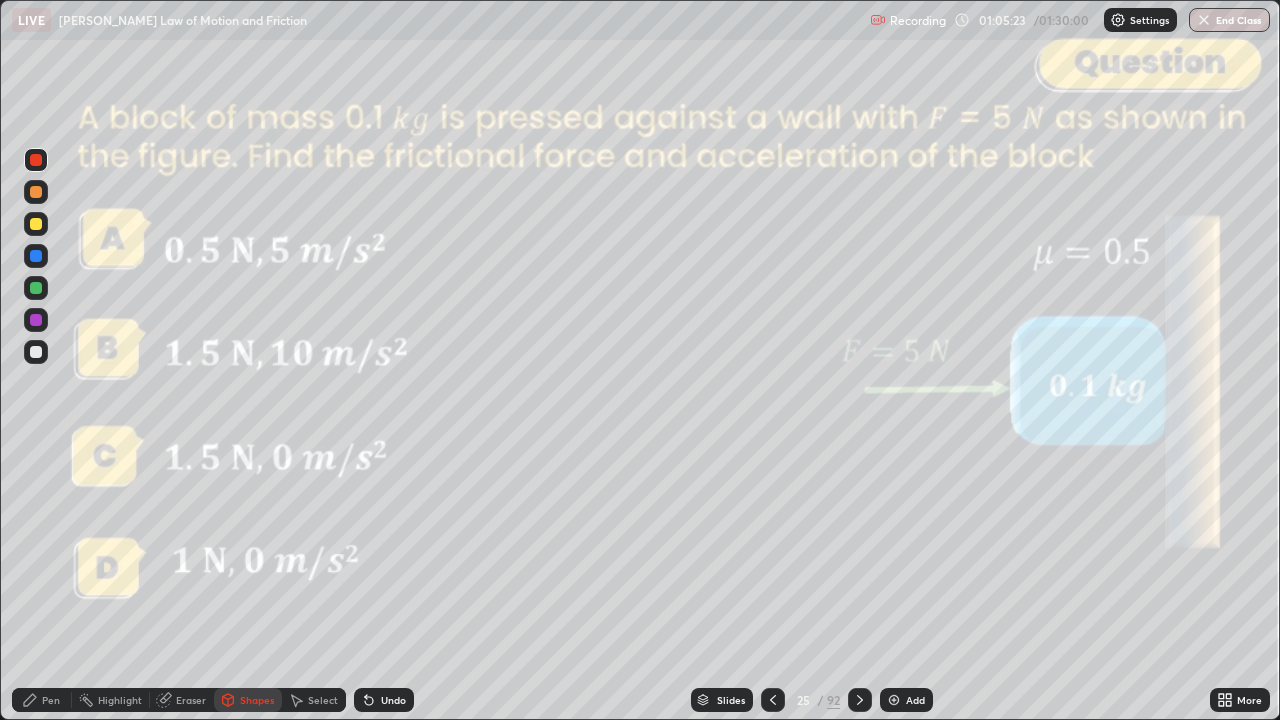 click on "Pen" at bounding box center (51, 700) 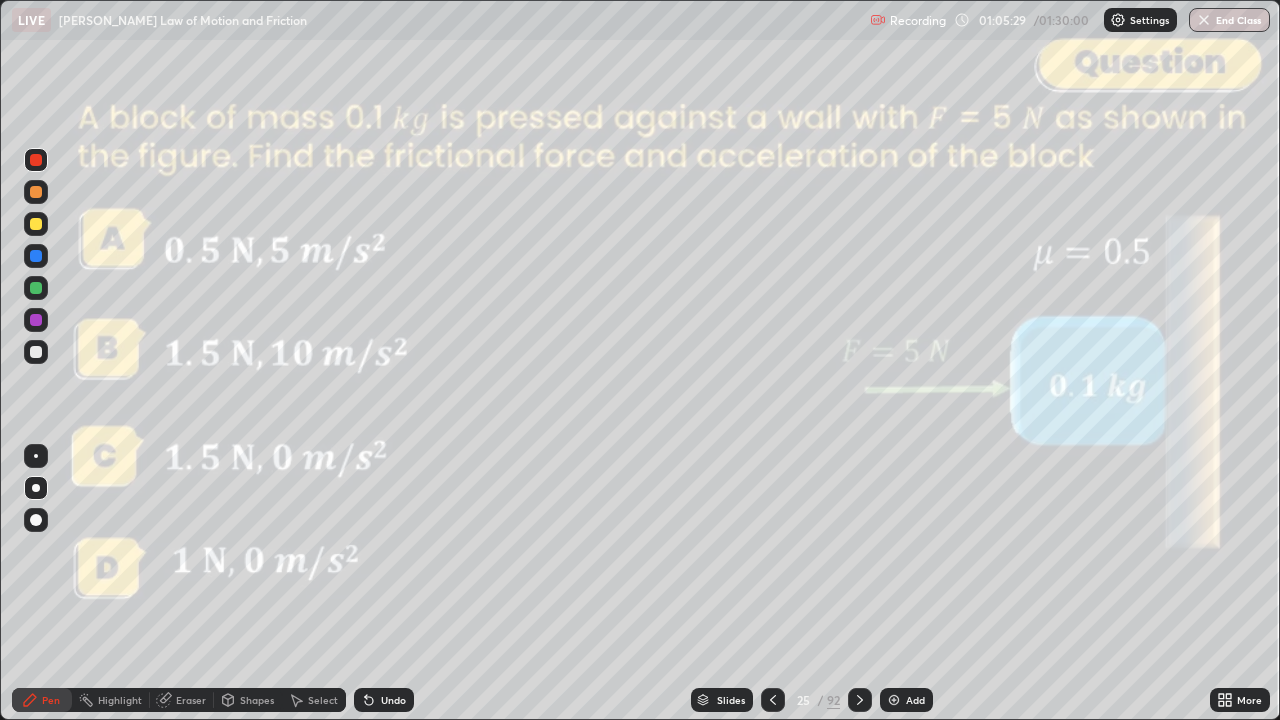 click on "Shapes" at bounding box center [257, 700] 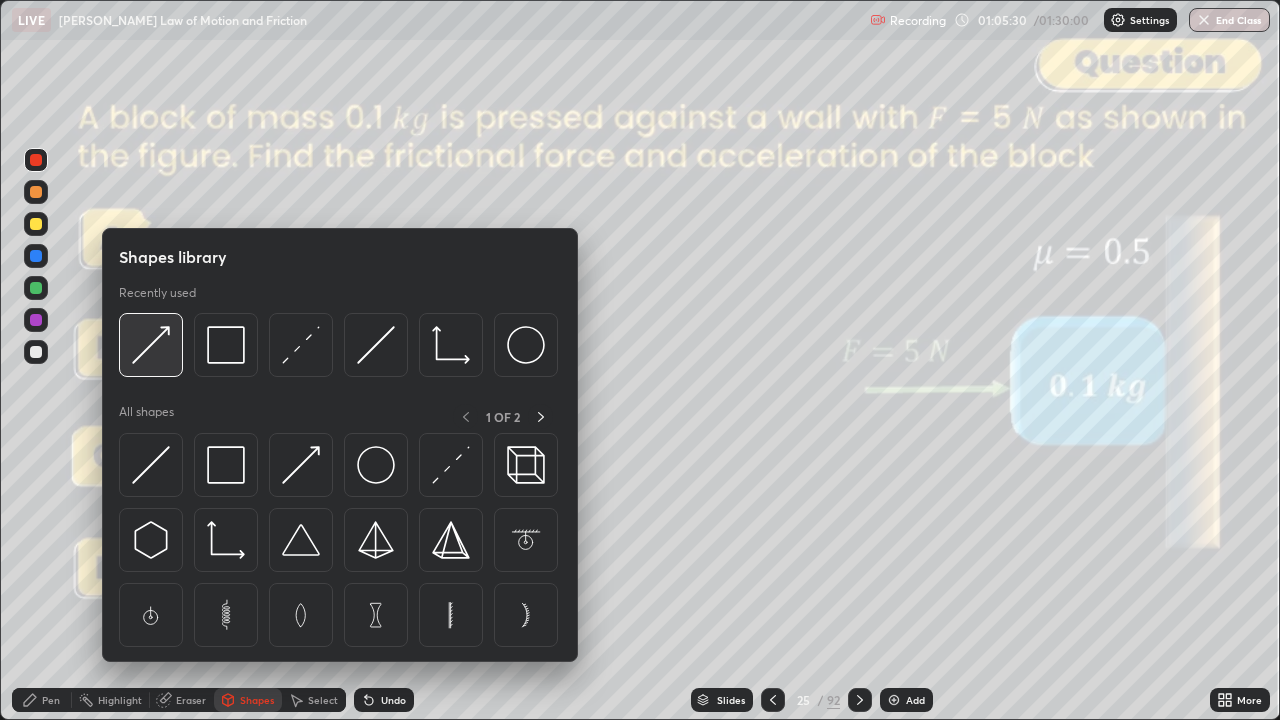 click at bounding box center [151, 345] 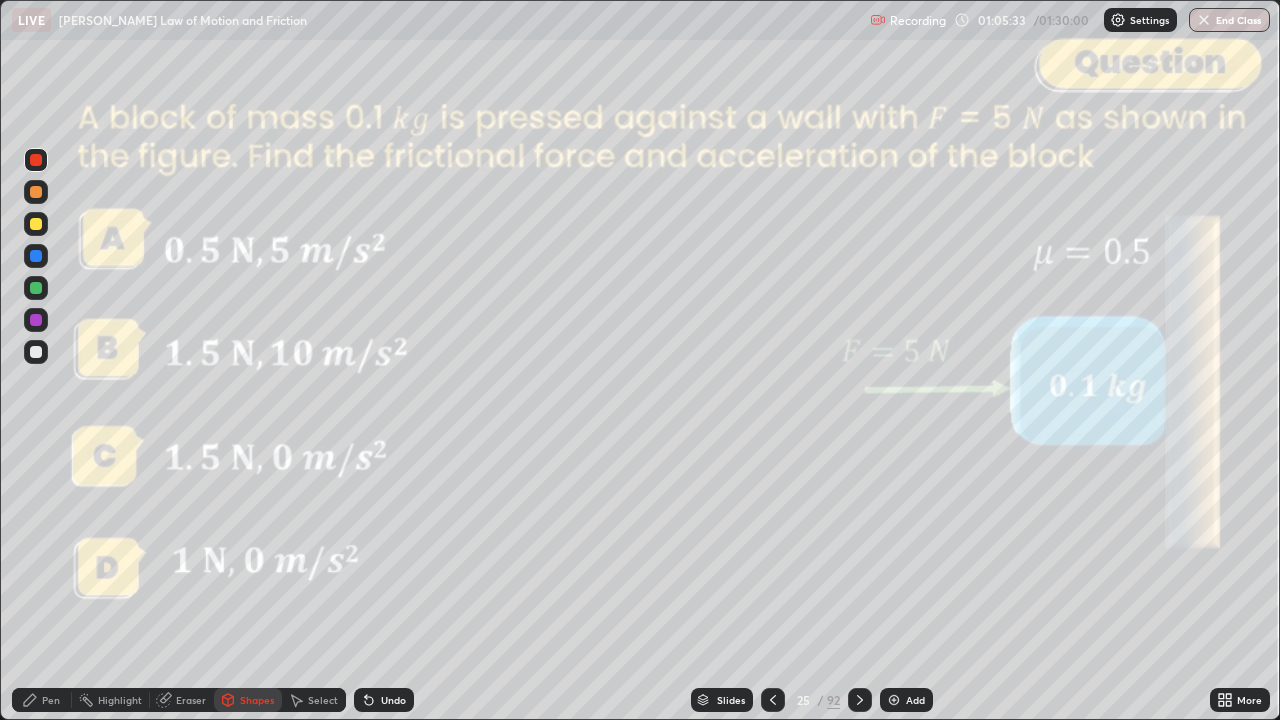 click at bounding box center (36, 192) 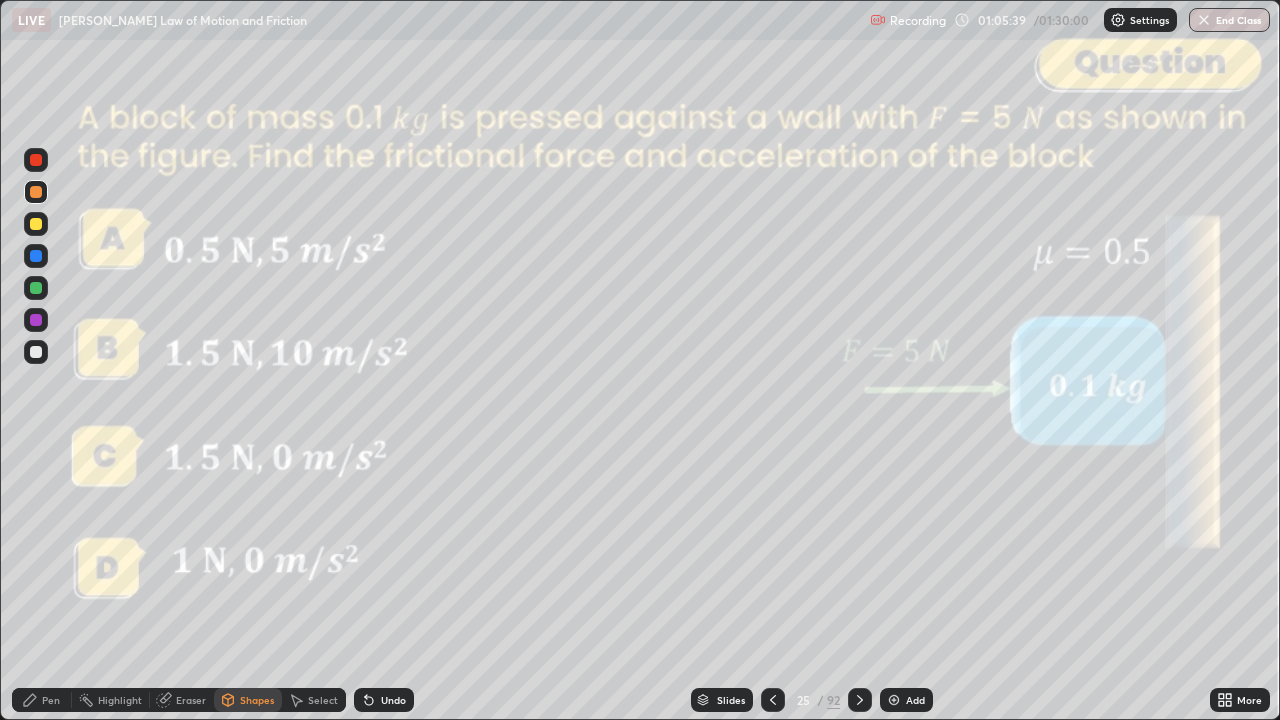 click on "Pen" at bounding box center [51, 700] 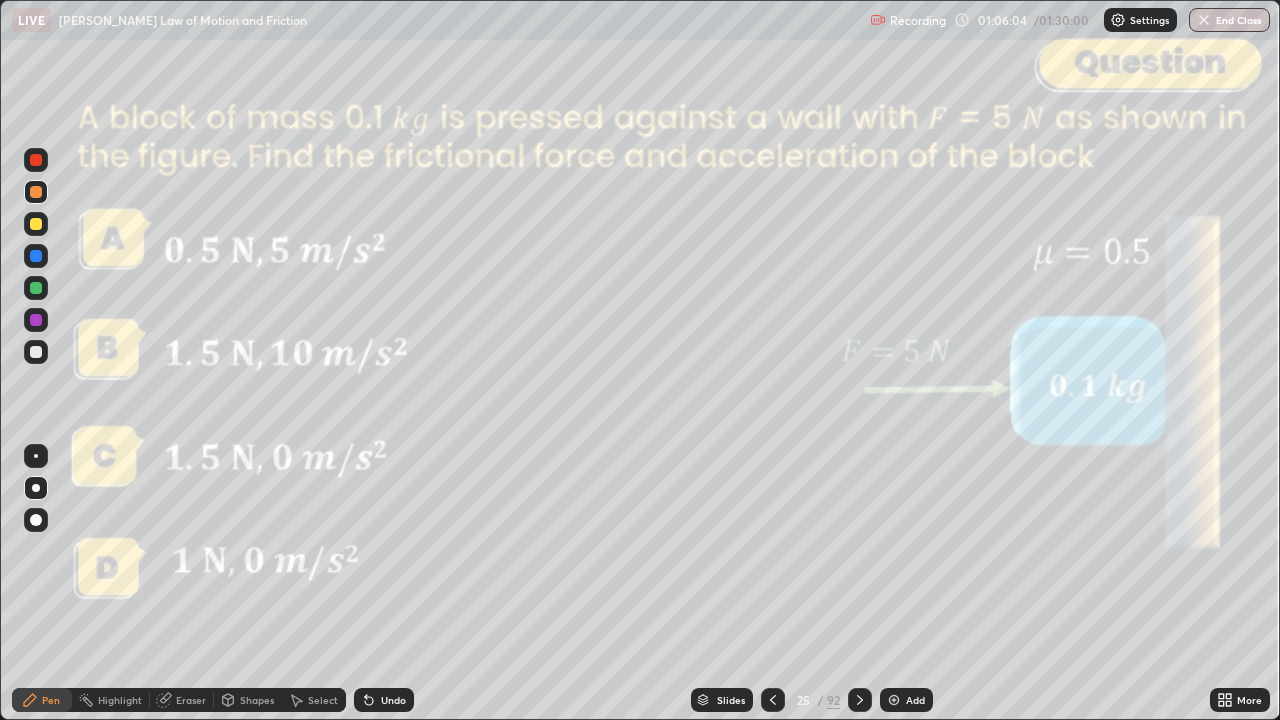 click on "Shapes" at bounding box center [257, 700] 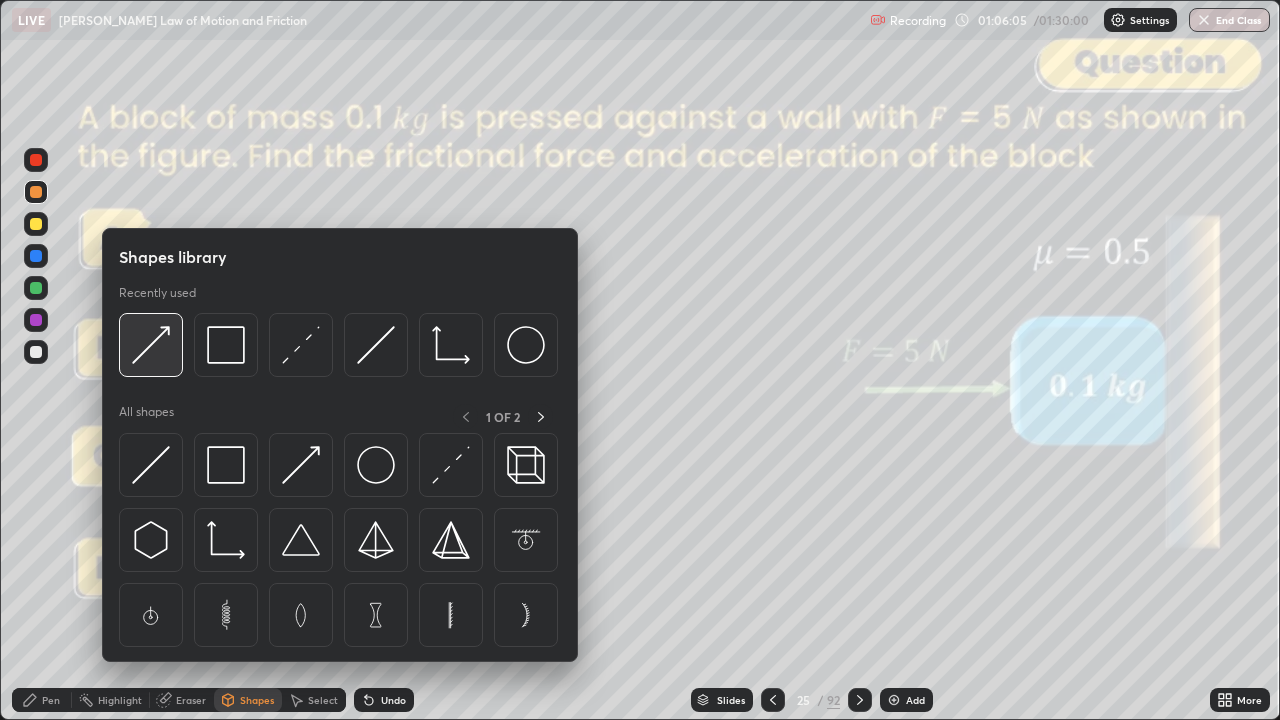click at bounding box center [151, 345] 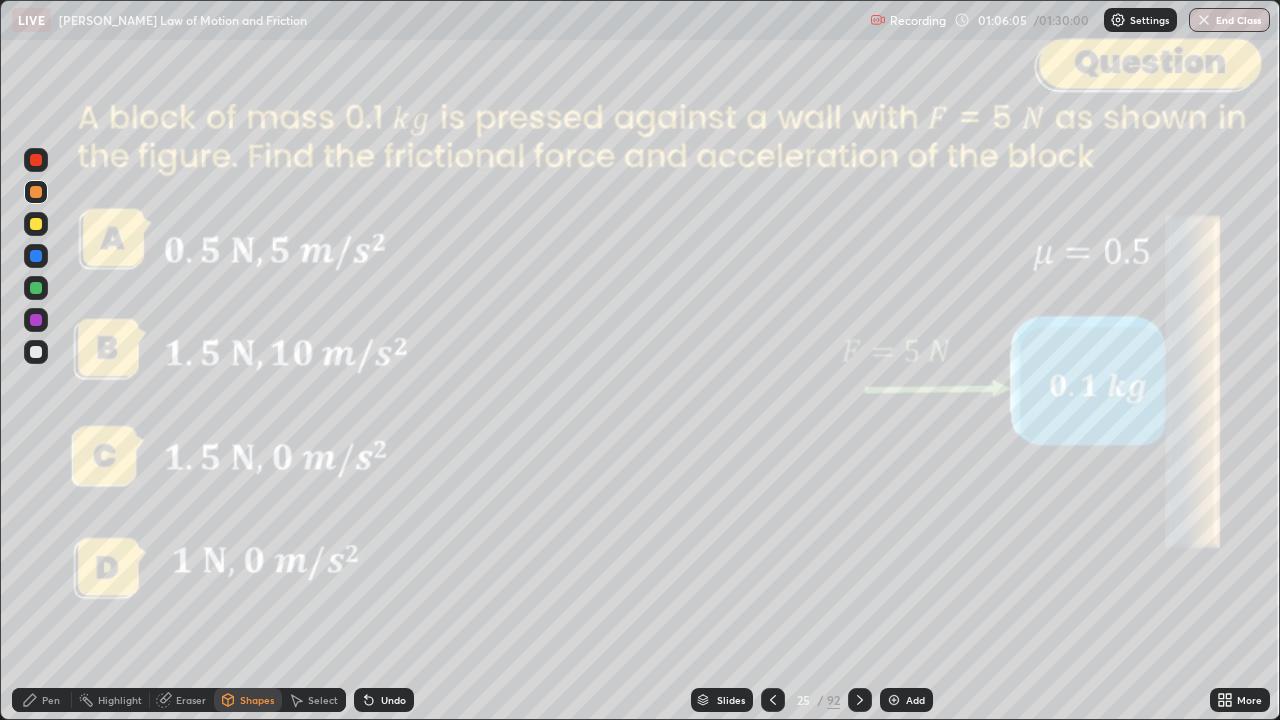 click at bounding box center [36, 288] 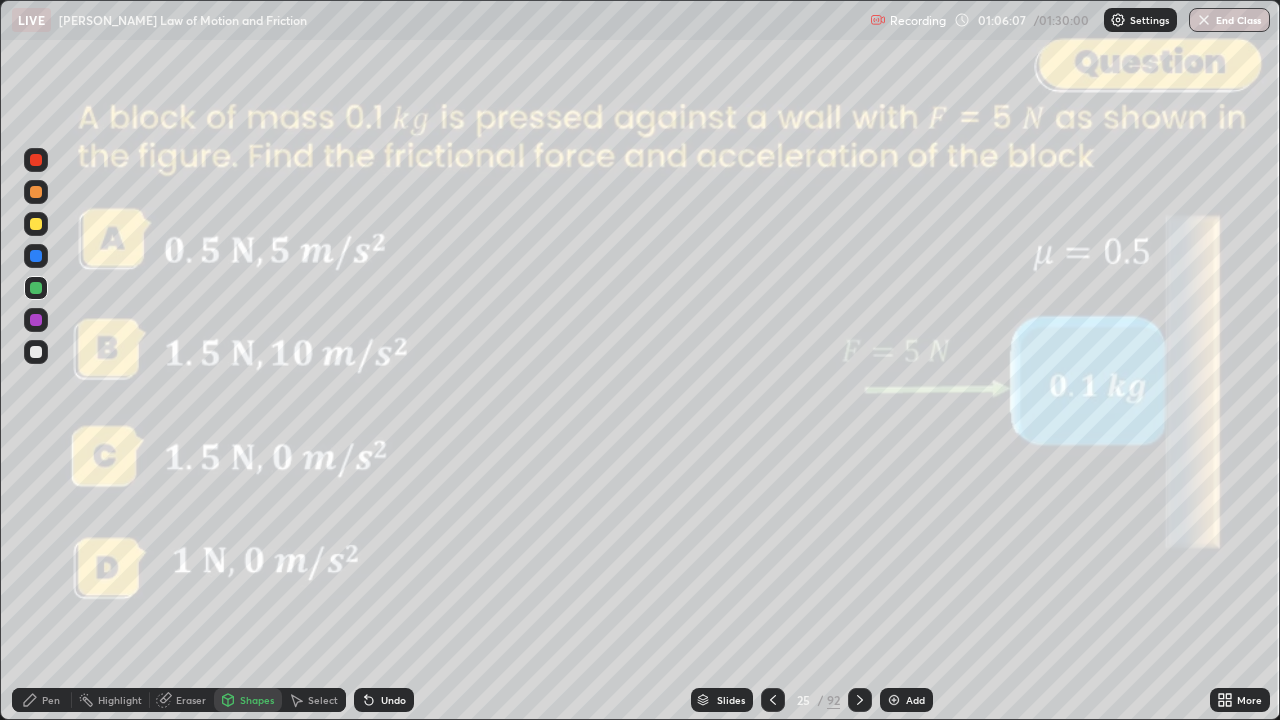 click at bounding box center (36, 224) 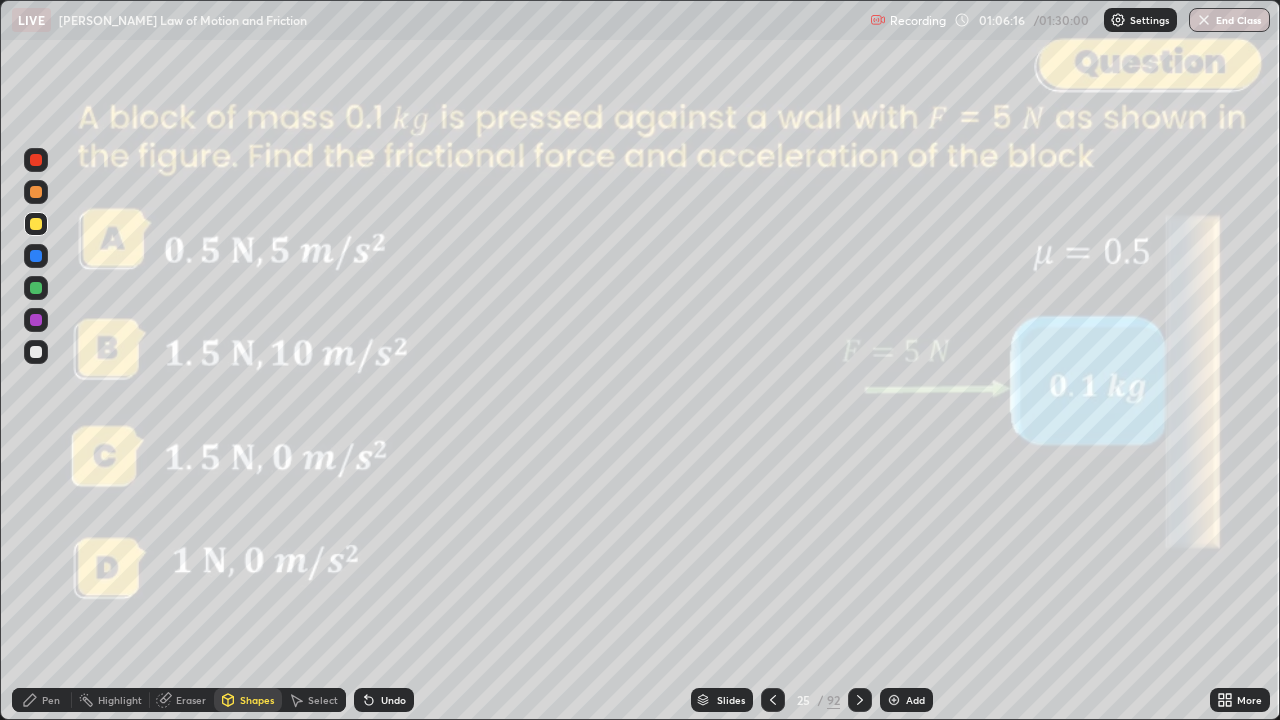 click on "Pen" at bounding box center (51, 700) 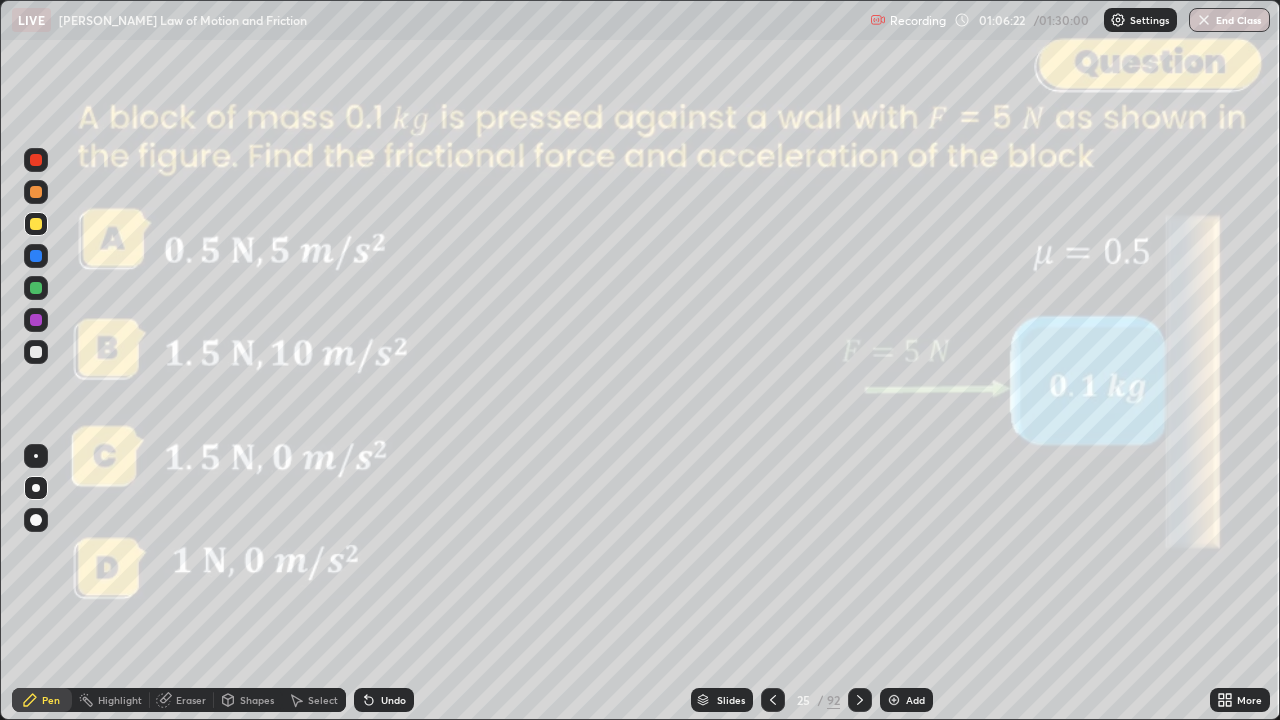 click on "Undo" at bounding box center [393, 700] 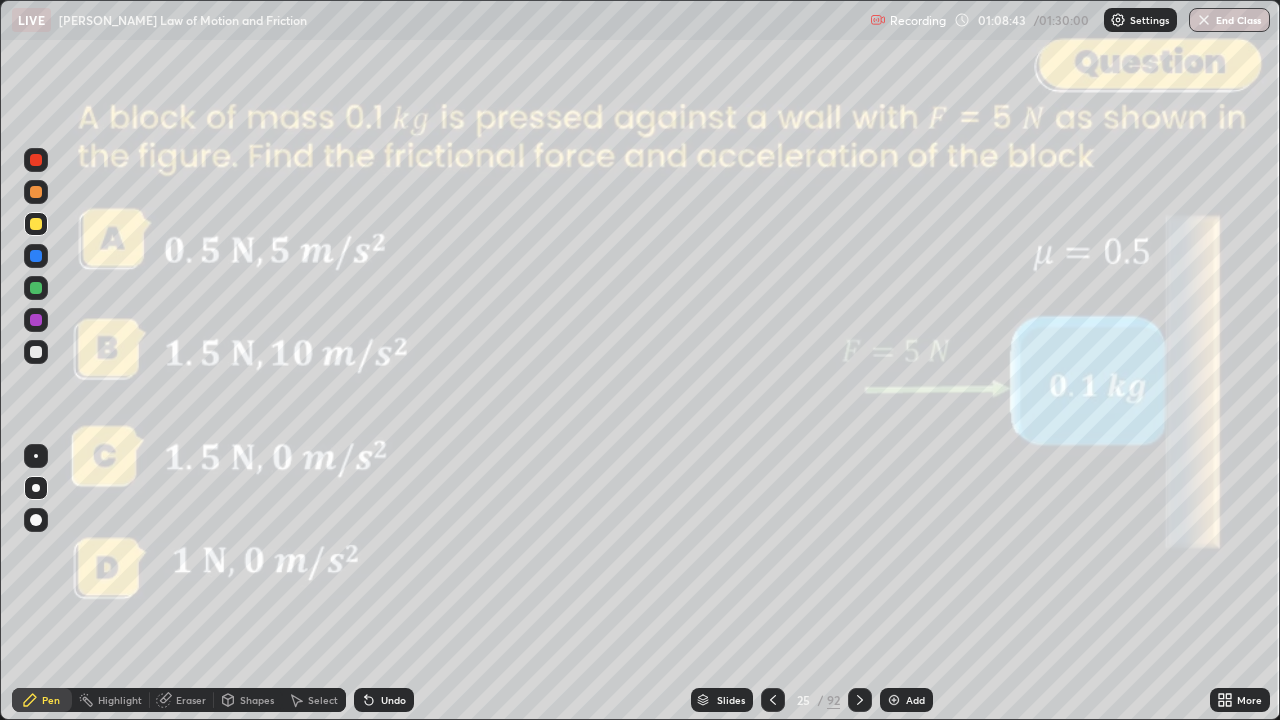 click 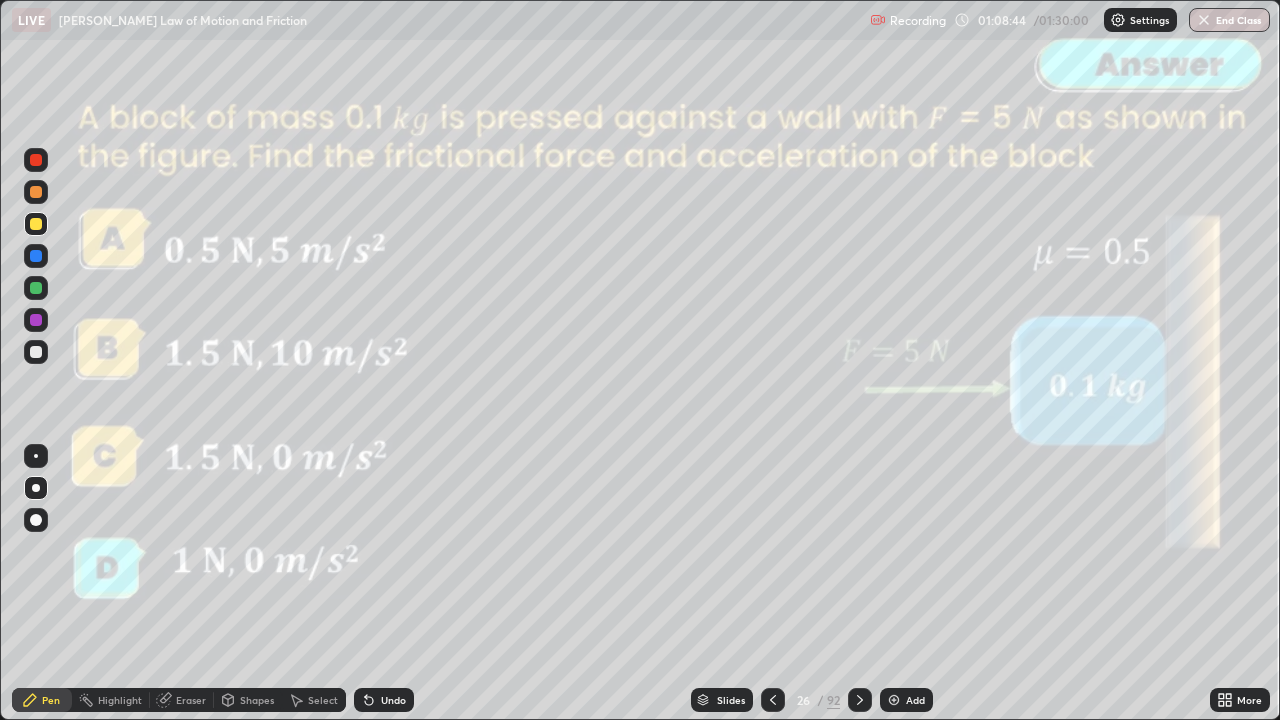 click 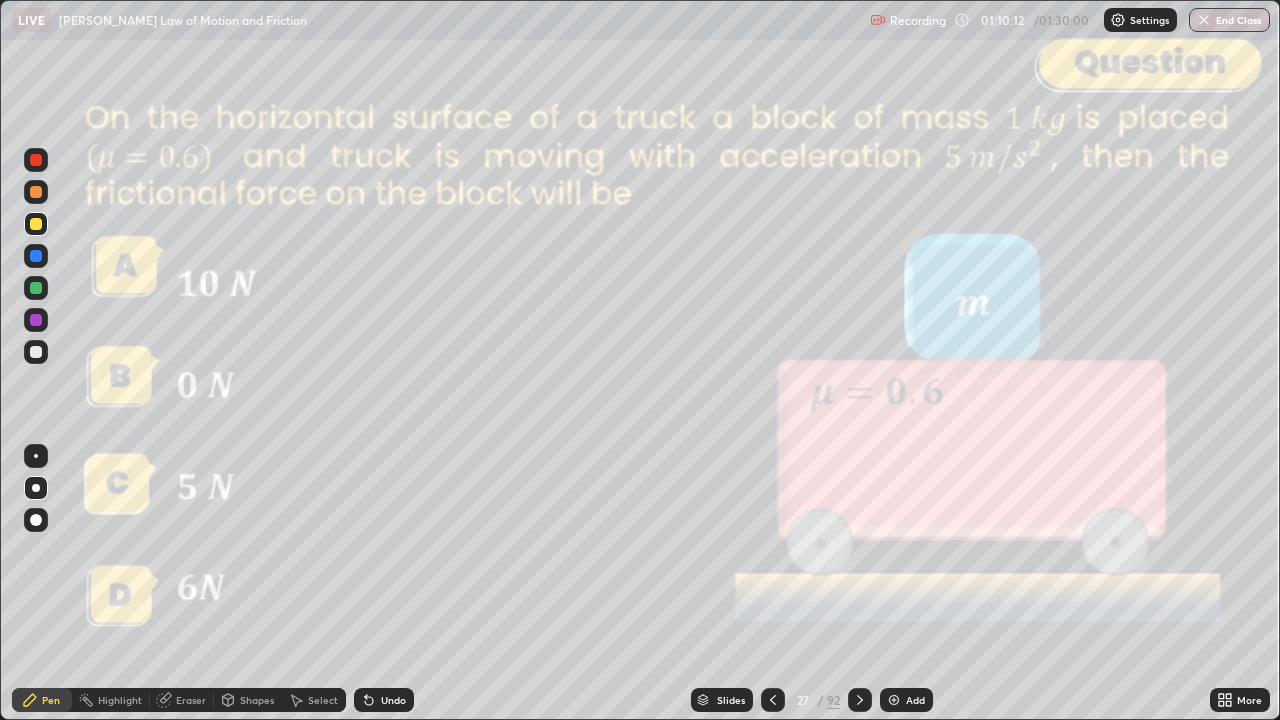 click on "Slides" at bounding box center [731, 700] 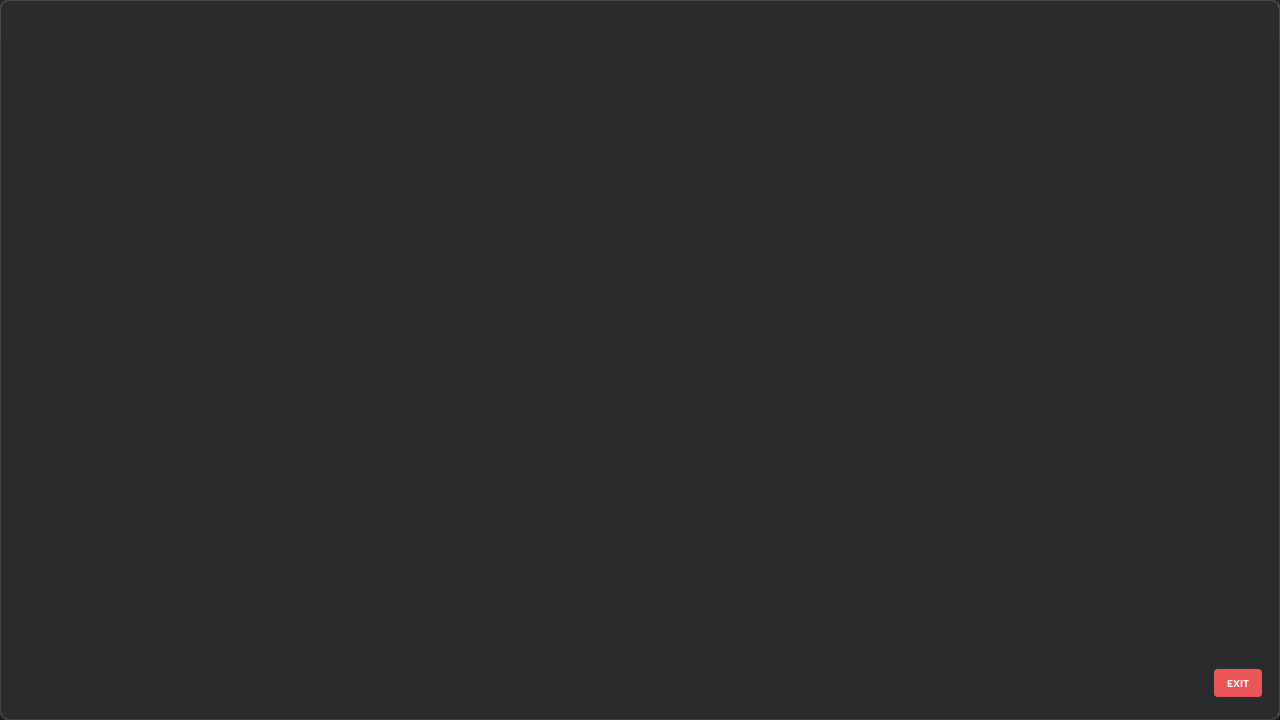 scroll, scrollTop: 1304, scrollLeft: 0, axis: vertical 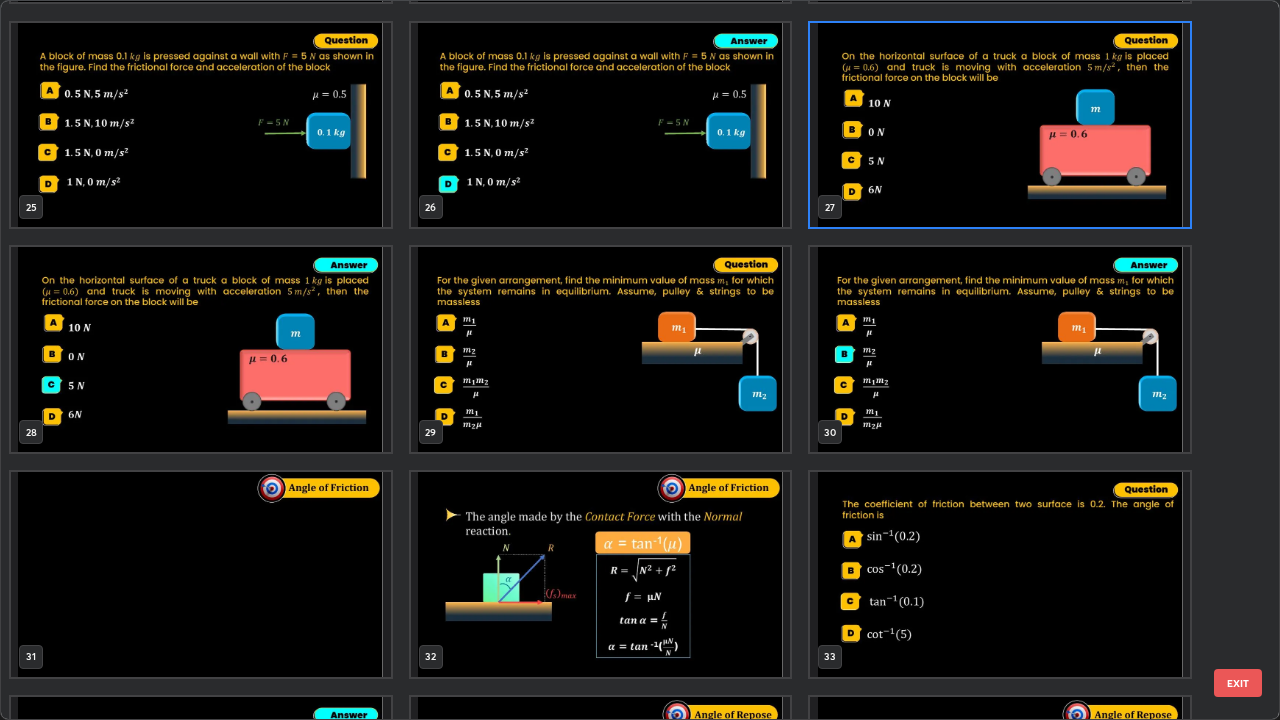click at bounding box center [601, 349] 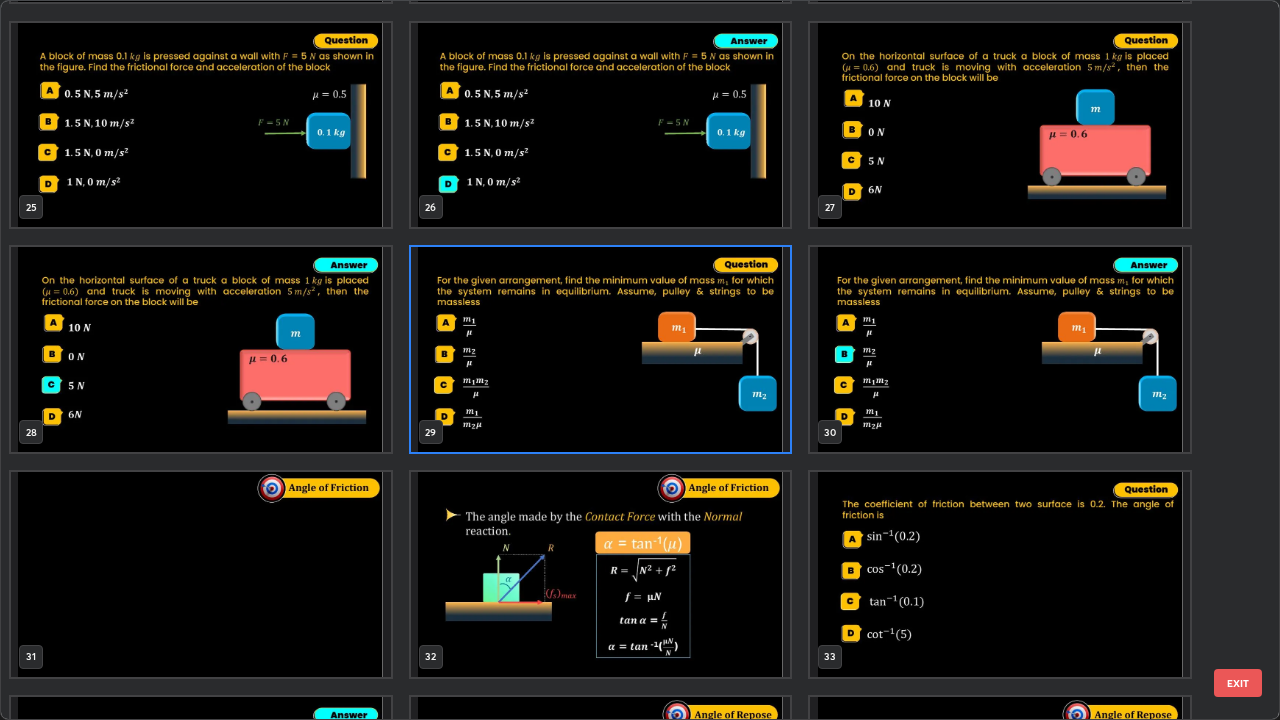 click on "EXIT" at bounding box center (1238, 683) 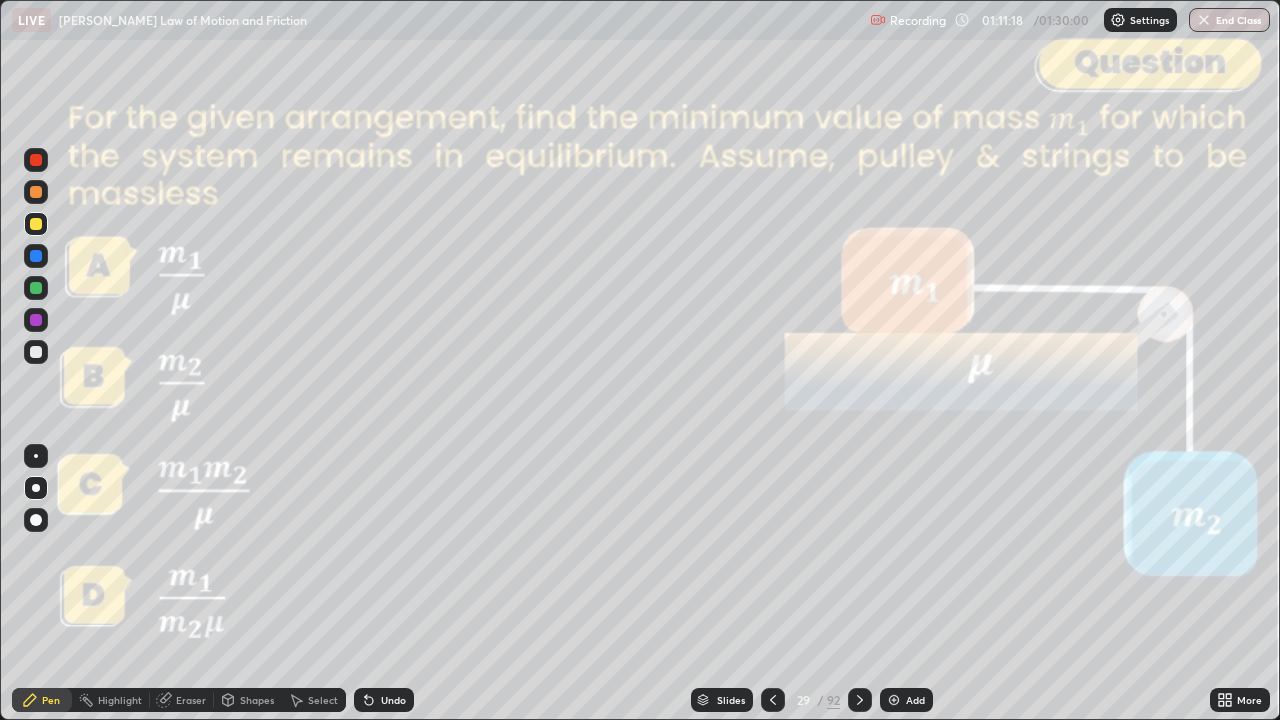 click on "Shapes" at bounding box center [248, 700] 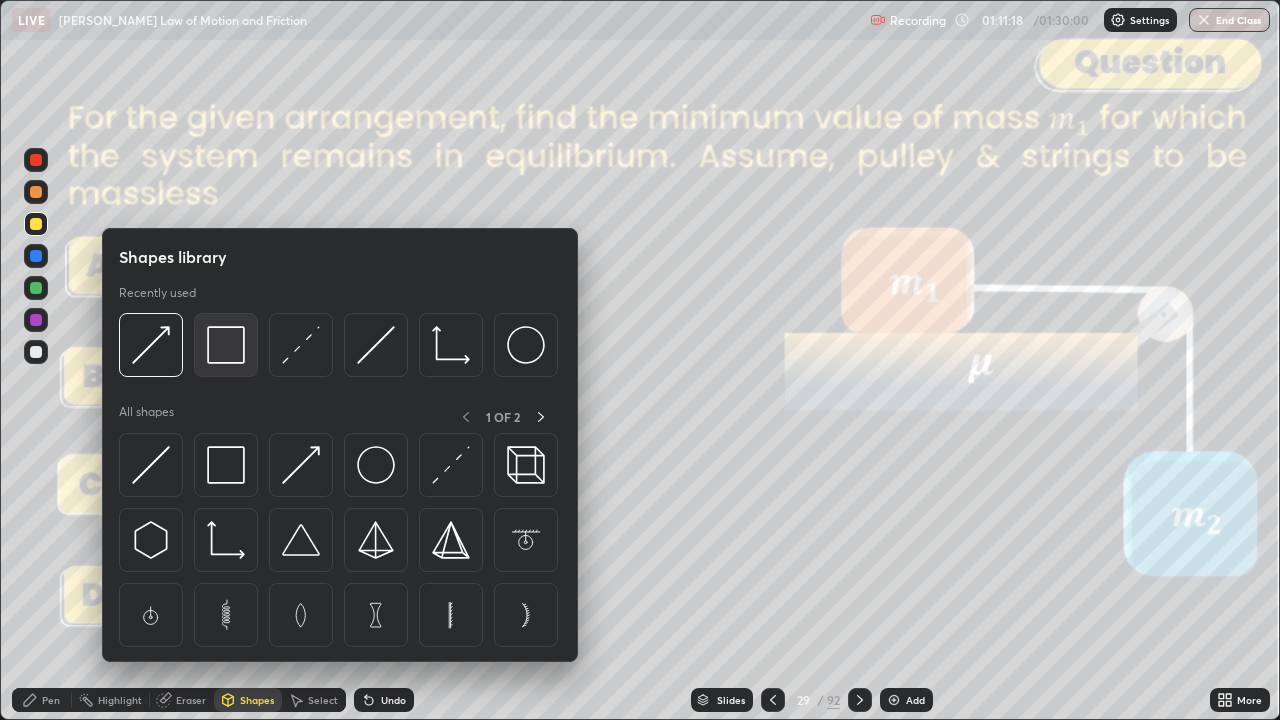 click at bounding box center [226, 345] 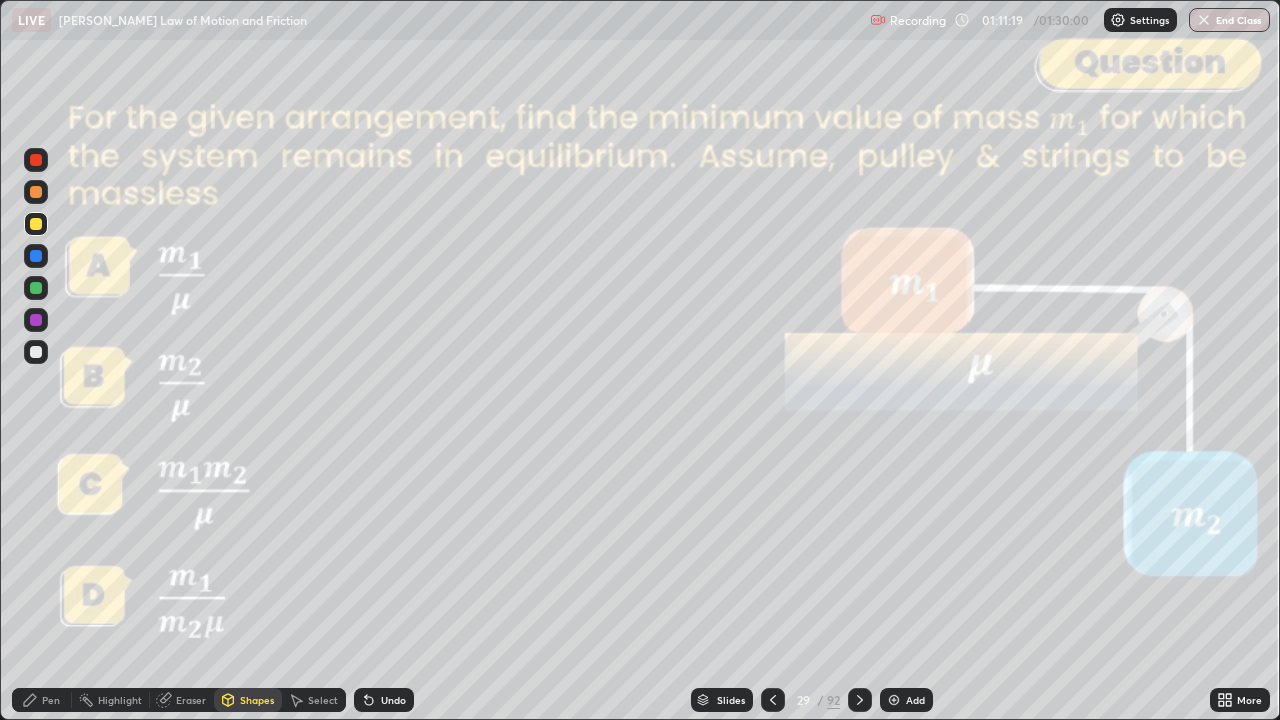 click at bounding box center [36, 160] 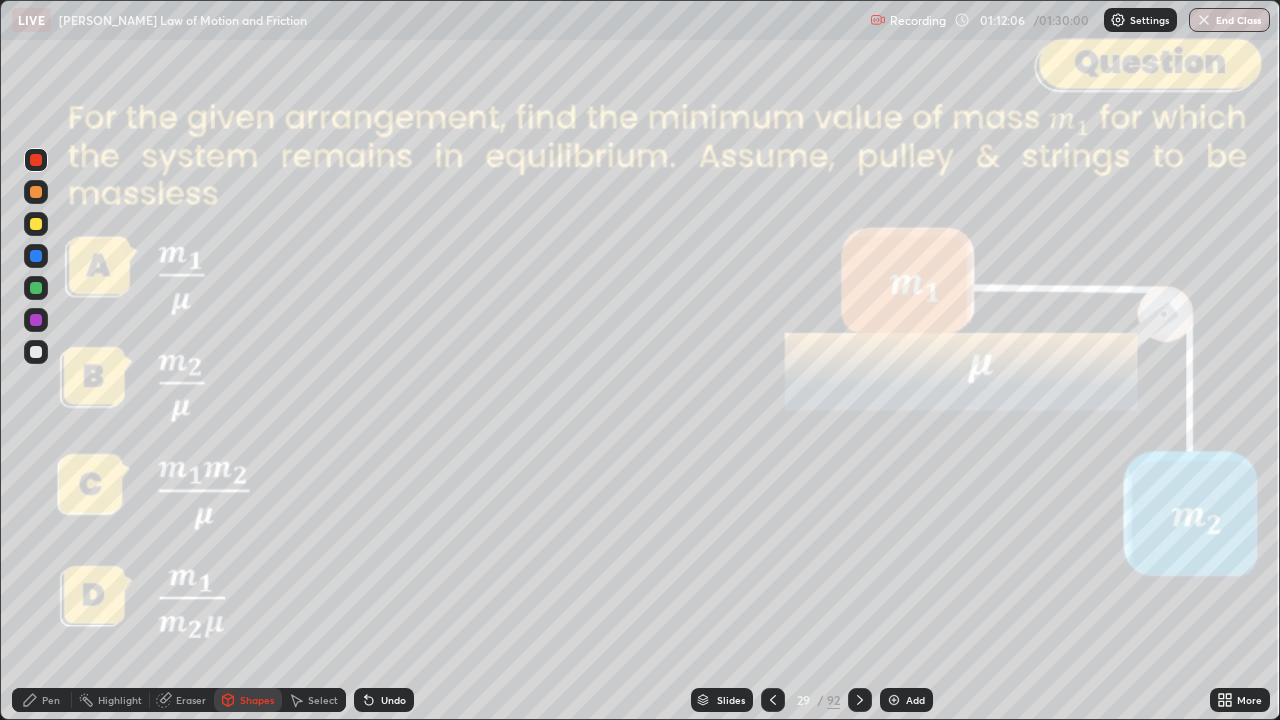 click on "Shapes" at bounding box center [257, 700] 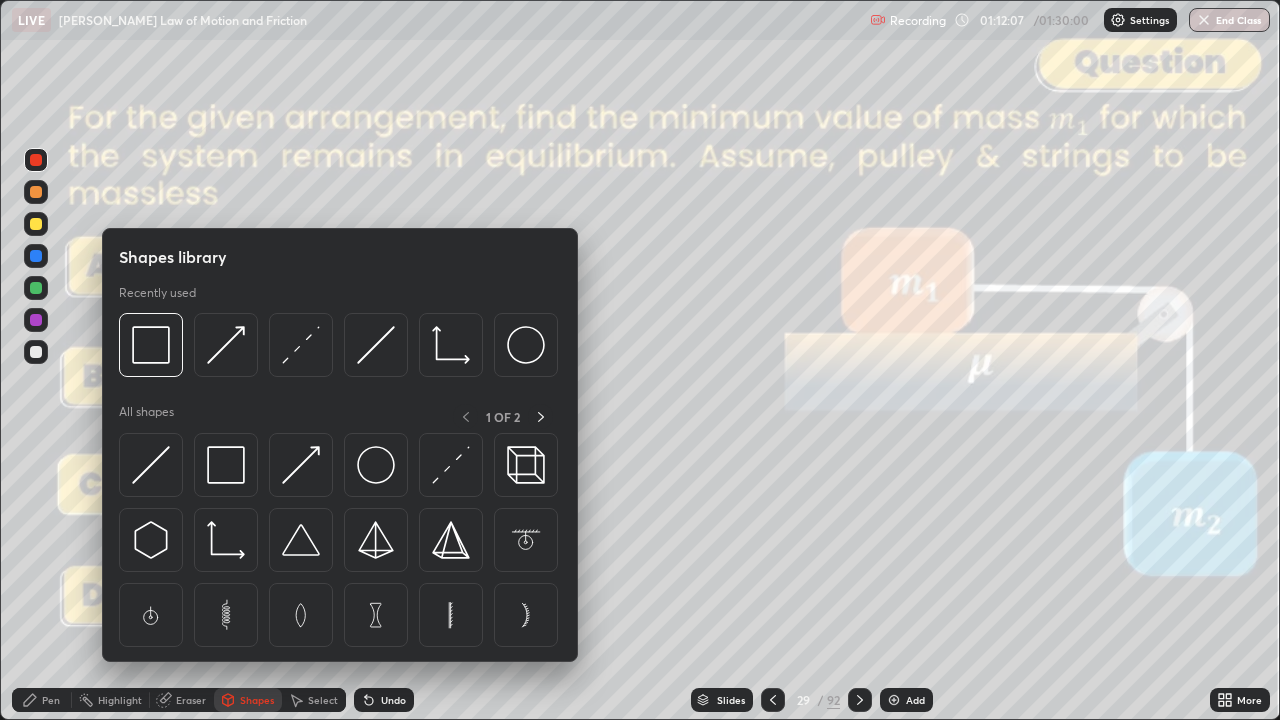 click at bounding box center (226, 345) 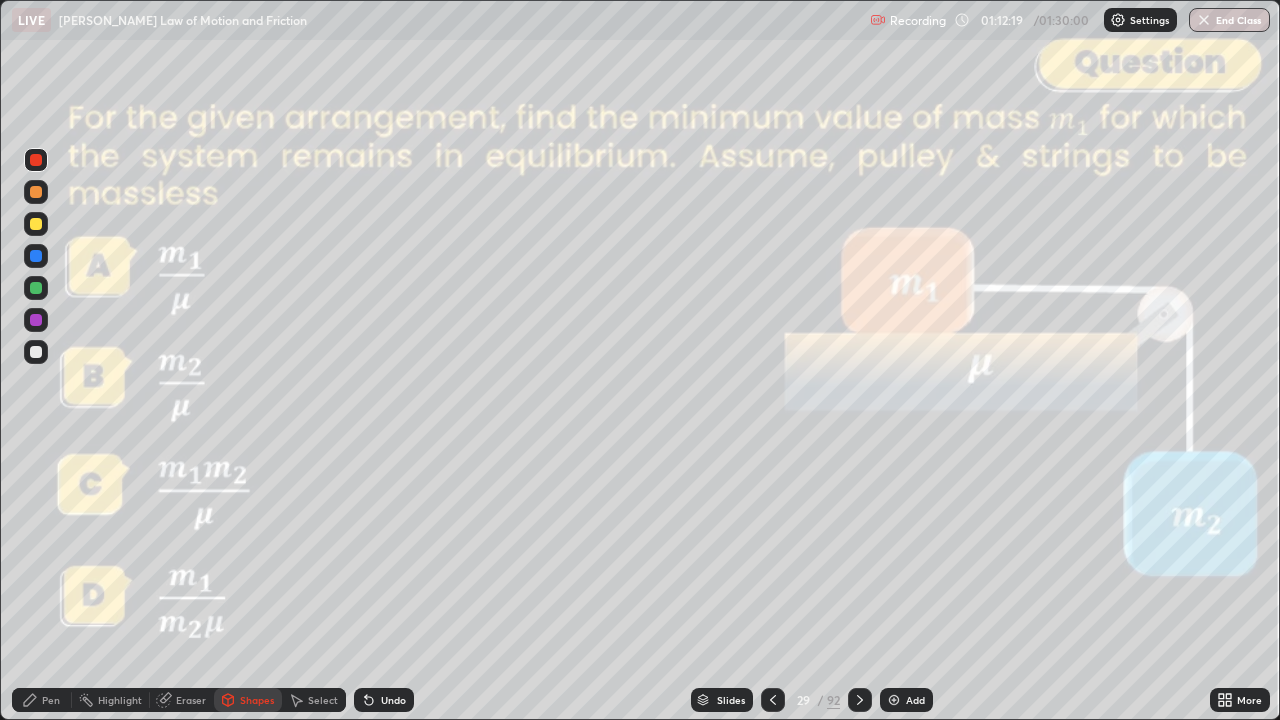click on "Pen" at bounding box center [51, 700] 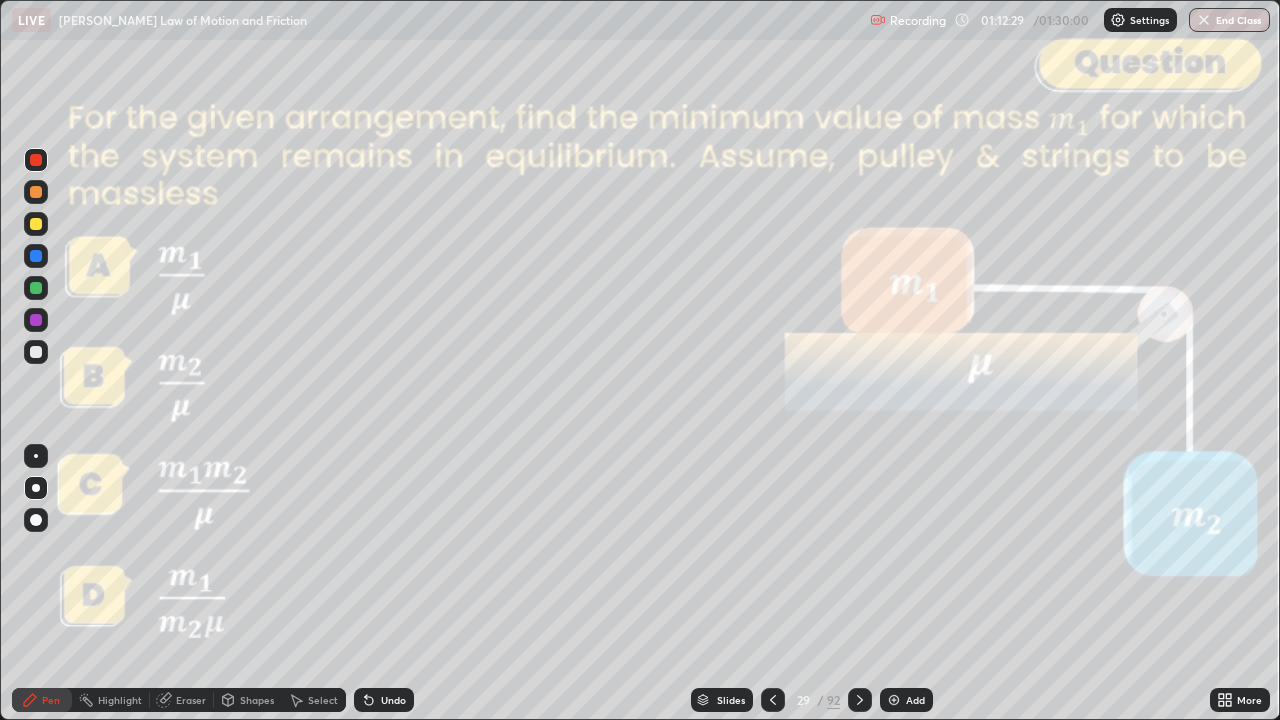 click on "Shapes" at bounding box center [248, 700] 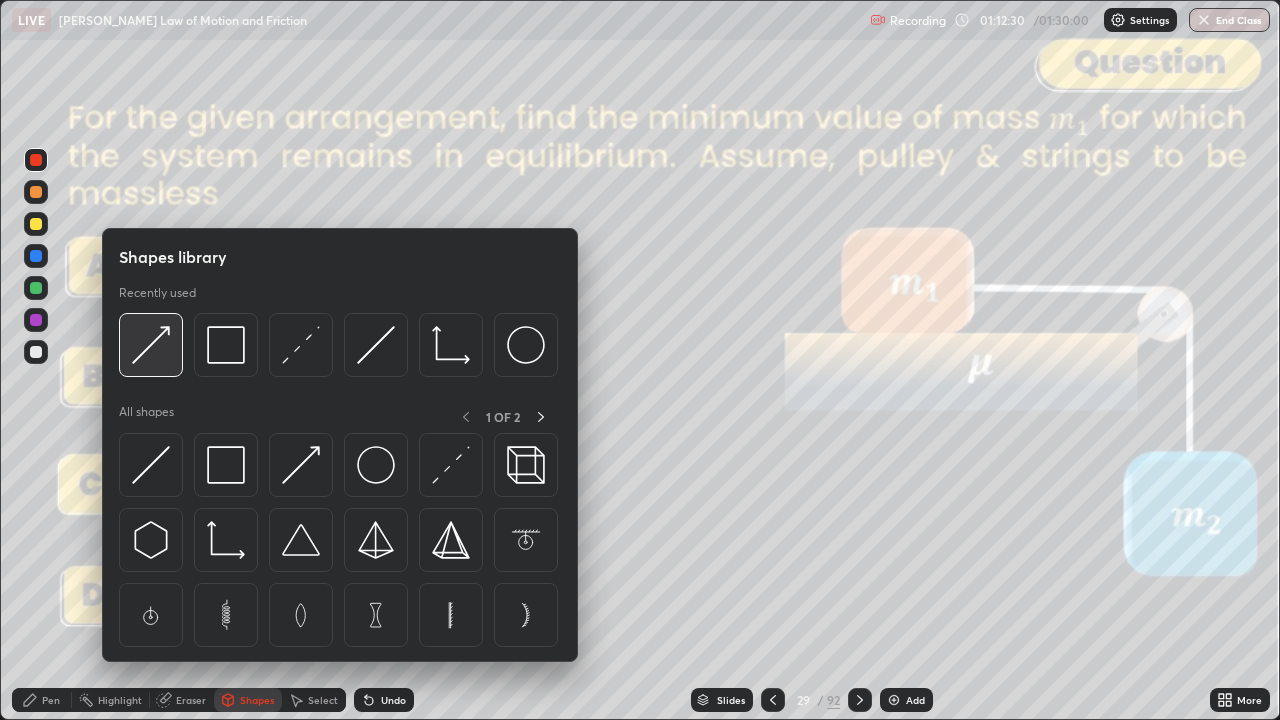 click at bounding box center (151, 345) 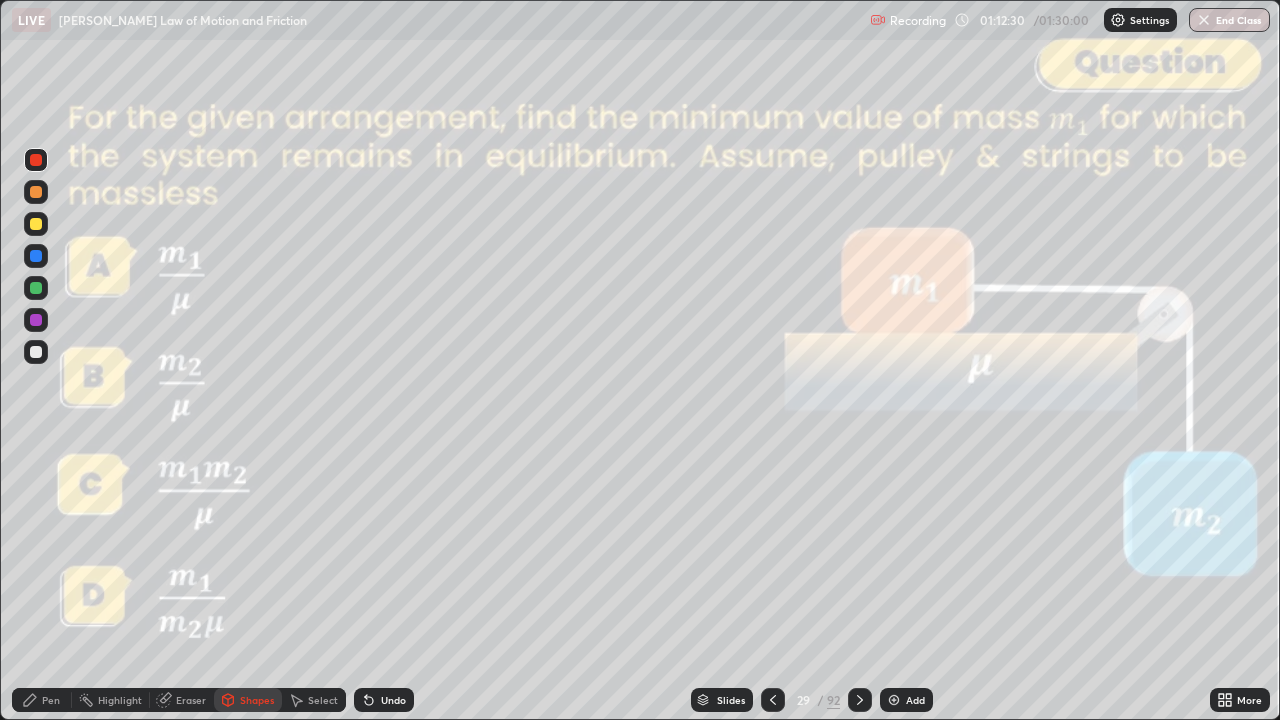 click at bounding box center (36, 288) 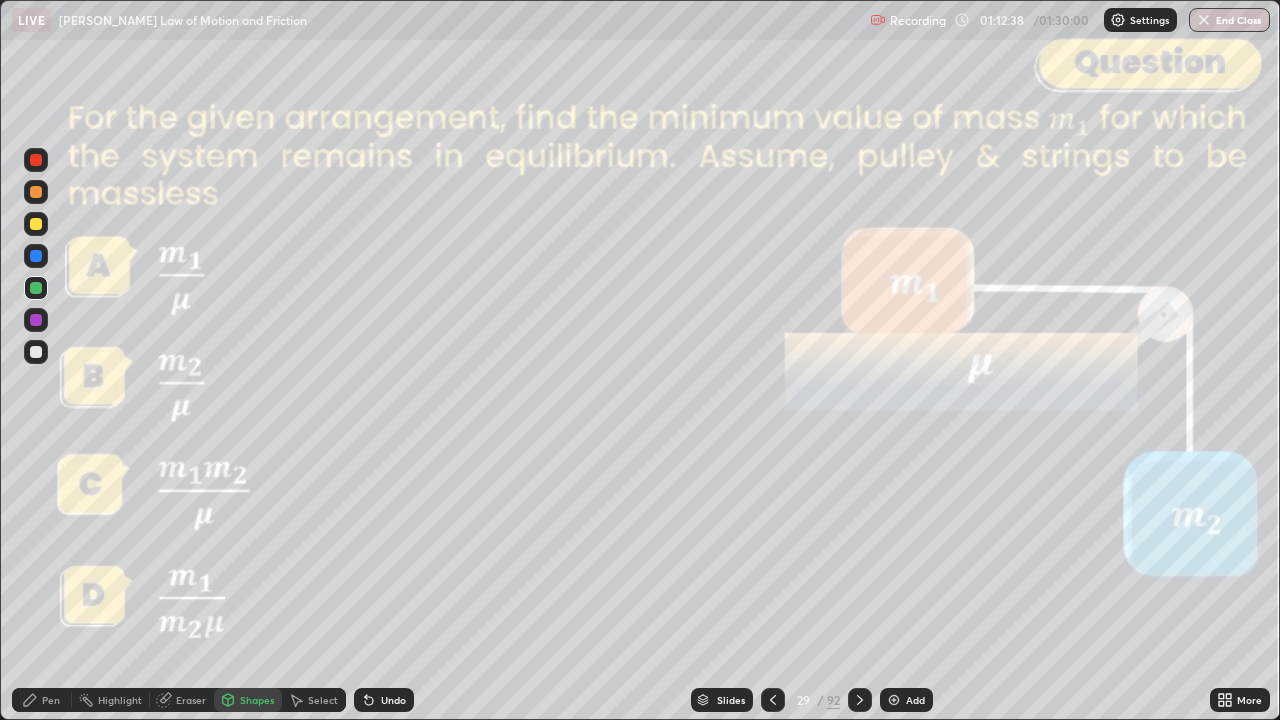 click on "Pen" at bounding box center (51, 700) 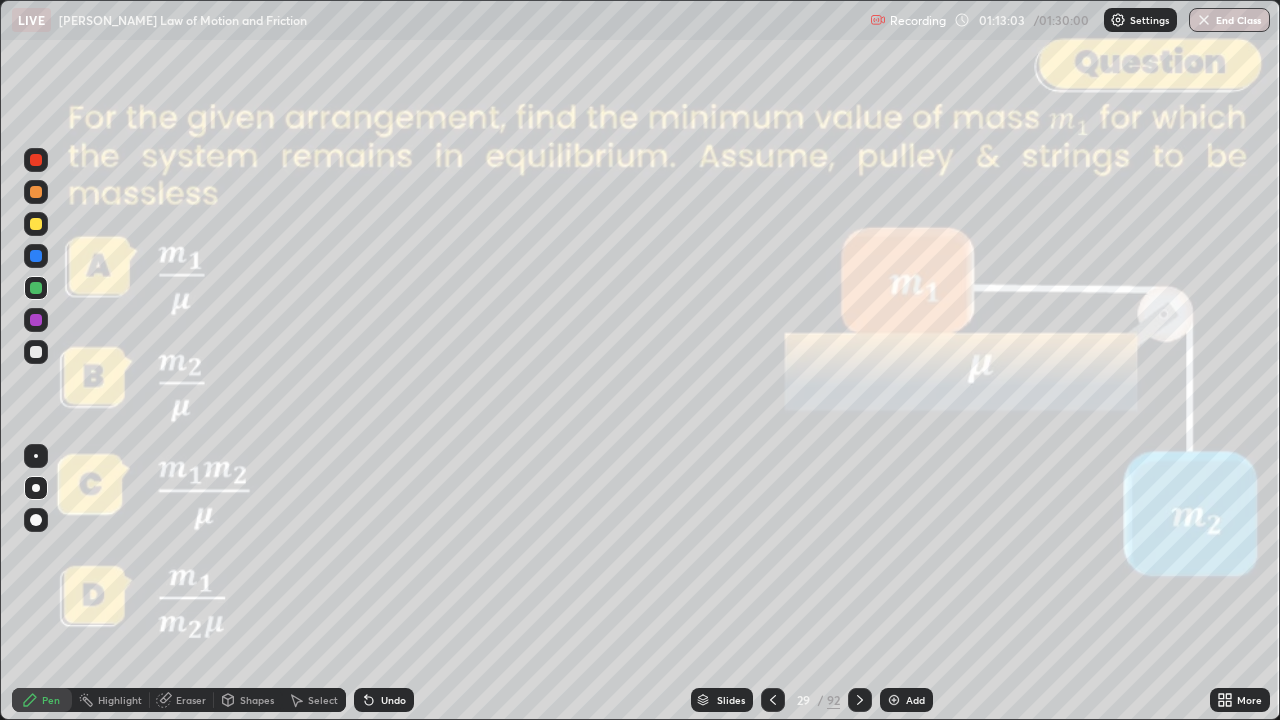 click on "Shapes" at bounding box center [257, 700] 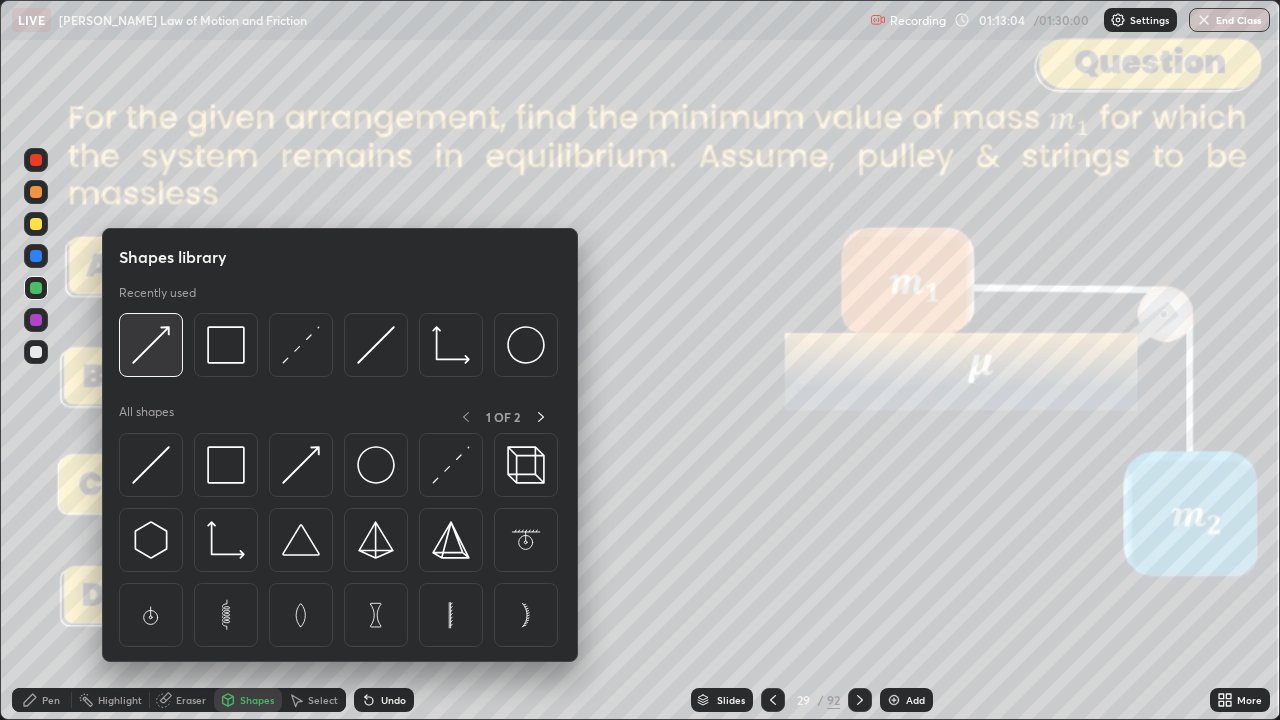 click at bounding box center (151, 345) 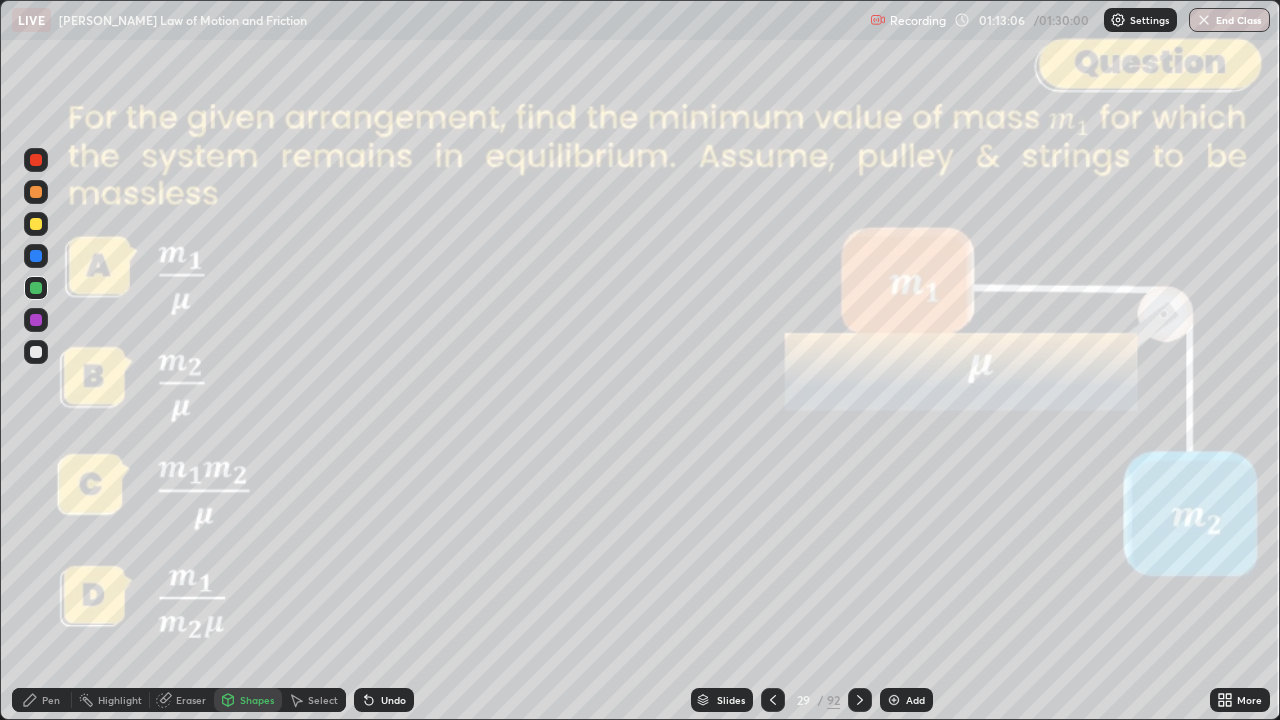 click at bounding box center [36, 256] 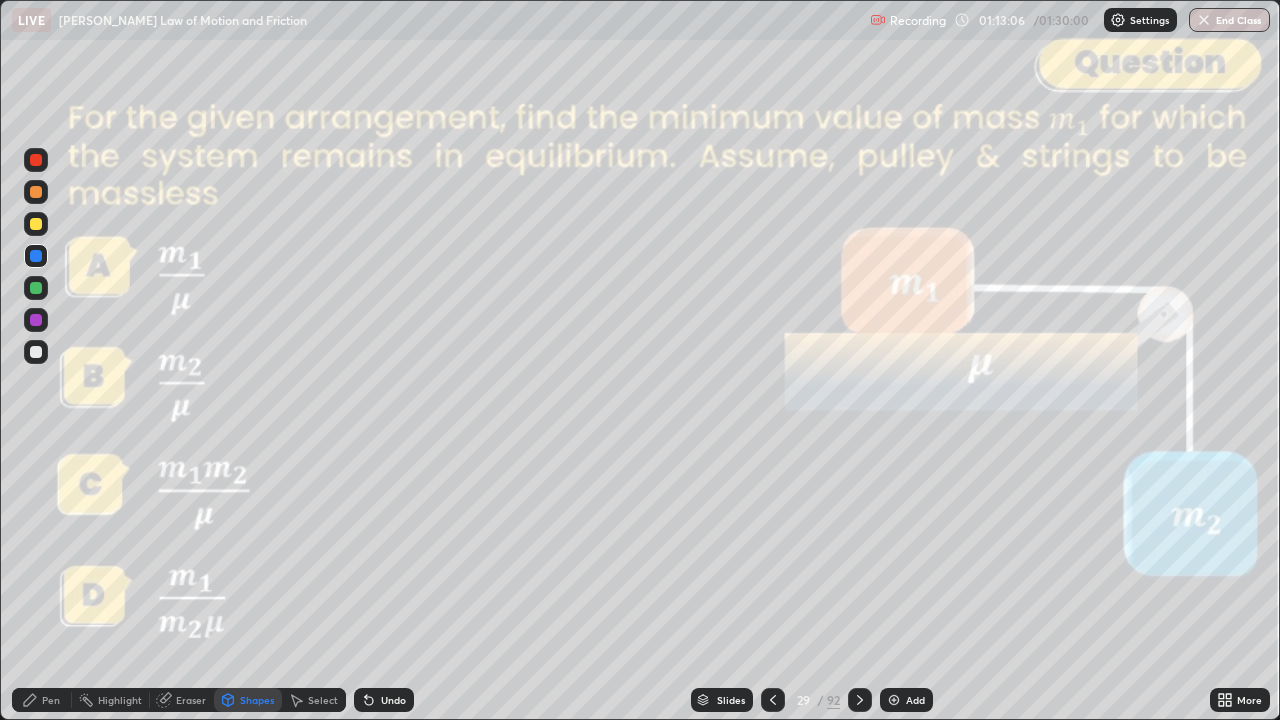 click at bounding box center [36, 224] 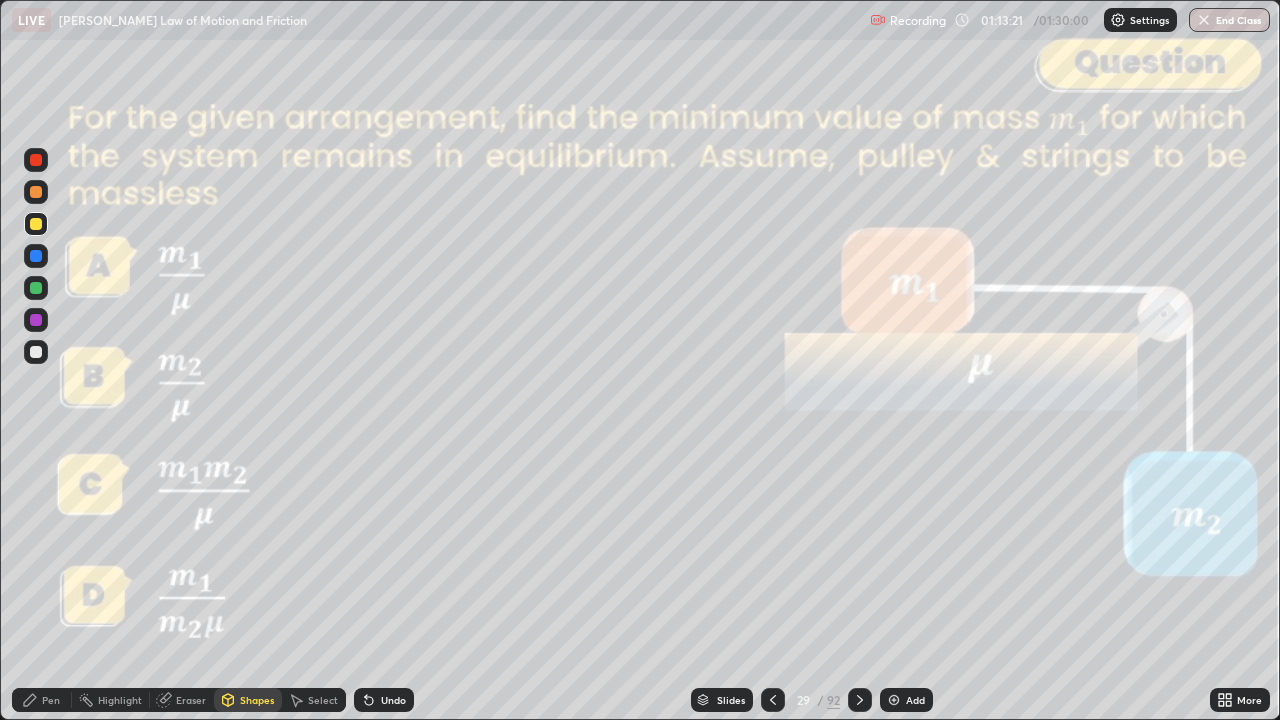 click on "Pen" at bounding box center (51, 700) 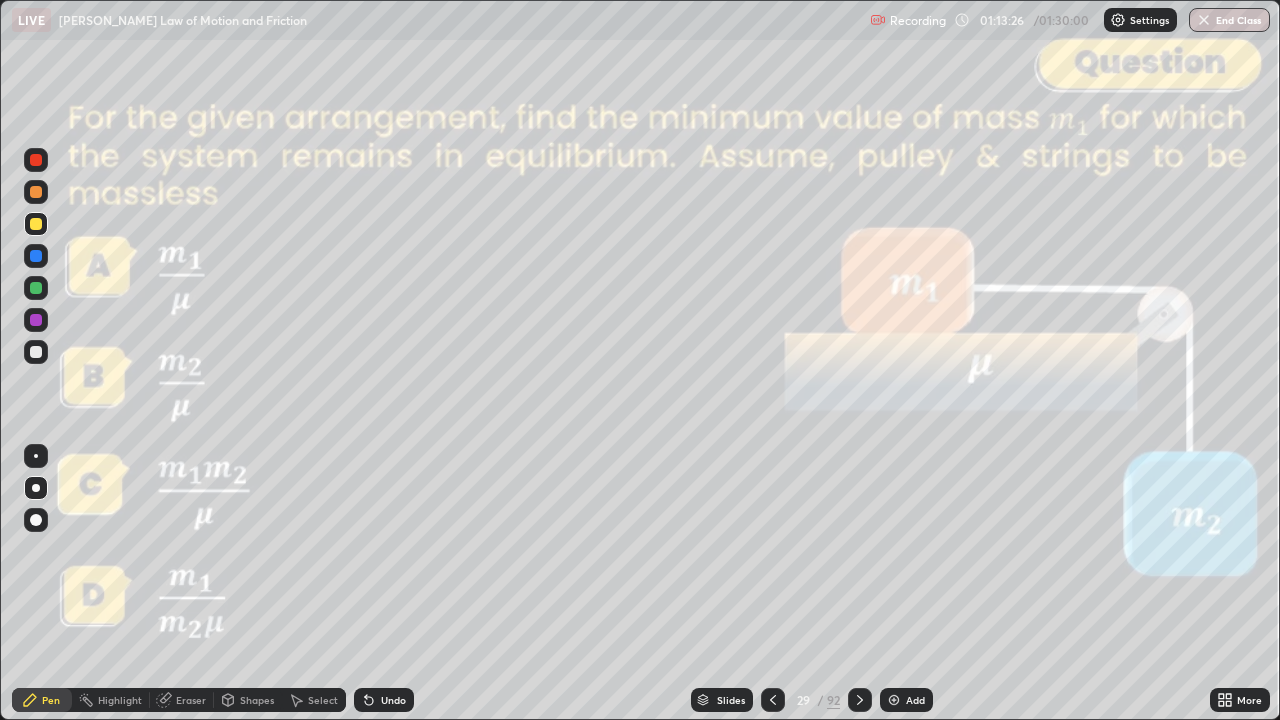 click at bounding box center [36, 288] 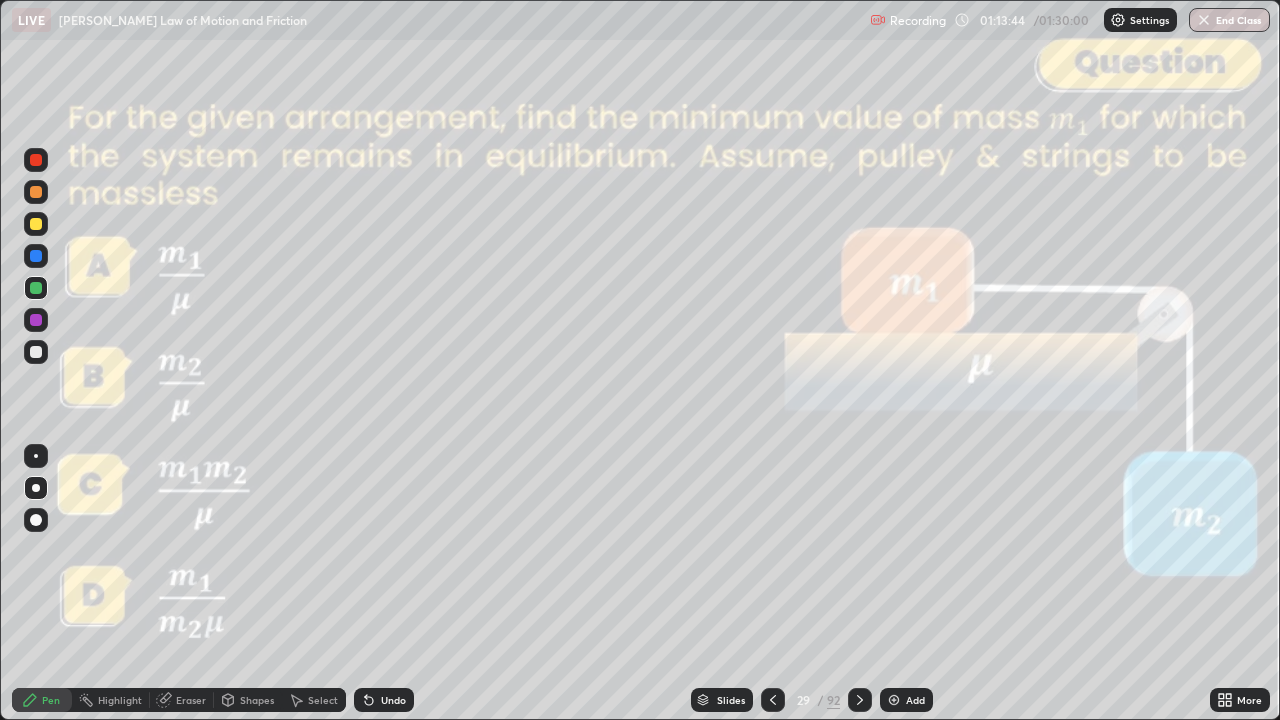 click on "Undo" at bounding box center (393, 700) 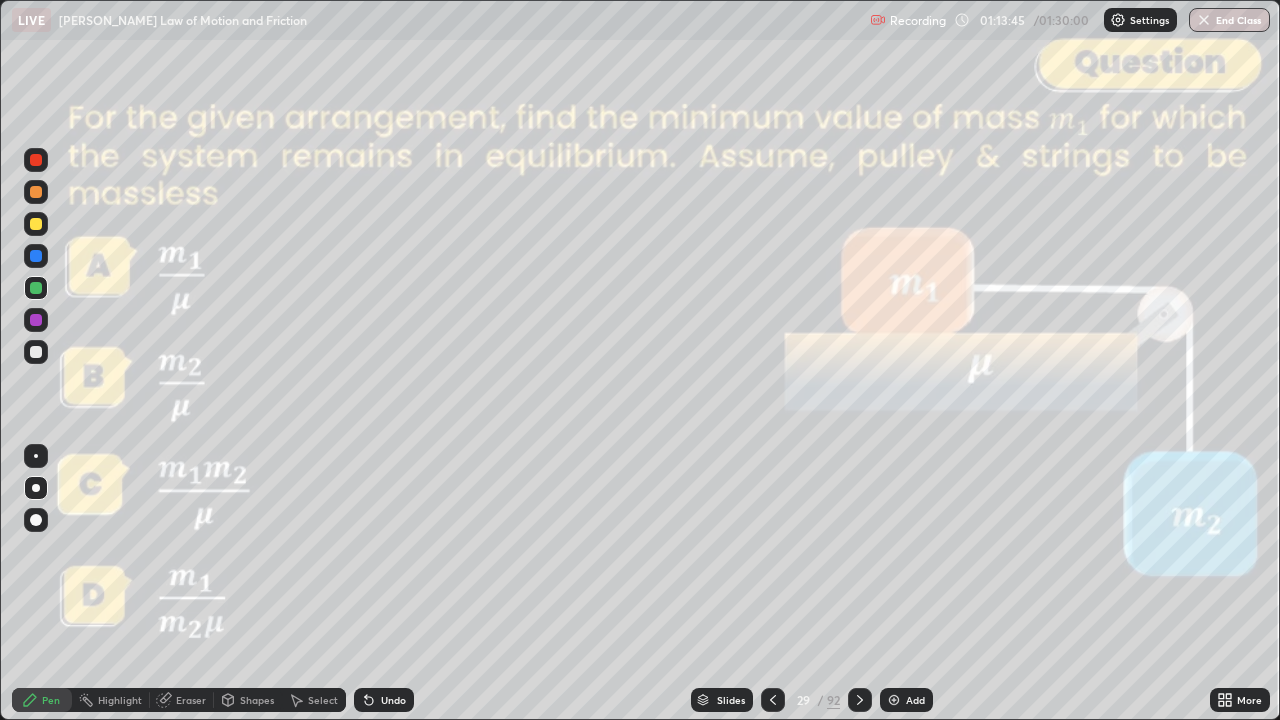 click on "Undo" at bounding box center [393, 700] 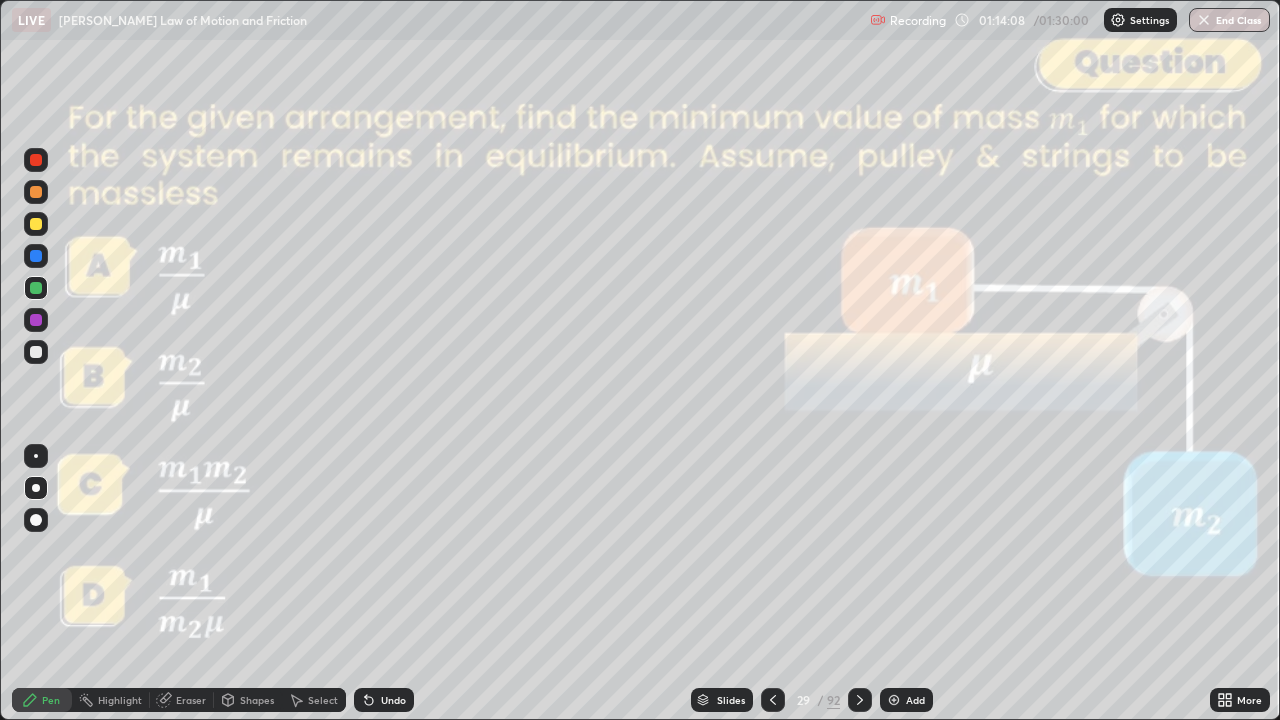click on "Undo" at bounding box center [393, 700] 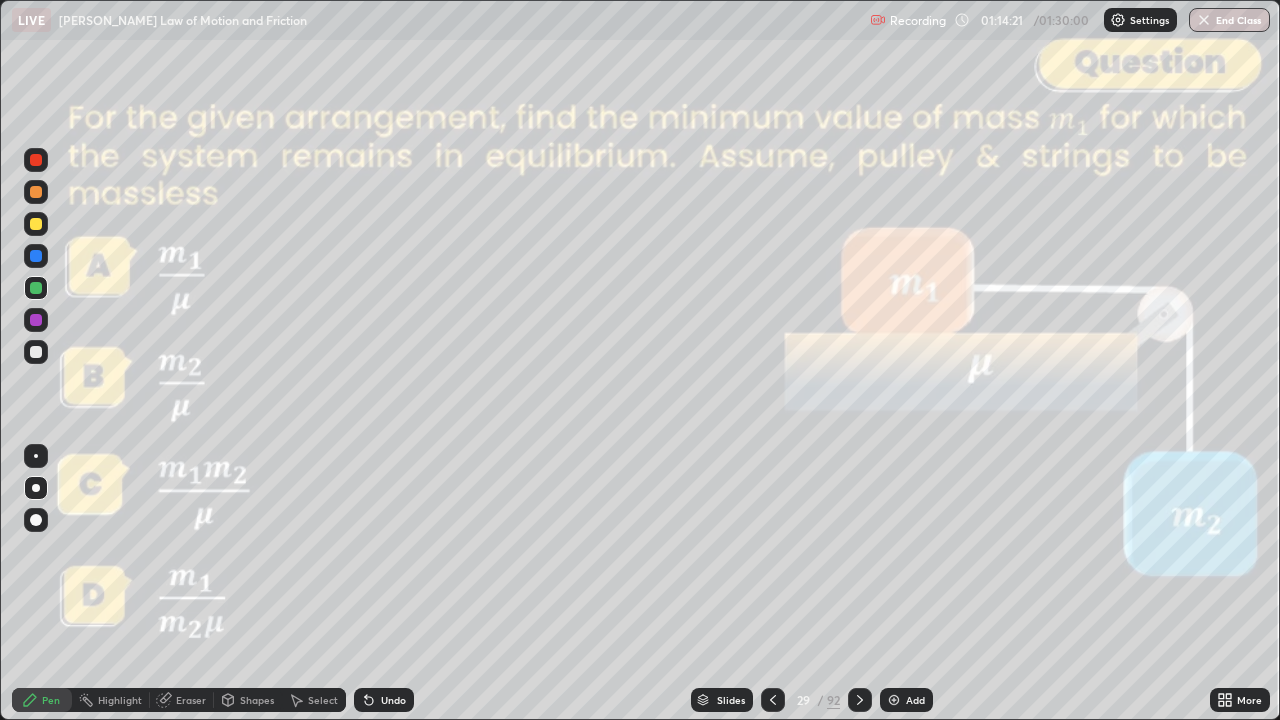 click on "Shapes" at bounding box center [257, 700] 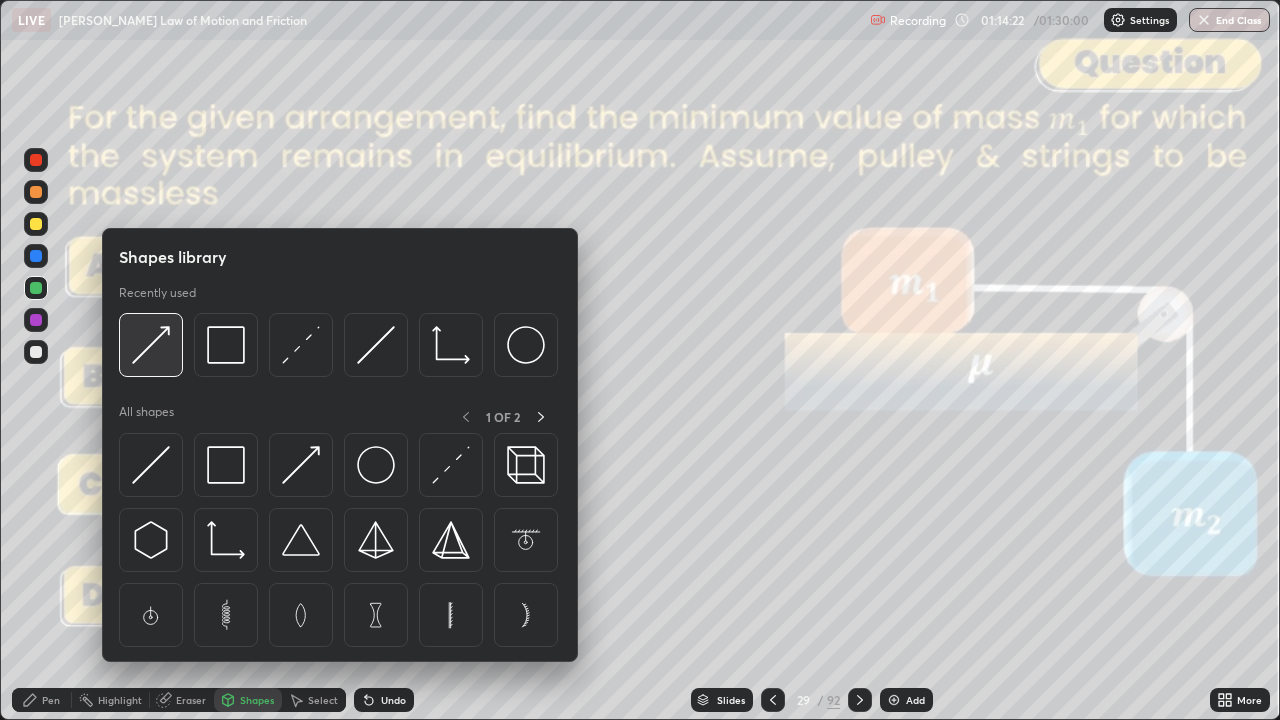 click at bounding box center (151, 345) 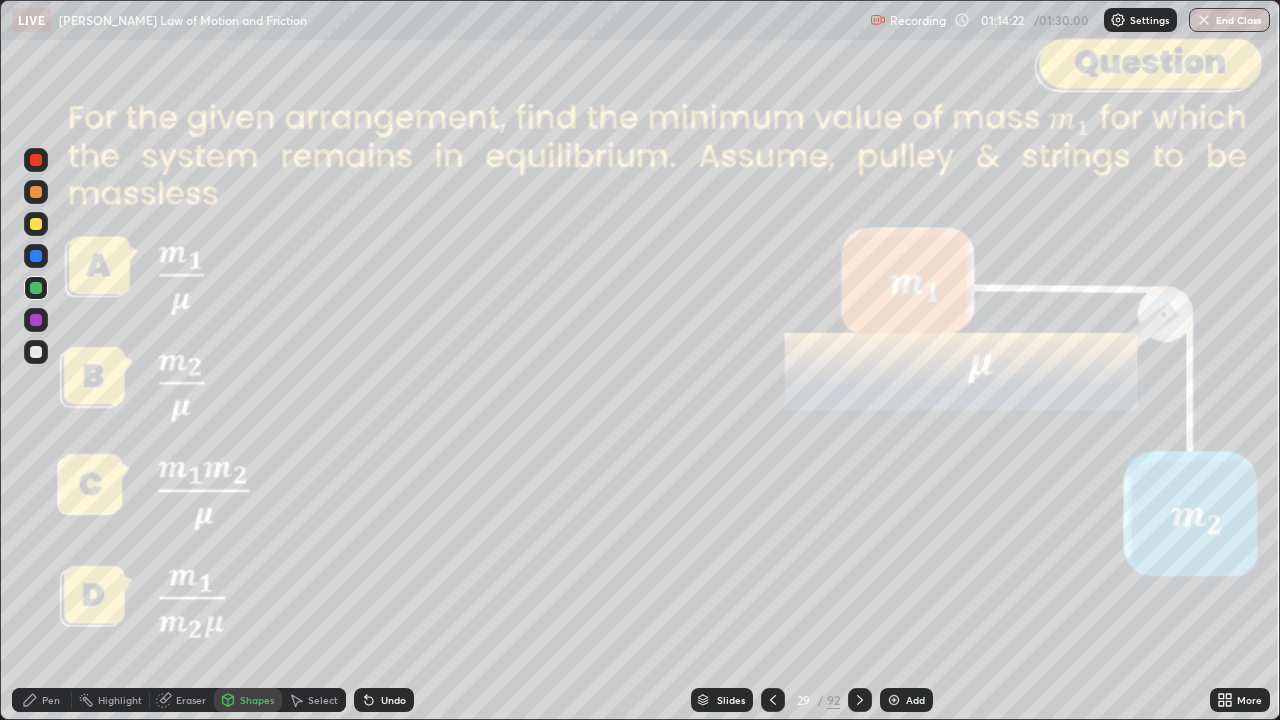 click at bounding box center (36, 224) 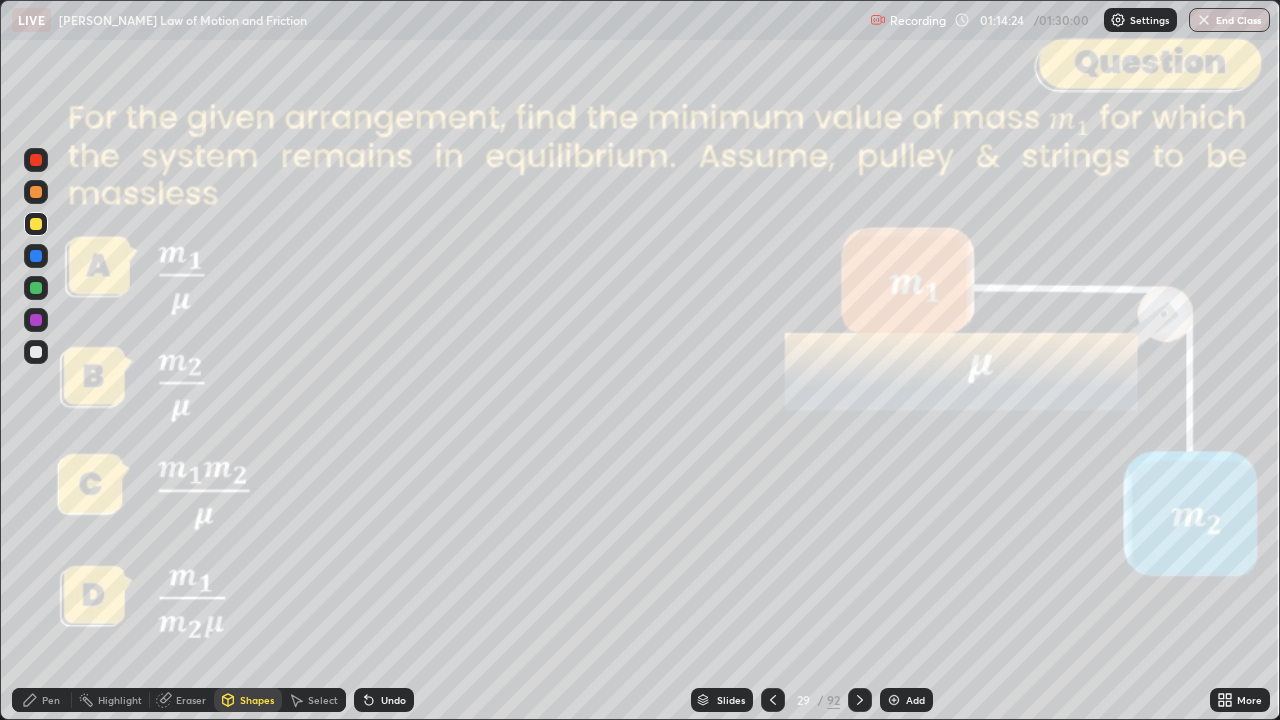 click at bounding box center [36, 192] 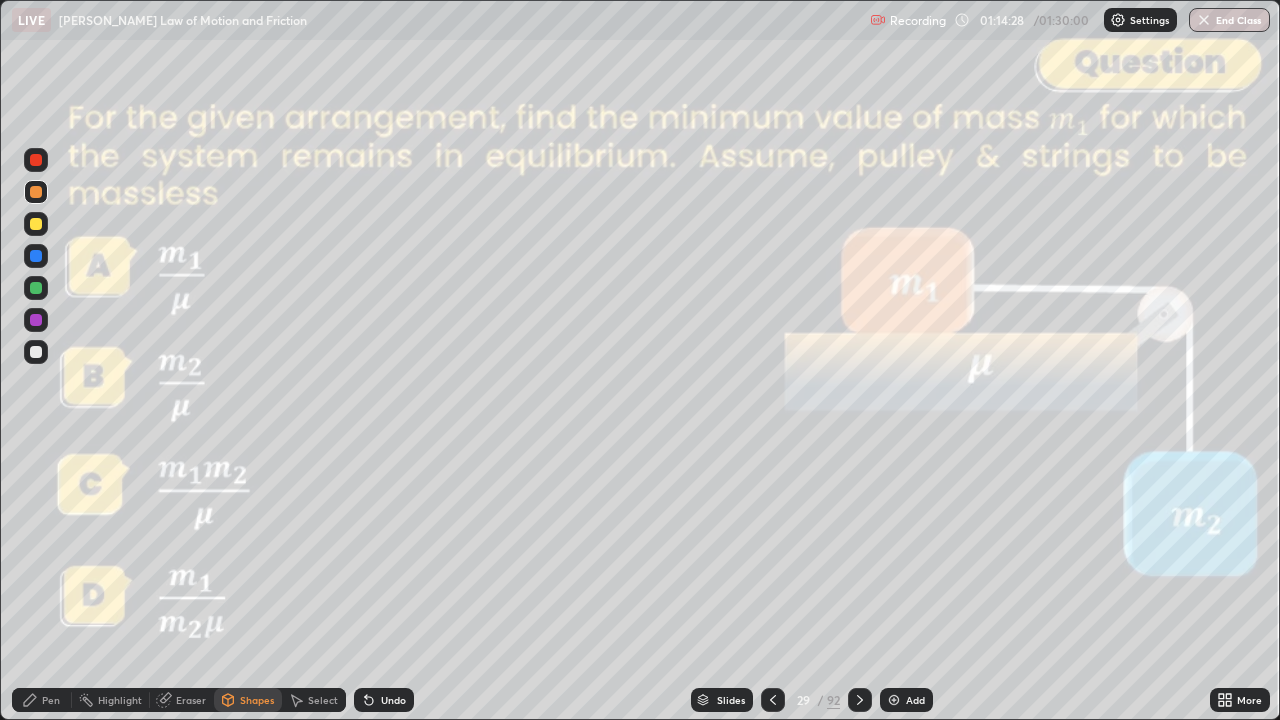 click on "Pen" at bounding box center (51, 700) 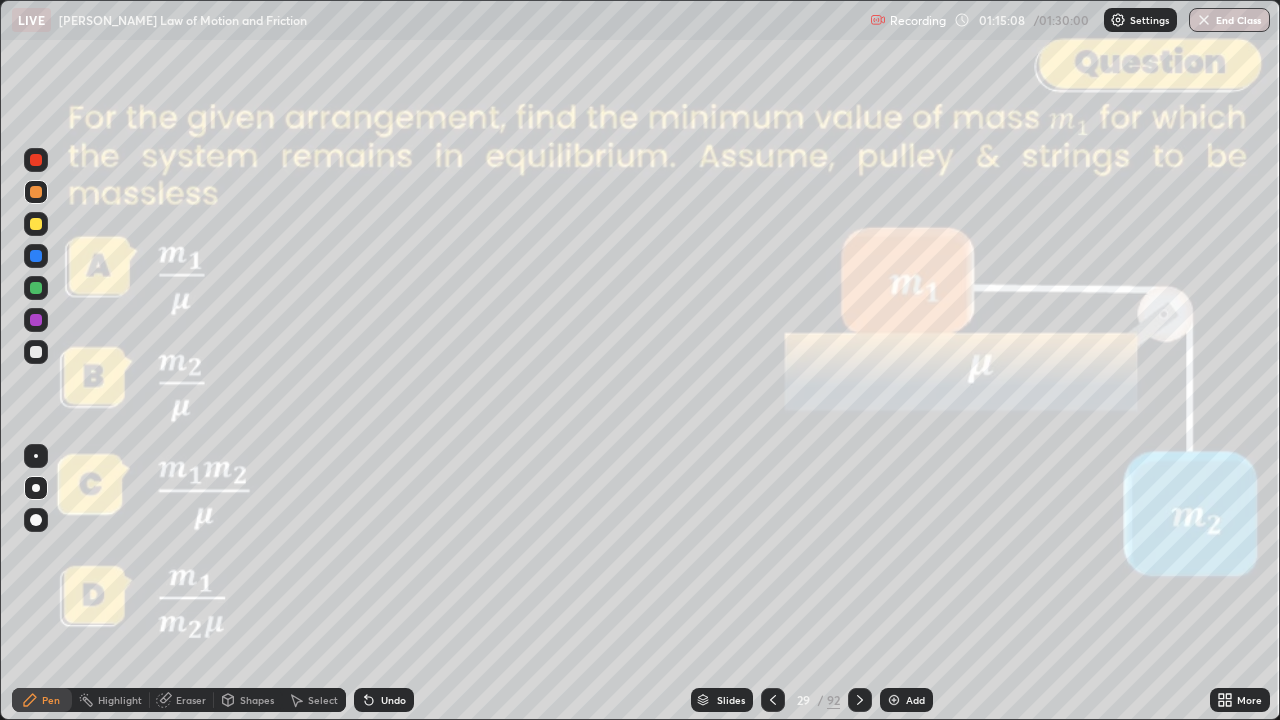 click at bounding box center [36, 160] 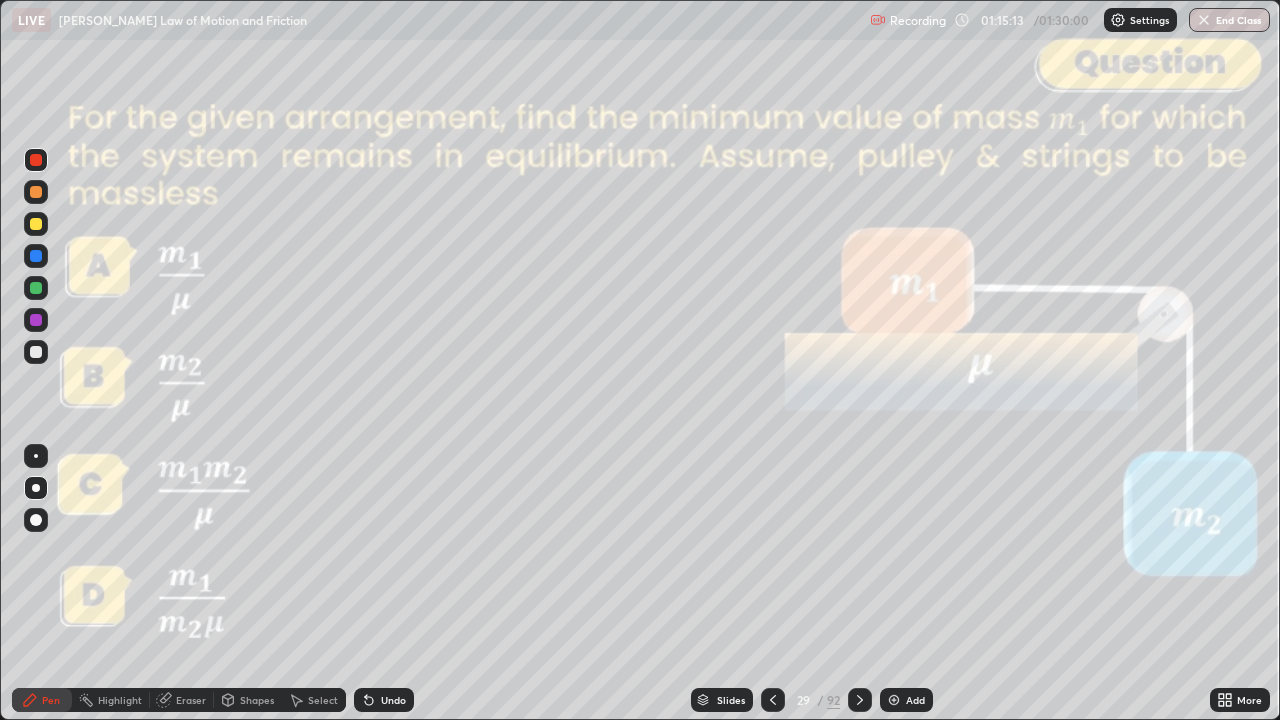 click at bounding box center [36, 192] 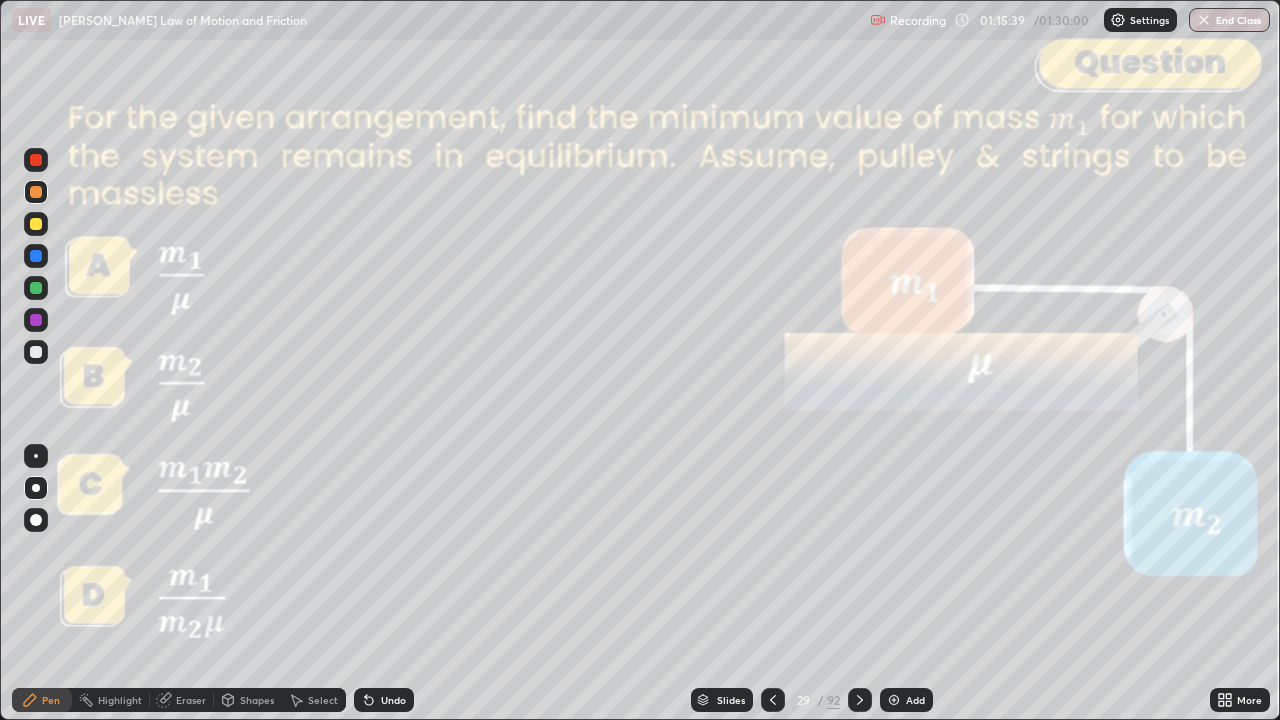 click on "Shapes" at bounding box center (257, 700) 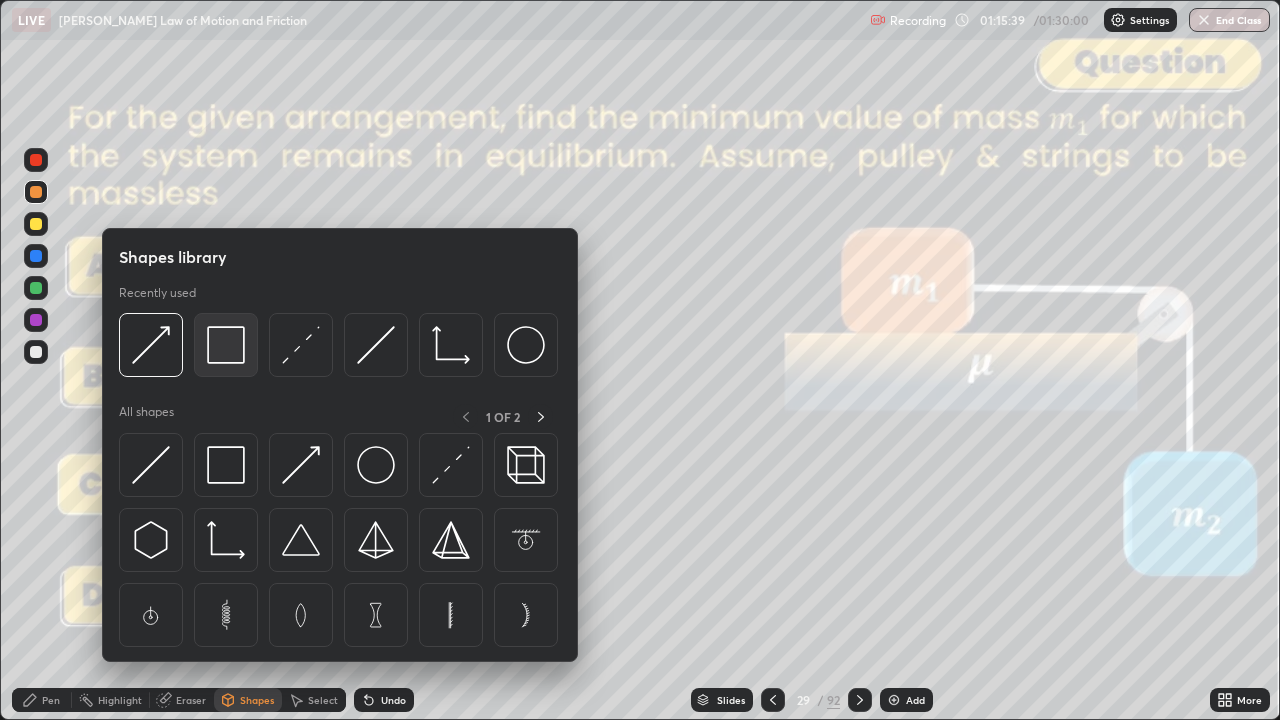 click at bounding box center [226, 345] 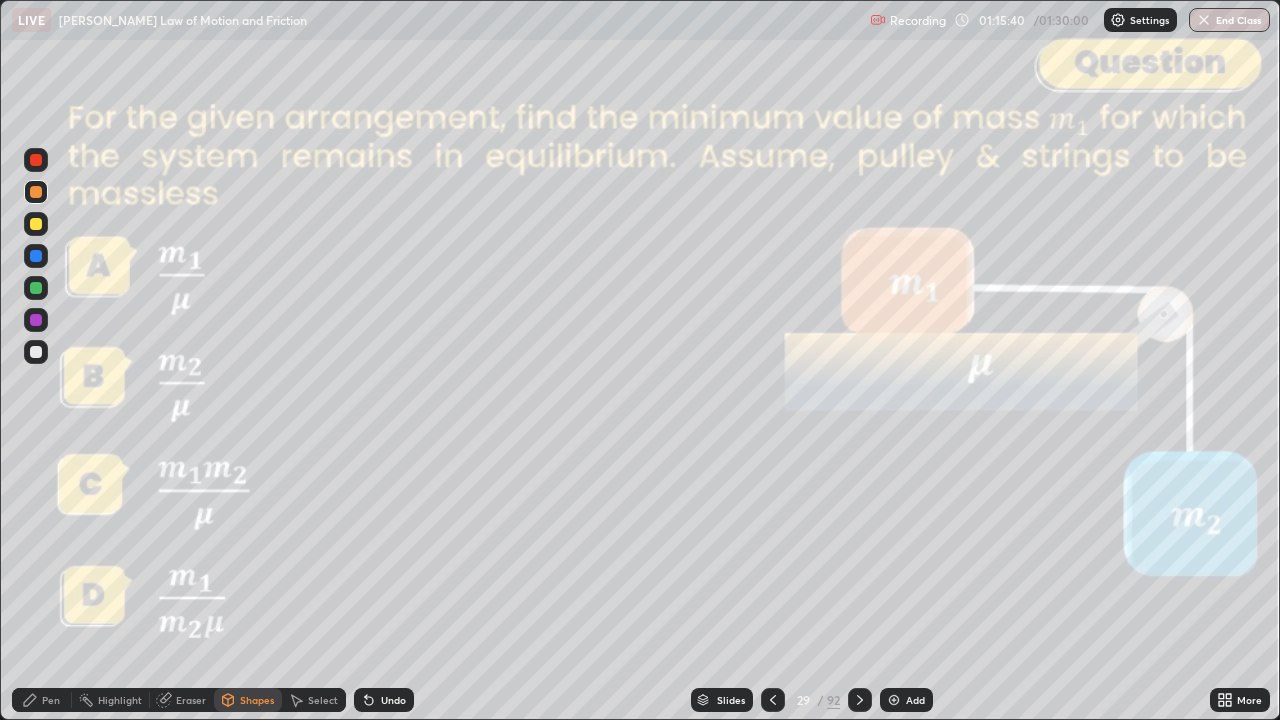 click at bounding box center (36, 160) 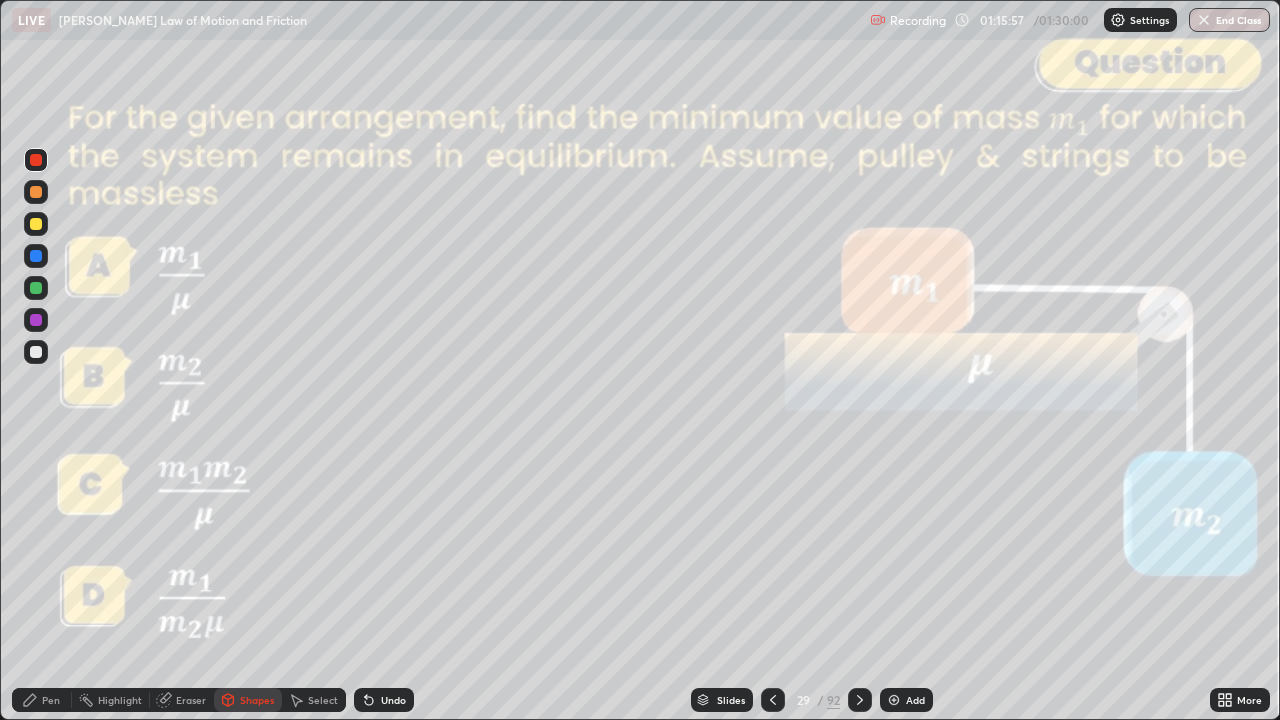 click on "Pen" at bounding box center (51, 700) 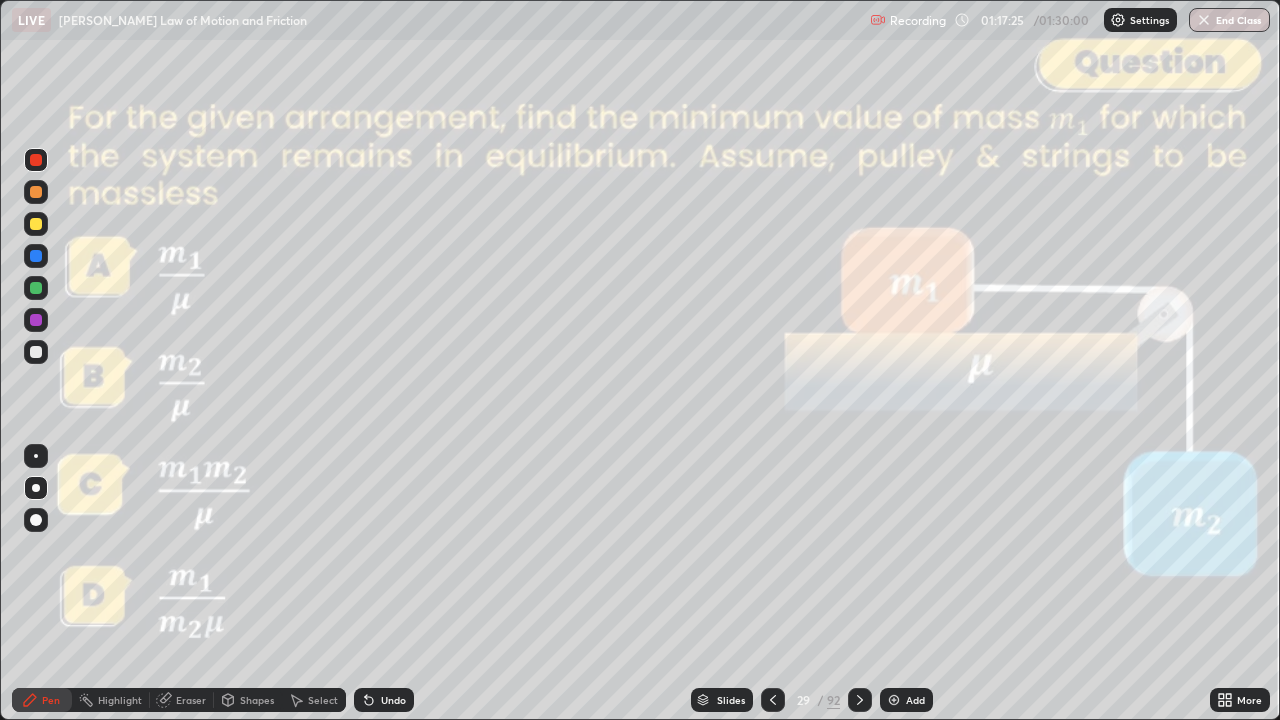 click 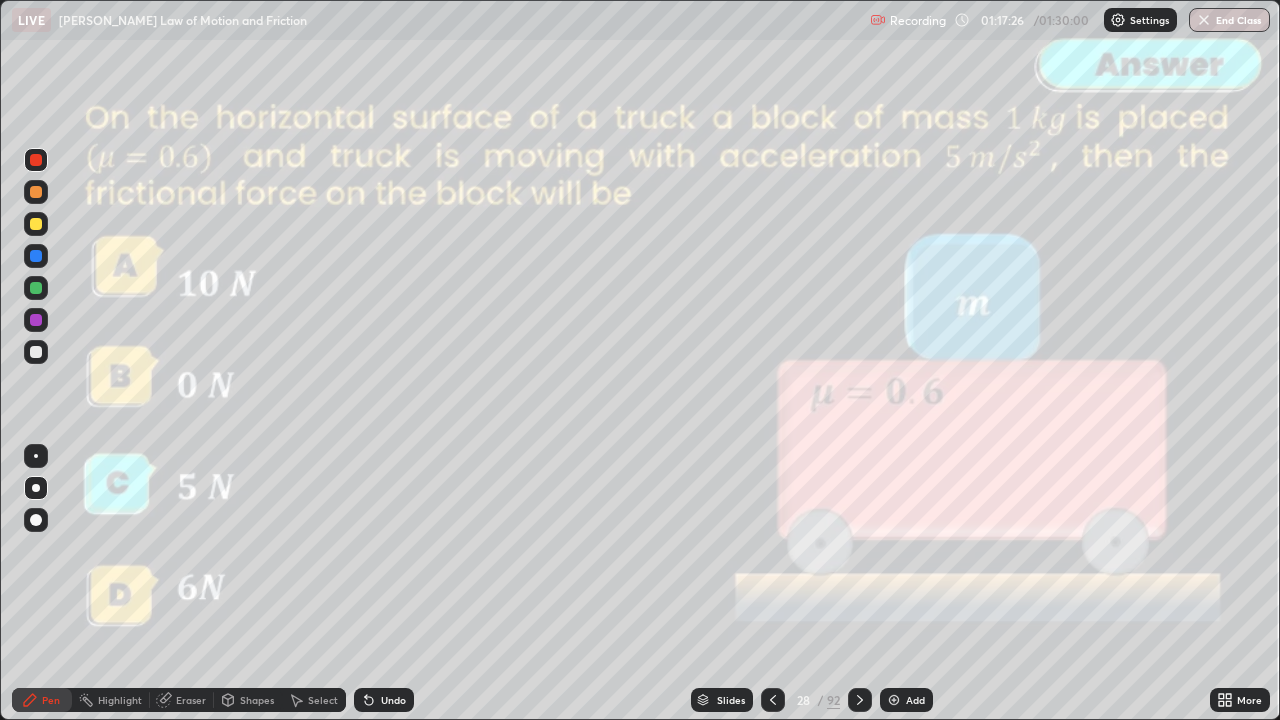 click 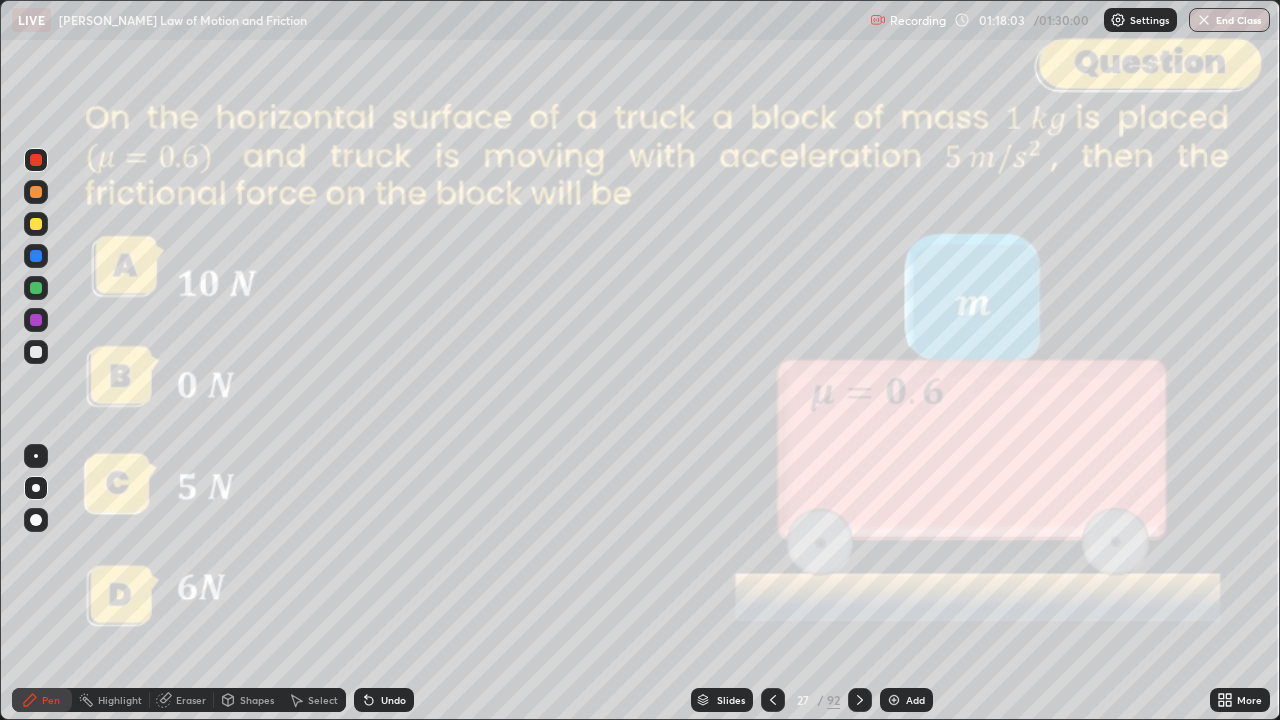 click on "Shapes" at bounding box center [257, 700] 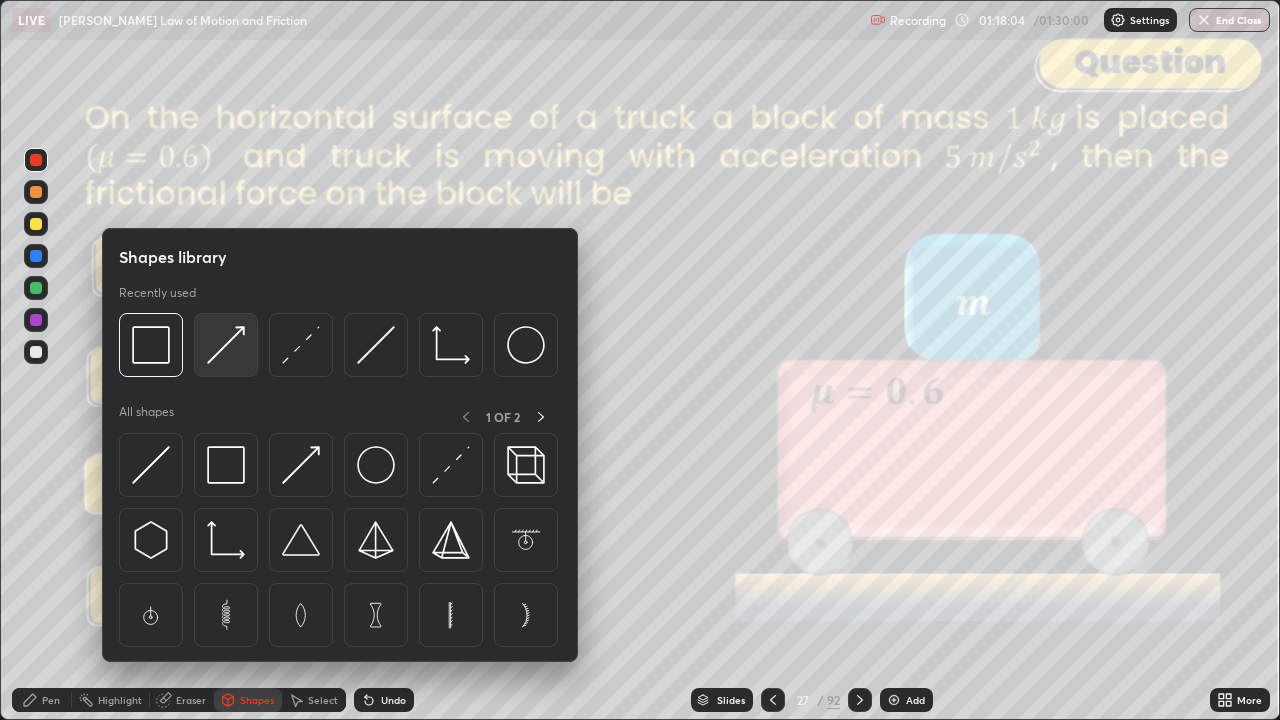click at bounding box center (226, 345) 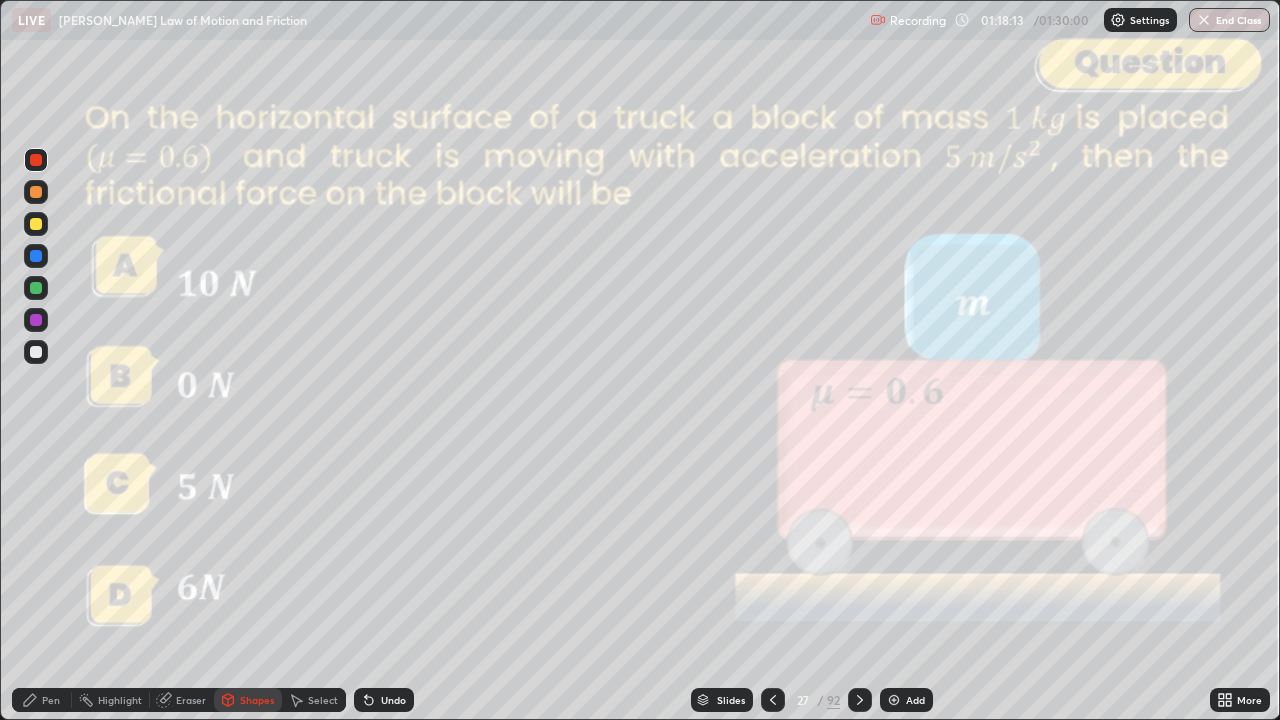click on "Pen" at bounding box center [51, 700] 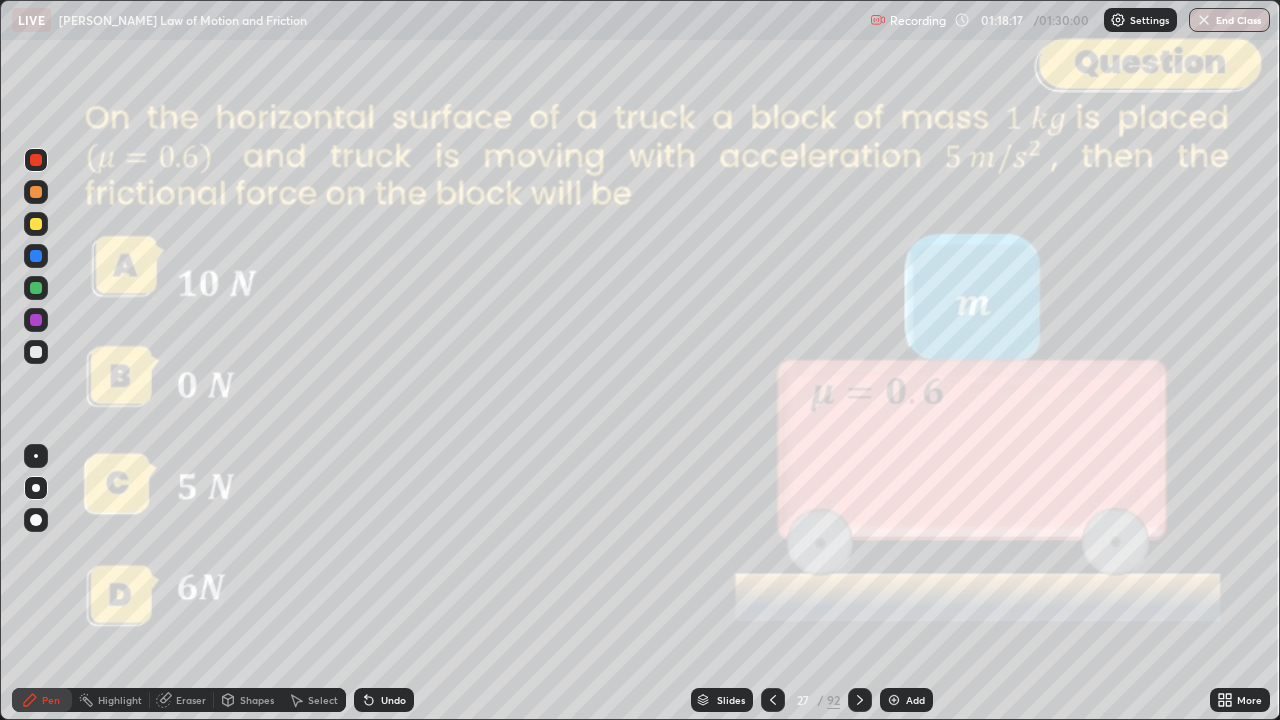 click on "Shapes" at bounding box center (257, 700) 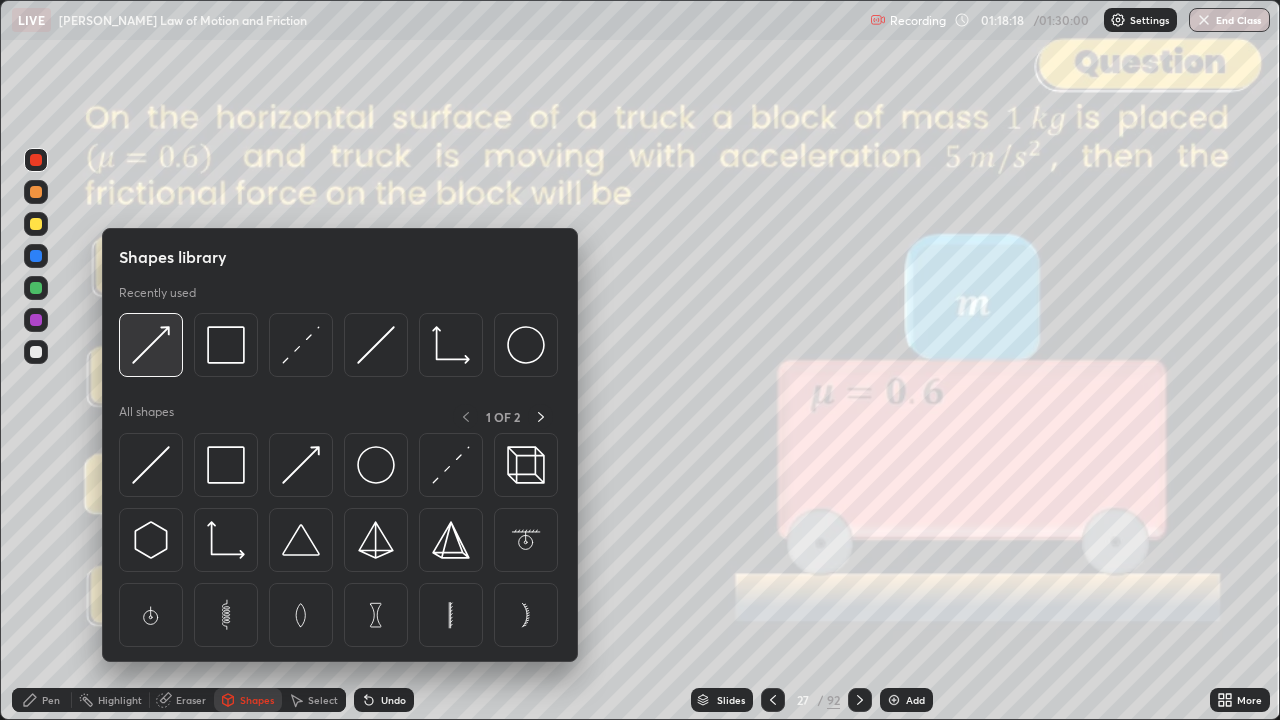 click at bounding box center (151, 345) 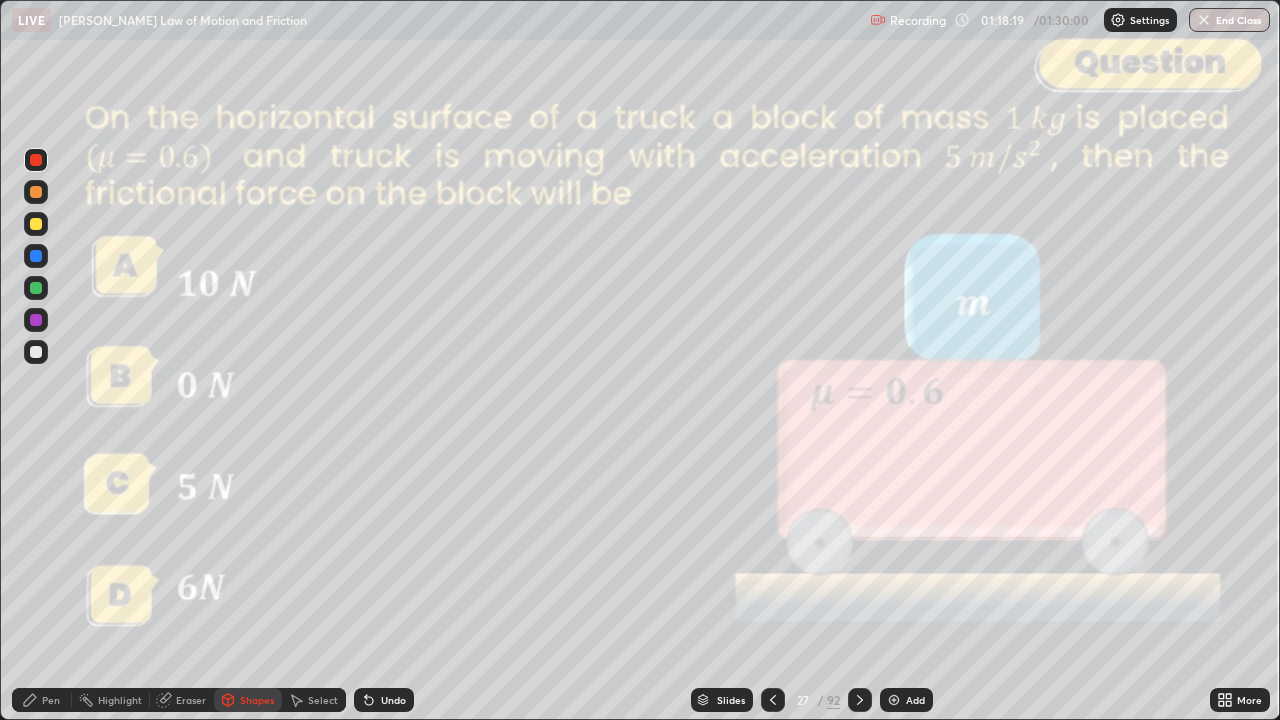 click at bounding box center (36, 192) 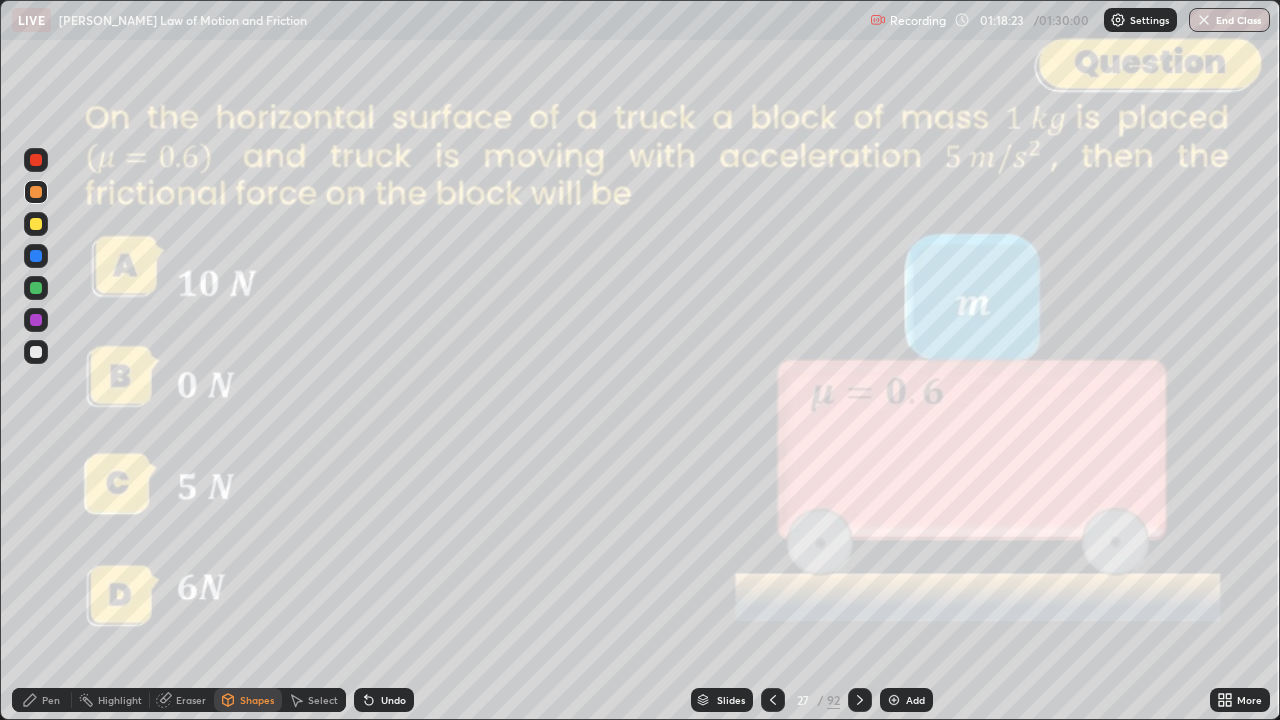 click on "Pen" at bounding box center [51, 700] 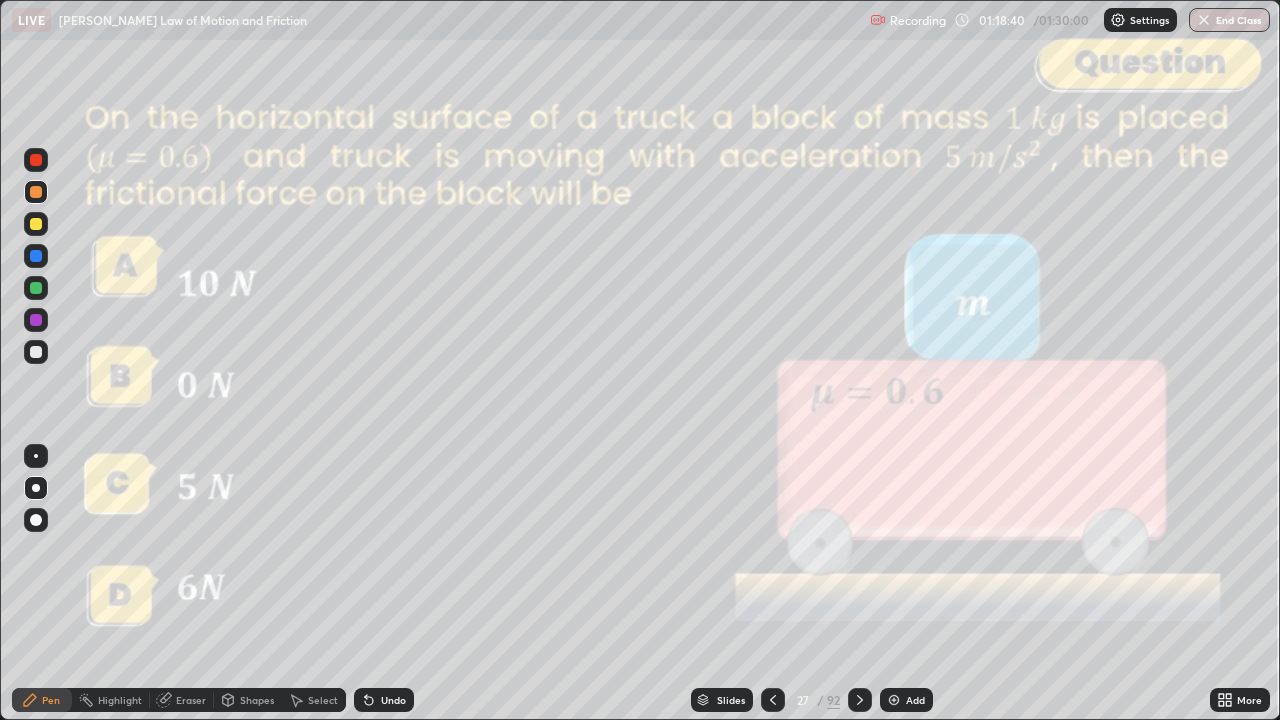 click on "Shapes" at bounding box center (257, 700) 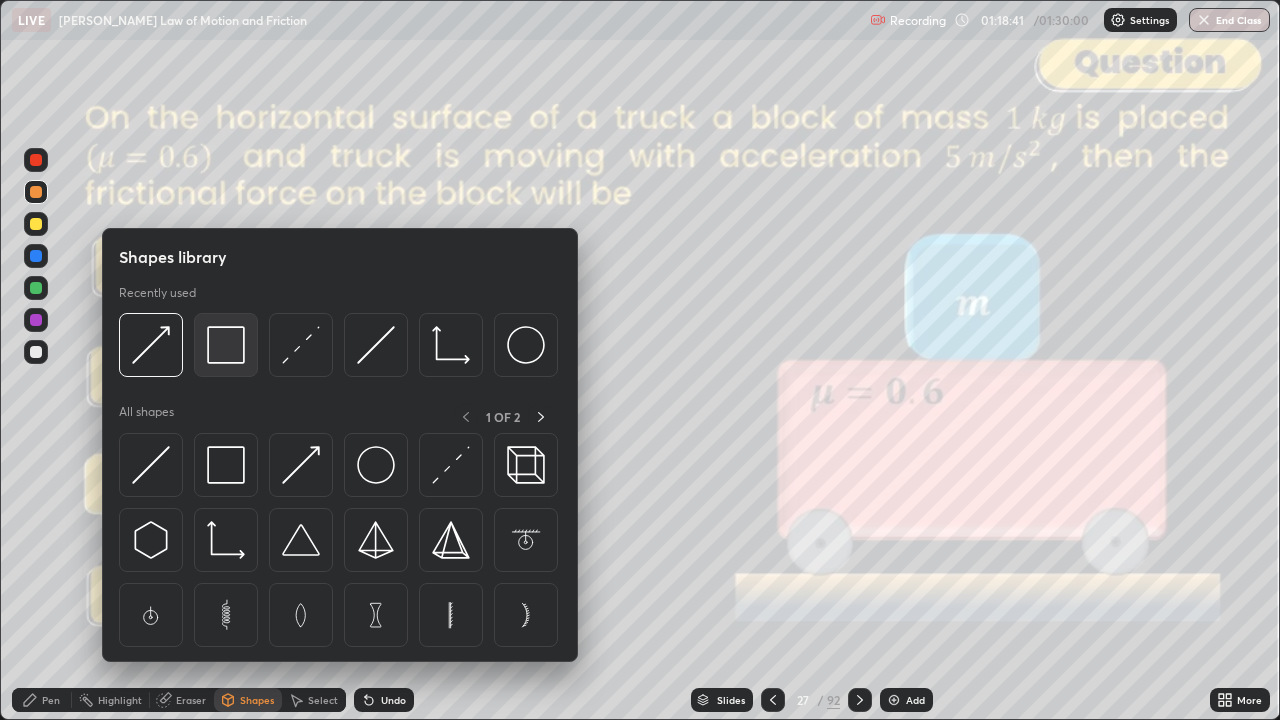 click at bounding box center [226, 345] 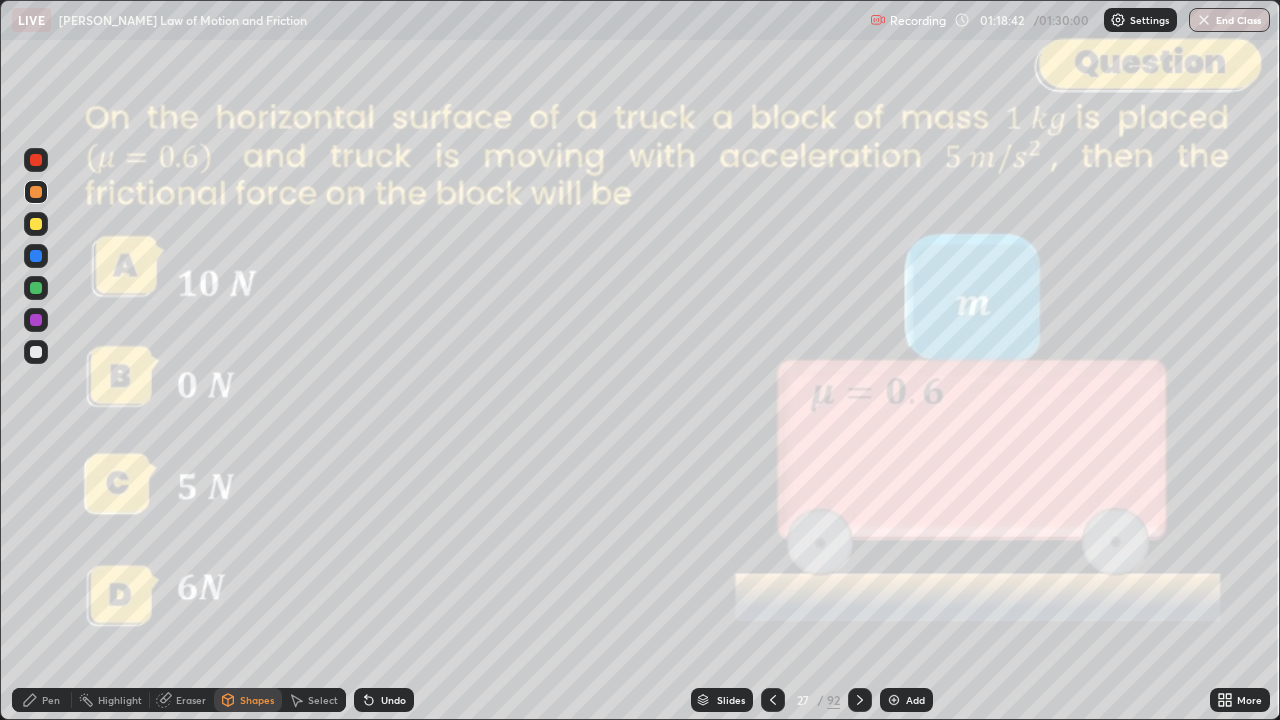 click at bounding box center (36, 160) 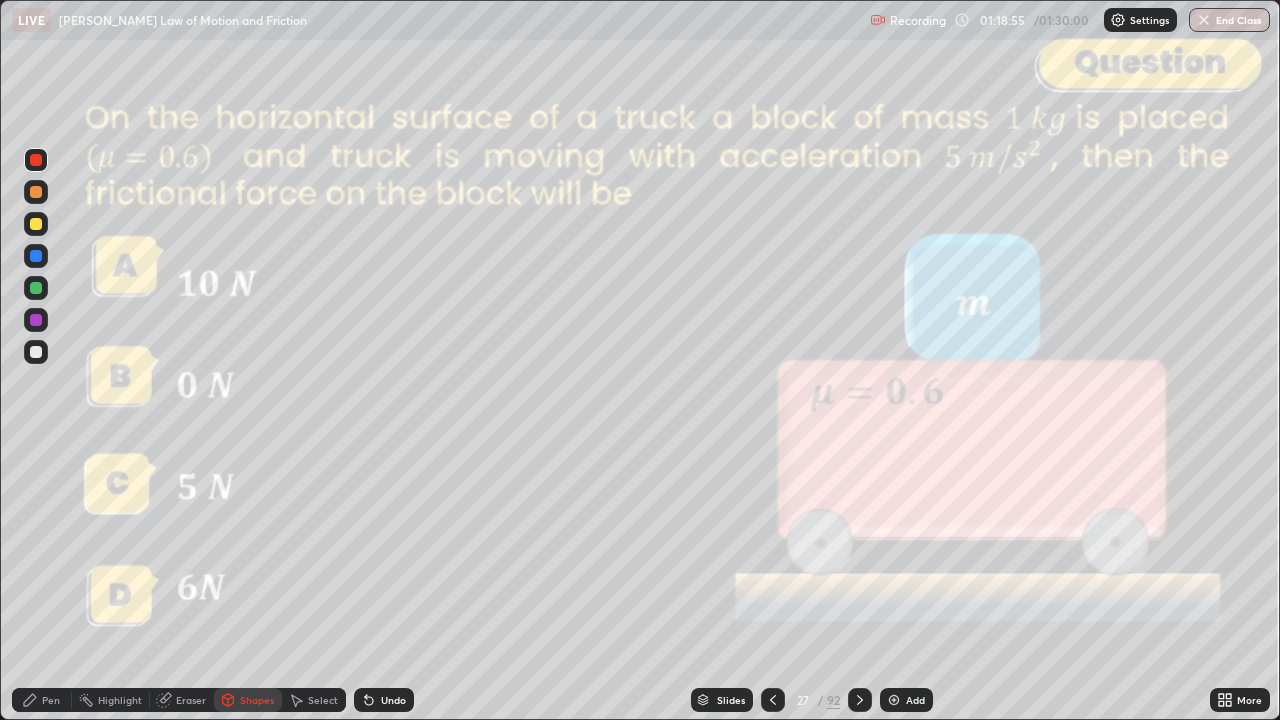 click at bounding box center [36, 192] 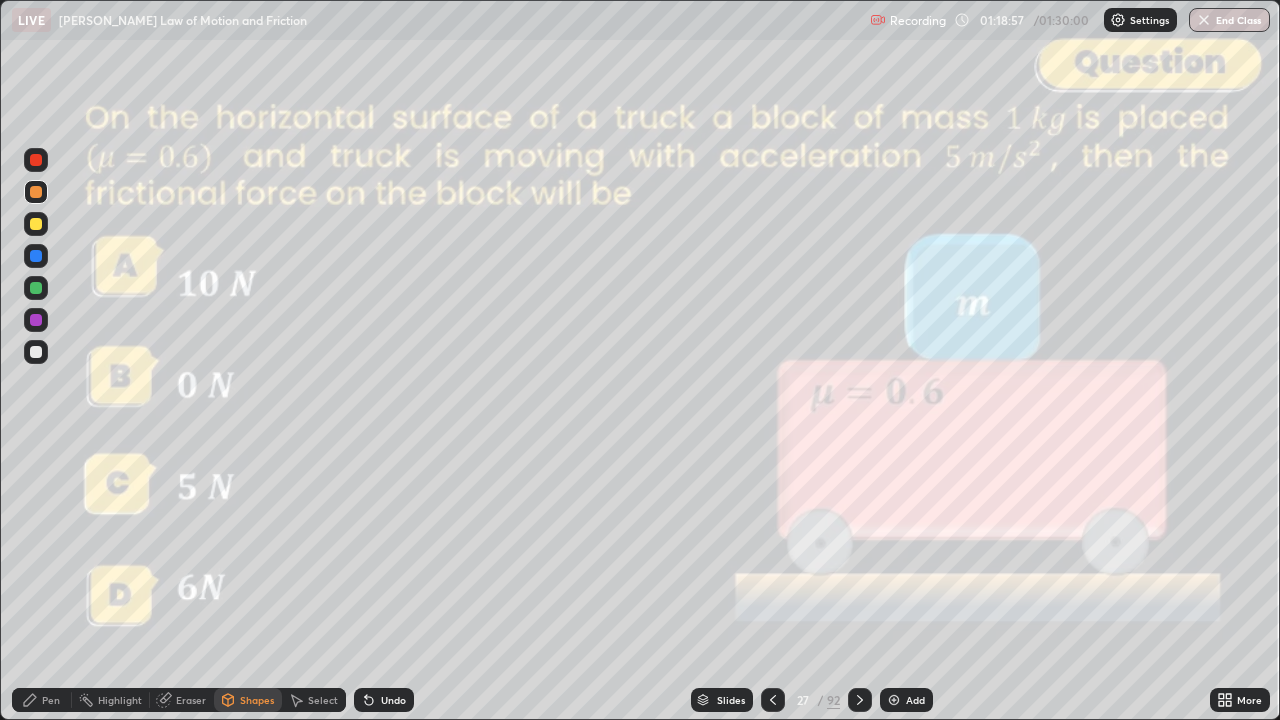 click at bounding box center [36, 160] 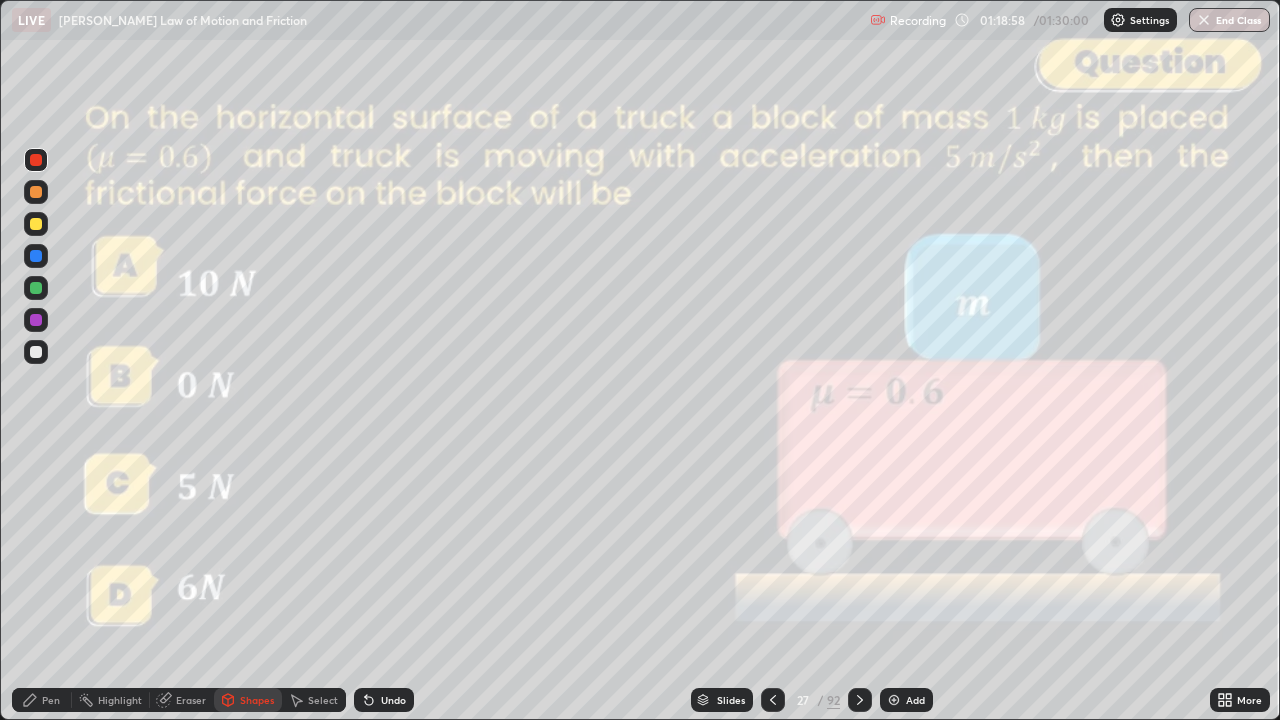 click at bounding box center (36, 192) 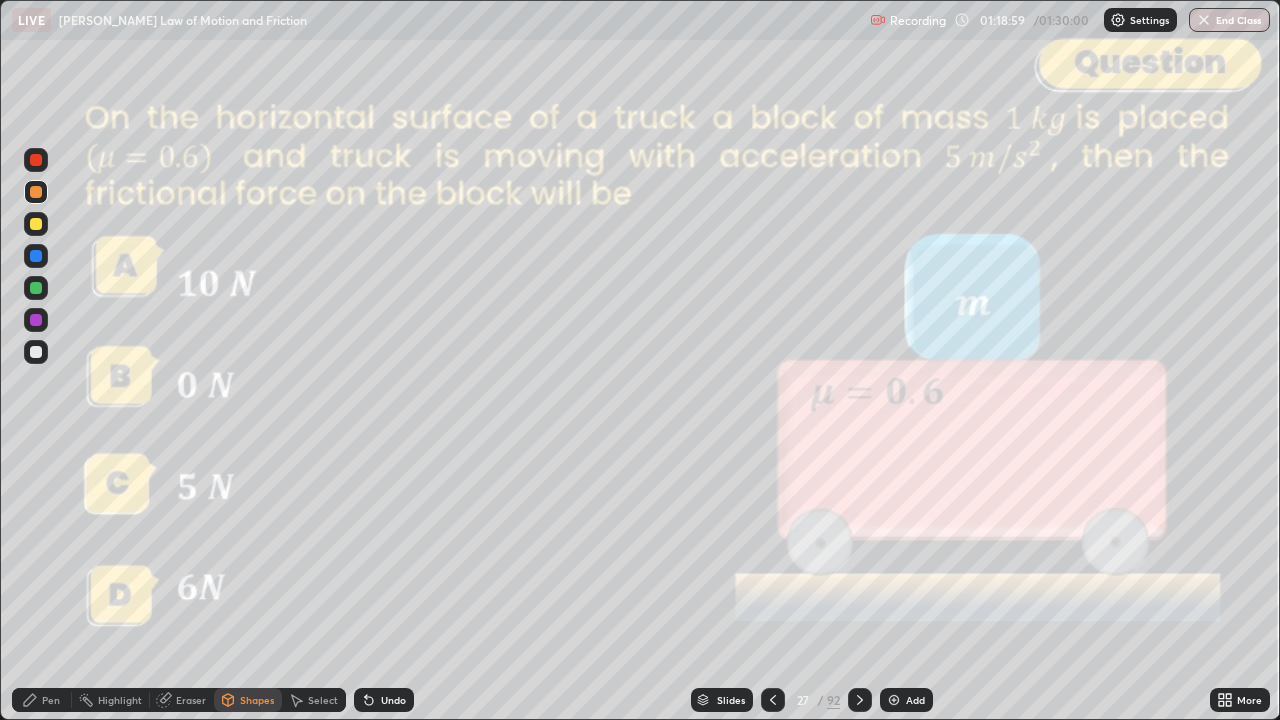 click on "Shapes" at bounding box center (248, 700) 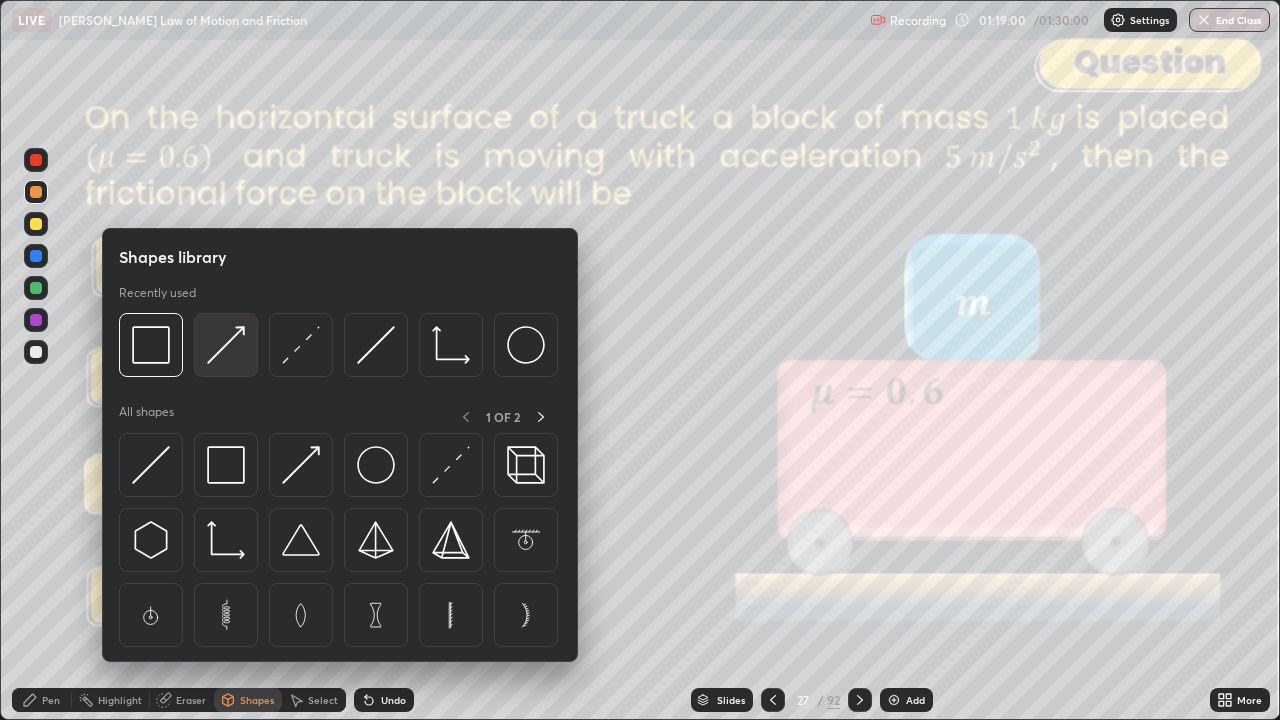 click at bounding box center (226, 345) 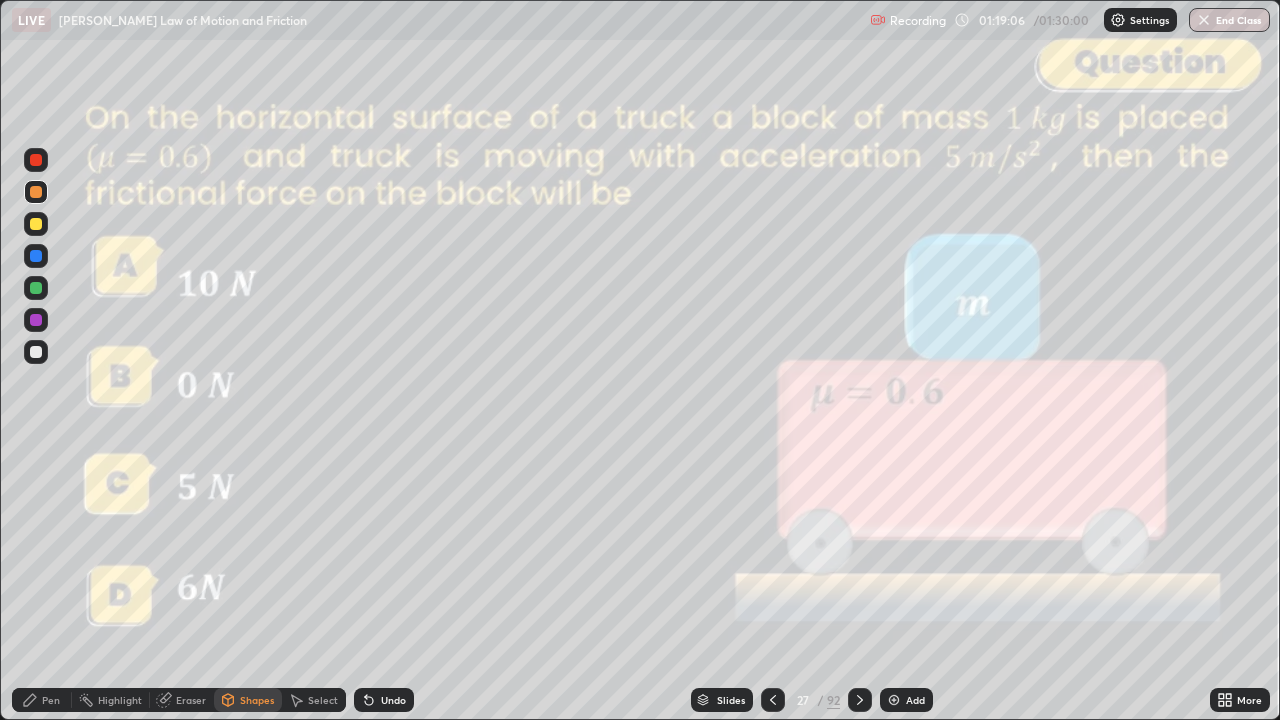 click on "Pen" at bounding box center [51, 700] 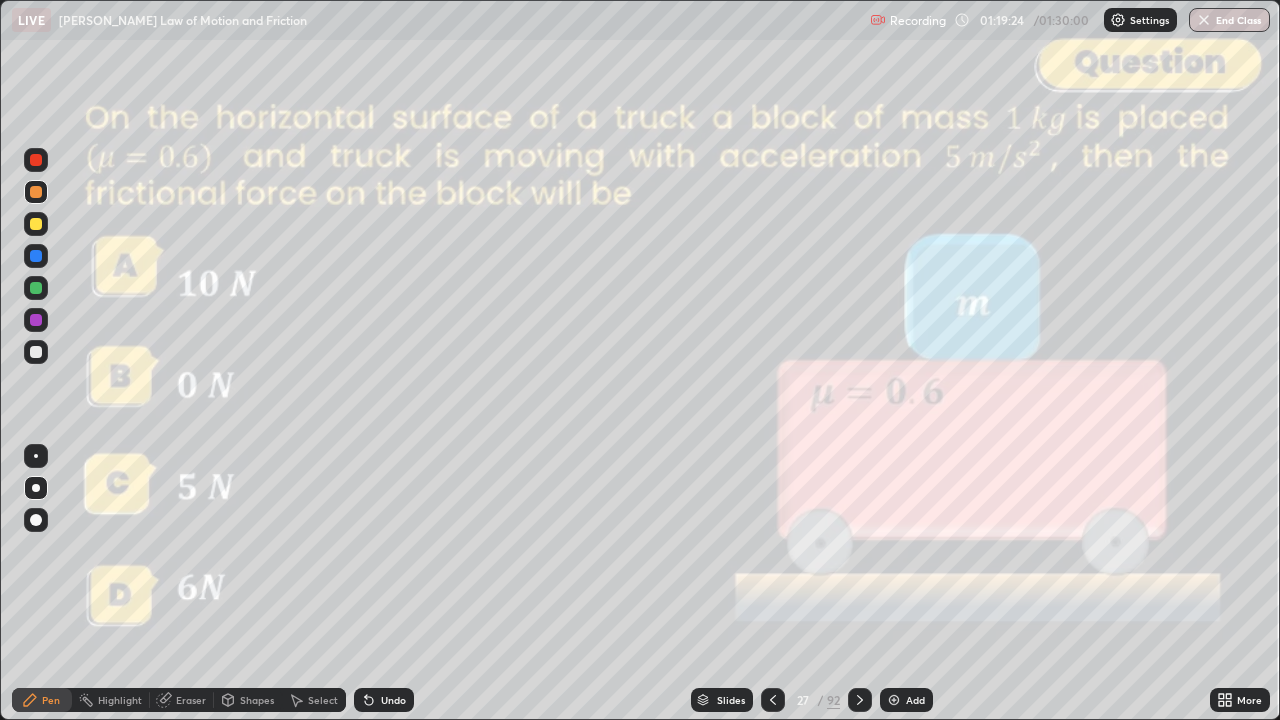 click at bounding box center (36, 288) 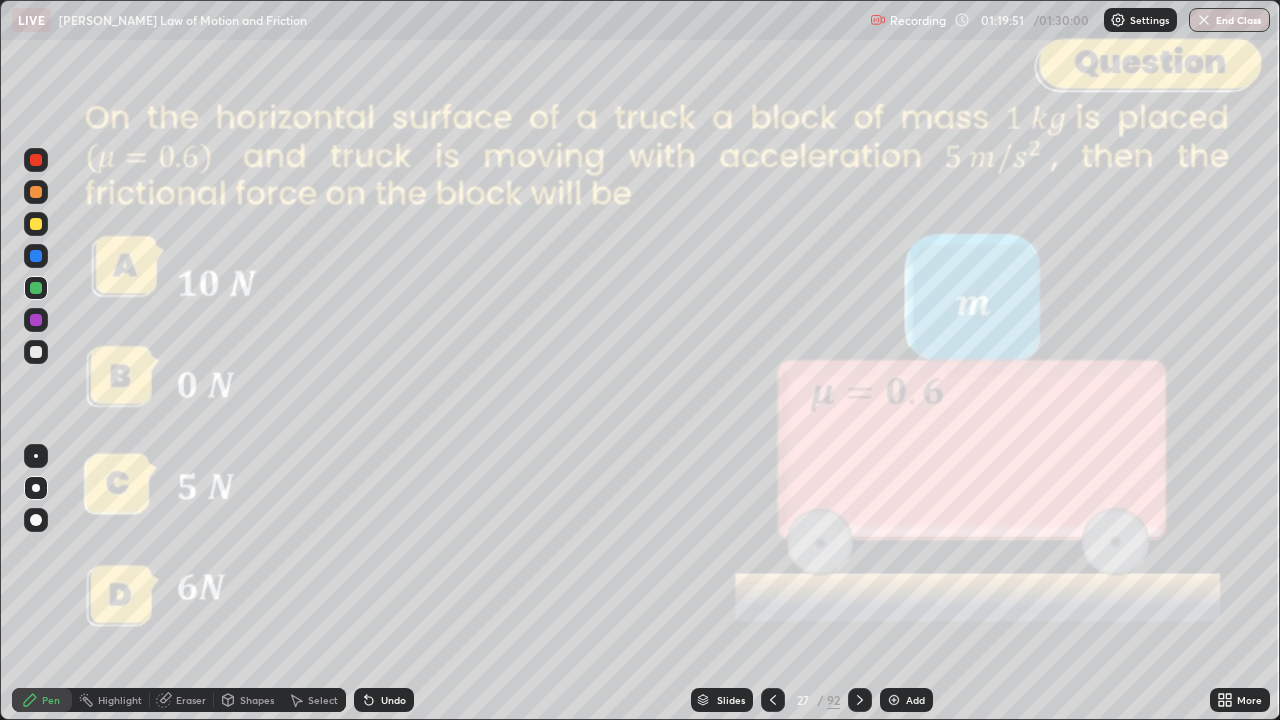 click on "Shapes" at bounding box center (257, 700) 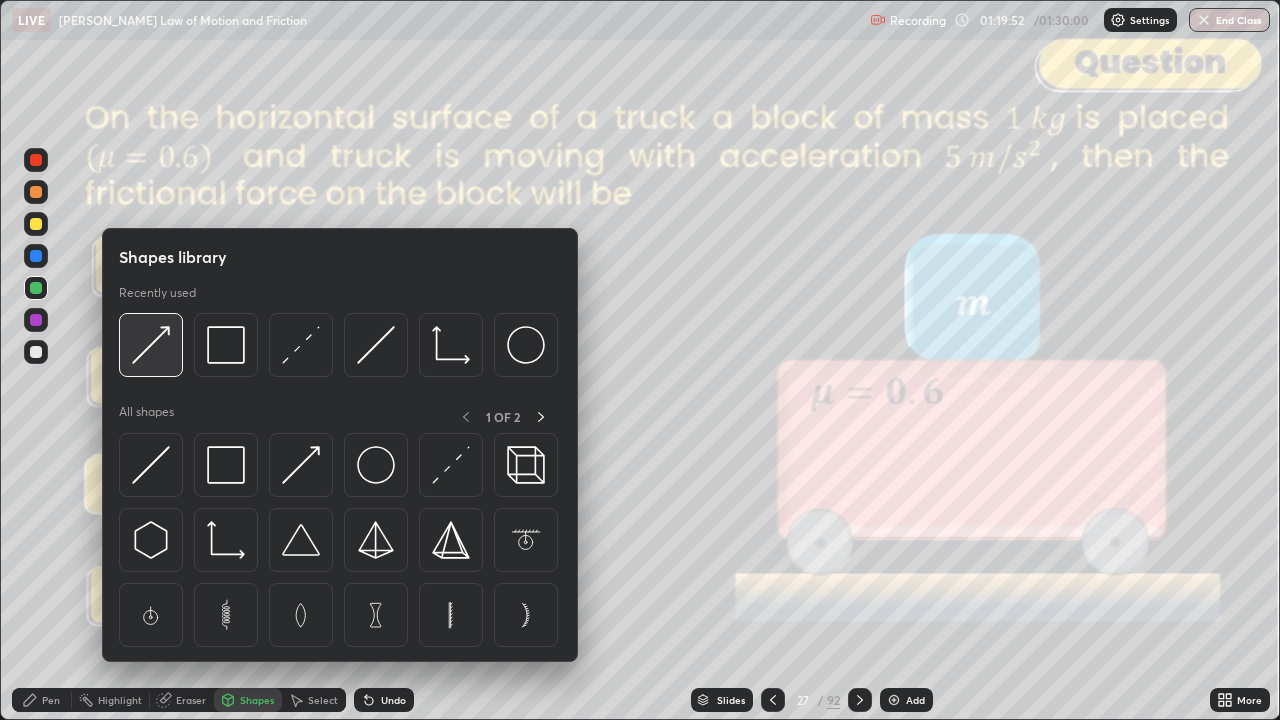 click at bounding box center (151, 345) 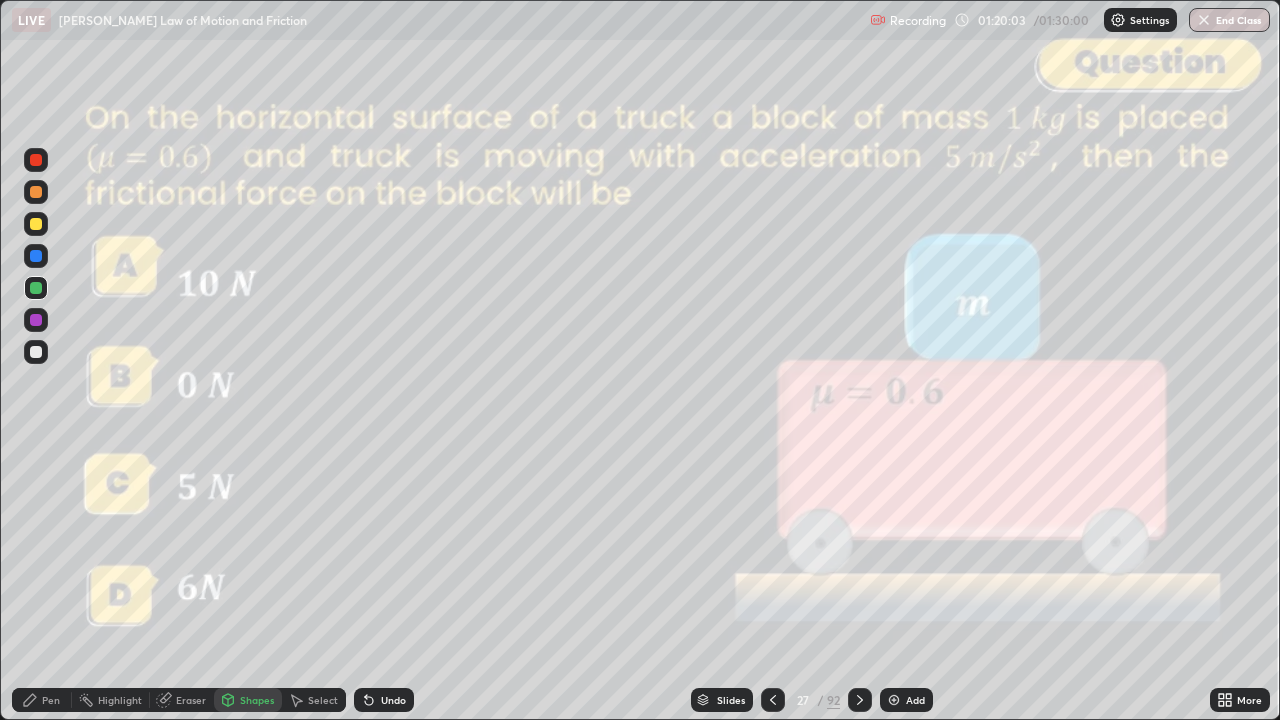click on "Pen" at bounding box center [42, 700] 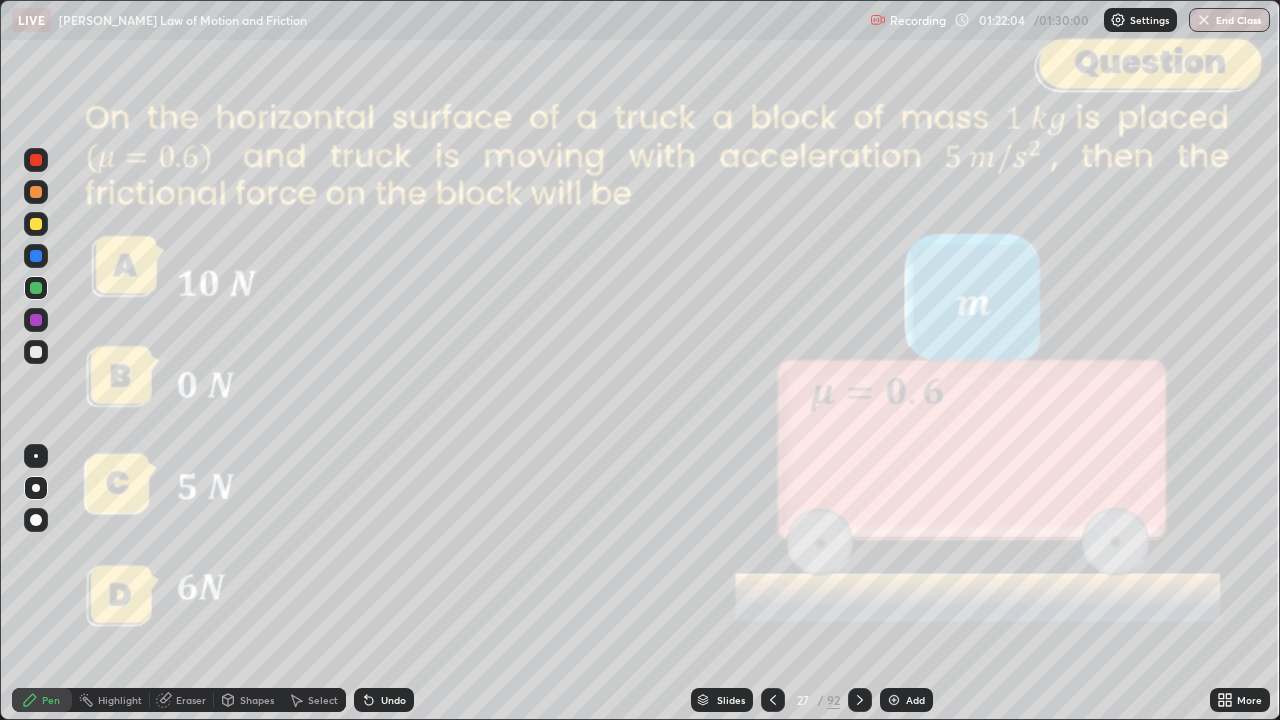 click at bounding box center (36, 192) 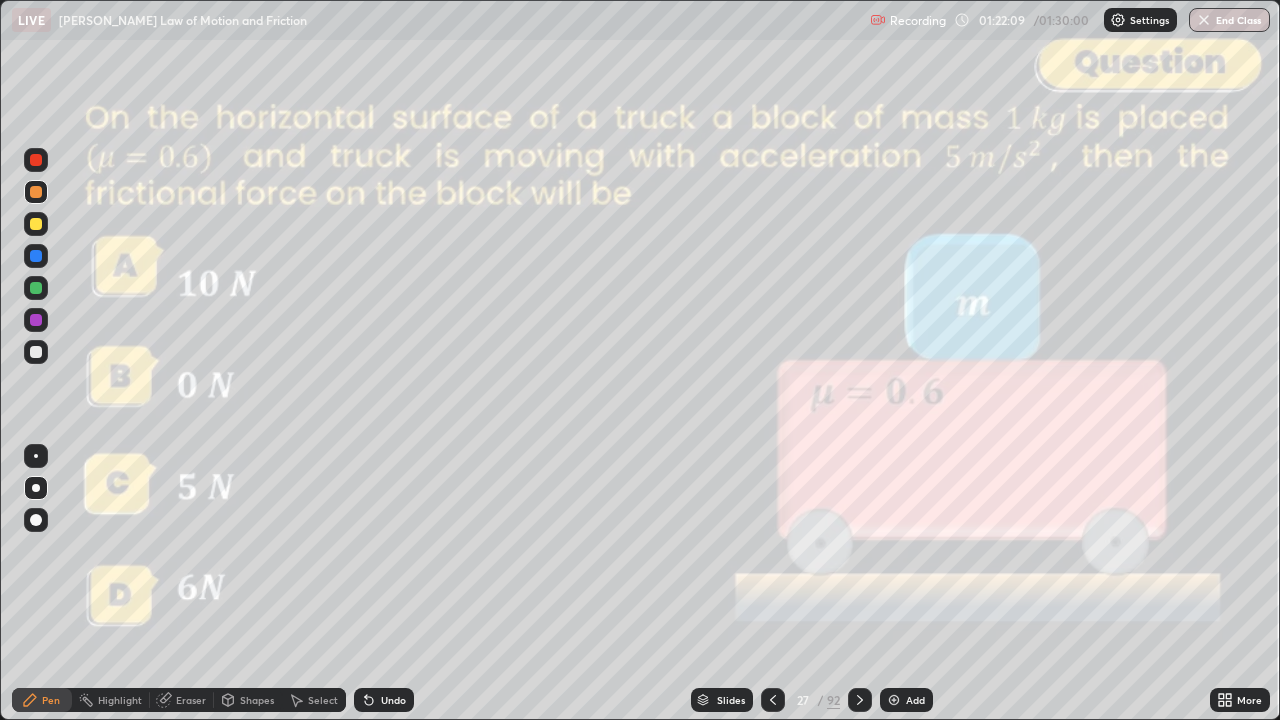 click on "Shapes" at bounding box center [257, 700] 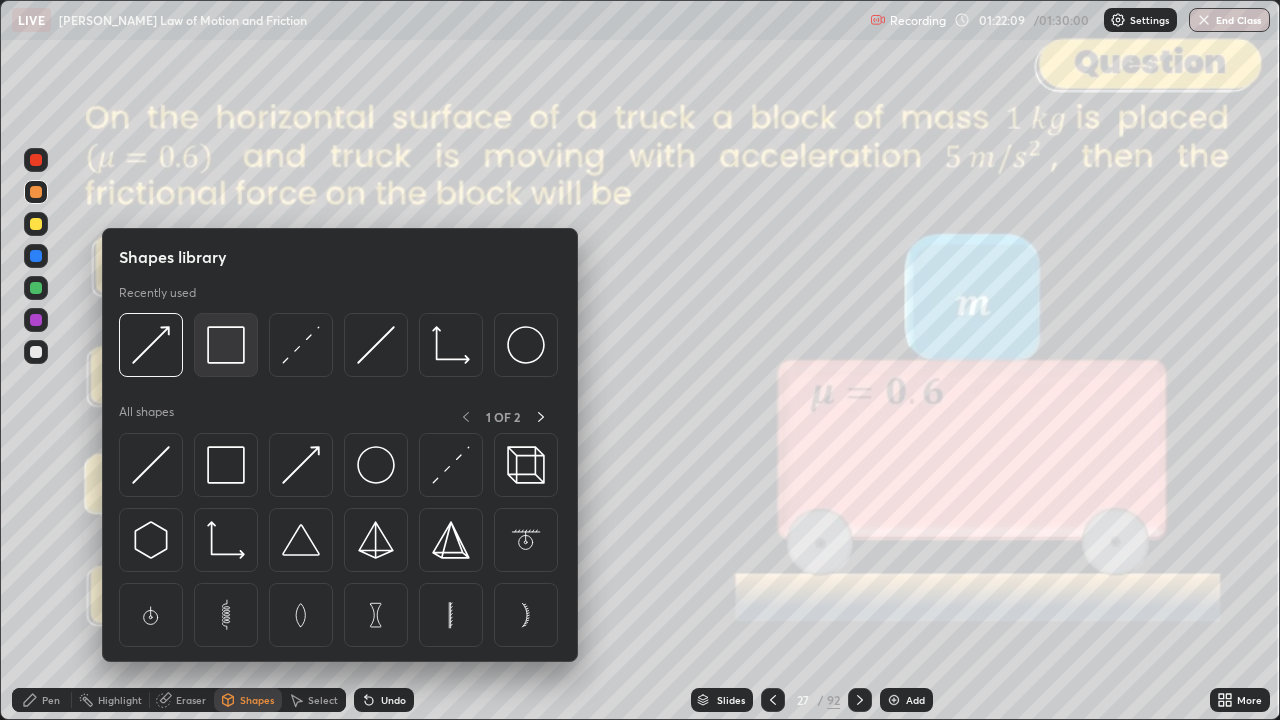 click at bounding box center (226, 345) 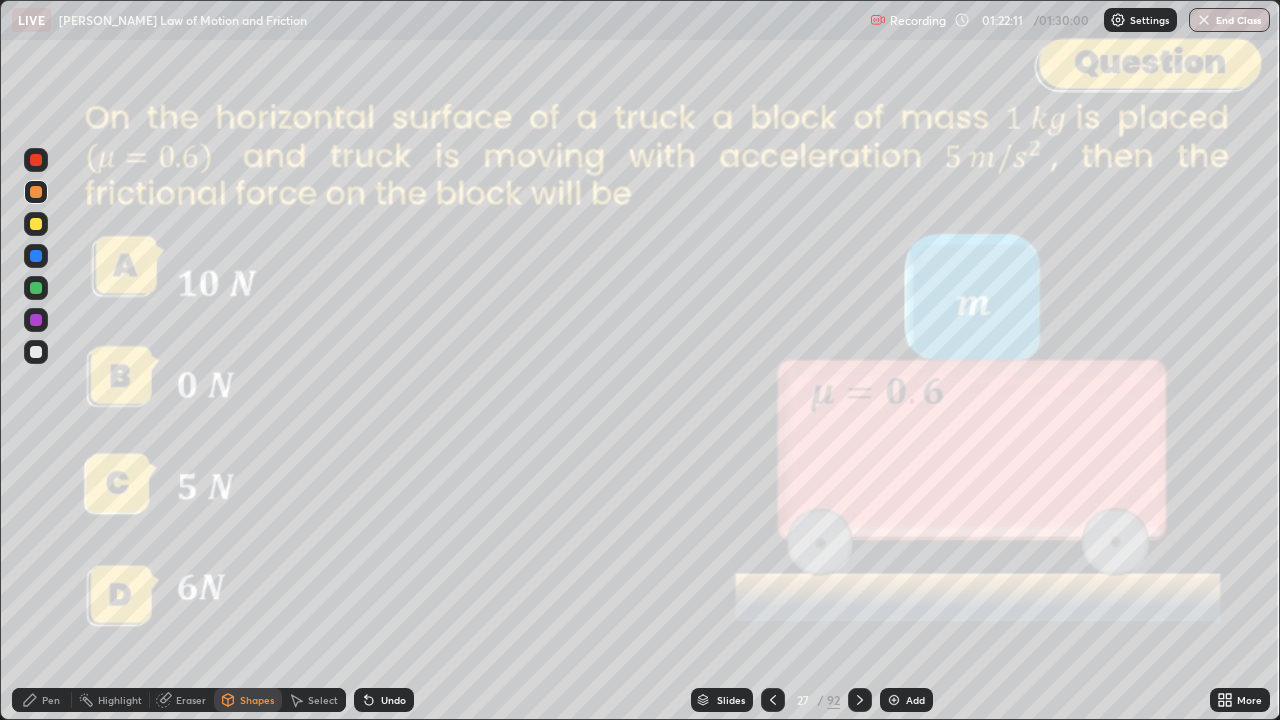 click on "Undo" at bounding box center (393, 700) 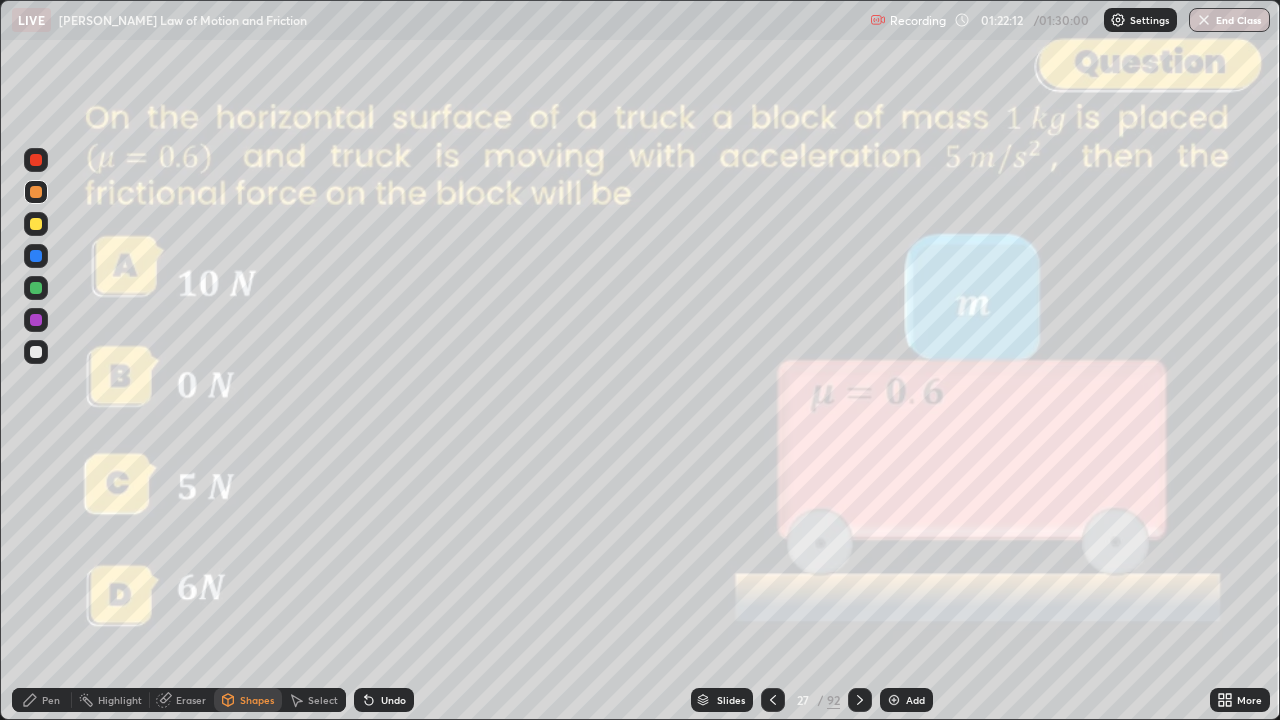 click at bounding box center [36, 160] 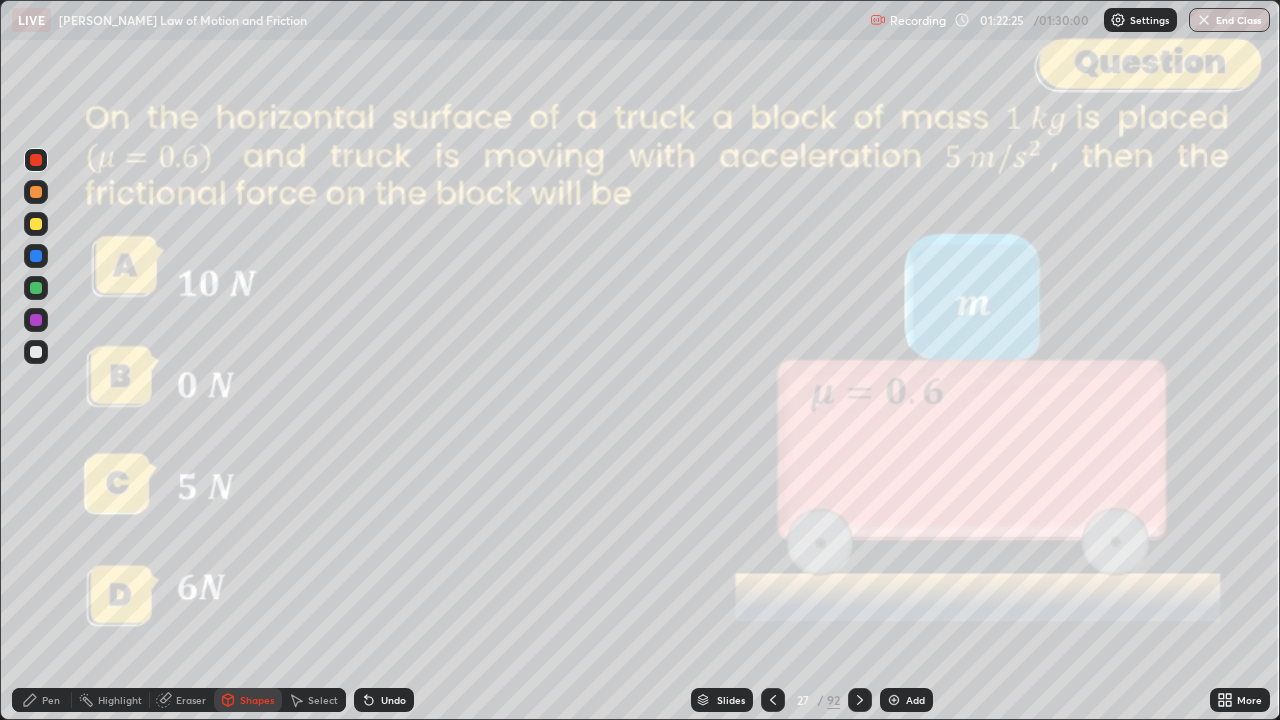 click on "Pen" at bounding box center (51, 700) 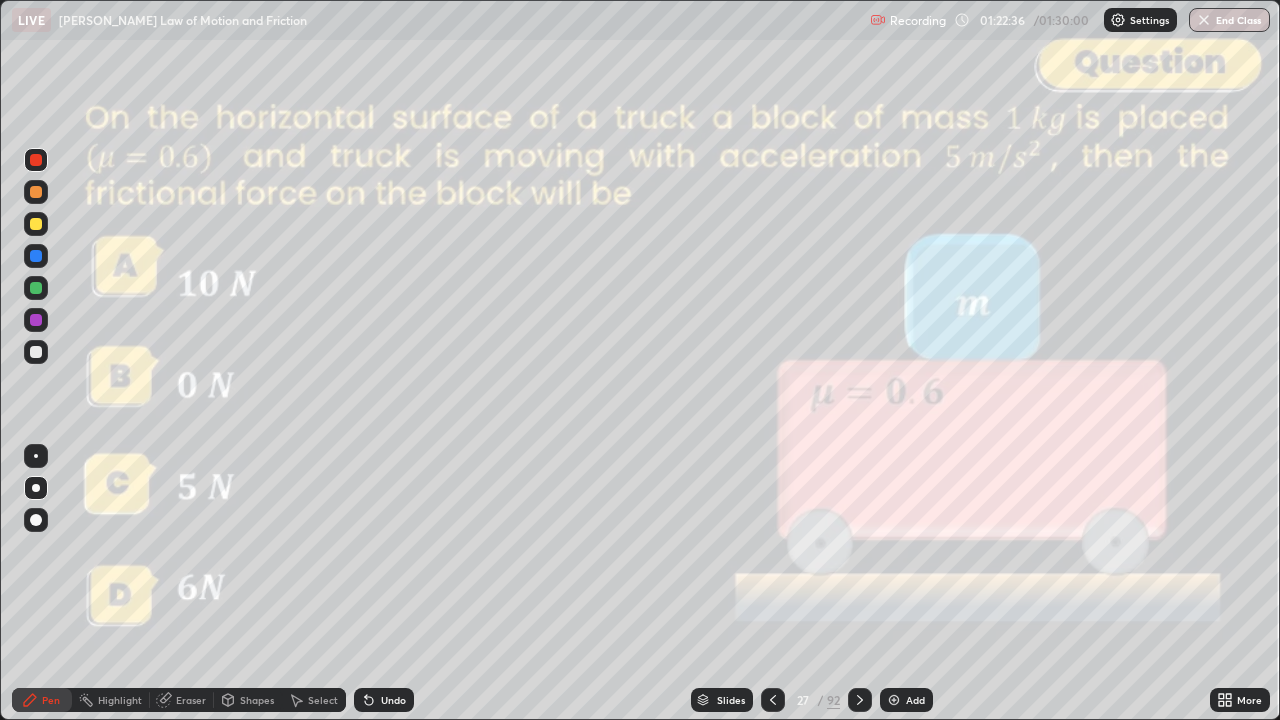 click on "Slides" at bounding box center [731, 700] 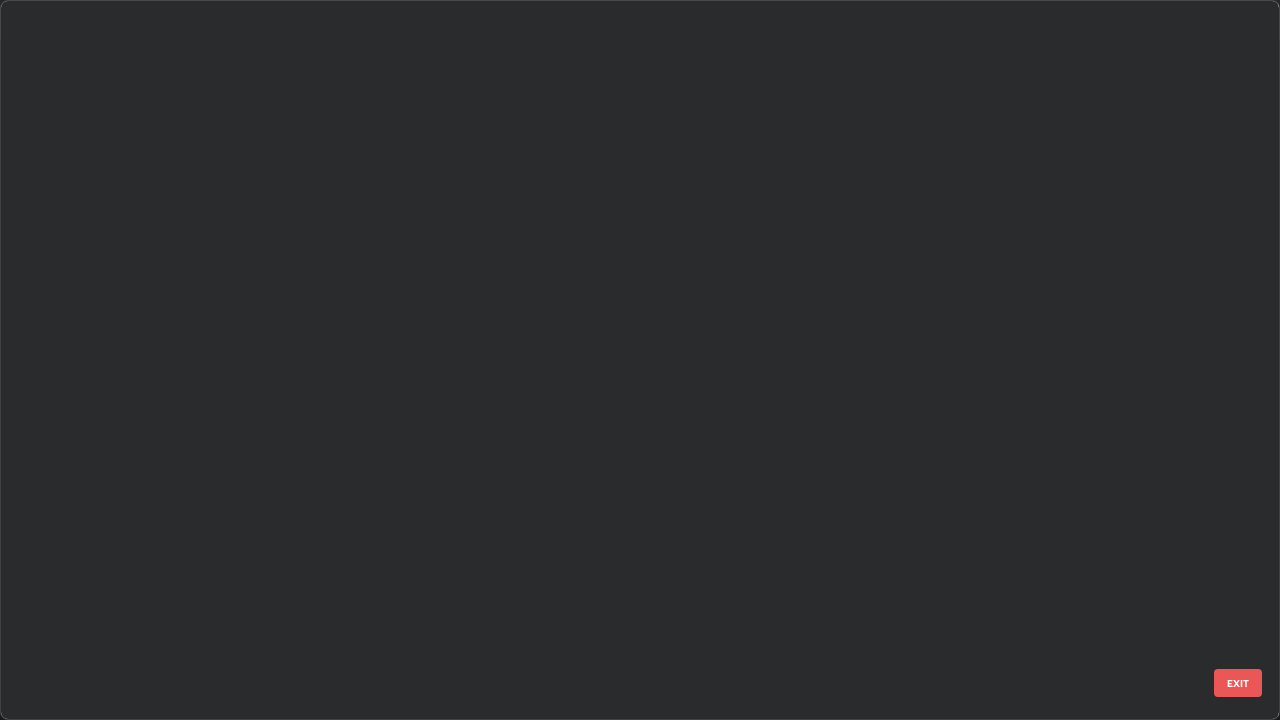 scroll, scrollTop: 1304, scrollLeft: 0, axis: vertical 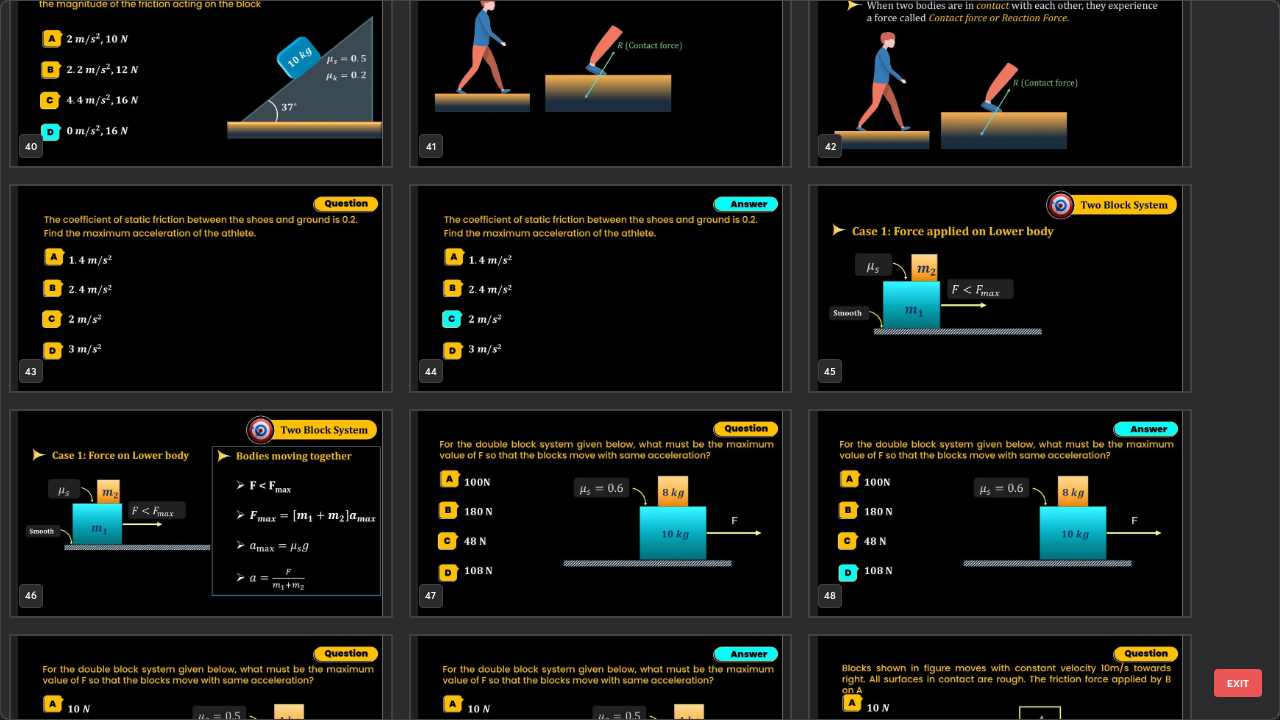 click at bounding box center (1000, 288) 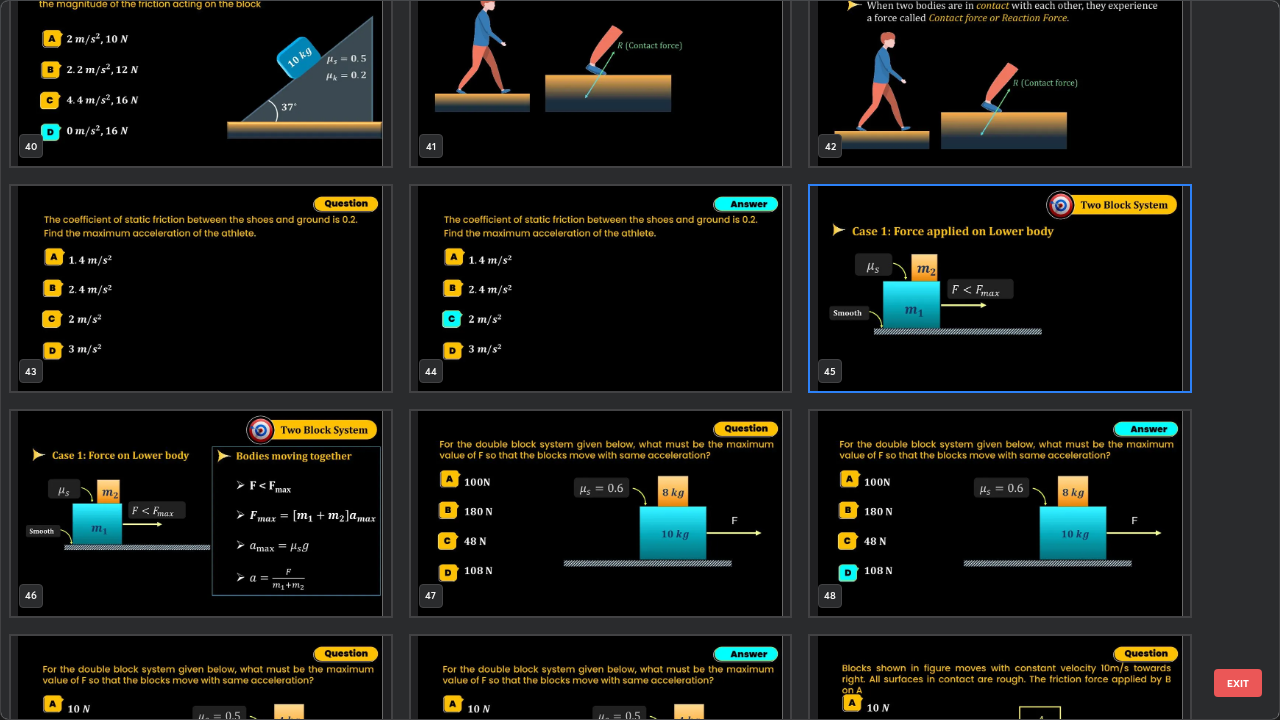 click on "EXIT" at bounding box center (1238, 683) 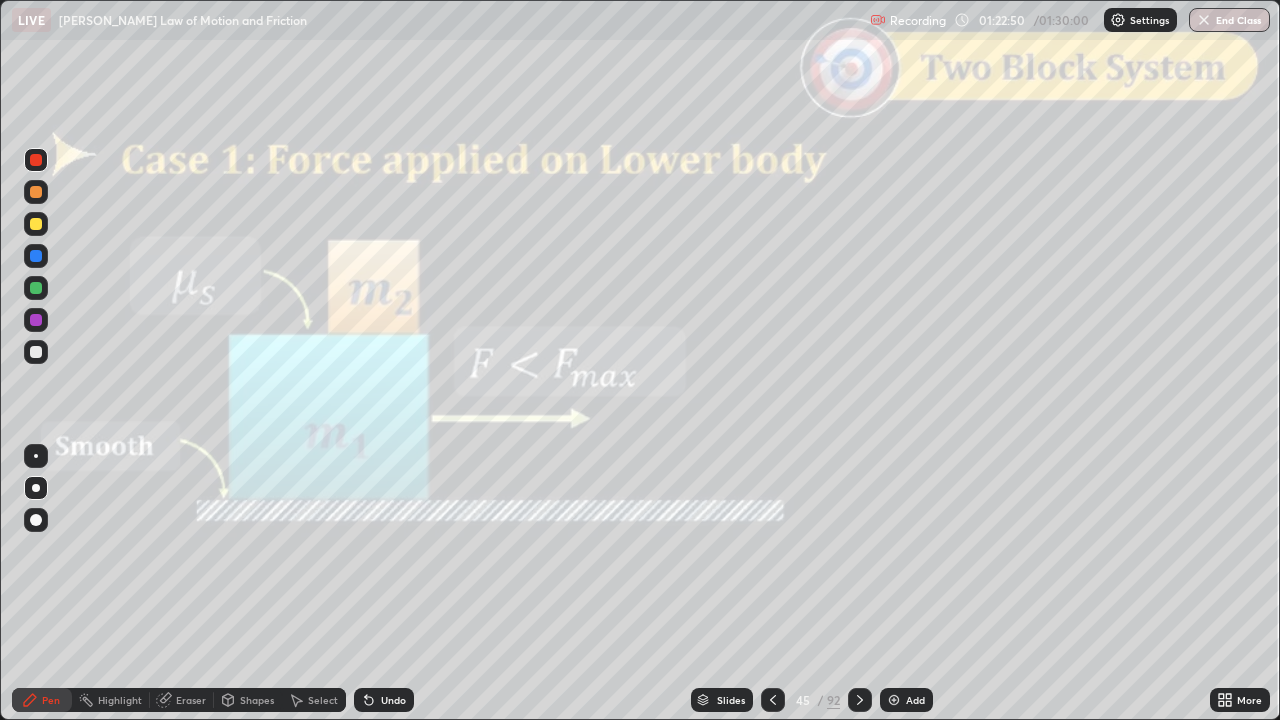 click 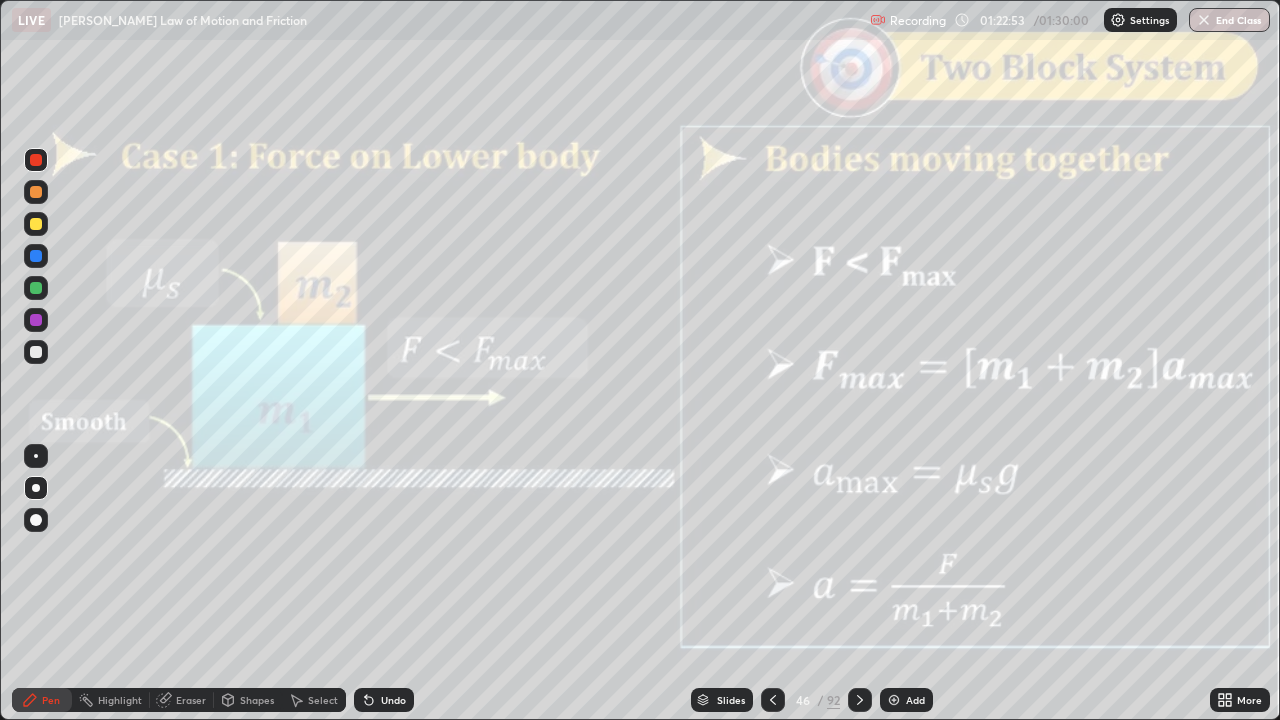 click on "Slides" at bounding box center (722, 700) 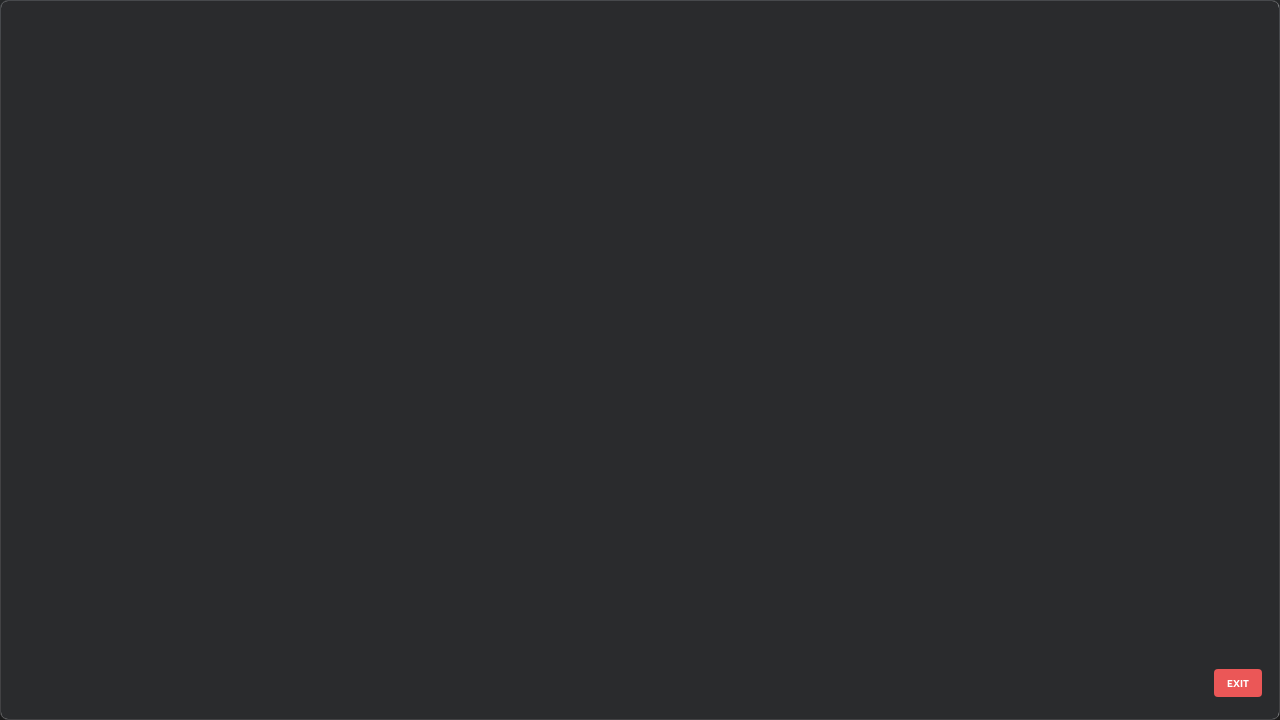 scroll, scrollTop: 2878, scrollLeft: 0, axis: vertical 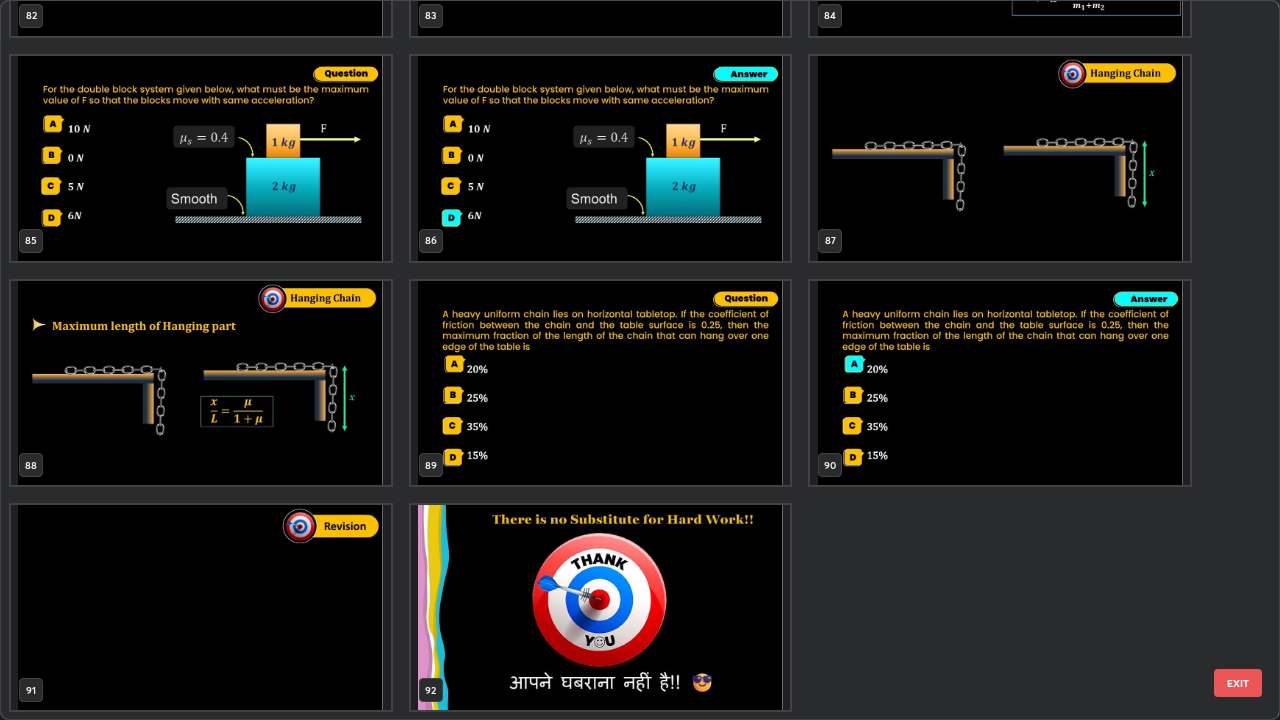 click at bounding box center [201, 607] 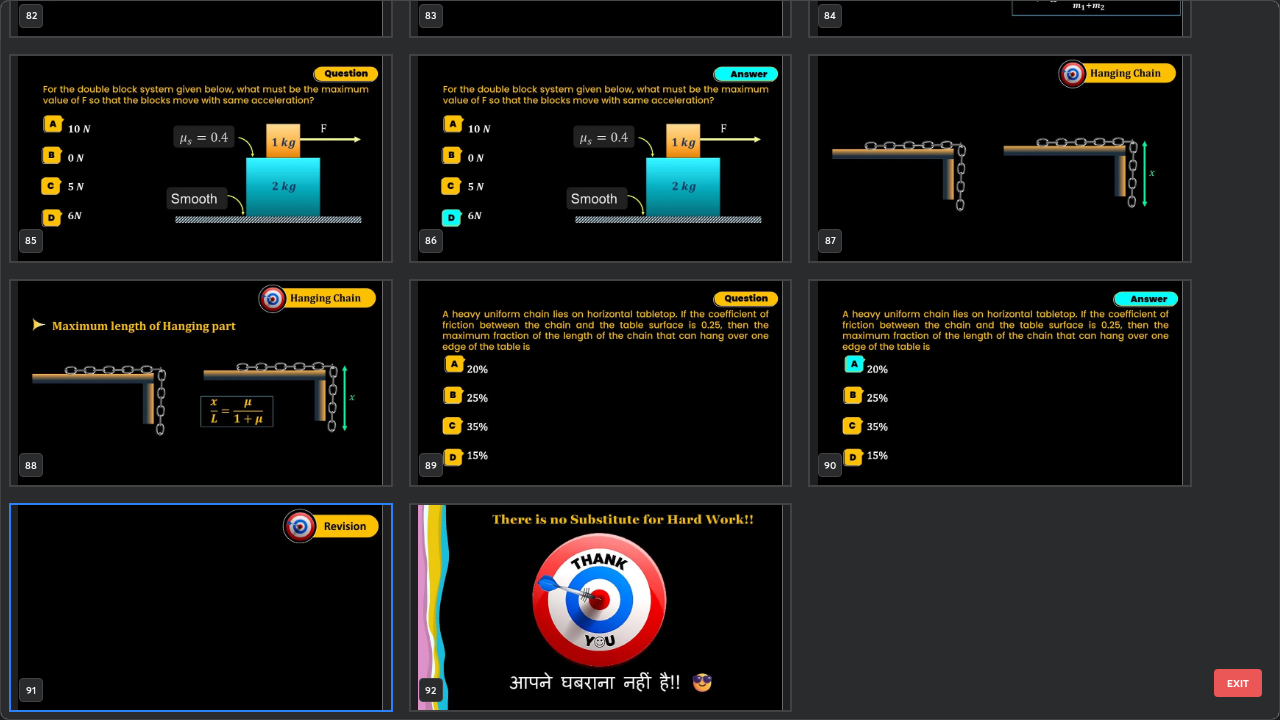 click on "EXIT" at bounding box center (1238, 683) 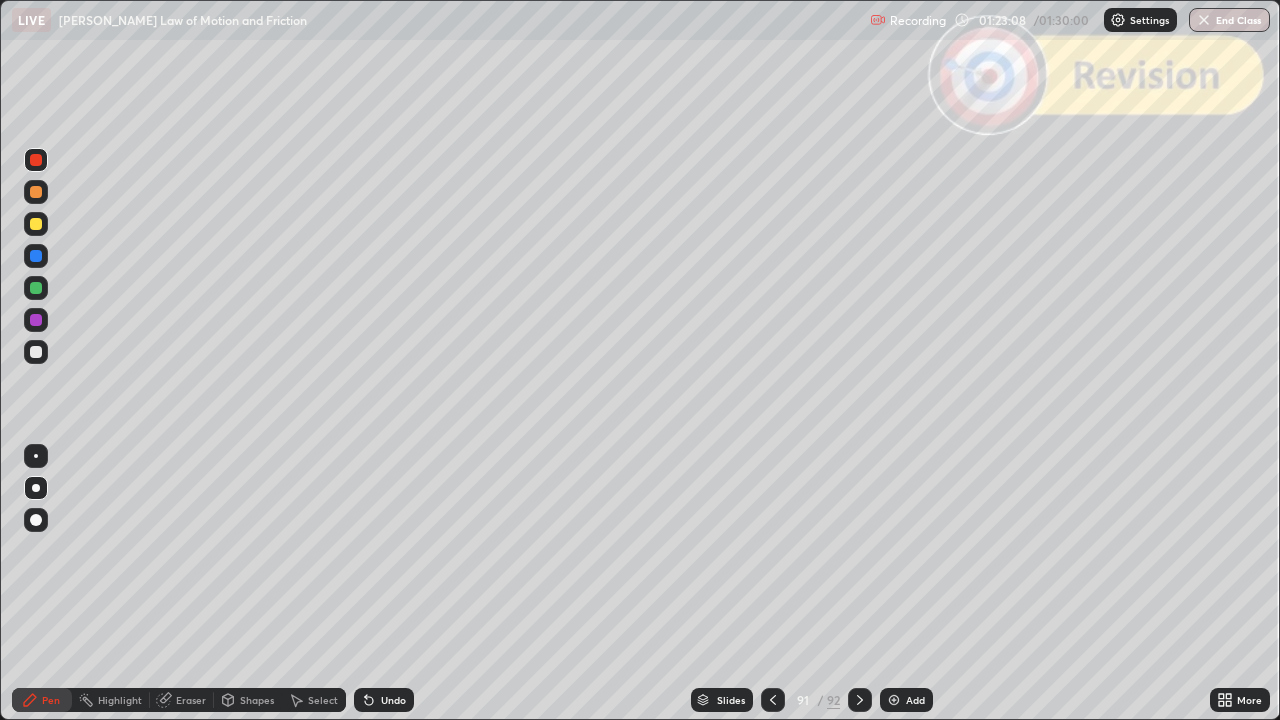 click 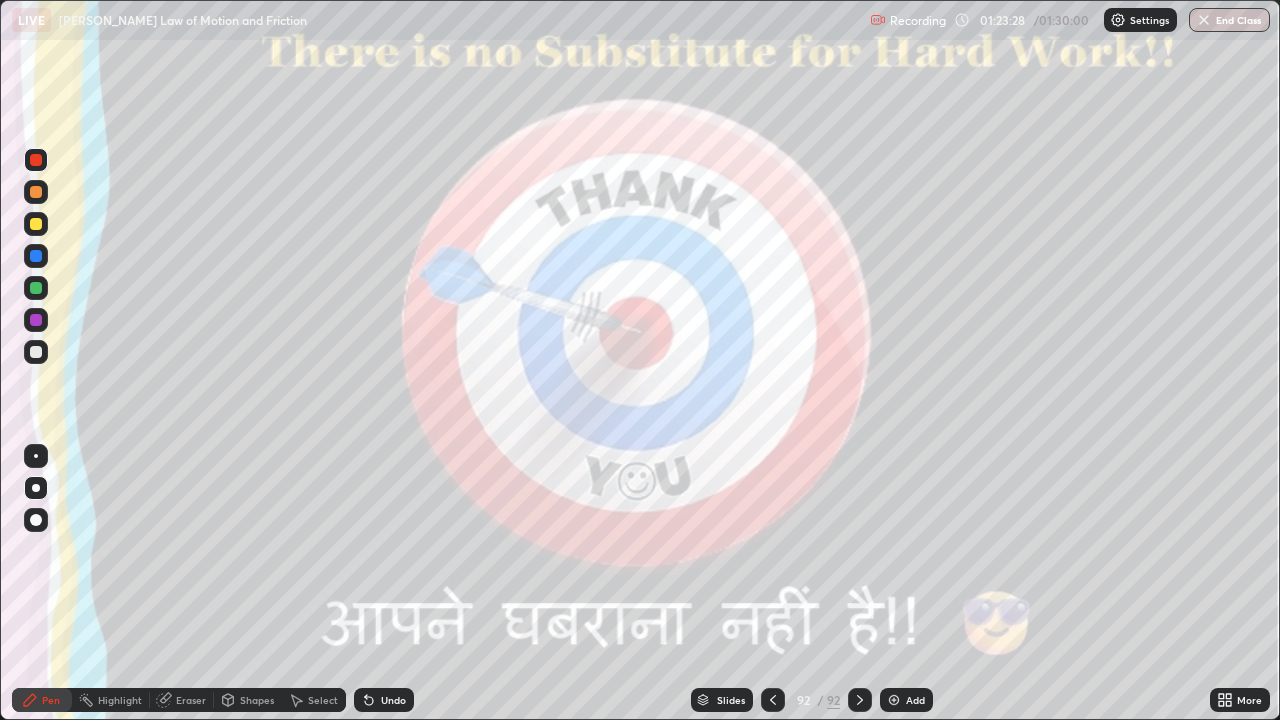 click on "End Class" at bounding box center [1229, 20] 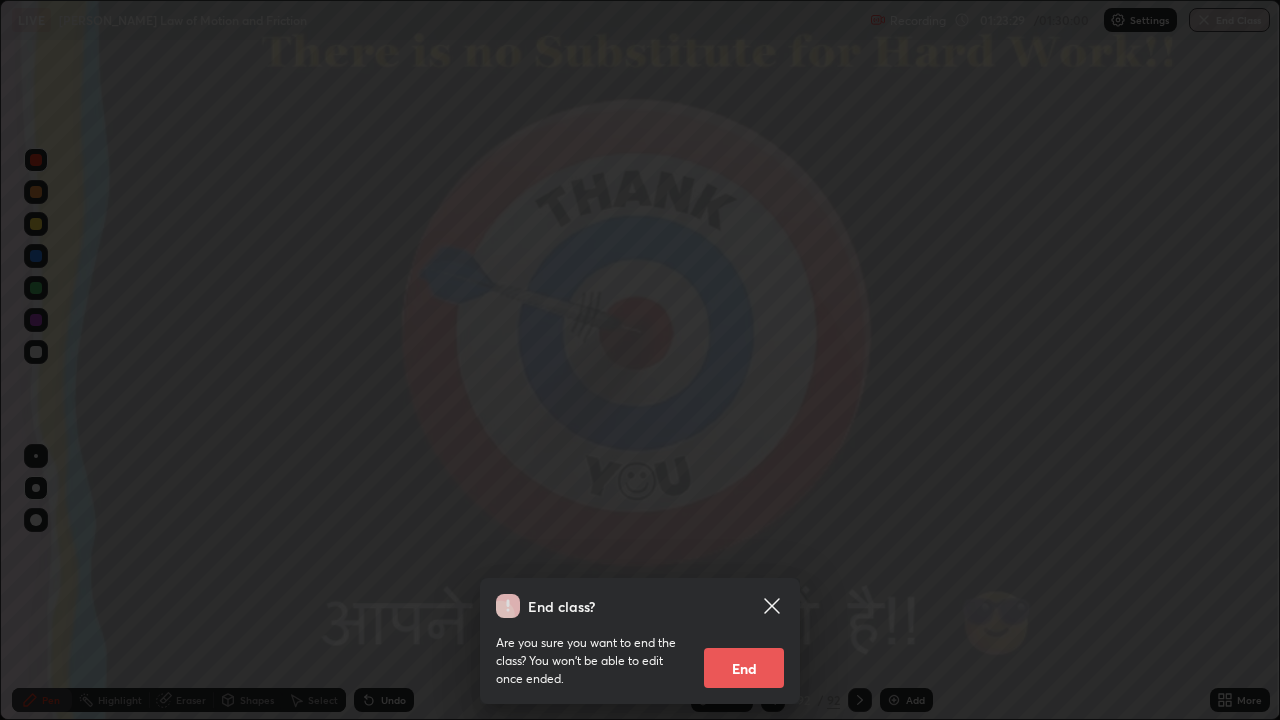 click on "End" at bounding box center (744, 668) 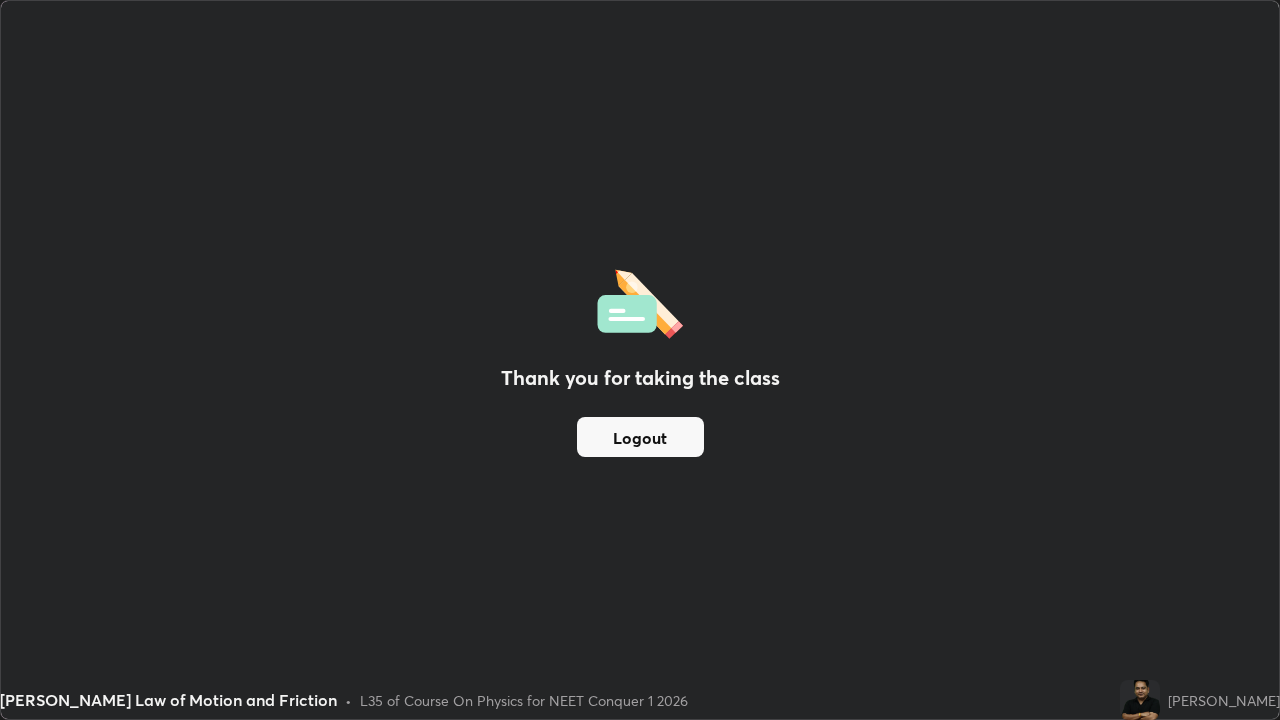 click on "Logout" at bounding box center [640, 437] 